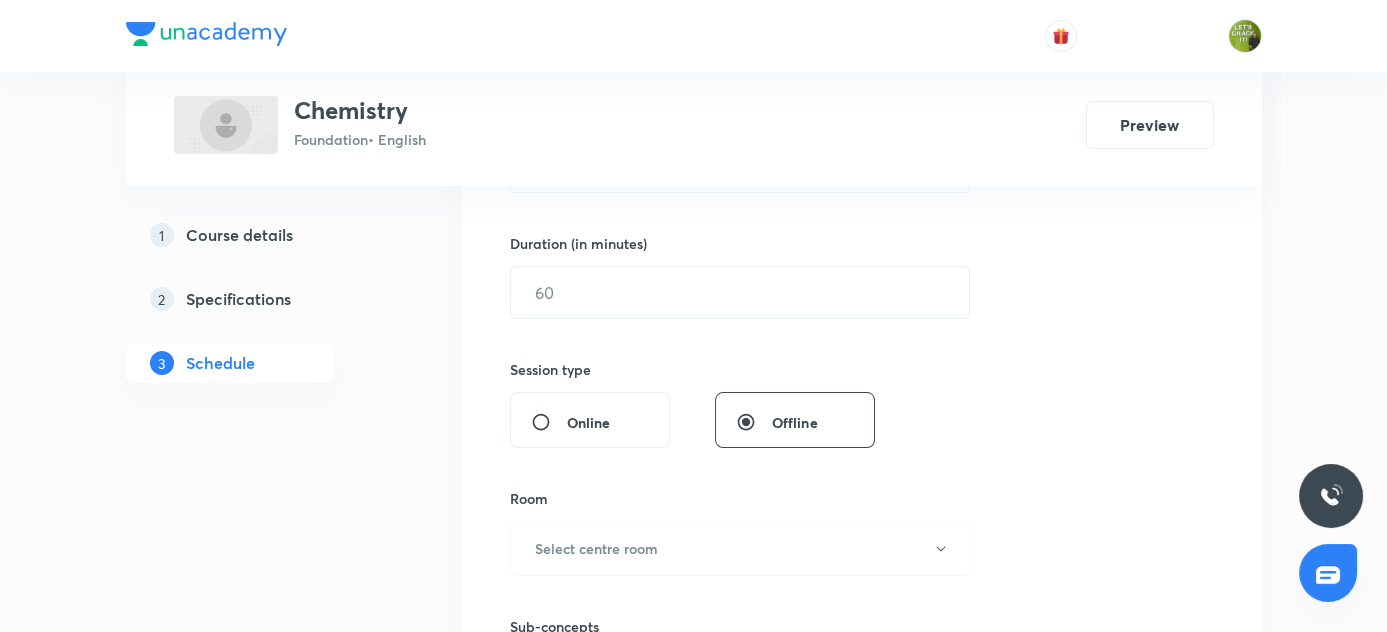scroll, scrollTop: 0, scrollLeft: 0, axis: both 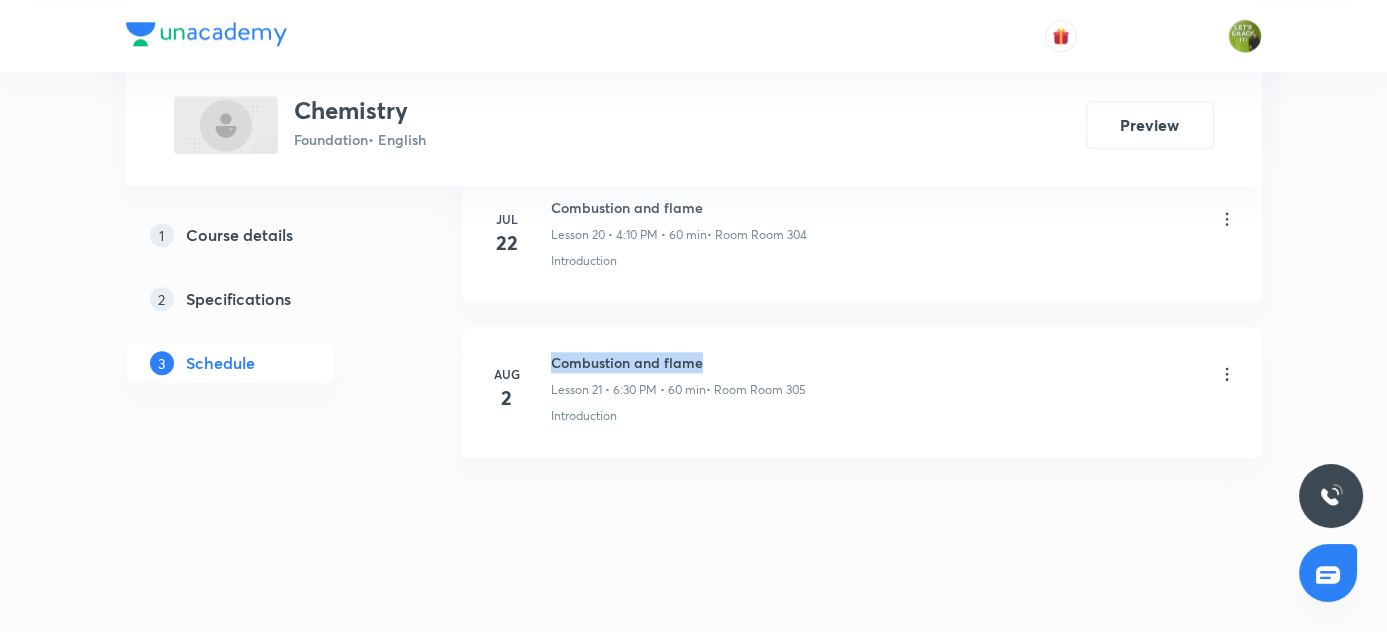 drag, startPoint x: 550, startPoint y: 344, endPoint x: 861, endPoint y: 336, distance: 311.10287 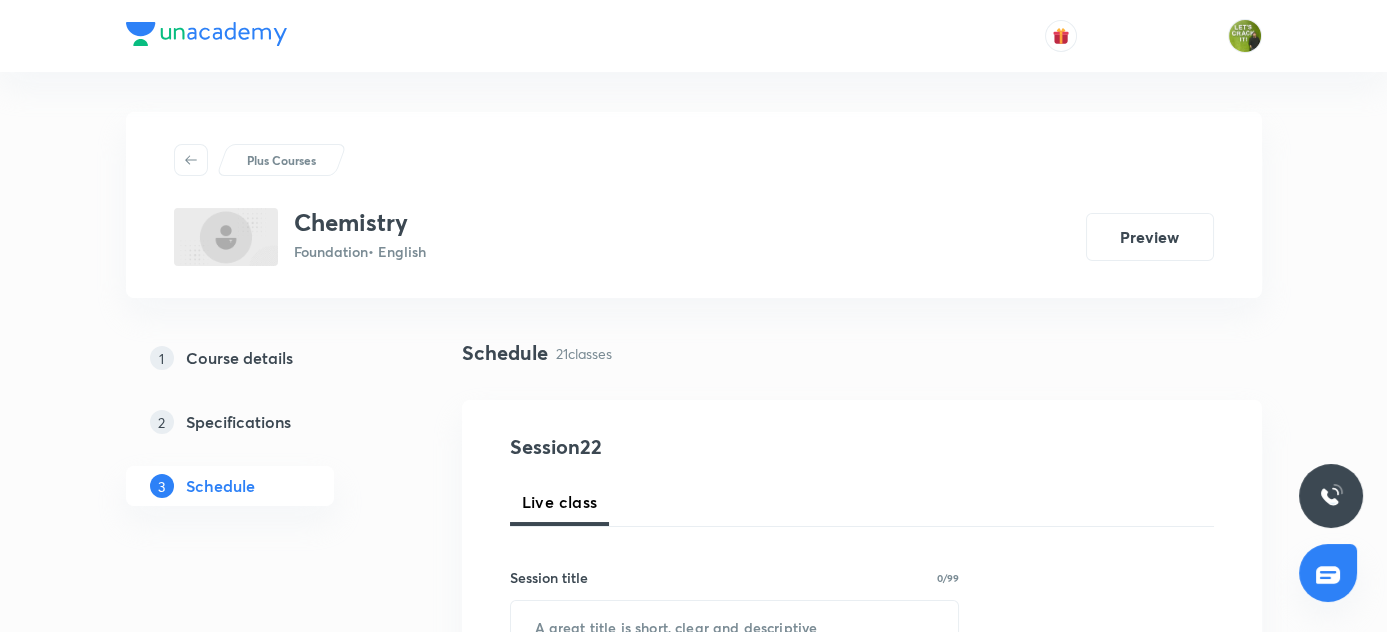 scroll, scrollTop: 272, scrollLeft: 0, axis: vertical 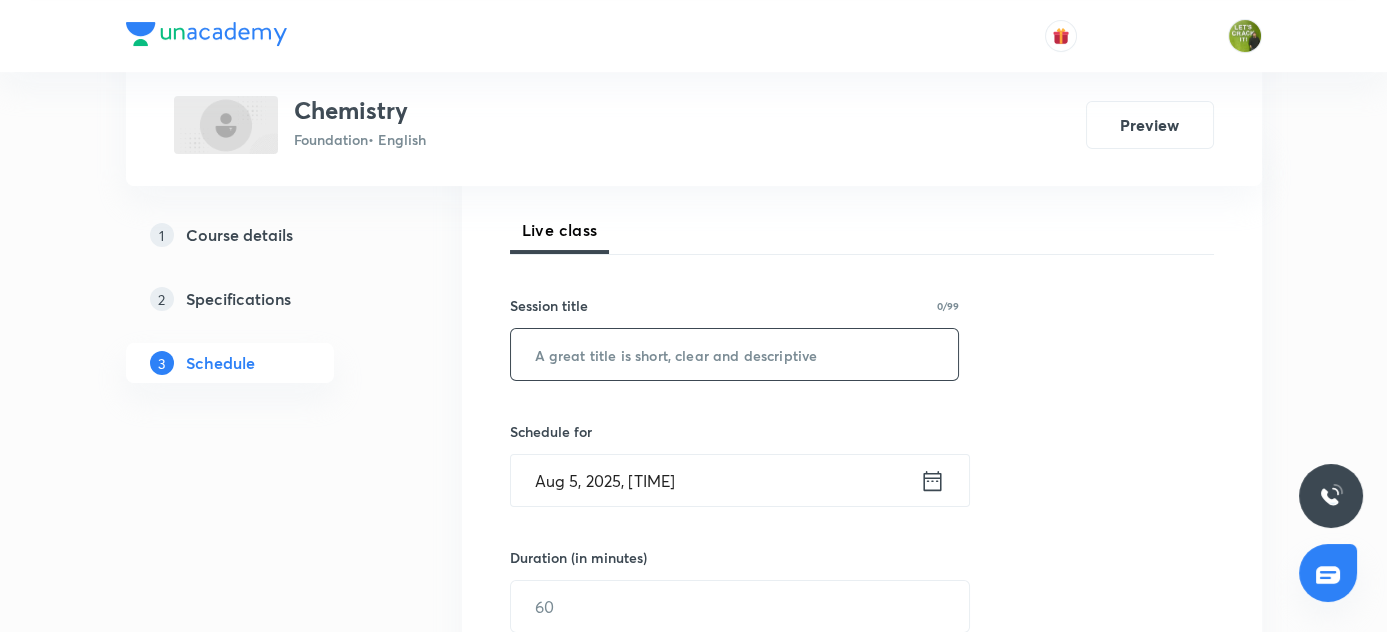 click at bounding box center (735, 354) 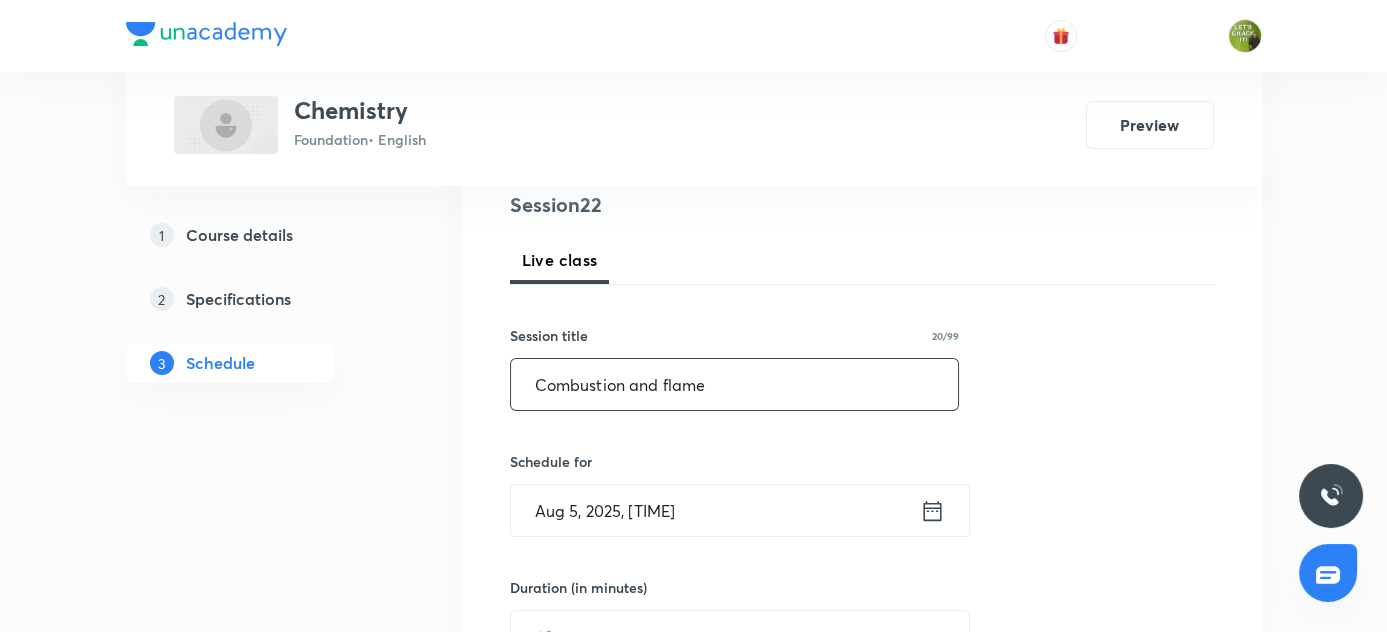 scroll, scrollTop: 272, scrollLeft: 0, axis: vertical 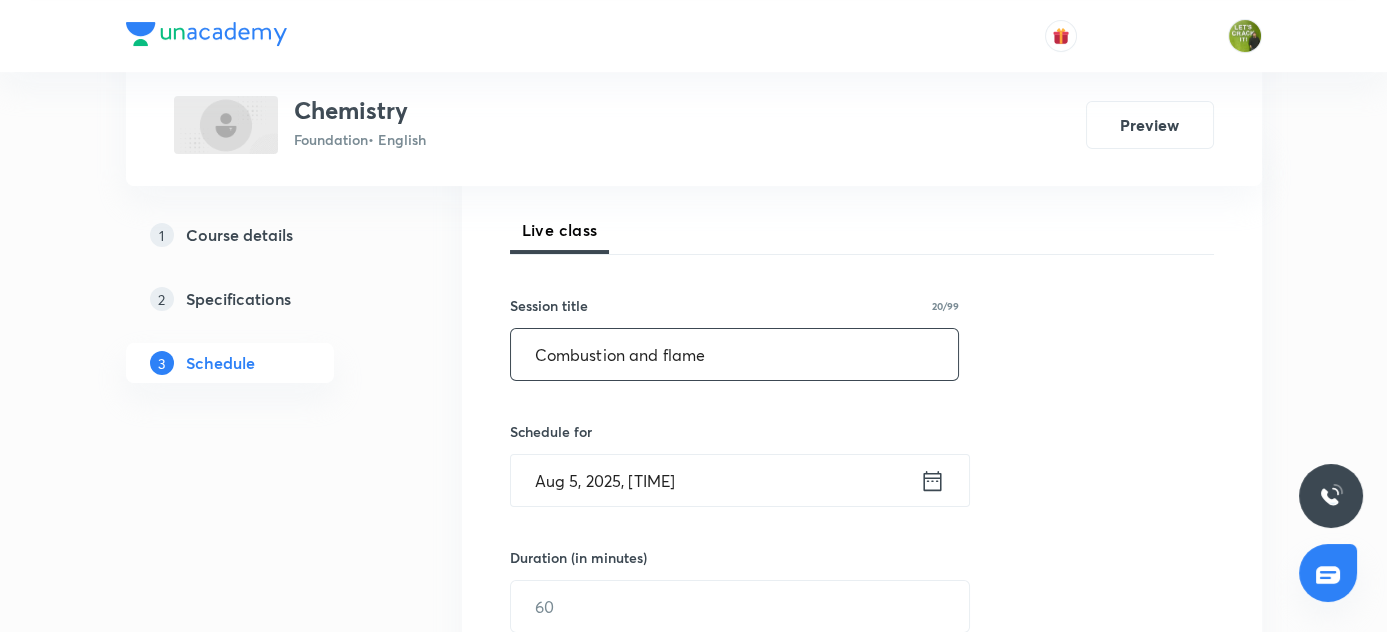type on "Combustion and flame" 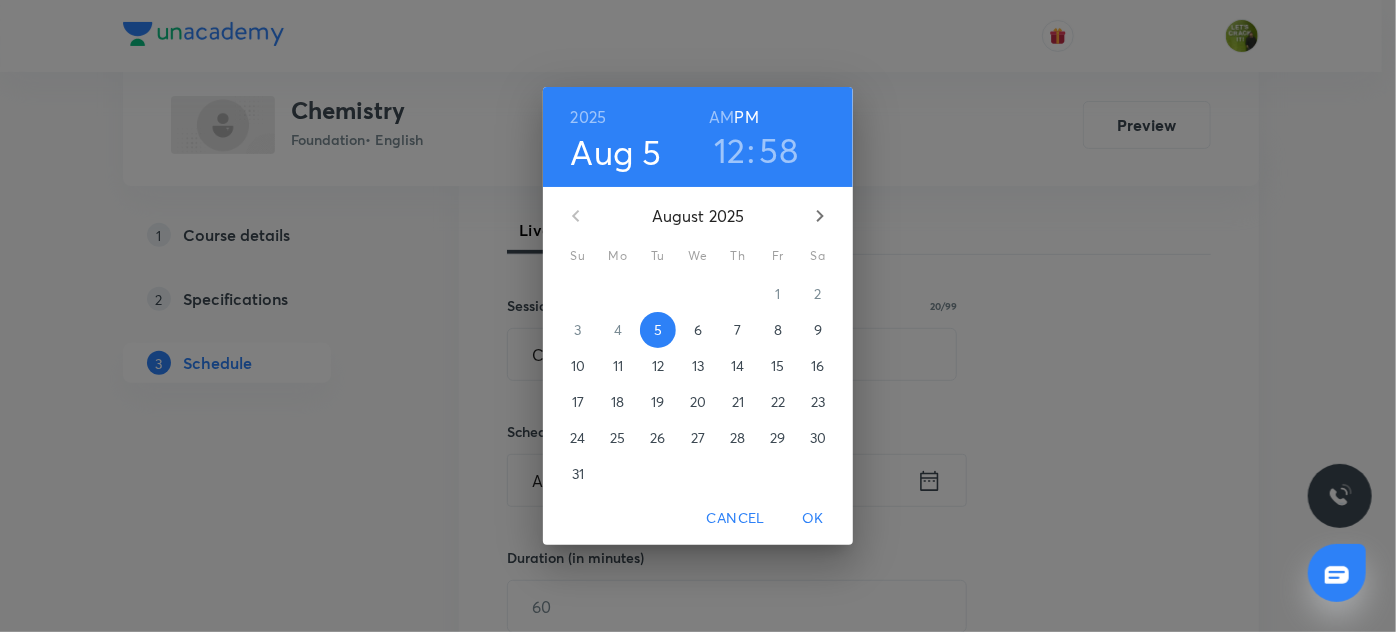 click on "12" at bounding box center [730, 150] 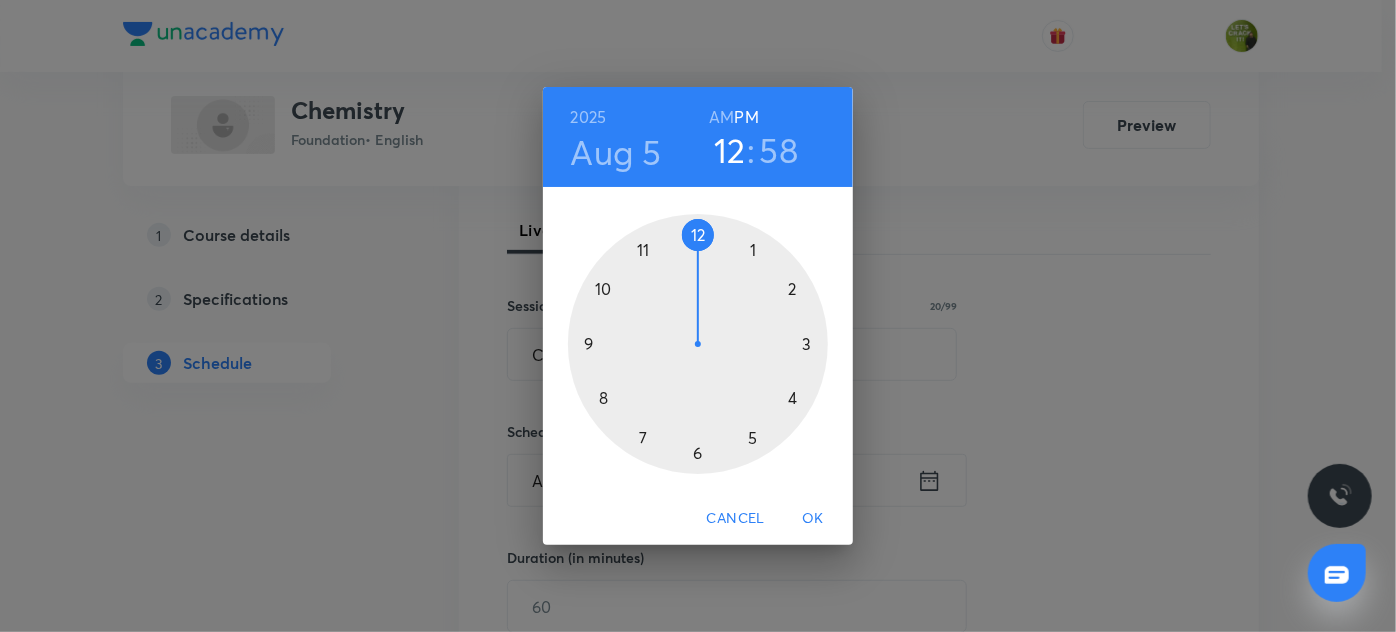 click at bounding box center (698, 344) 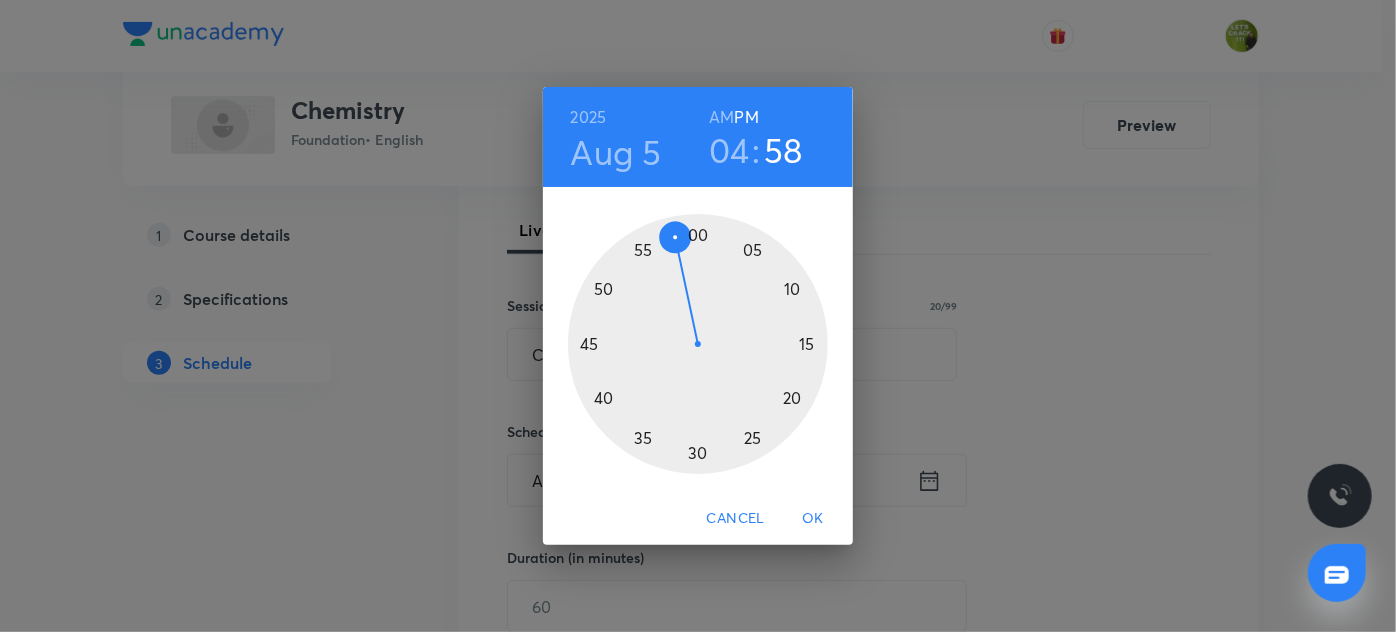 click at bounding box center (698, 344) 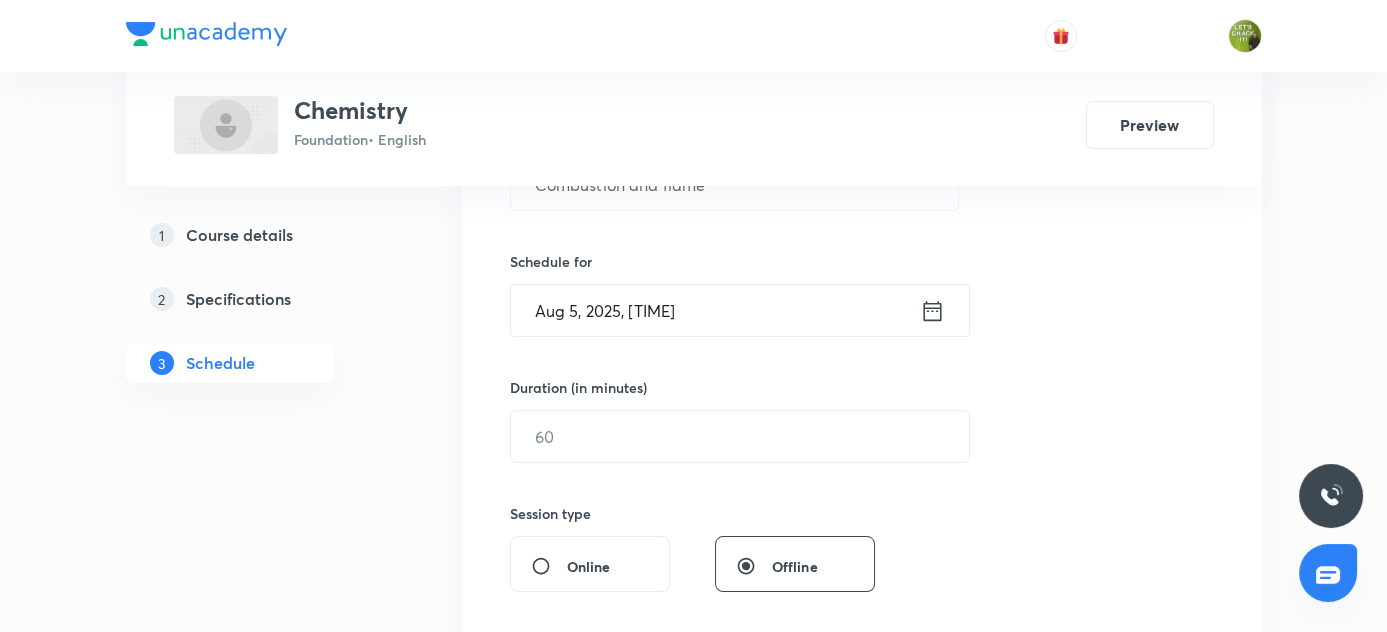 scroll, scrollTop: 454, scrollLeft: 0, axis: vertical 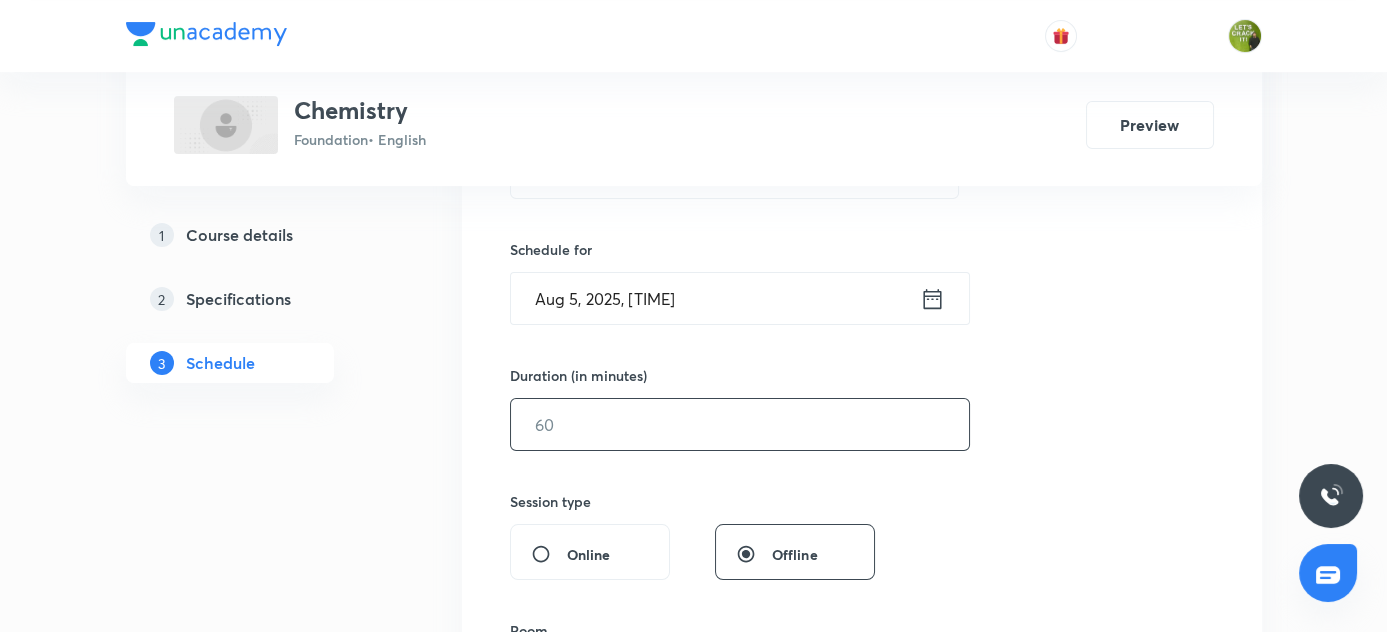 click at bounding box center (740, 424) 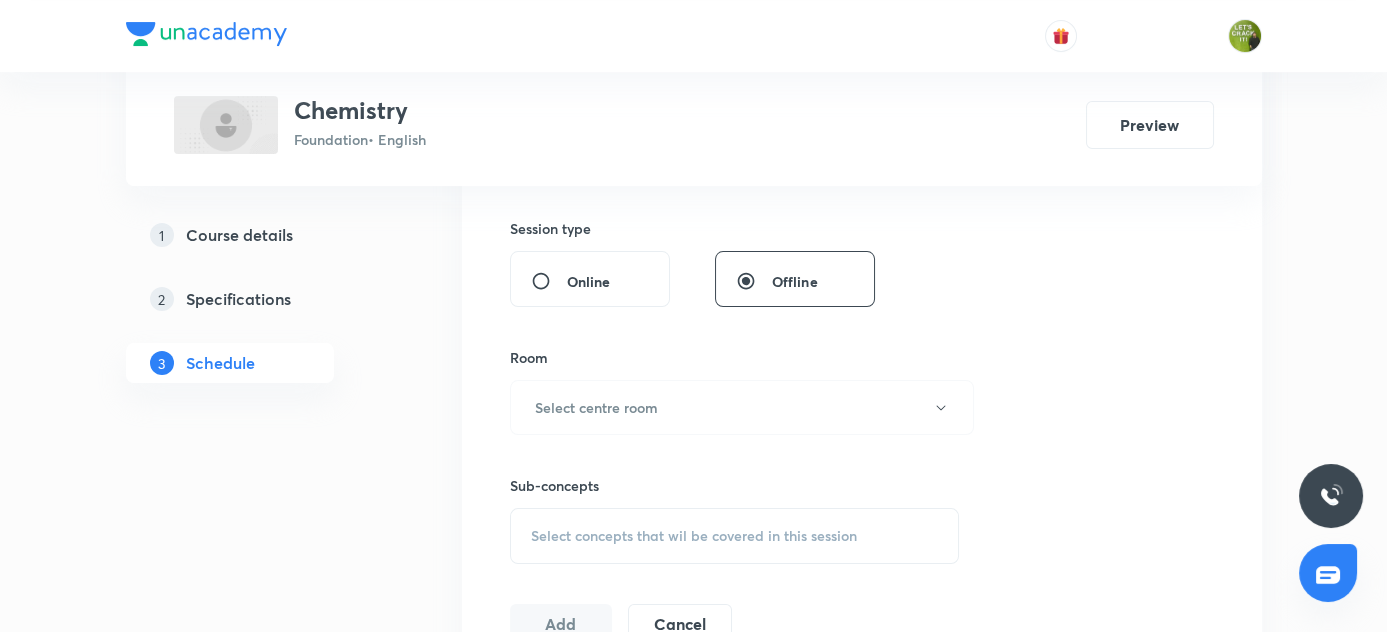 scroll, scrollTop: 818, scrollLeft: 0, axis: vertical 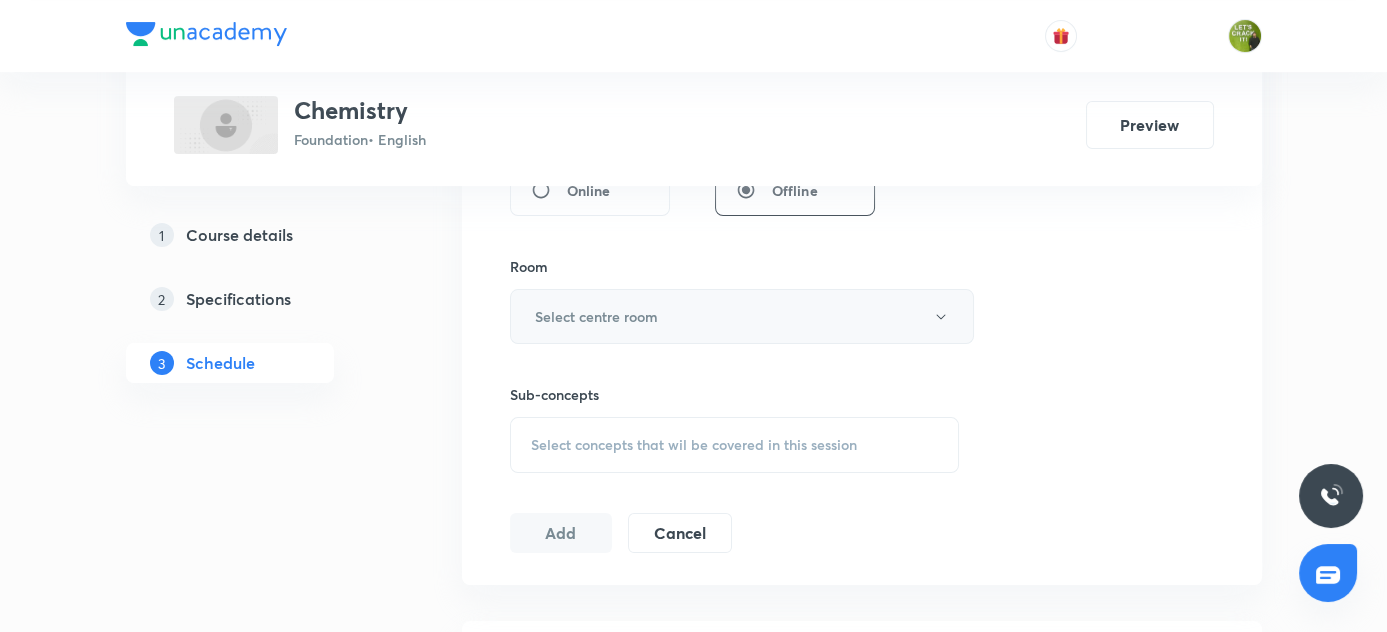 type on "60" 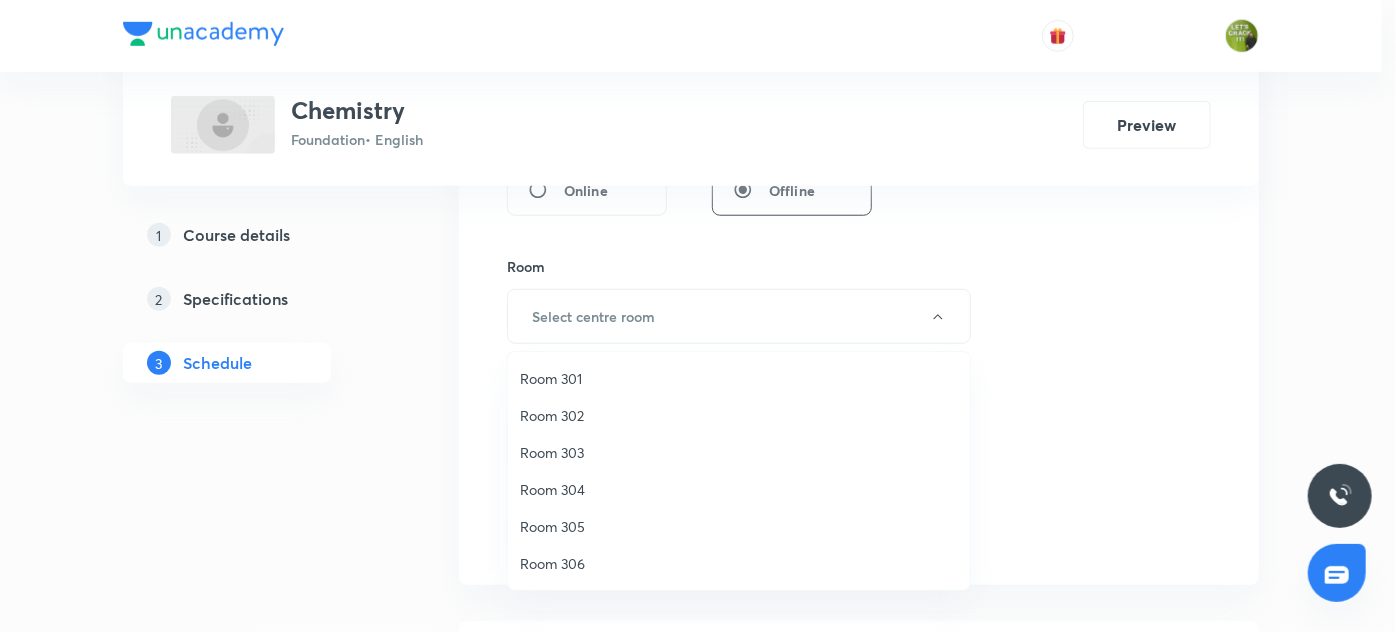 click on "Room 304" at bounding box center (739, 489) 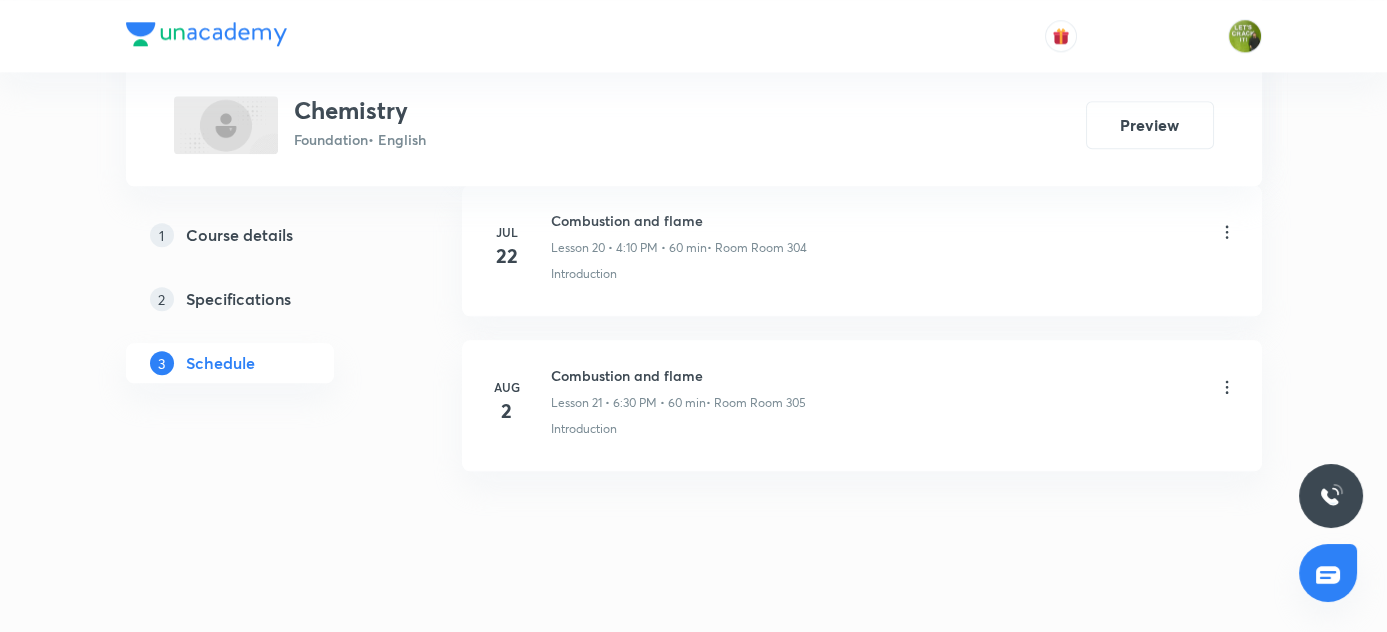 scroll, scrollTop: 4212, scrollLeft: 0, axis: vertical 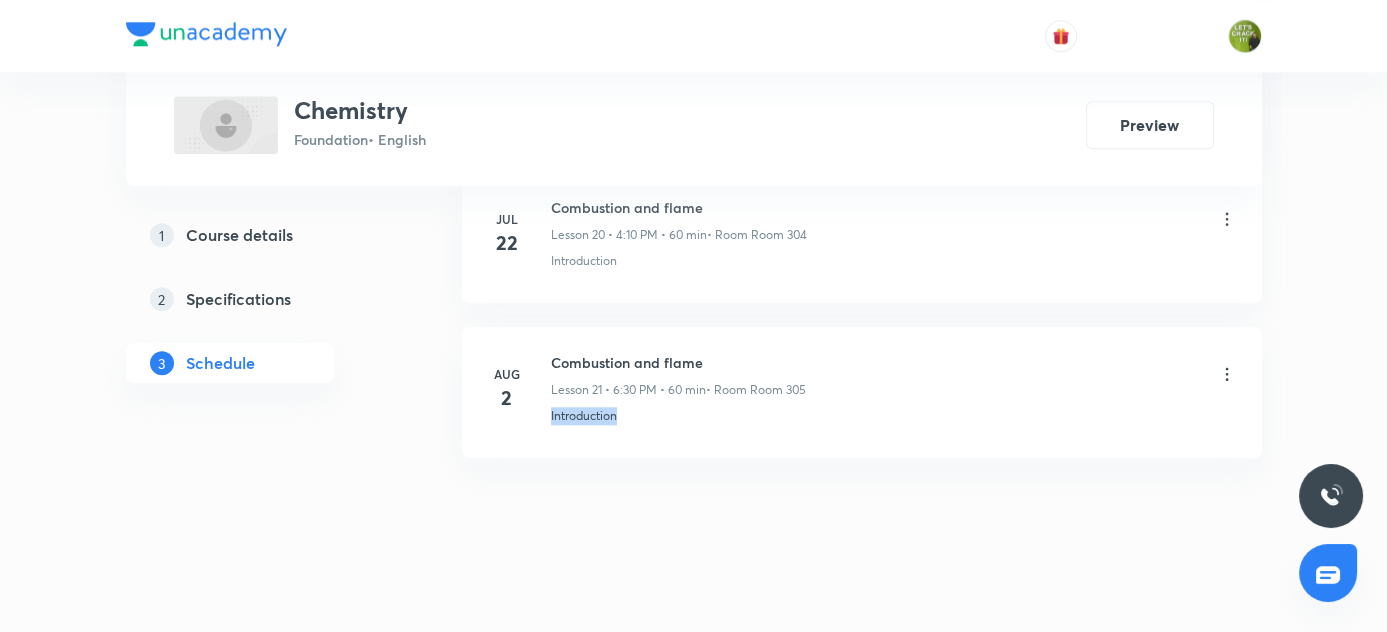 drag, startPoint x: 550, startPoint y: 400, endPoint x: 656, endPoint y: 399, distance: 106.004715 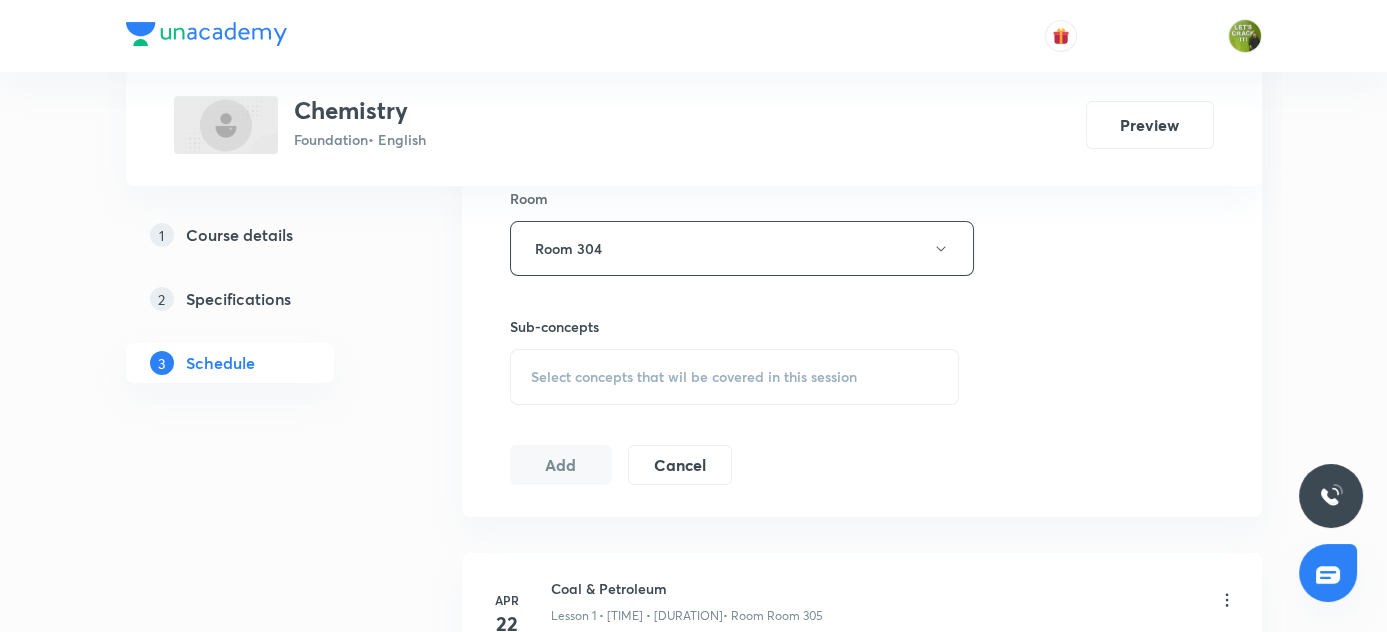 scroll, scrollTop: 977, scrollLeft: 0, axis: vertical 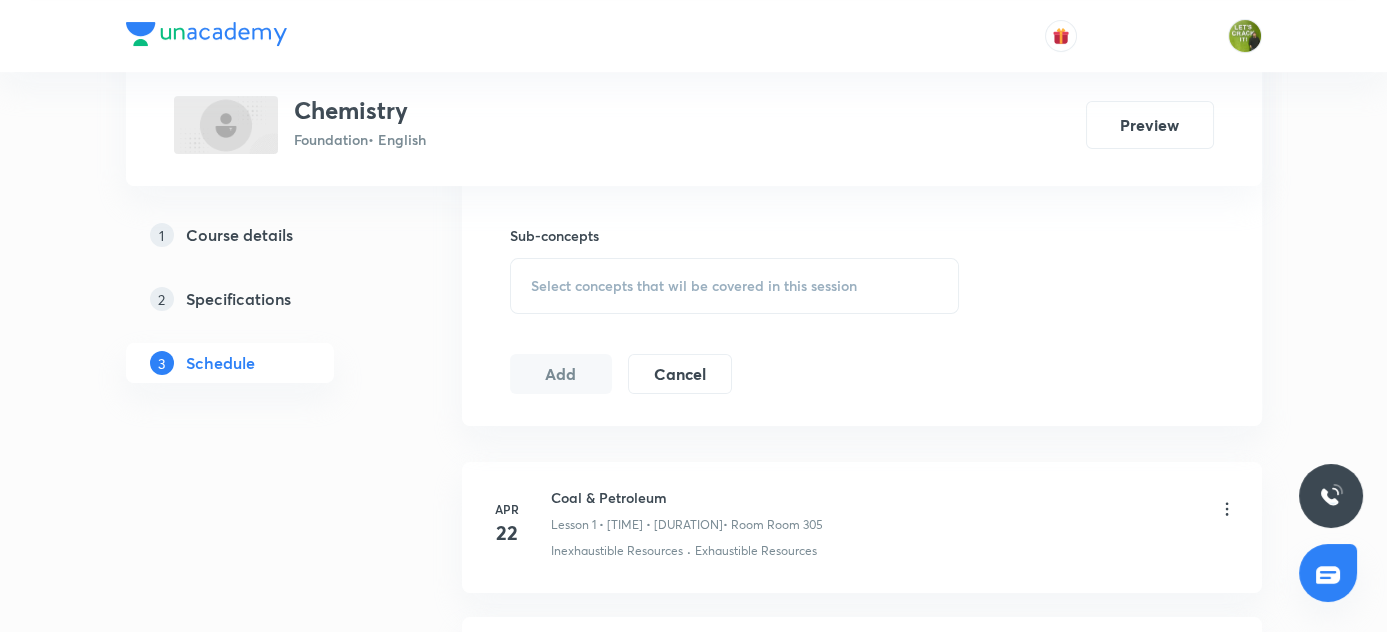 click on "Select concepts that wil be covered in this session" at bounding box center (694, 286) 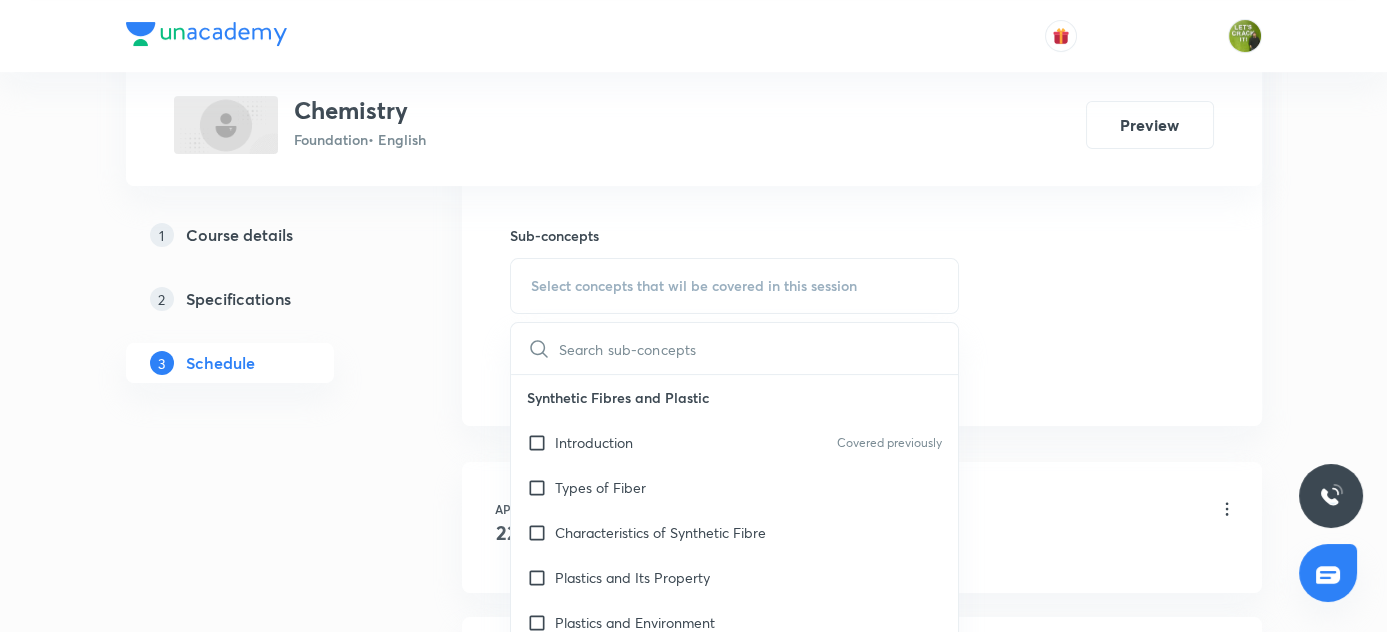 click at bounding box center [759, 348] 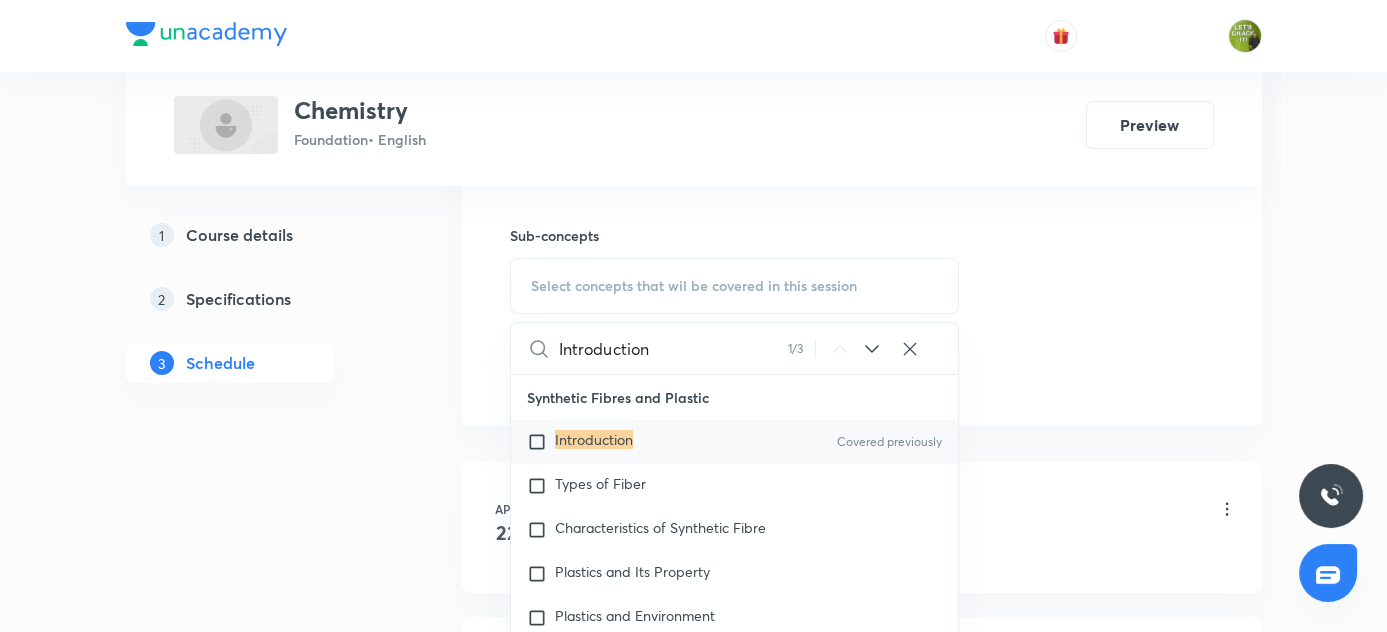 type on "Introduction" 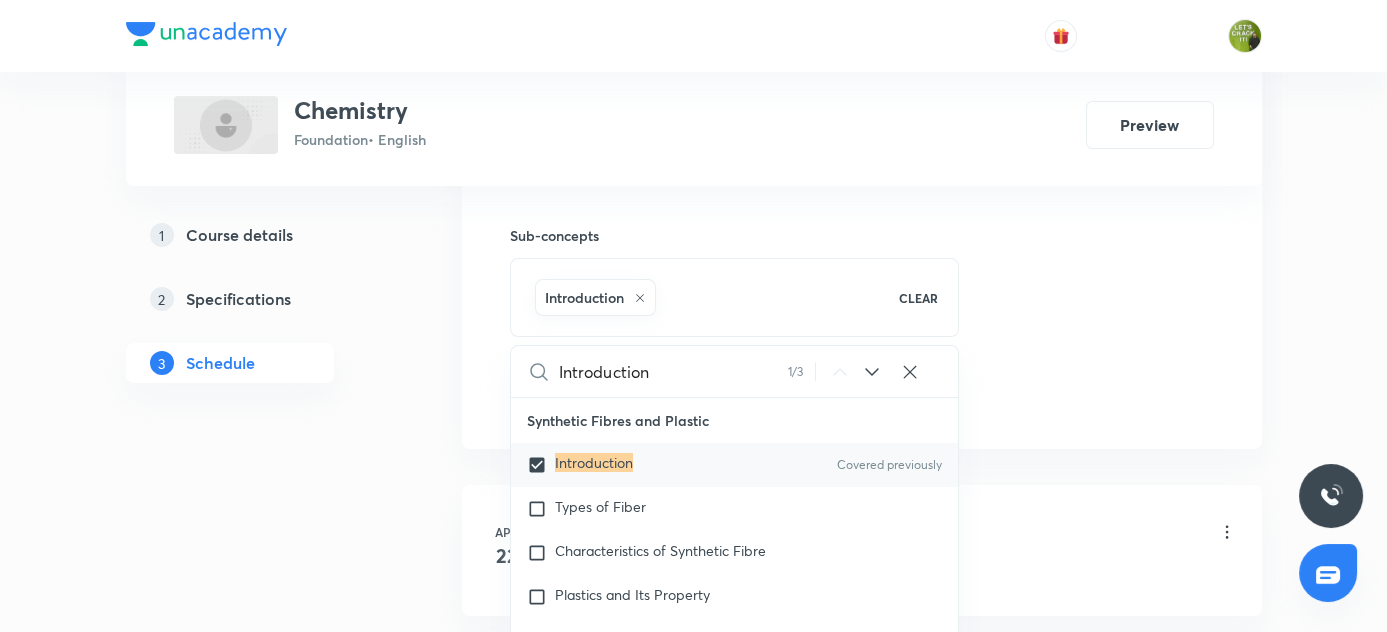 click on "Plus Courses Chemistry Foundation  • English Preview 1 Course details 2 Specifications 3 Schedule Schedule 21  classes Session  22 Live class Session title 20/99 Combustion and flame ​ Schedule for Aug 5, 2025, 4:10 PM ​ Duration (in minutes) 60 ​   Session type Online Offline Room Room 304 Sub-concepts Introduction CLEAR Introduction 1 / 3 ​ Synthetic Fibres and Plastic Introduction Covered previously Types of Fiber Characteristics of Synthetic Fibre Plastics and Its Property Plastics and Environment Materials Metals and Non Metals Physical Properties Chemical Properties Uses of Metal and Non Metals Coal and Petroleum Exhaustible Resources Covered previously Inexhaustible Resources Covered previously Combustion and Flame Introduction Types of Combustion Flame Fuel Effects of Electric Current Introduction Conductivity in Liquids Electrolysis Electroplating Coal and Petroleum Class 8 Coal and Petroleum Class 8 Add Cancel Apr 22 Coal & Petroleum Lesson 1 • 4:10 PM • 60 min  • Room Room 305 · 6" at bounding box center [694, 1501] 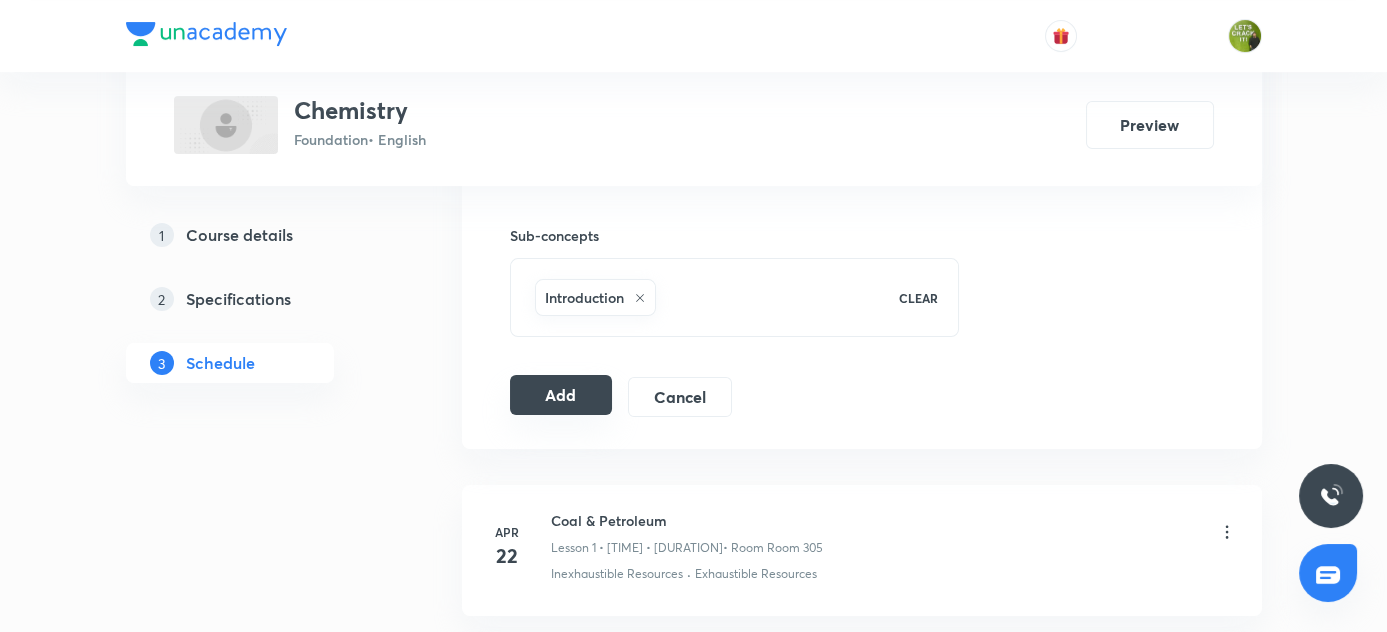 click on "Add" at bounding box center (561, 395) 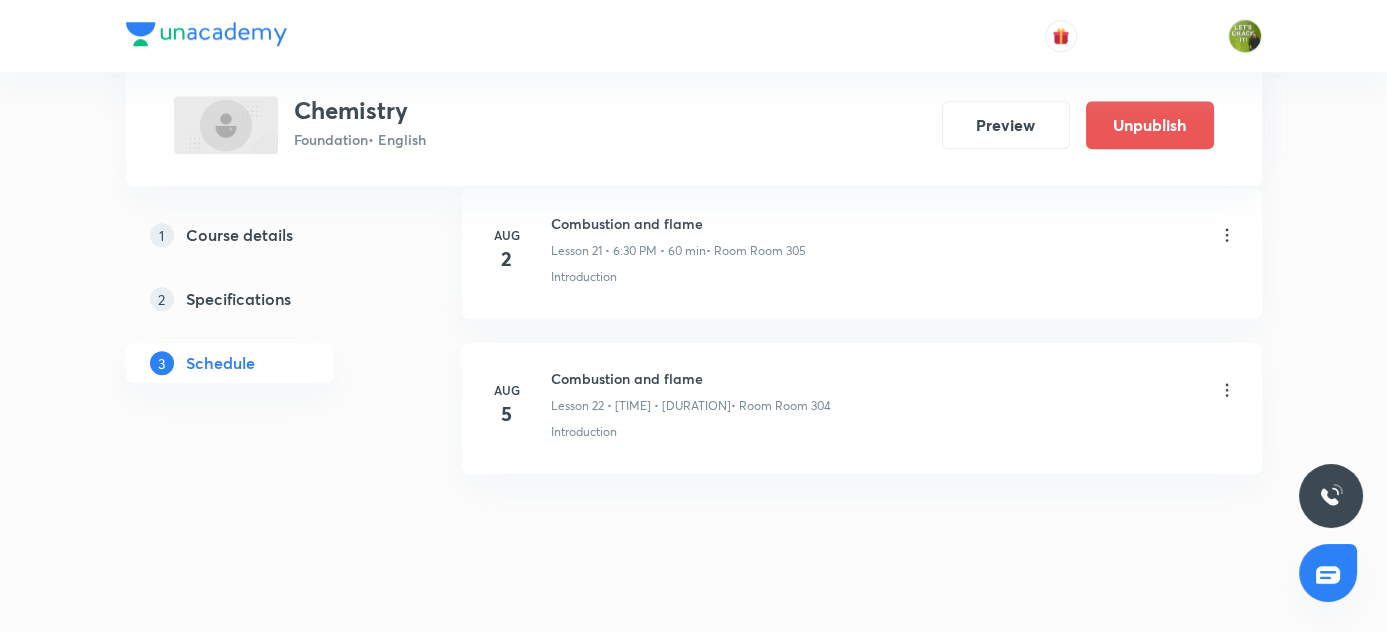 scroll, scrollTop: 3450, scrollLeft: 0, axis: vertical 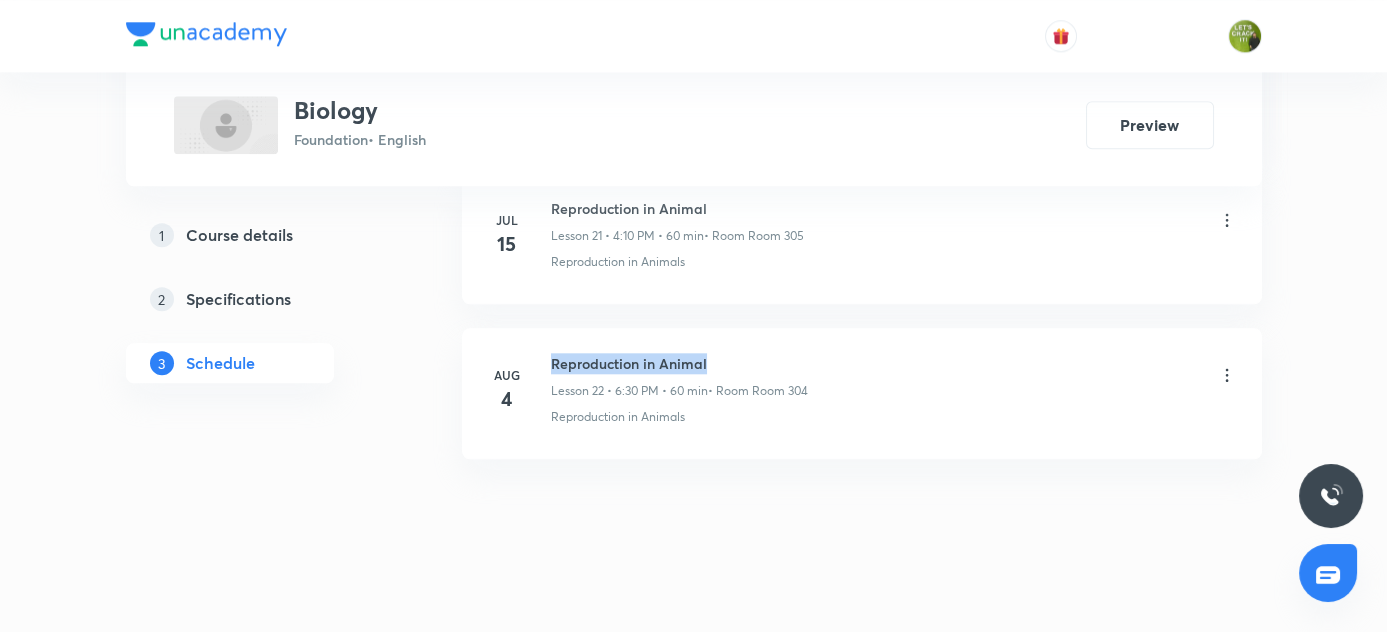 drag, startPoint x: 549, startPoint y: 343, endPoint x: 733, endPoint y: 346, distance: 184.02446 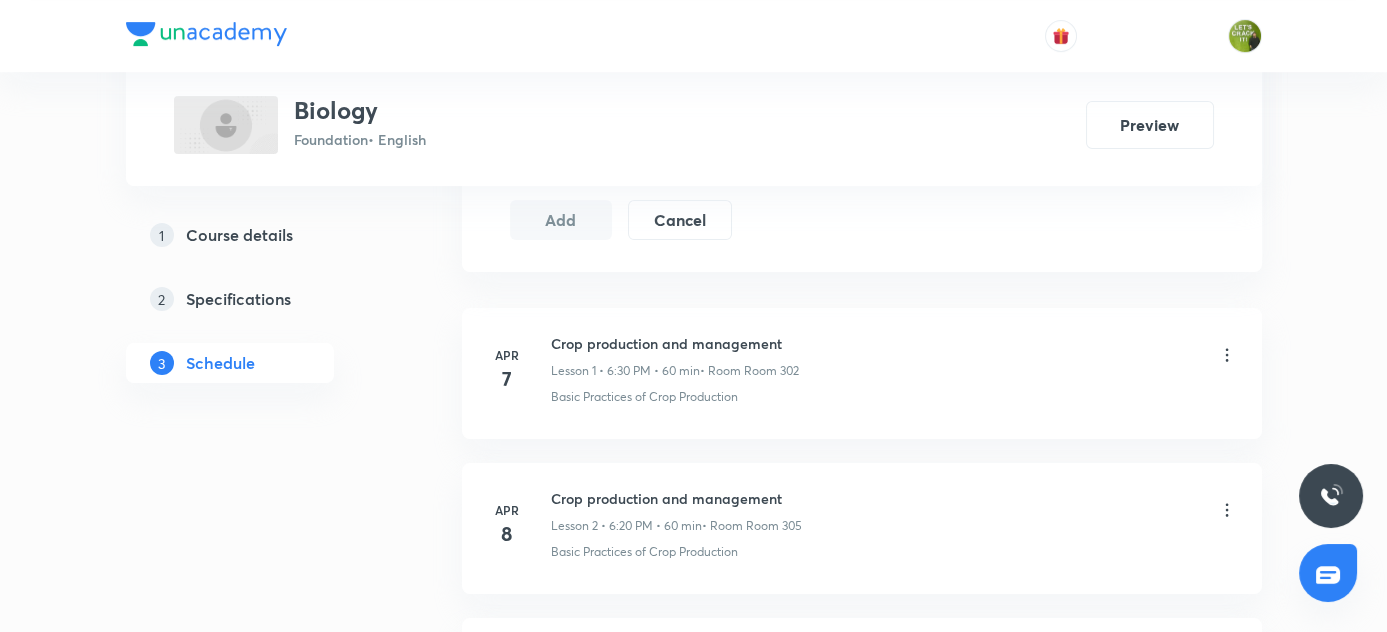 scroll, scrollTop: 495, scrollLeft: 0, axis: vertical 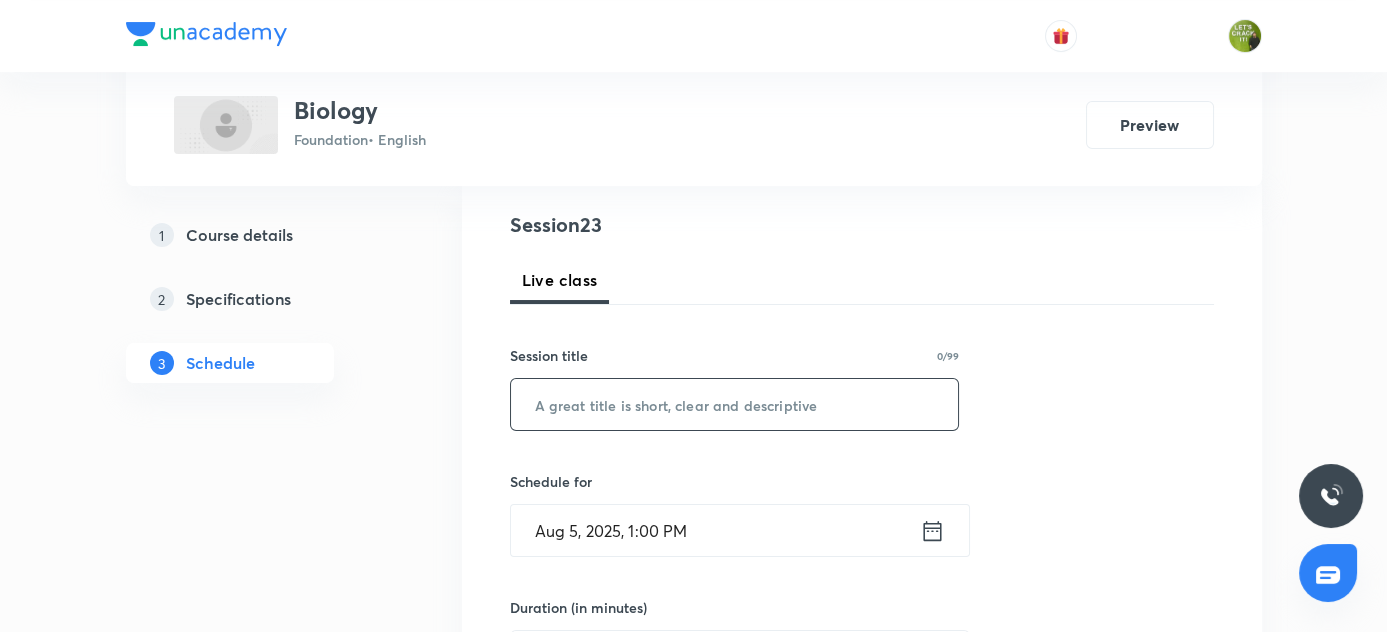 click at bounding box center (735, 404) 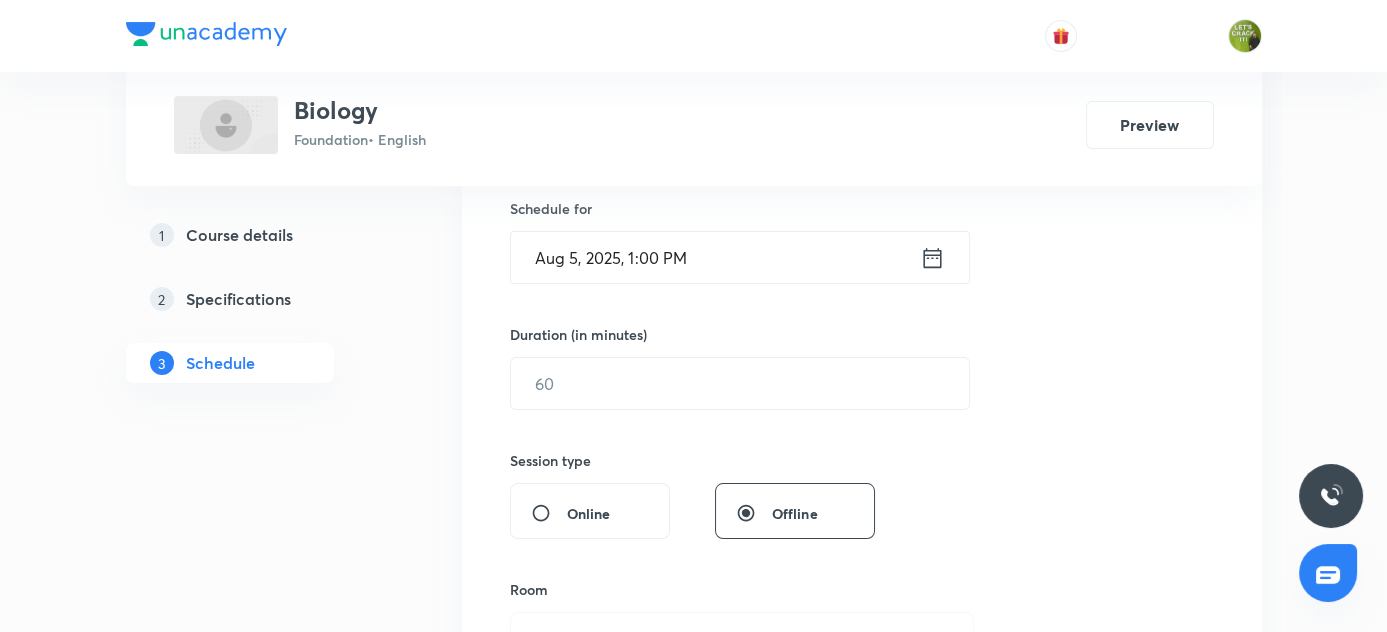 scroll, scrollTop: 404, scrollLeft: 0, axis: vertical 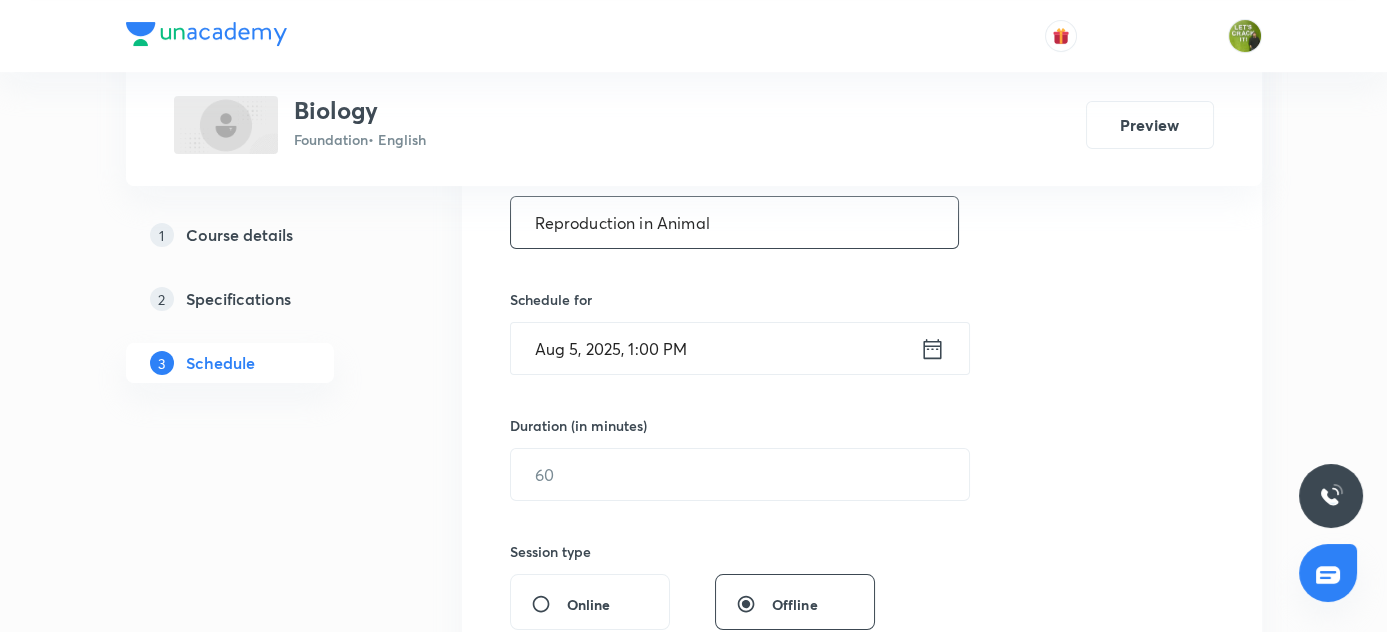 type on "Reproduction in Animal" 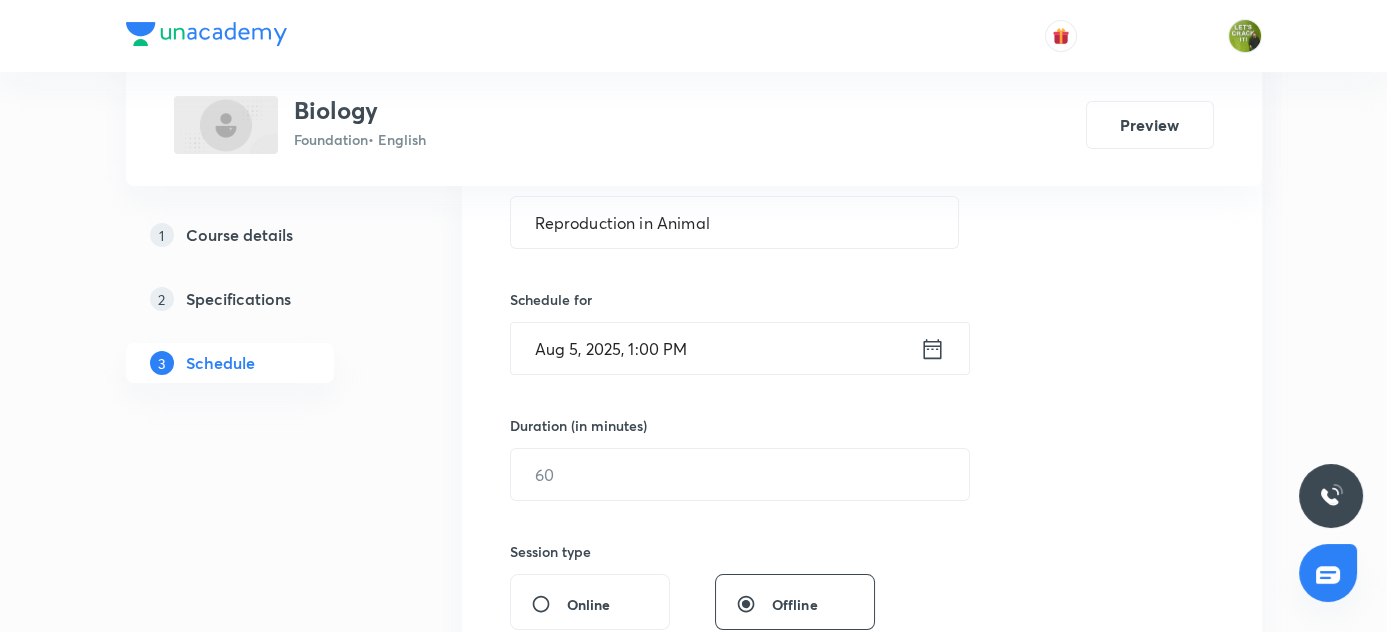 click 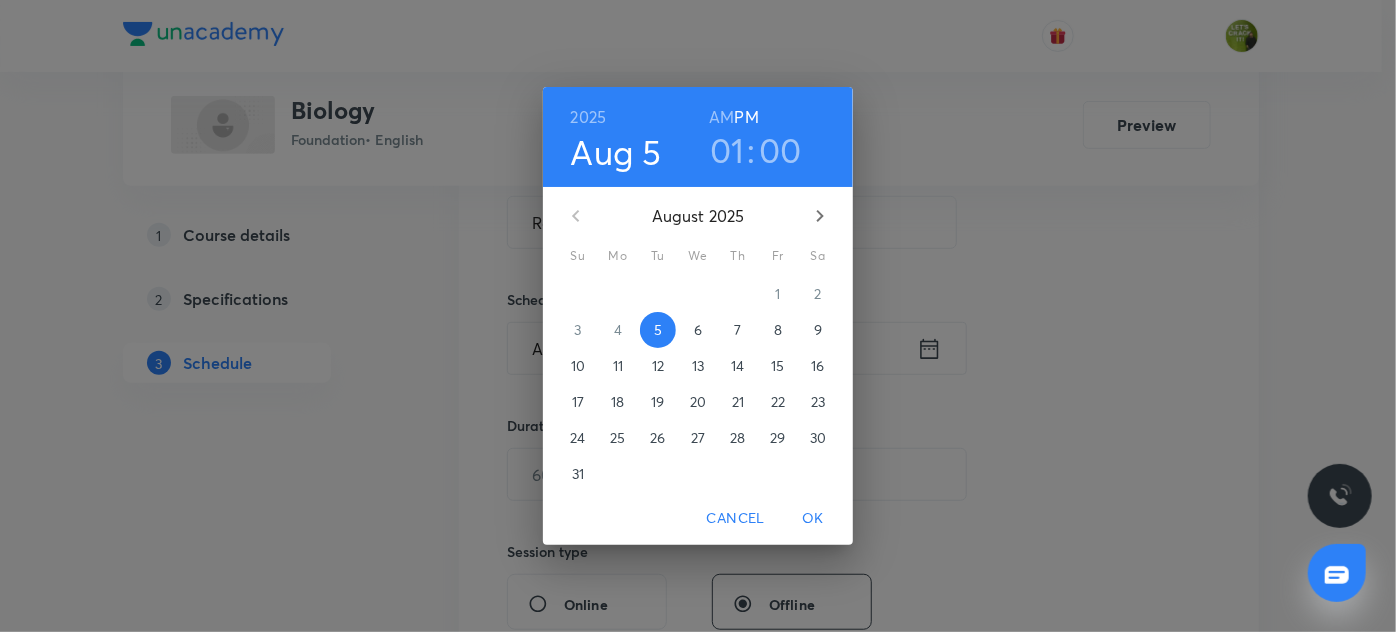 click on "01" at bounding box center [727, 150] 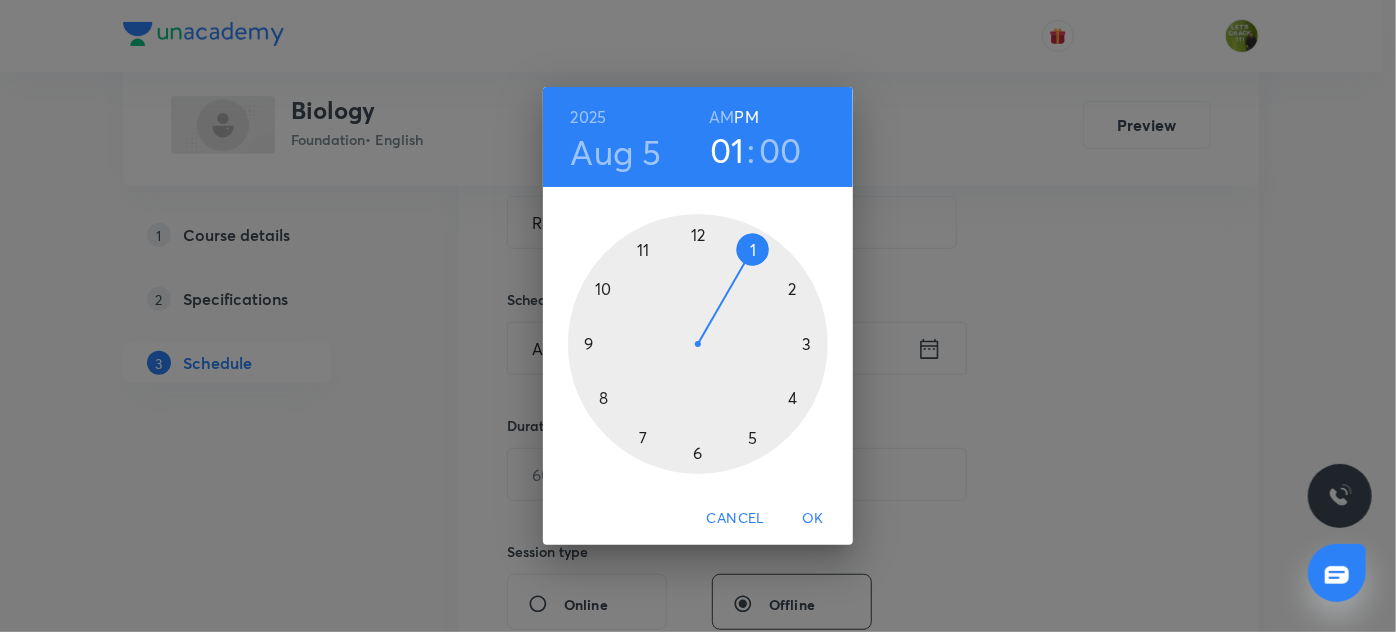 click at bounding box center [698, 344] 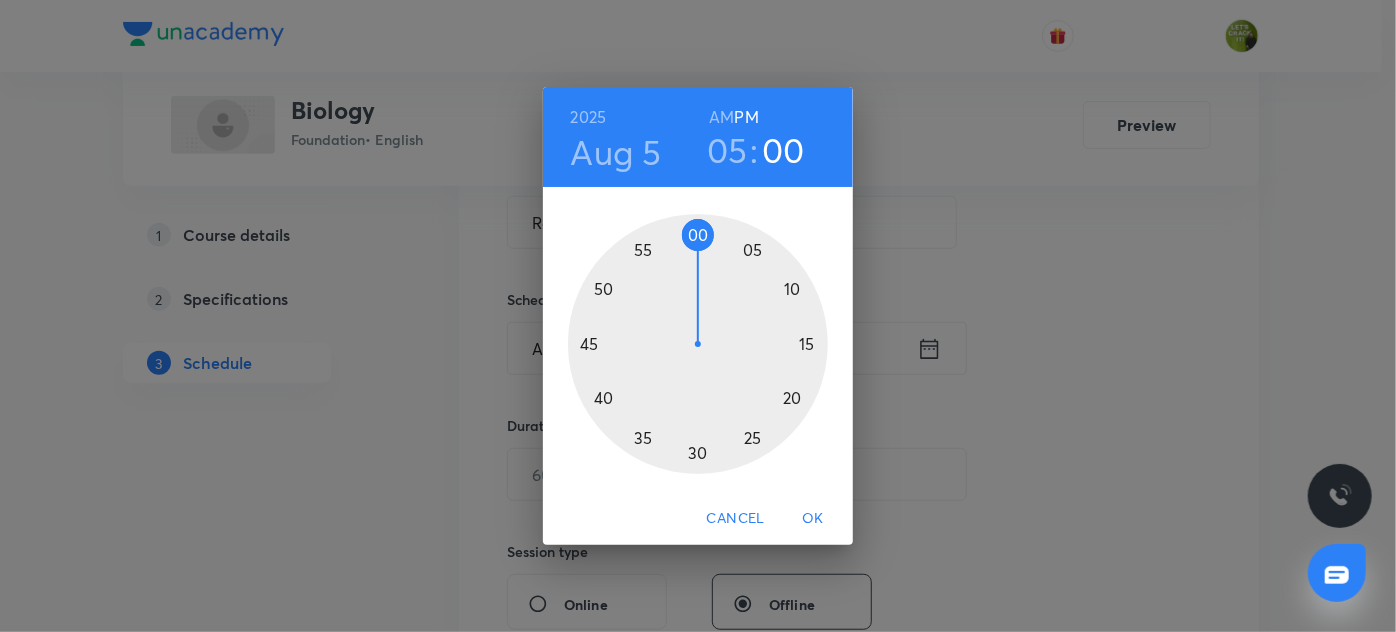 click at bounding box center [698, 344] 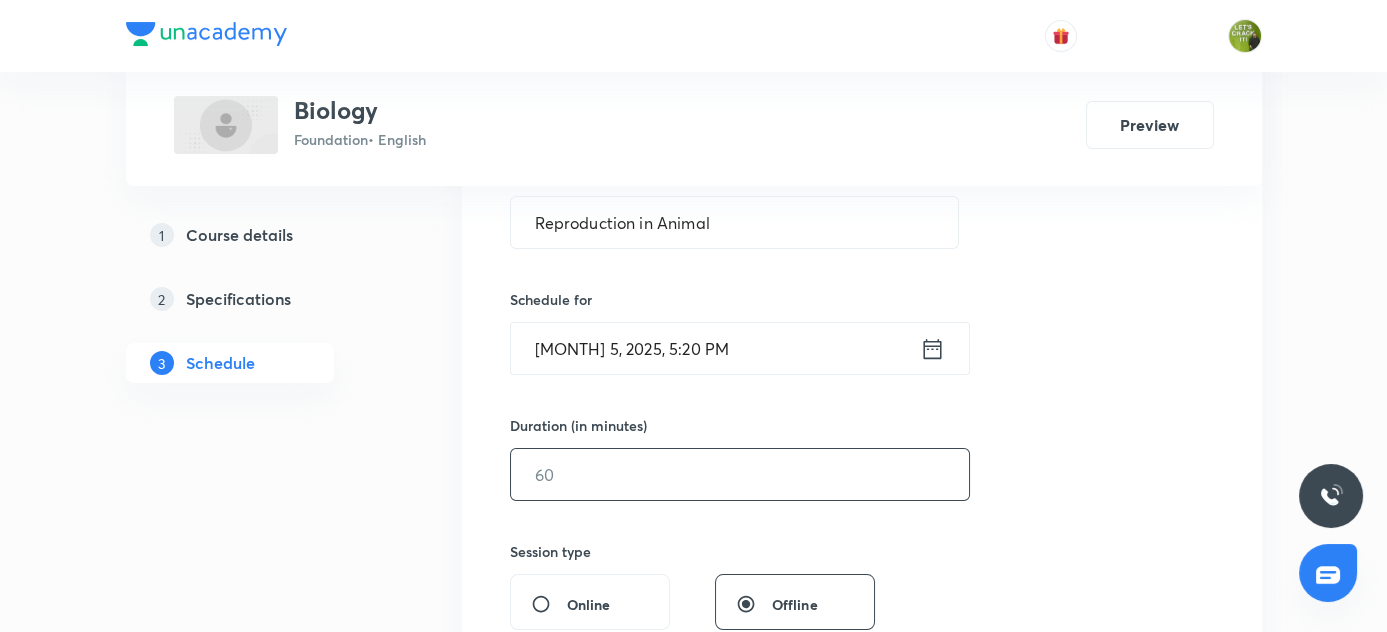 click at bounding box center (740, 474) 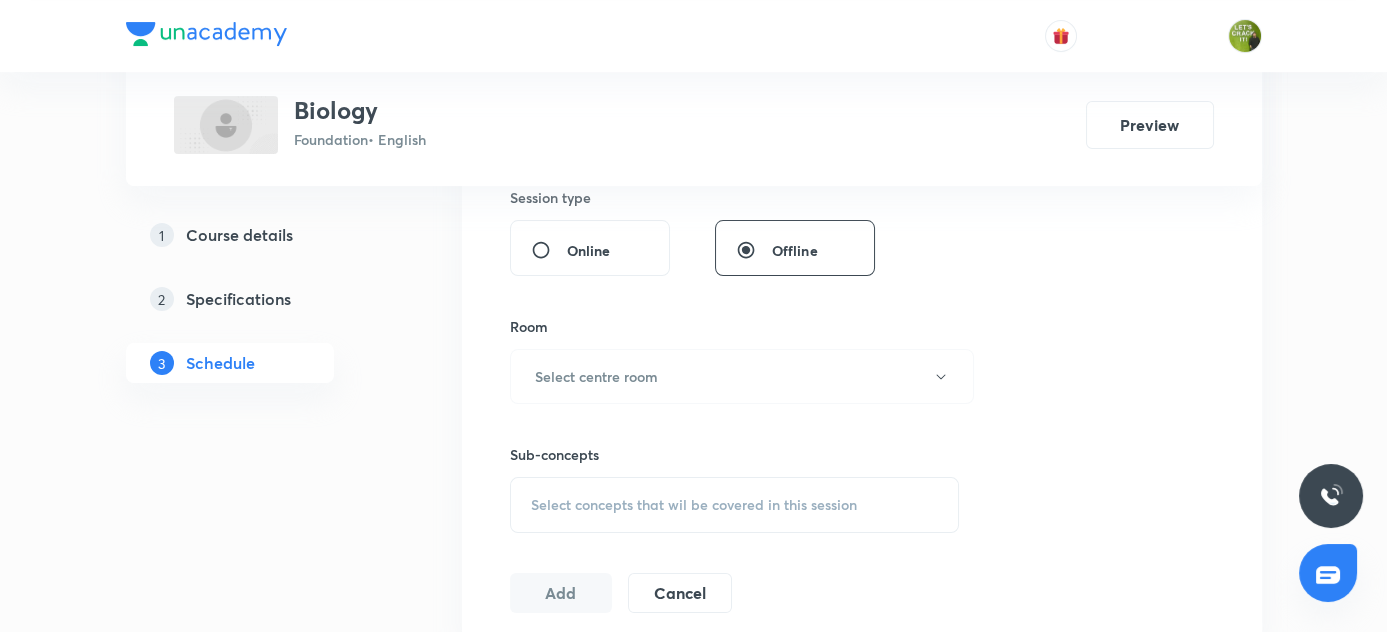 scroll, scrollTop: 768, scrollLeft: 0, axis: vertical 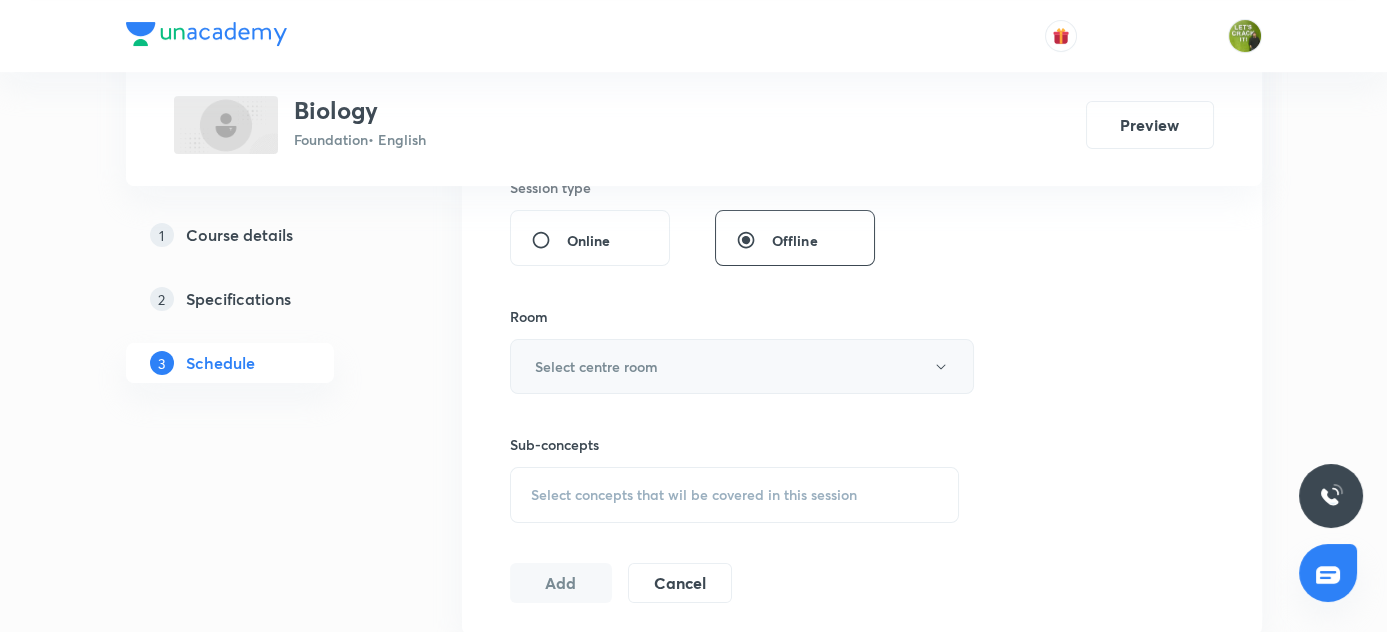 type on "60" 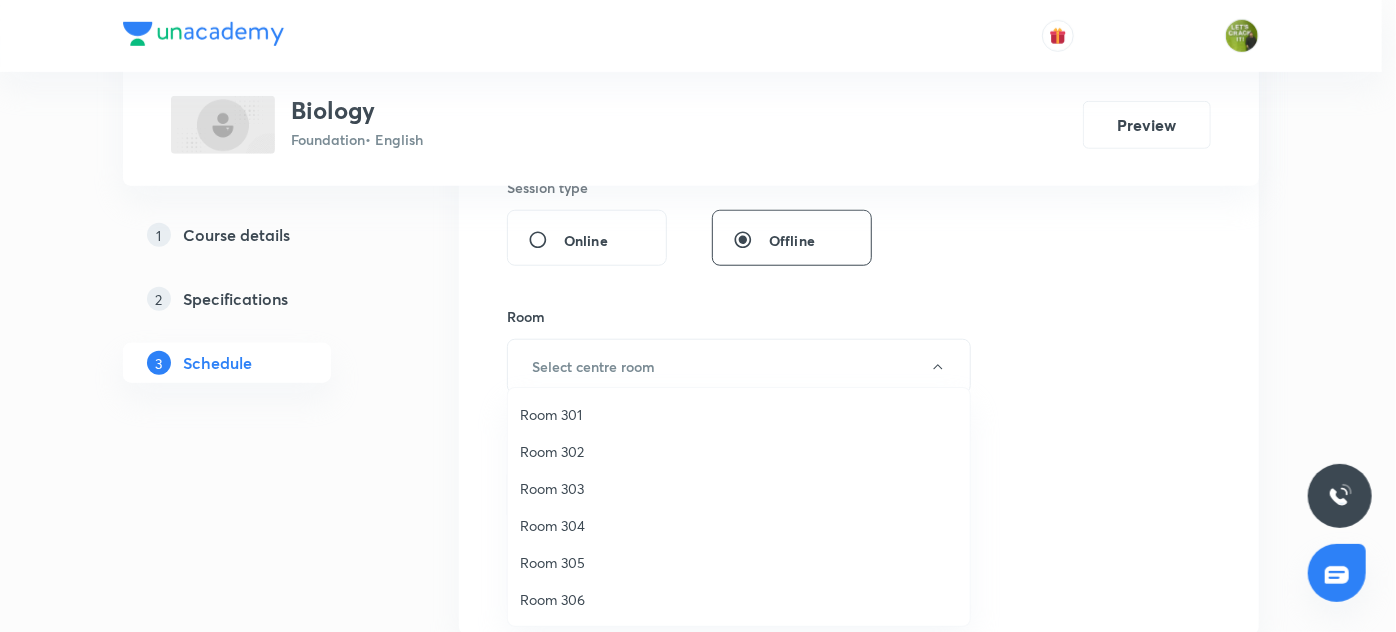 click on "Room 304" at bounding box center (739, 525) 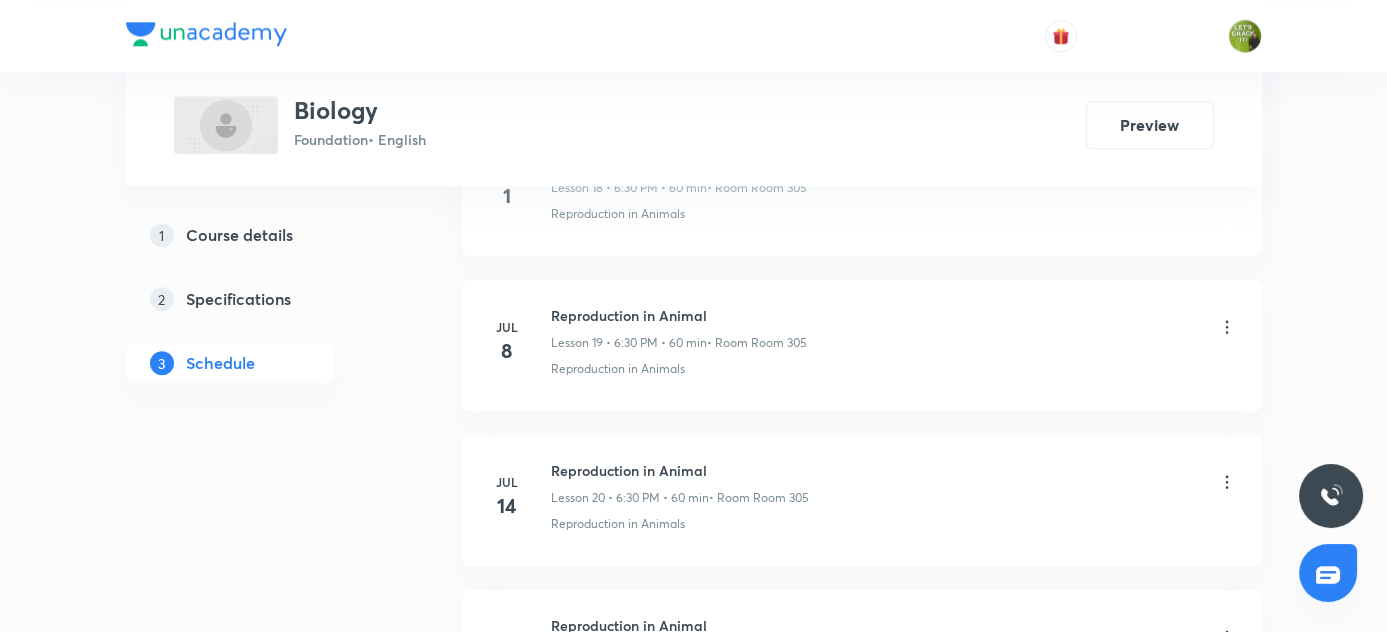 scroll, scrollTop: 4366, scrollLeft: 0, axis: vertical 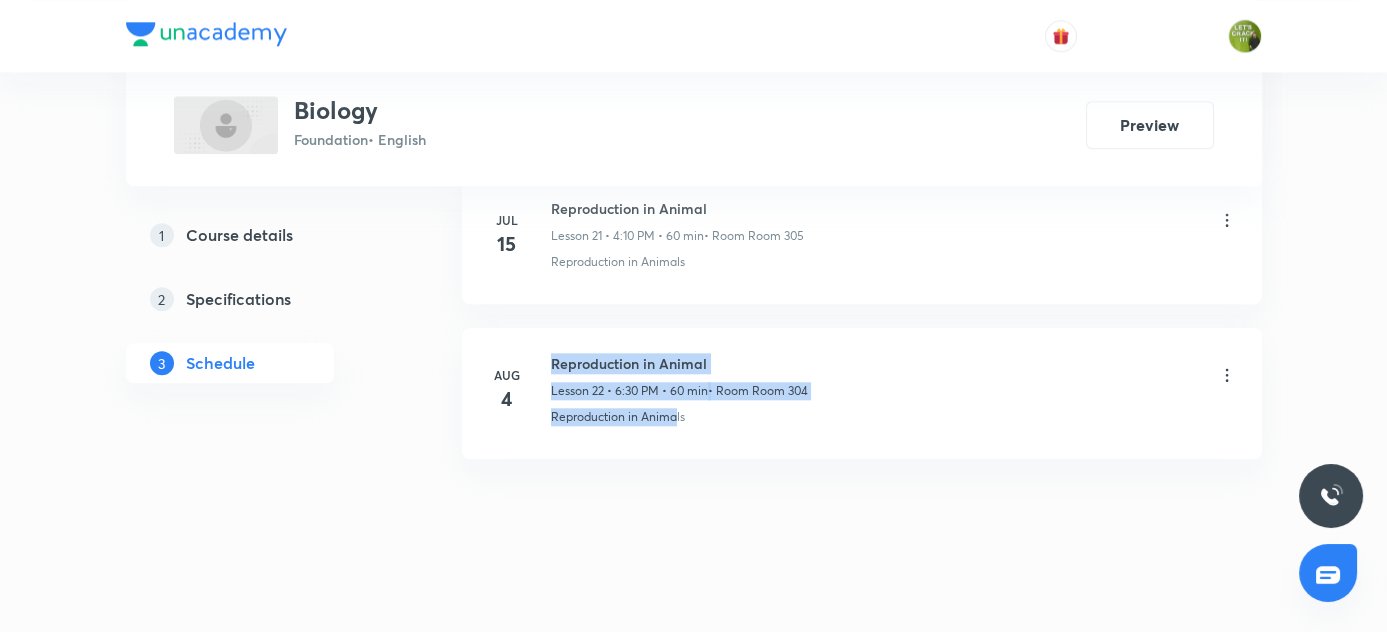 drag, startPoint x: 549, startPoint y: 397, endPoint x: 674, endPoint y: 402, distance: 125.09996 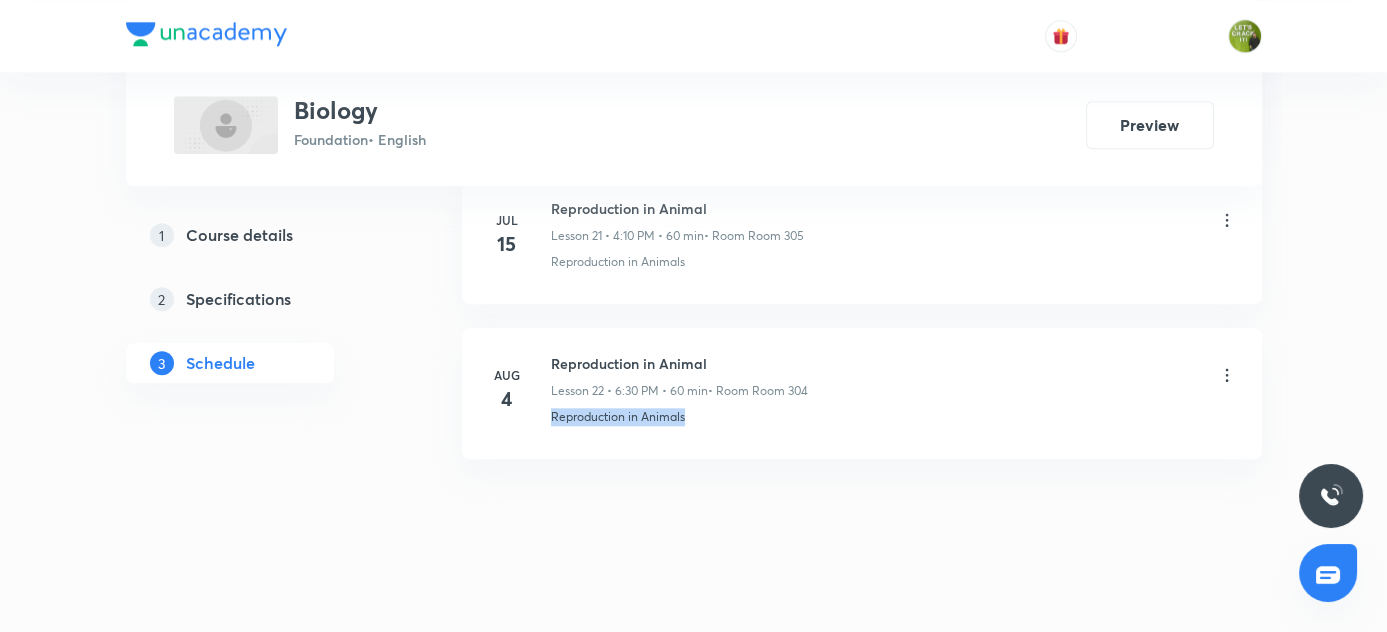 drag, startPoint x: 551, startPoint y: 399, endPoint x: 702, endPoint y: 402, distance: 151.0298 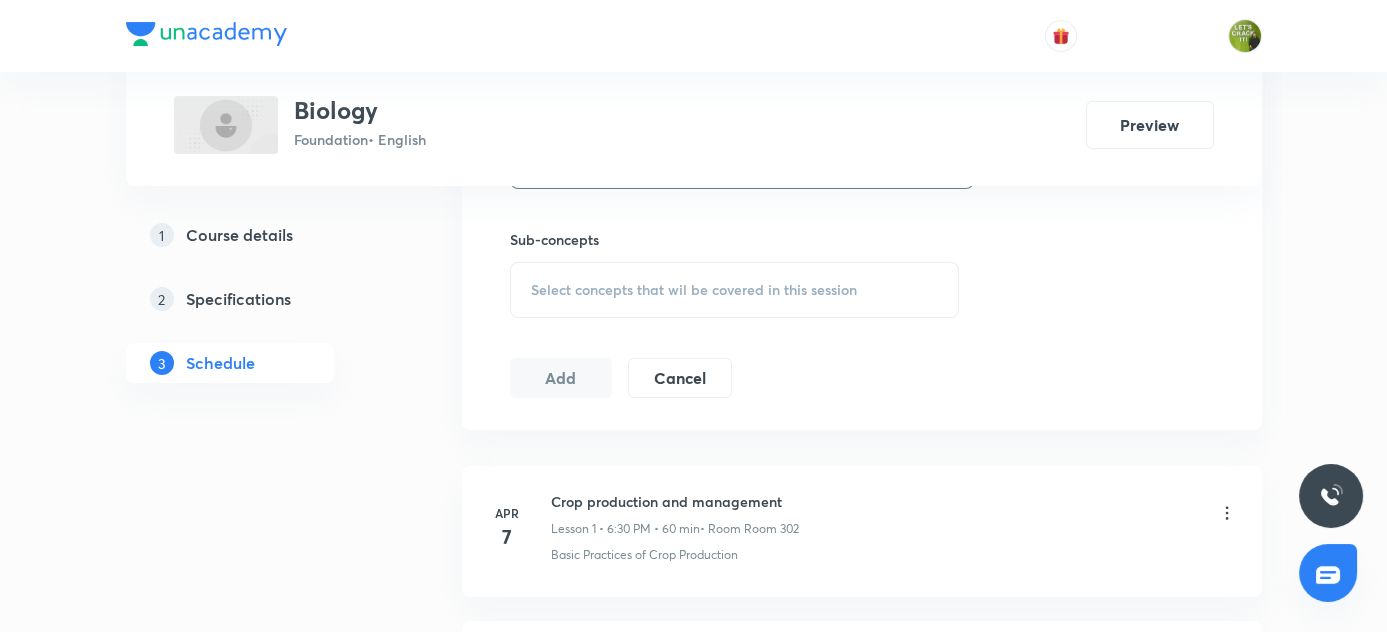 scroll, scrollTop: 1002, scrollLeft: 0, axis: vertical 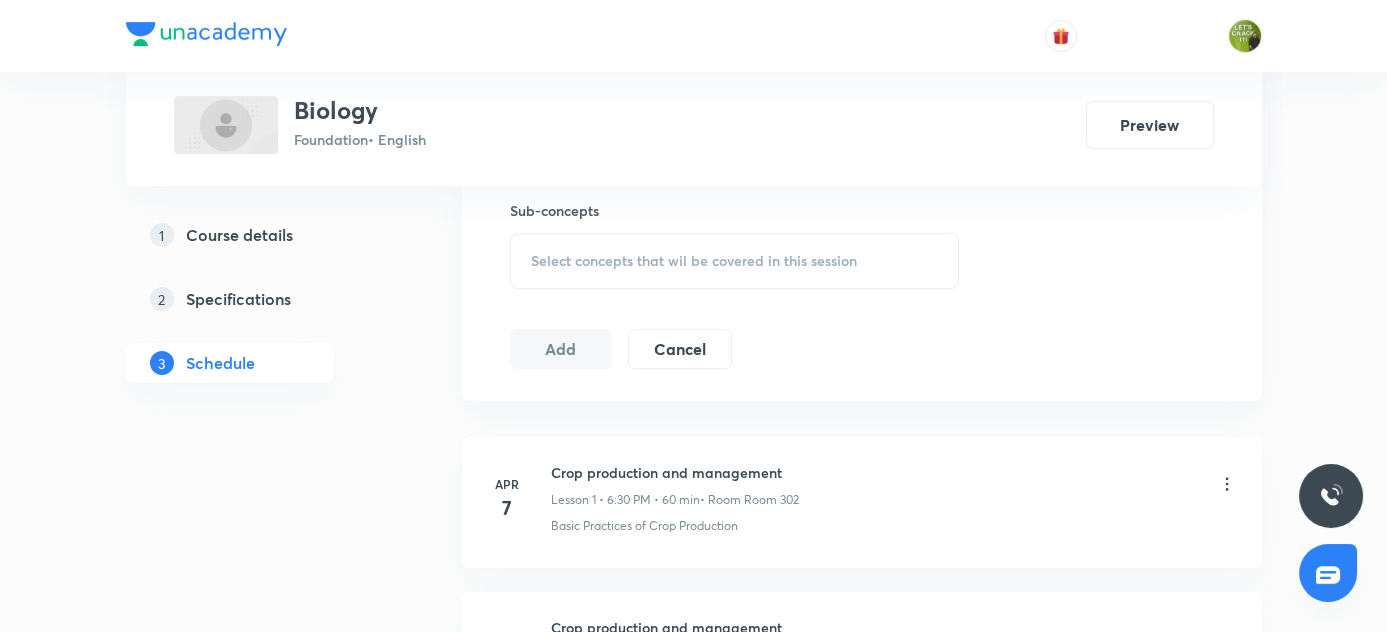 click on "Select concepts that wil be covered in this session" at bounding box center [694, 261] 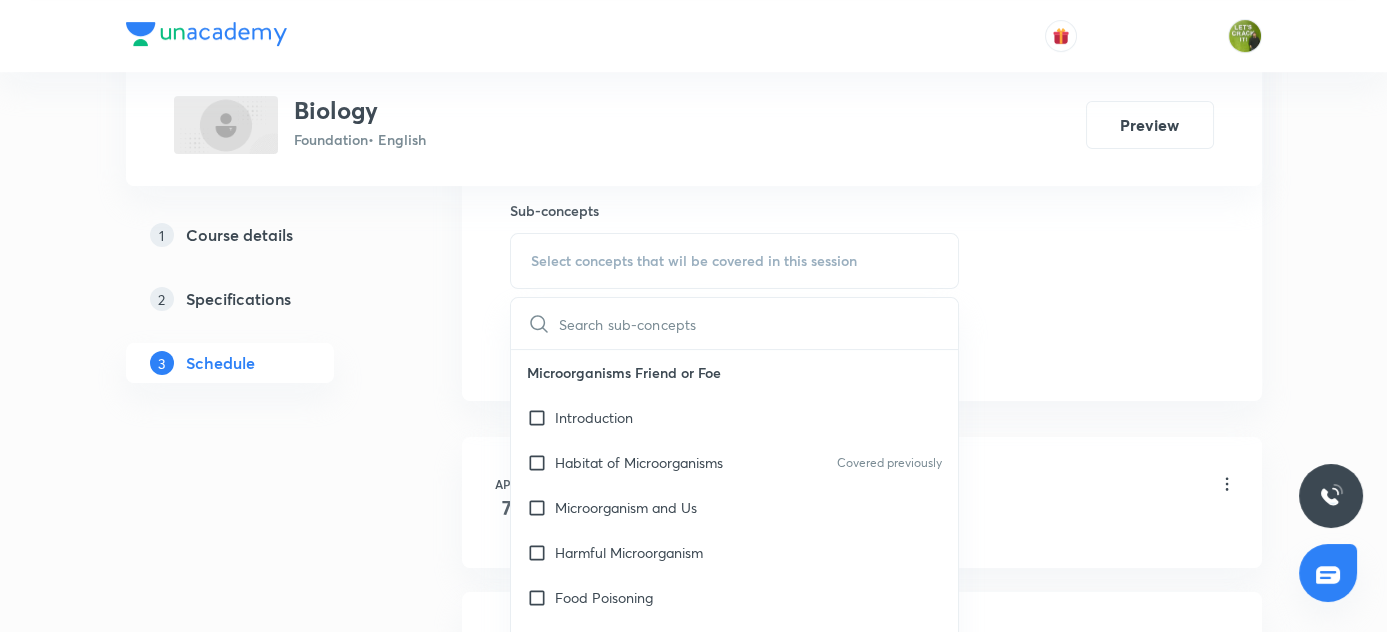 click at bounding box center (759, 323) 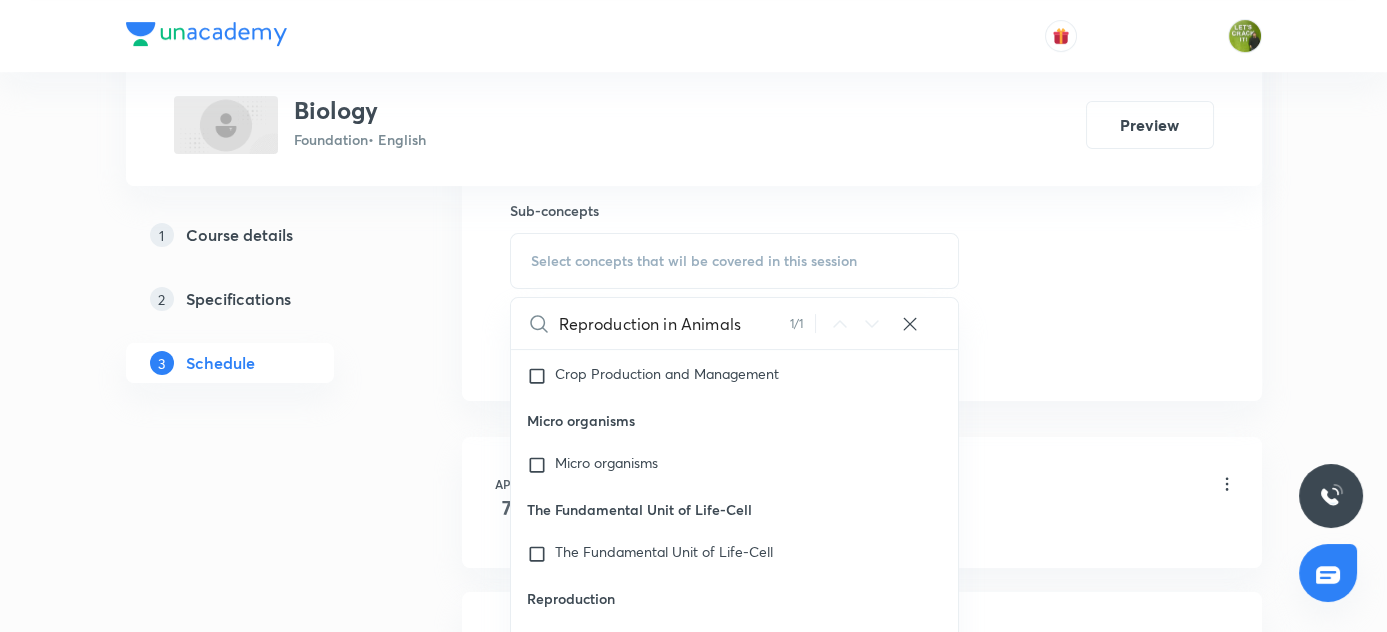 scroll, scrollTop: 1960, scrollLeft: 0, axis: vertical 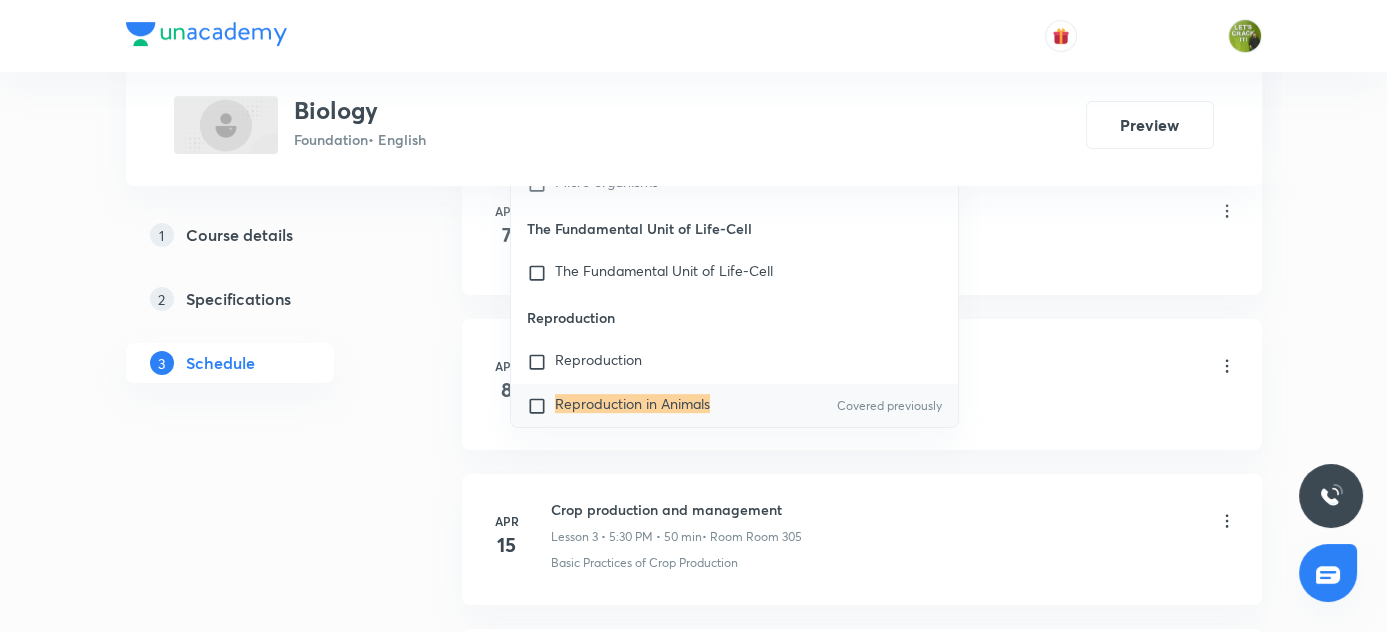 type on "Reproduction in Animals" 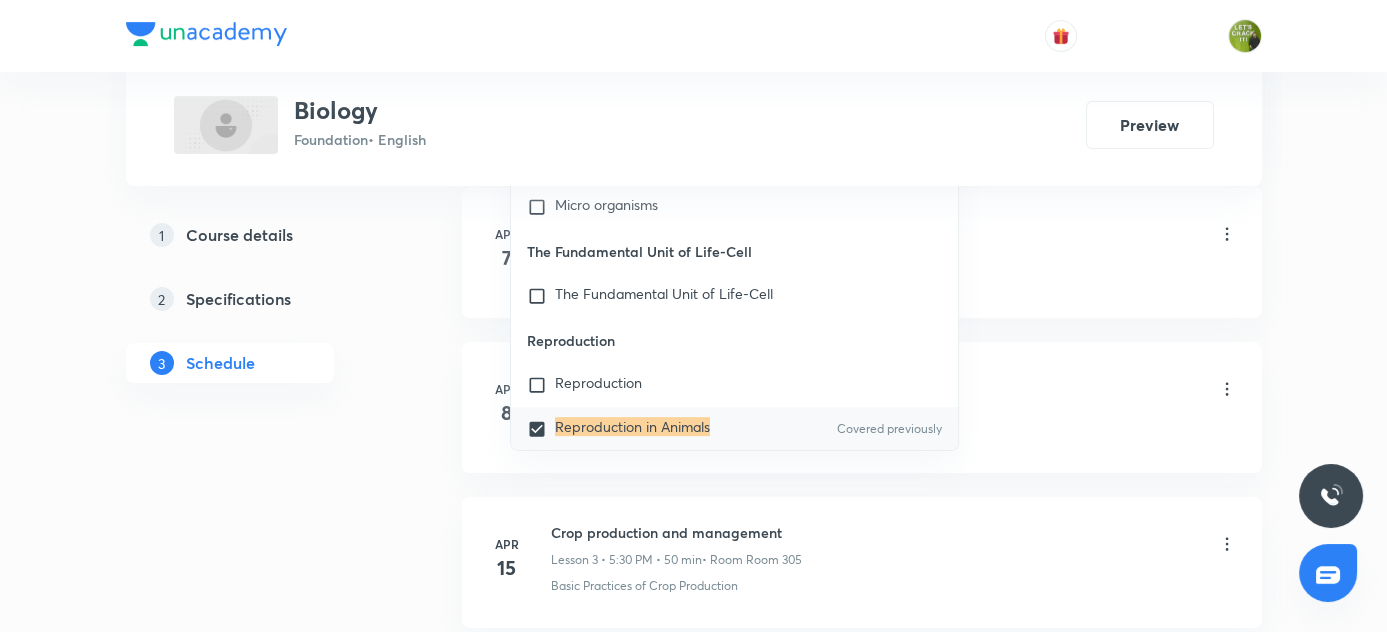 click on "Plus Courses Biology Foundation  • English Preview 1 Course details 2 Specifications 3 Schedule Schedule 22  classes Session  23 Live class Session title 22/99 Reproduction in Animal ​ Schedule for Aug 5, 2025, 5:20 PM ​ Duration (in minutes) 60 ​   Session type Online Offline Room Room 304 Sub-concepts Reproduction in Animals CLEAR Reproduction in Animals 1 / 1 ​ Microorganisms Friend or Foe Introduction Habitat of Microorganisms Covered previously Microorganism and Us Harmful Microorganism Food Poisoning Food Preservation Nitrogen Fixation Conservation of Plants and Animals Deforestation Conservation of Forest and Wildlife Red Data Book Migration Recycling of Paper Reforestation Cell Structure and Function Introduction Parts of Cell Types of Cell Reproduction in Animals Introduction Sexual Reproduction in Humans Reaching the Age of Adolescence Introduction Puberty and Changes in Puberty Secondary Sexual Characters Role of Hormones Reproductive Phases in Humans Determination of Sex of the Baby Add" at bounding box center [694, 1281] 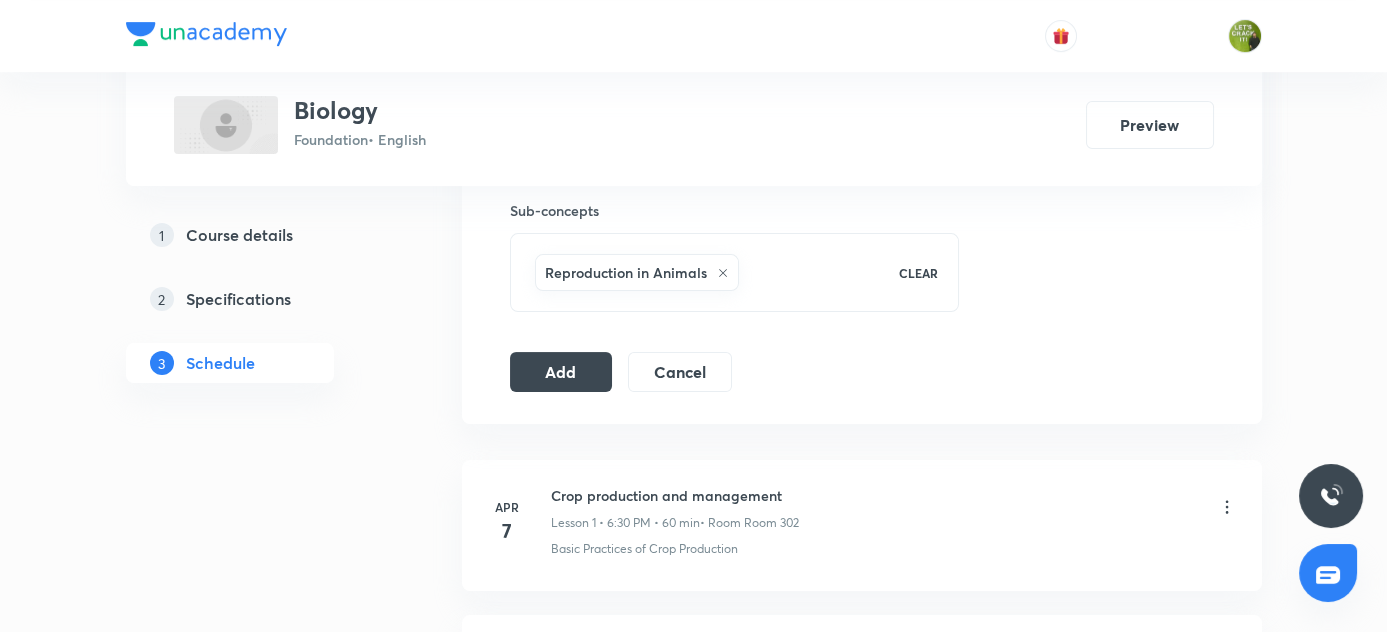 scroll, scrollTop: 912, scrollLeft: 0, axis: vertical 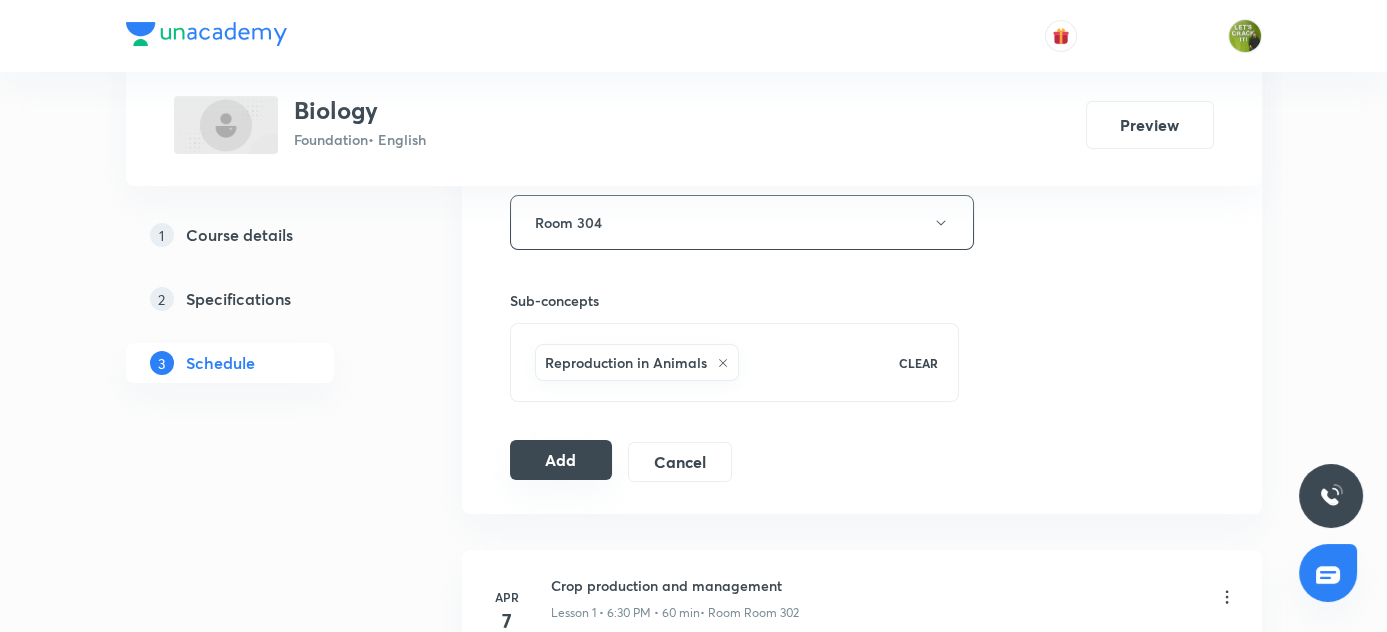 click on "Add" at bounding box center (561, 460) 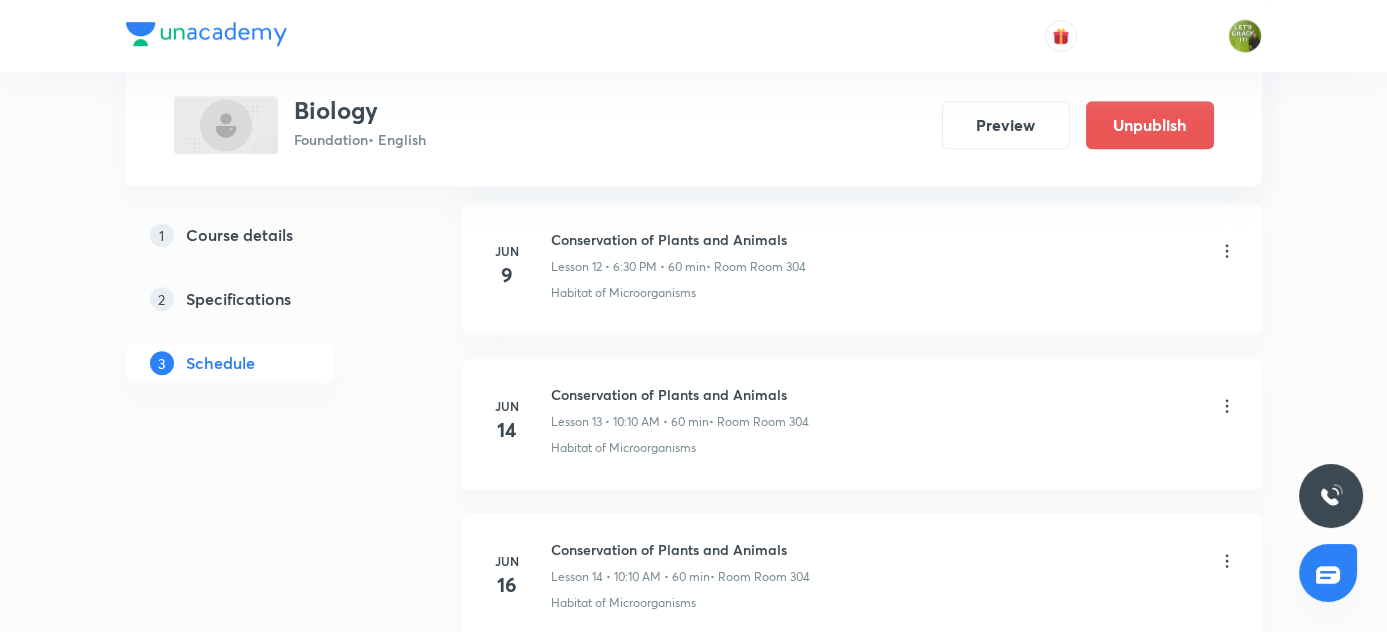 scroll, scrollTop: 2093, scrollLeft: 0, axis: vertical 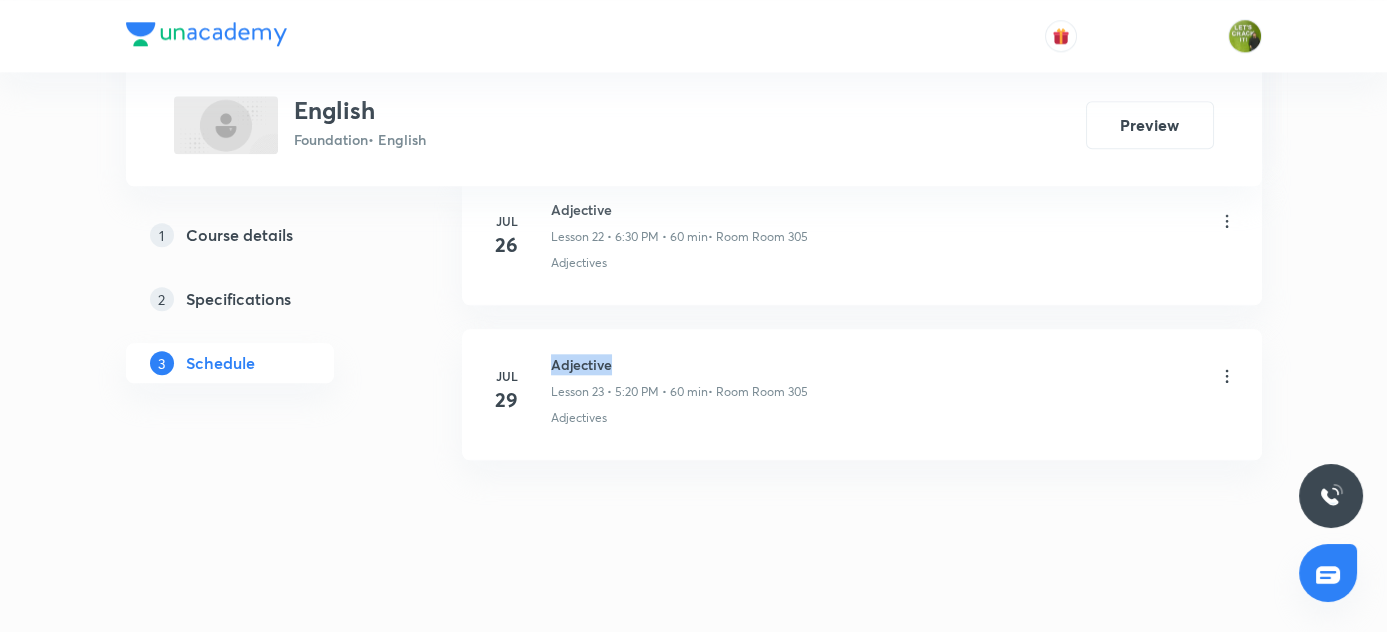 drag, startPoint x: 552, startPoint y: 347, endPoint x: 646, endPoint y: 346, distance: 94.00532 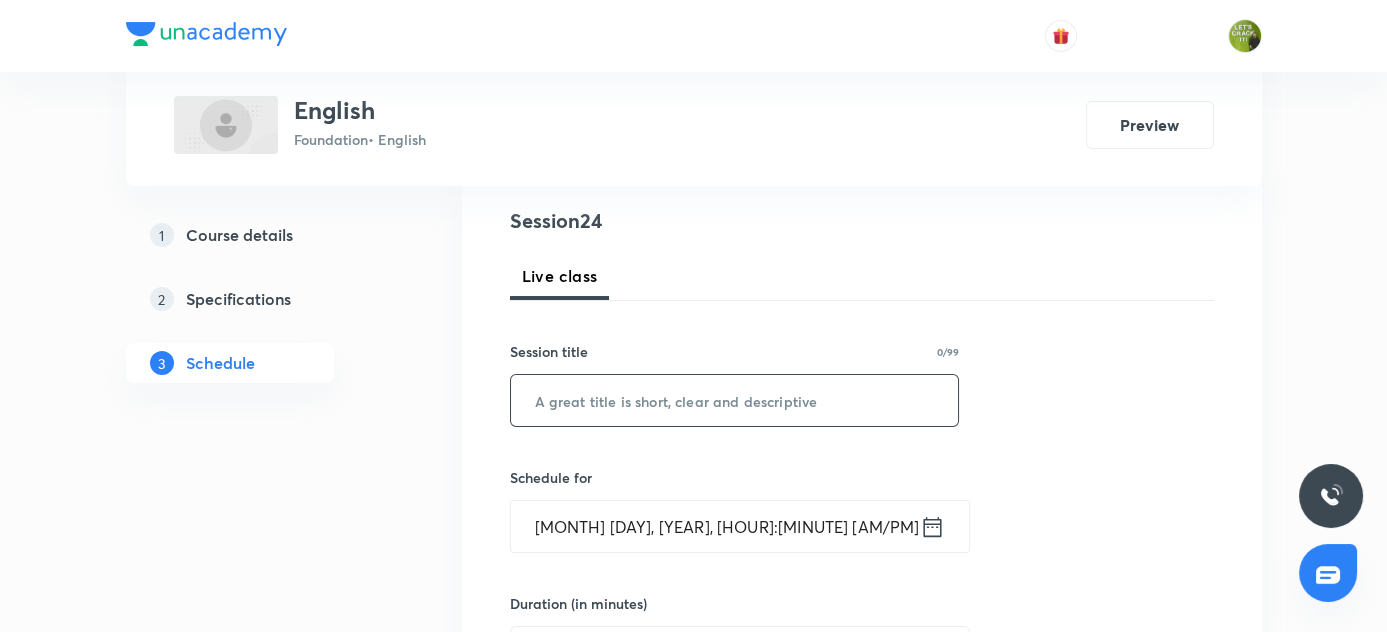 scroll, scrollTop: 194, scrollLeft: 0, axis: vertical 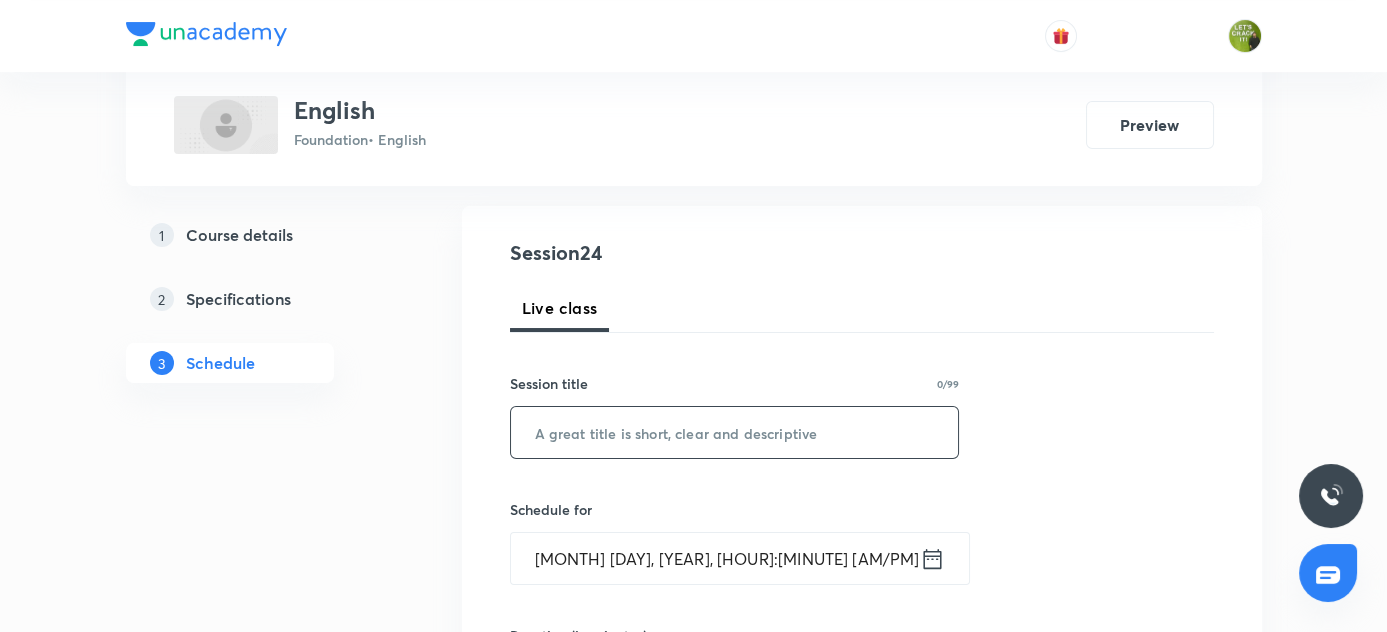 click at bounding box center (735, 432) 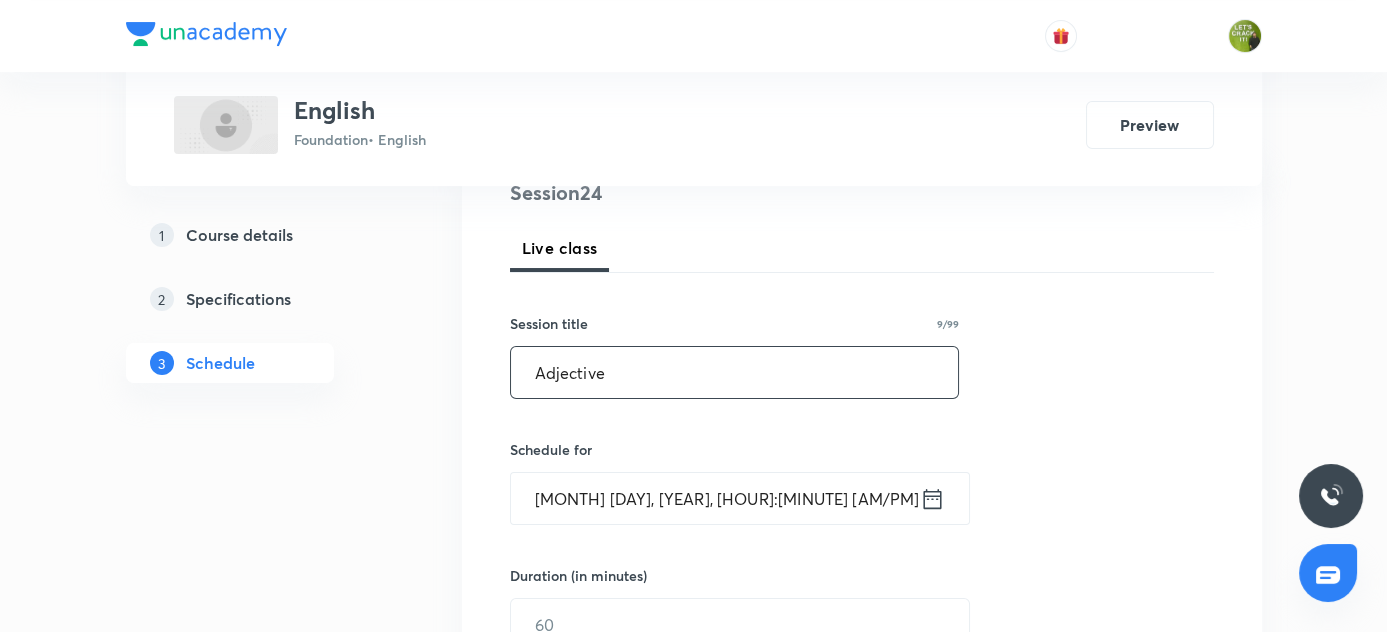 scroll, scrollTop: 376, scrollLeft: 0, axis: vertical 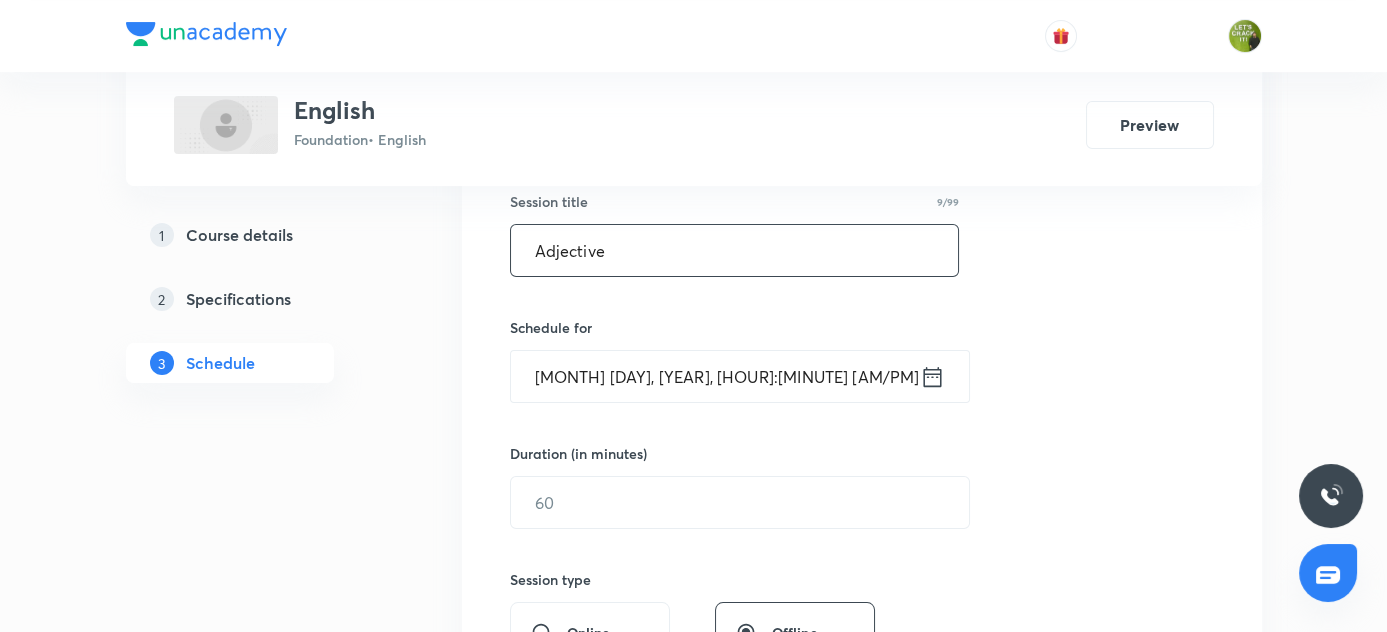 type on "Adjective" 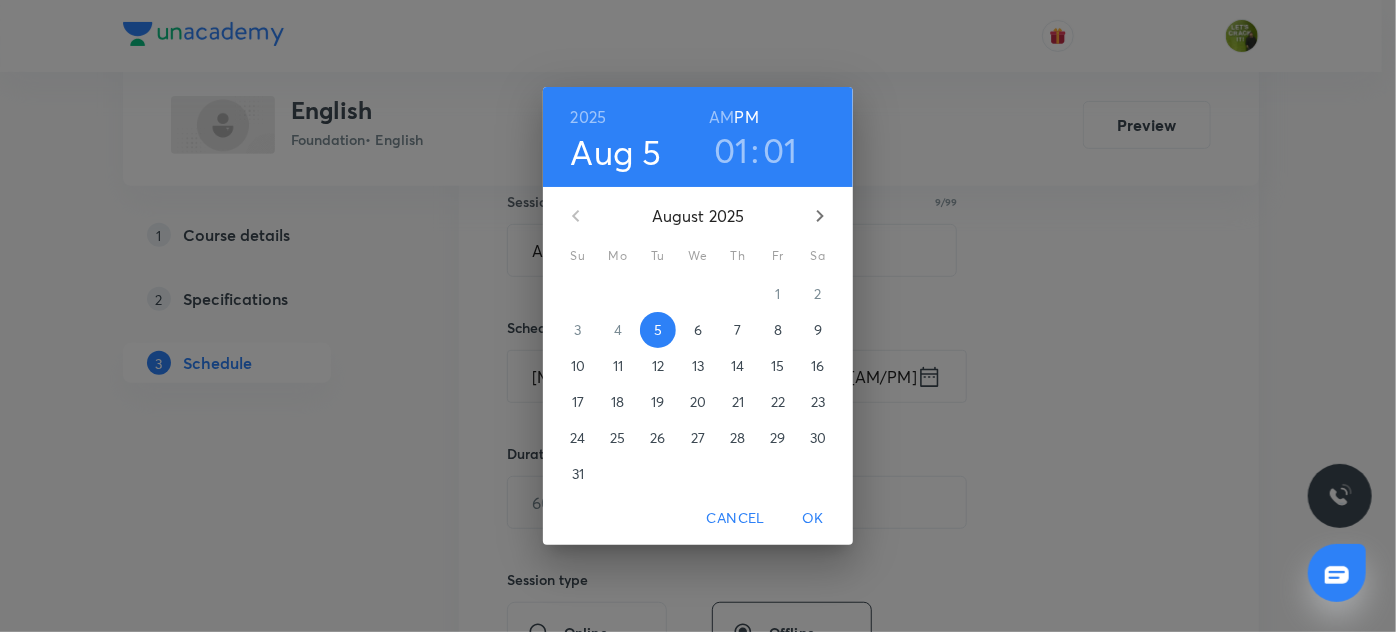 click on "01" at bounding box center (731, 150) 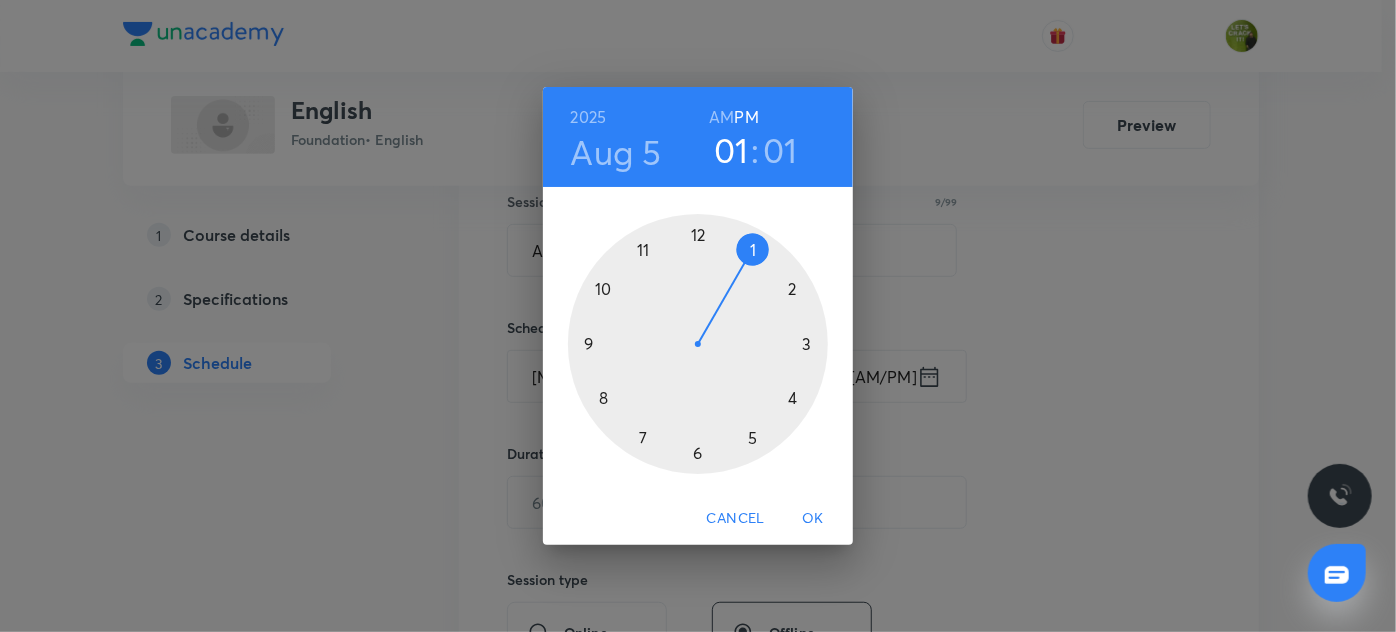 click at bounding box center (698, 344) 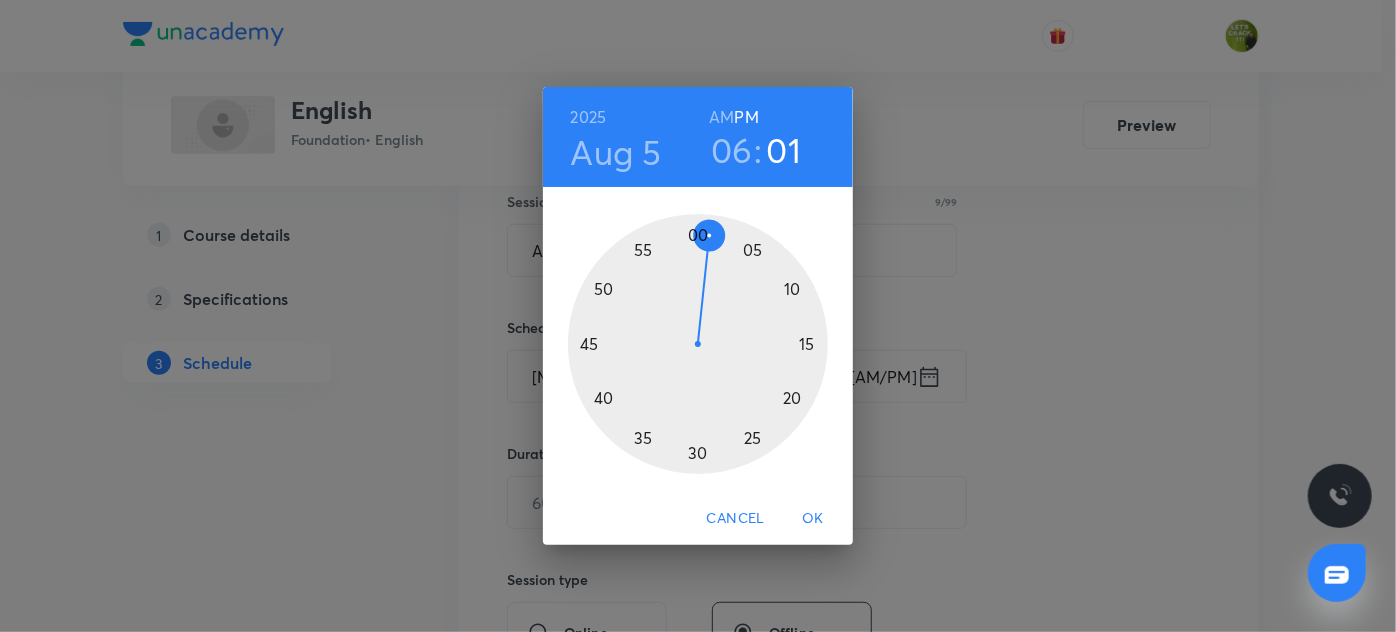 click at bounding box center (698, 344) 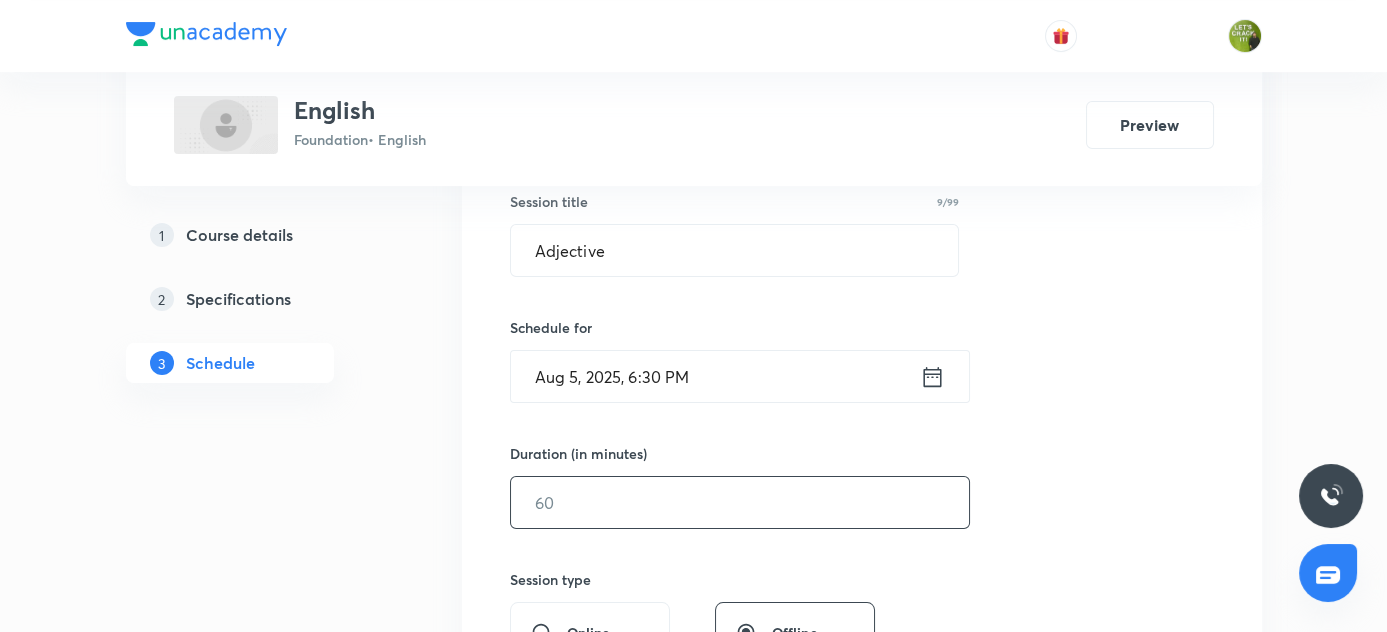click at bounding box center (740, 502) 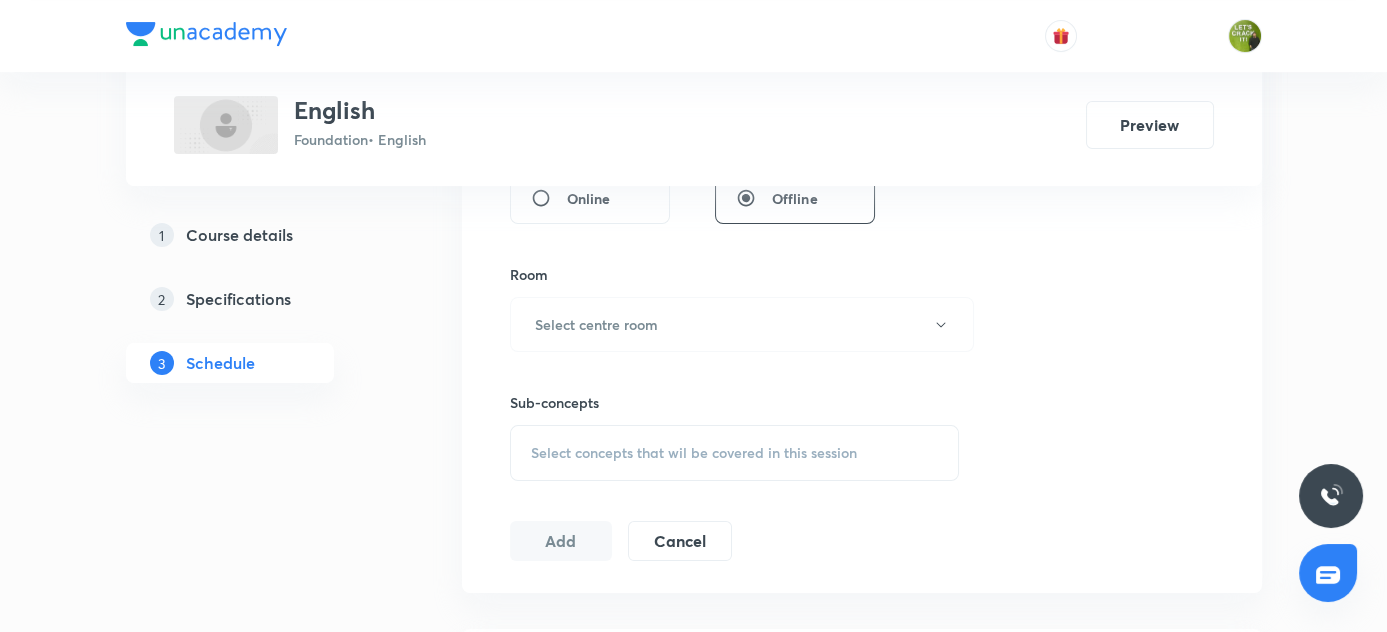 scroll, scrollTop: 922, scrollLeft: 0, axis: vertical 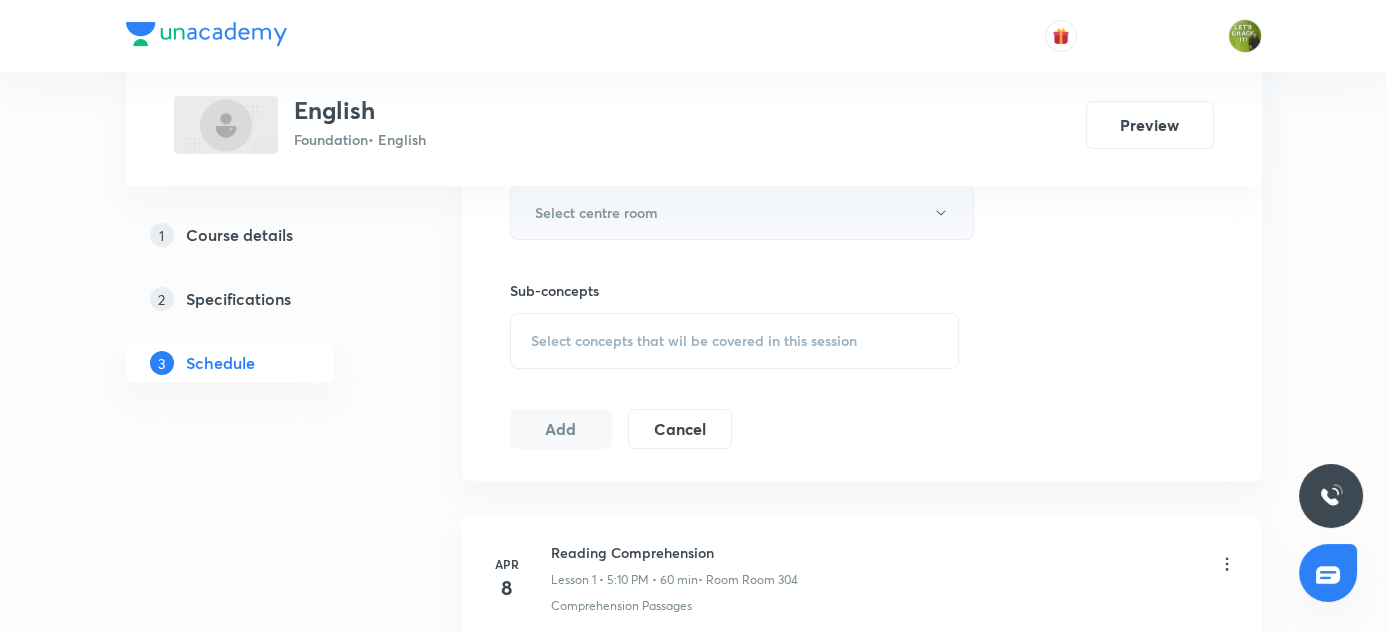 type on "60" 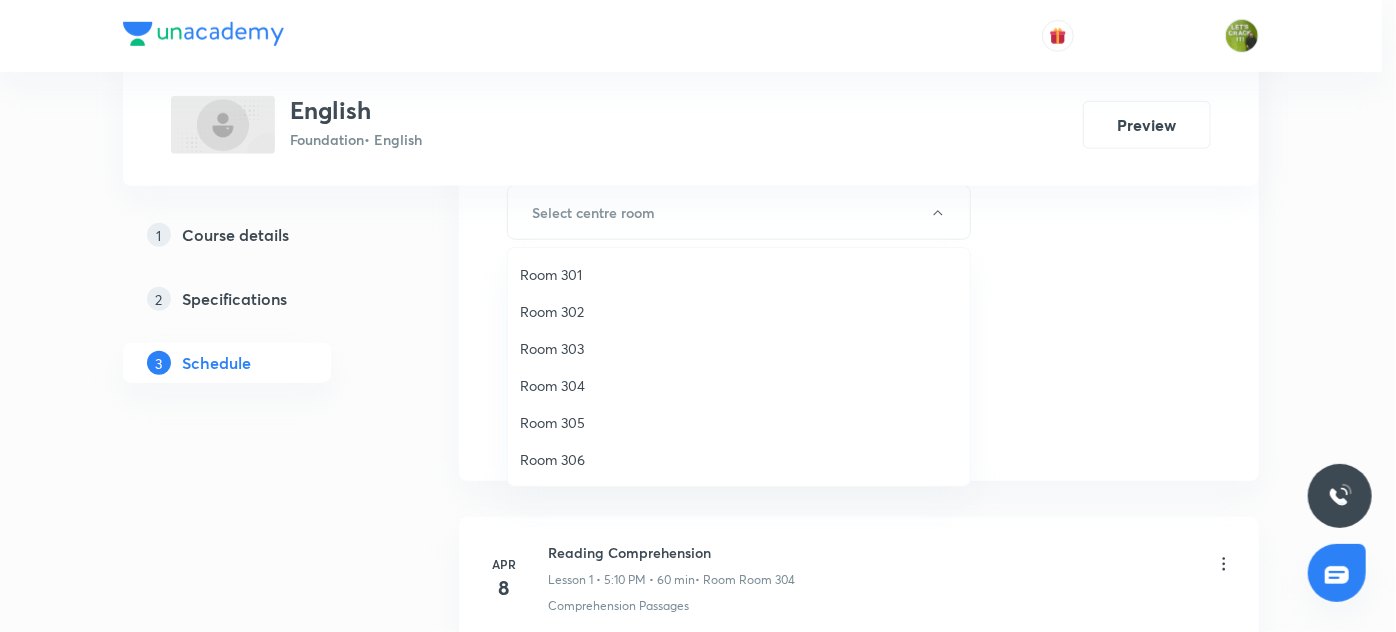 click on "Room 304" at bounding box center [739, 385] 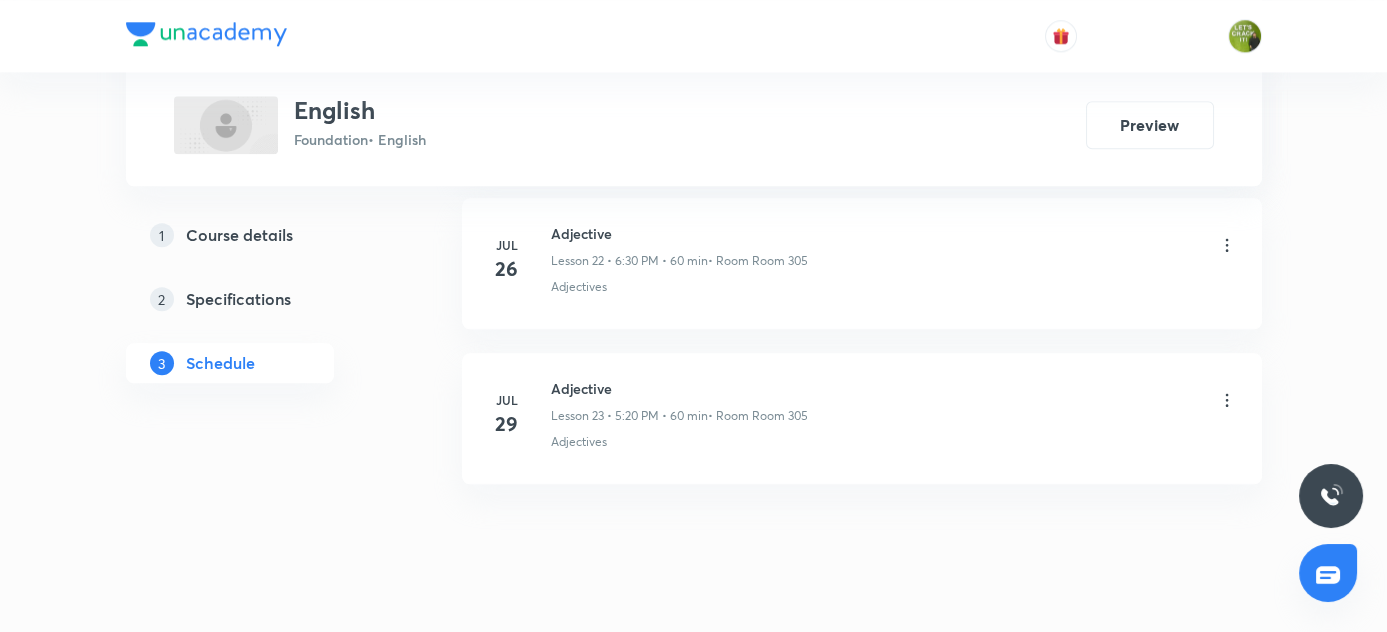 scroll, scrollTop: 4520, scrollLeft: 0, axis: vertical 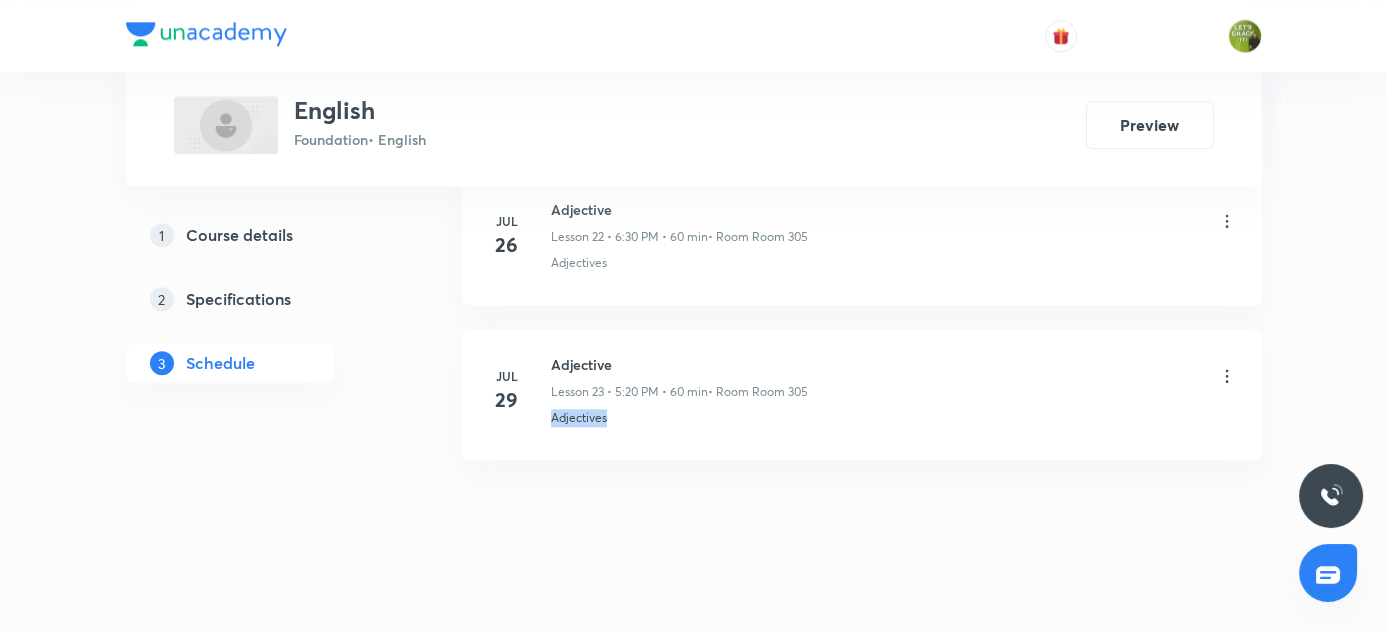 drag, startPoint x: 552, startPoint y: 403, endPoint x: 632, endPoint y: 402, distance: 80.00625 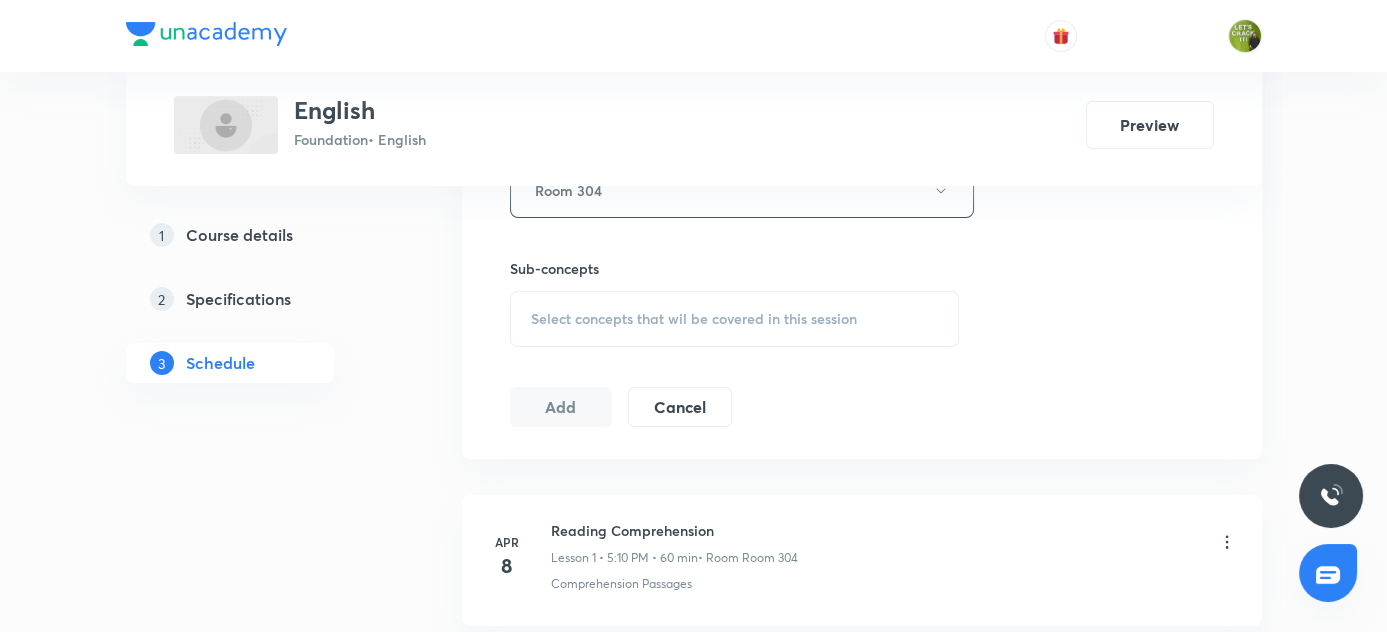 scroll, scrollTop: 975, scrollLeft: 0, axis: vertical 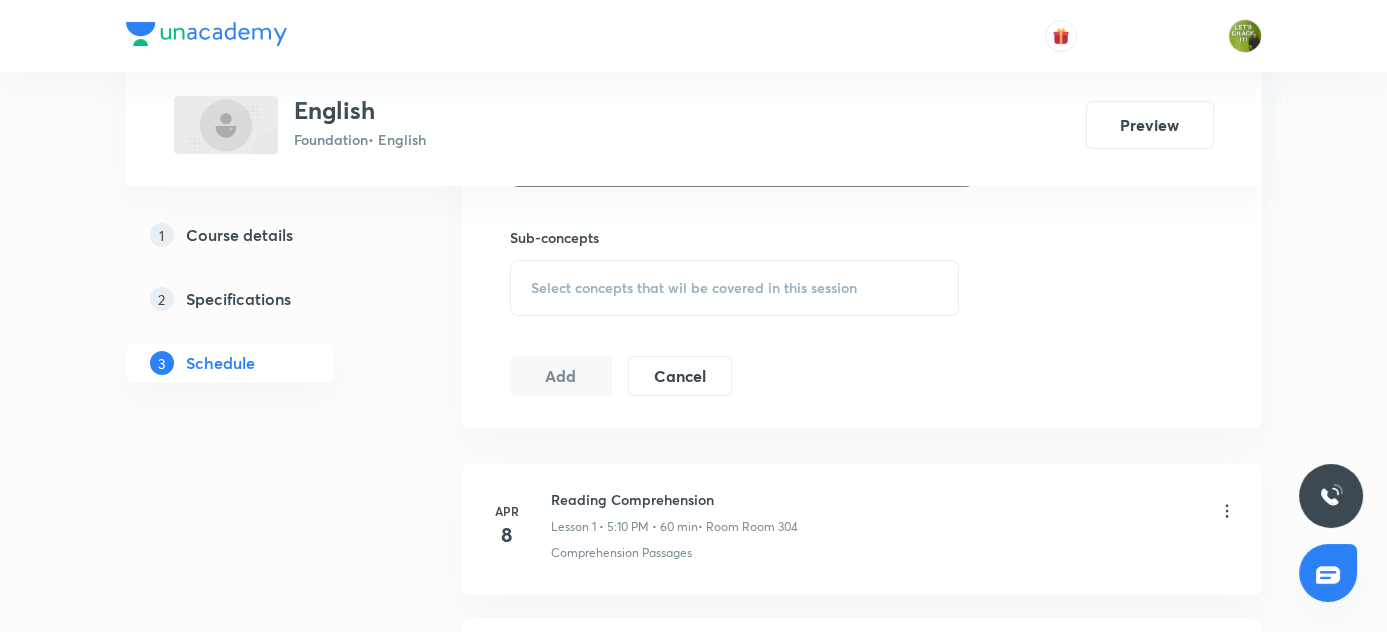 click on "Select concepts that wil be covered in this session" at bounding box center [694, 288] 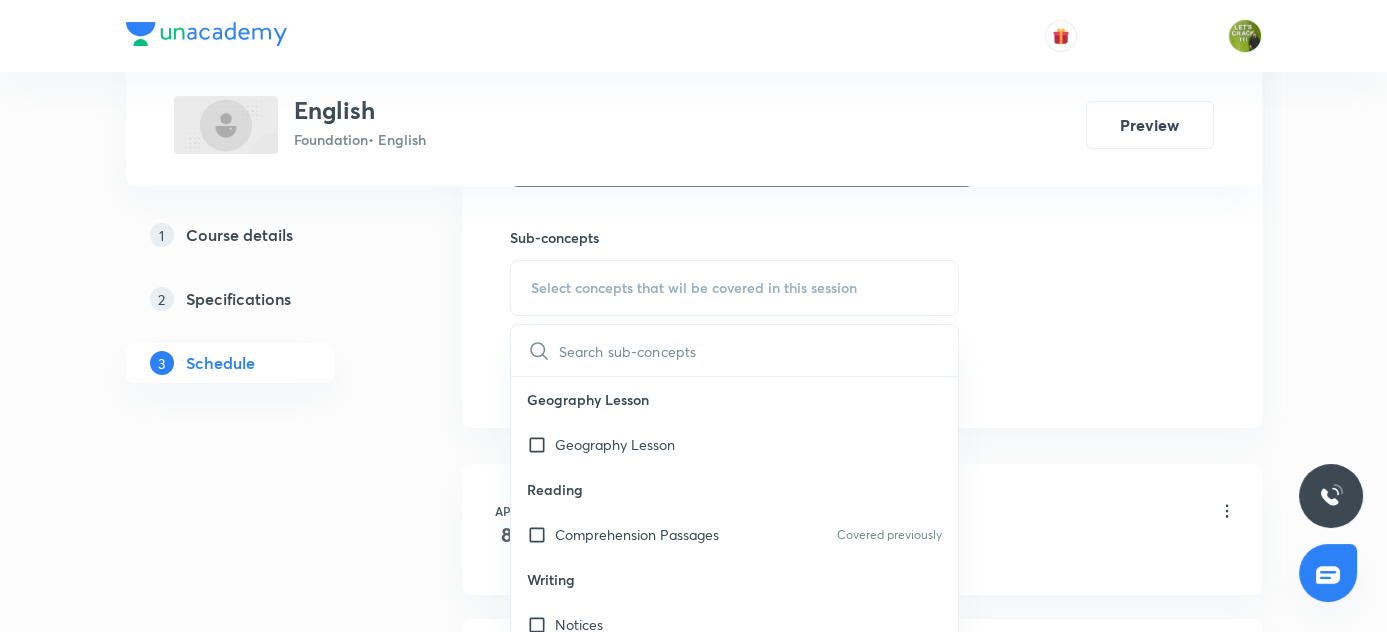 click at bounding box center (759, 350) 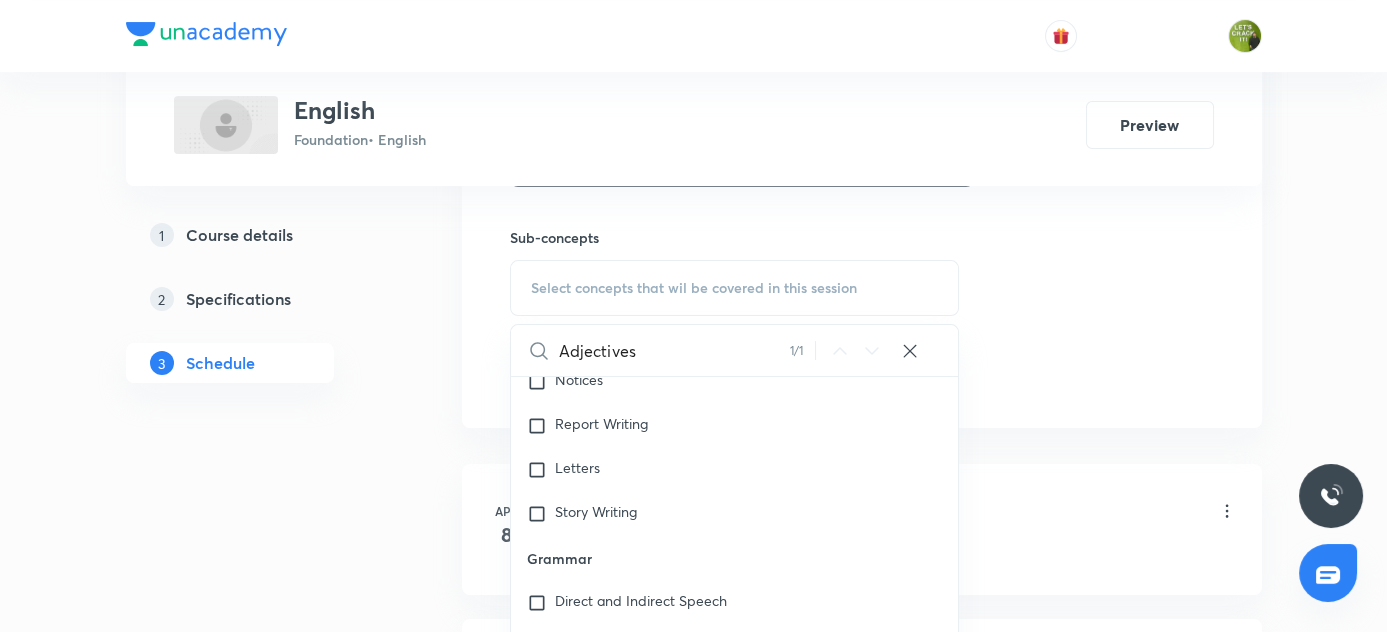 click on "Adjectives" at bounding box center [674, 350] 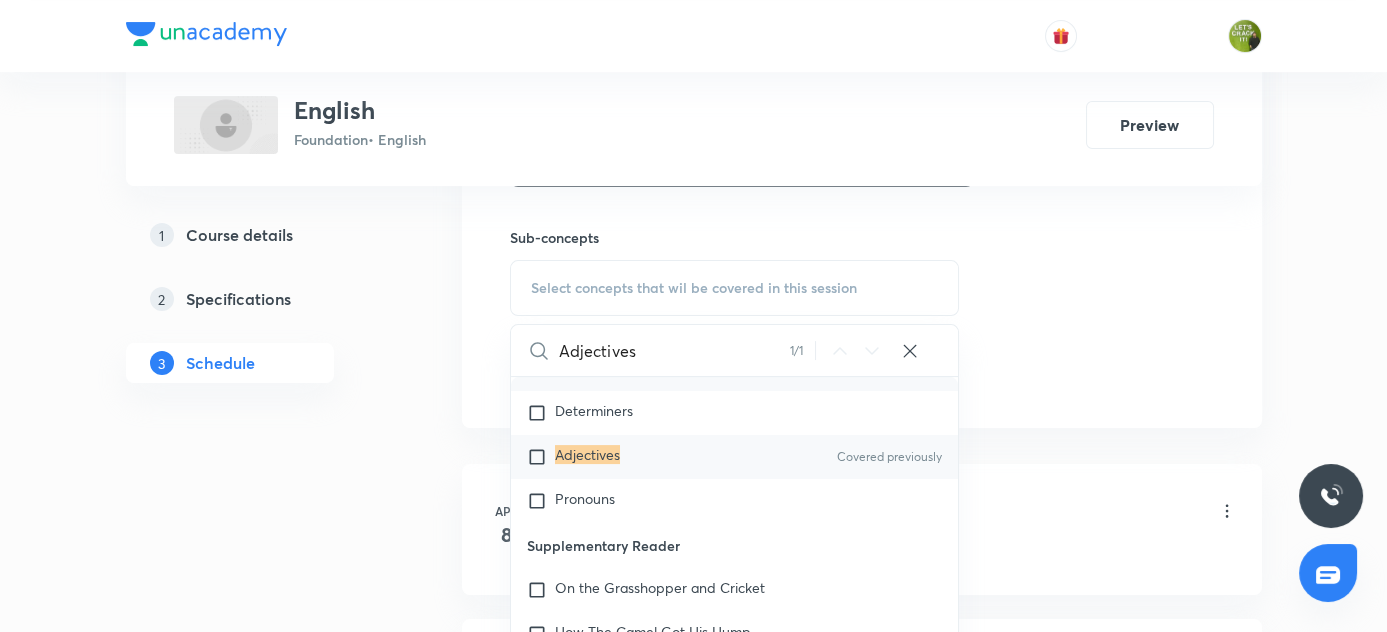 scroll, scrollTop: 1445, scrollLeft: 0, axis: vertical 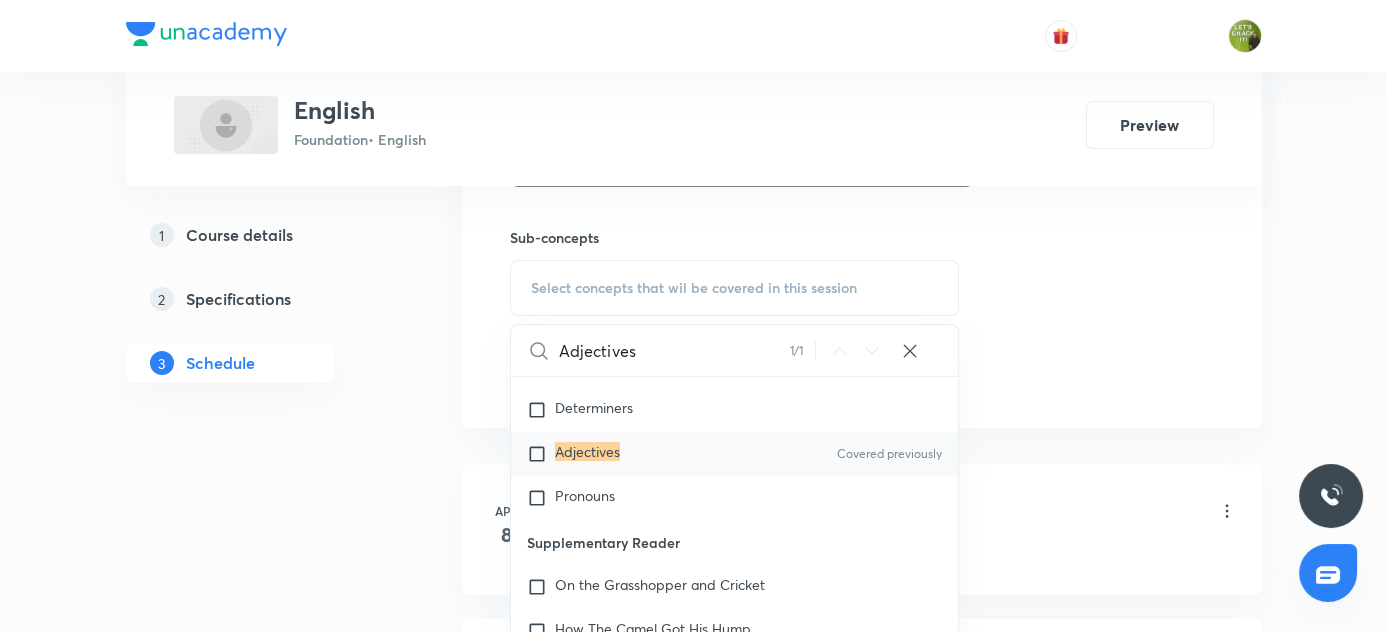type on "Adjectives" 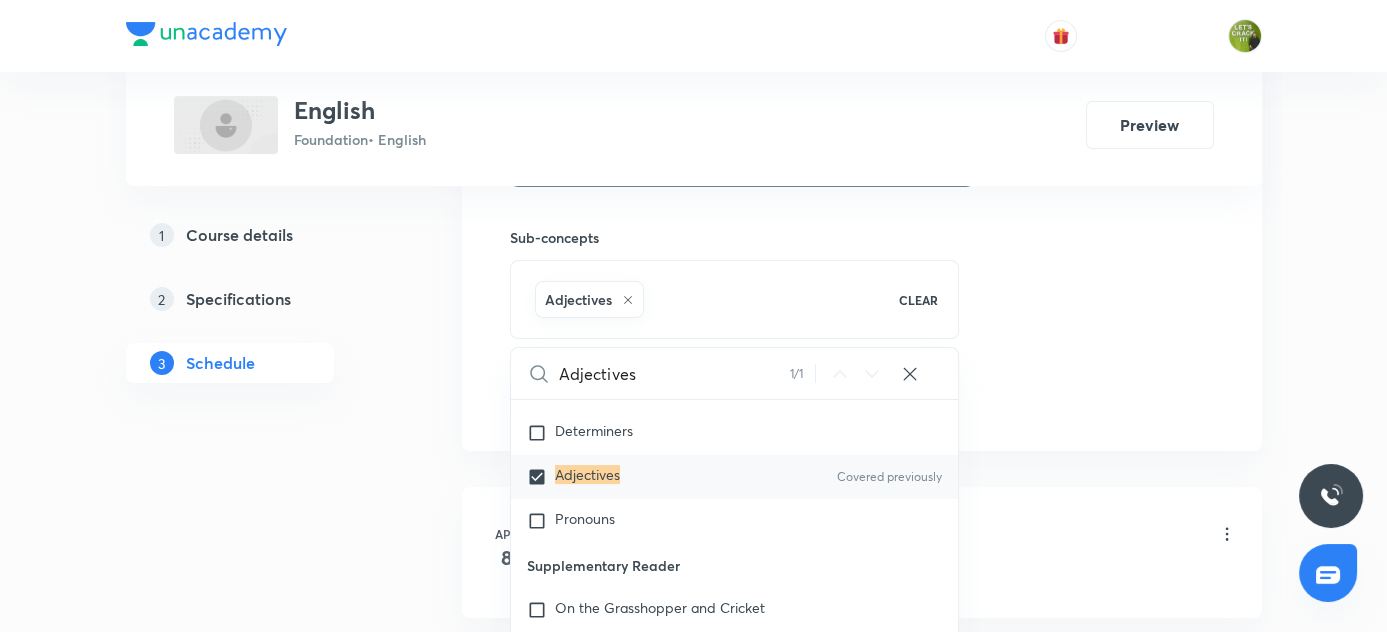 click on "1 Course details 2 Specifications 3 Schedule" at bounding box center (262, 1771) 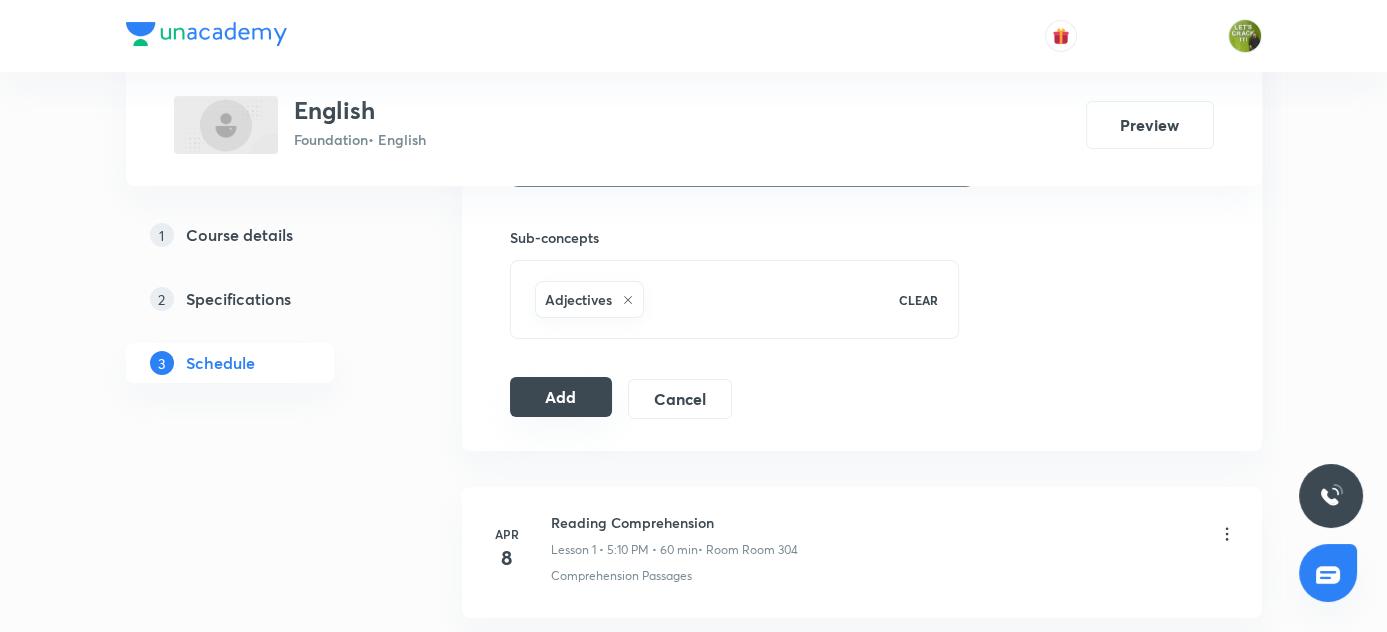 click on "Add" at bounding box center [561, 397] 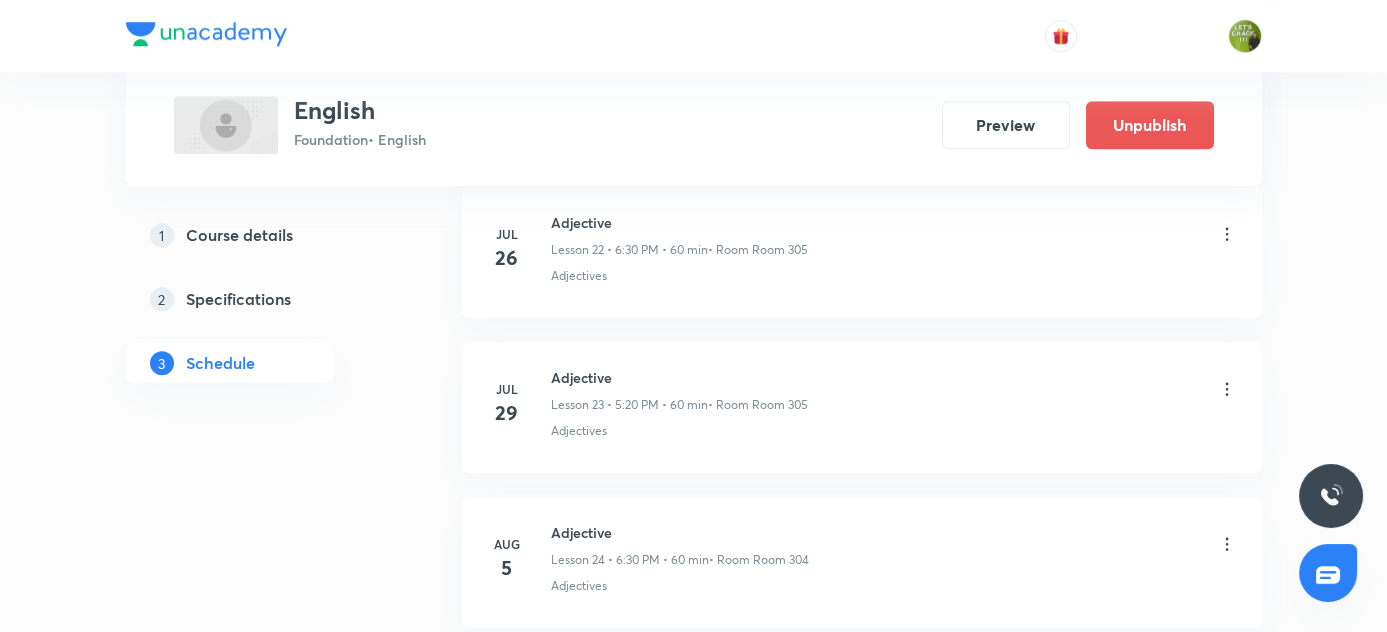 scroll, scrollTop: 3759, scrollLeft: 0, axis: vertical 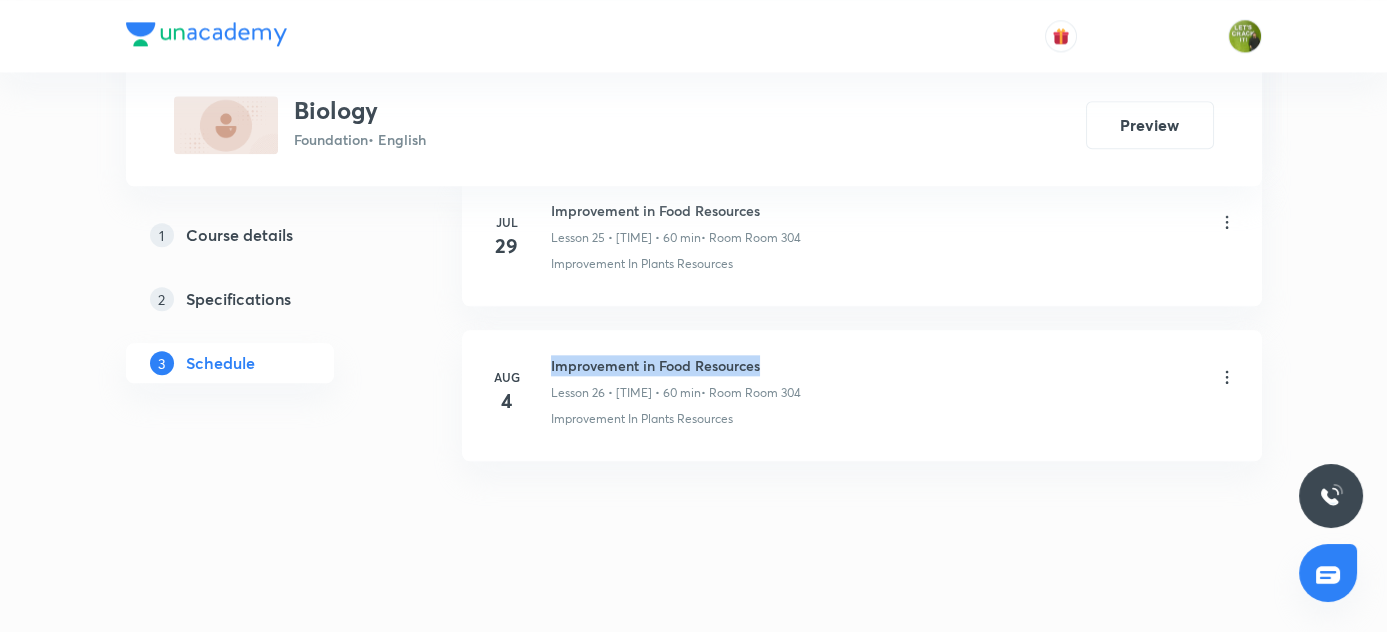 drag, startPoint x: 546, startPoint y: 343, endPoint x: 815, endPoint y: 343, distance: 269 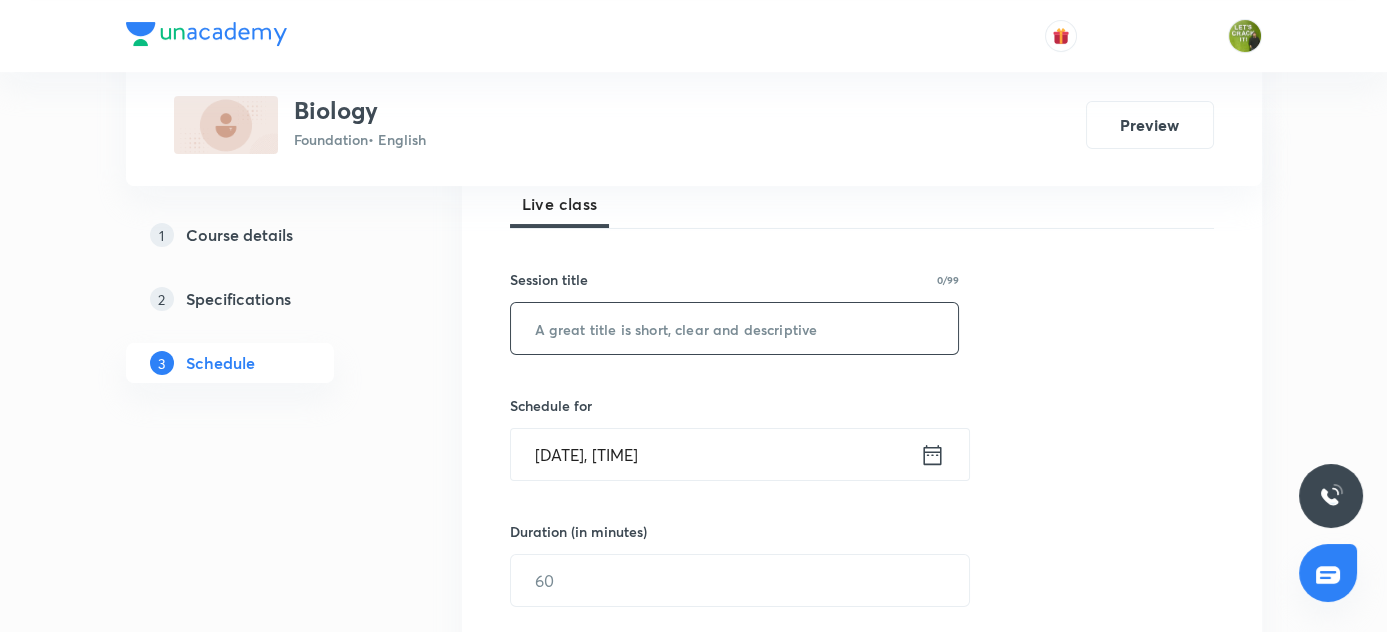 scroll, scrollTop: 295, scrollLeft: 0, axis: vertical 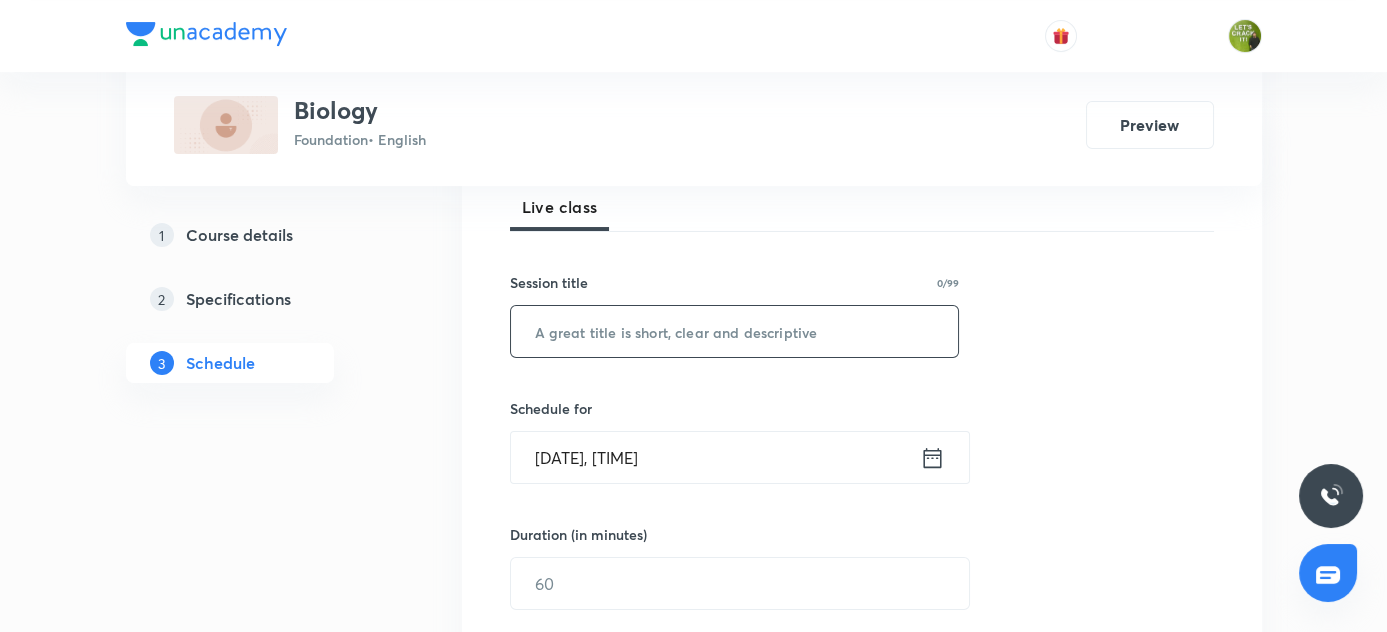 click at bounding box center [735, 331] 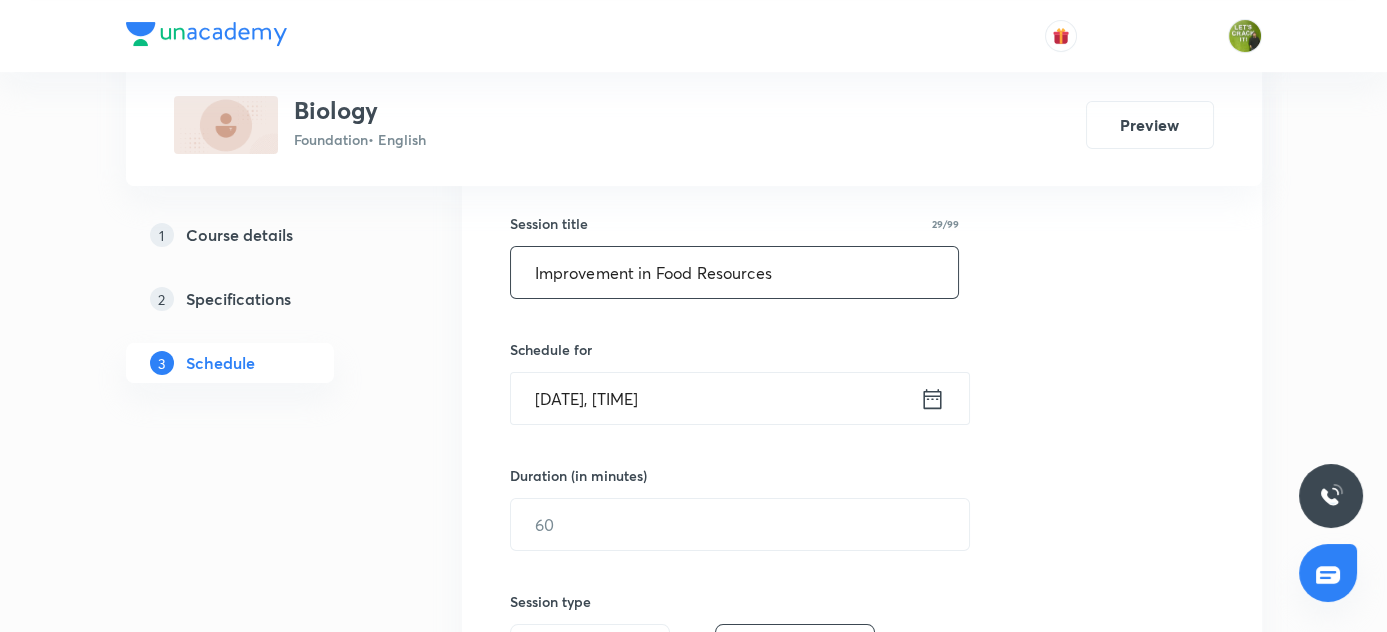 scroll, scrollTop: 386, scrollLeft: 0, axis: vertical 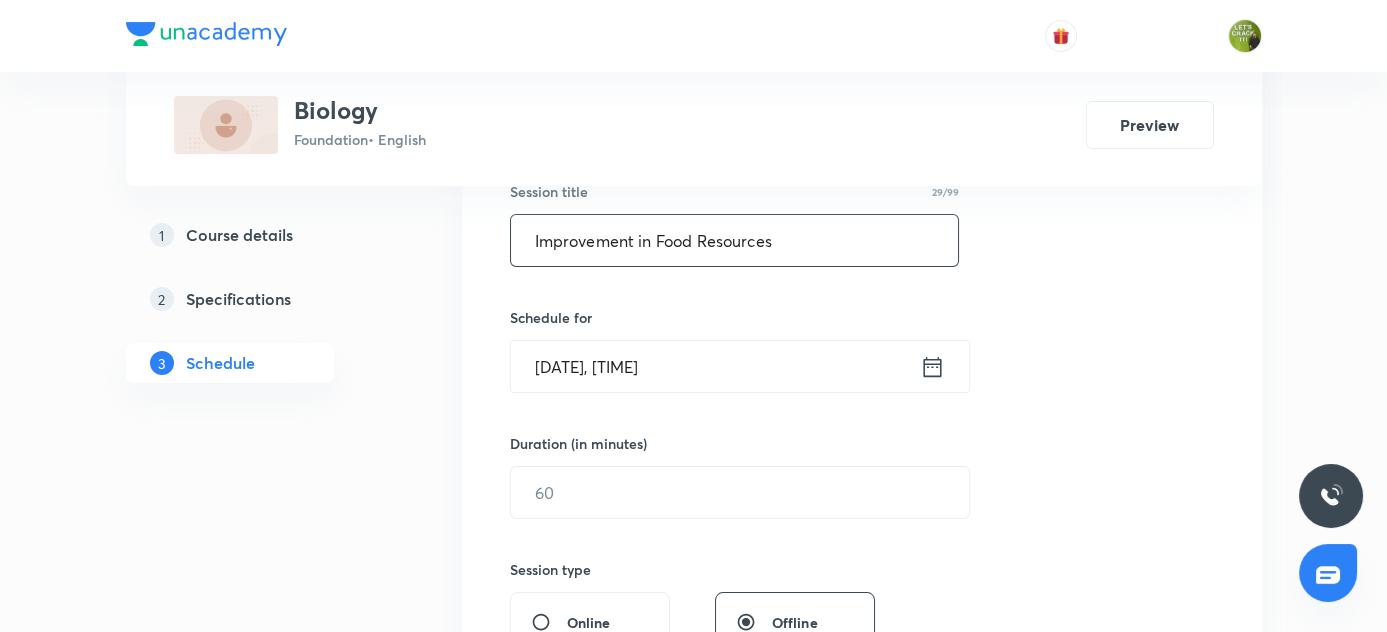 type on "Improvement in Food Resources" 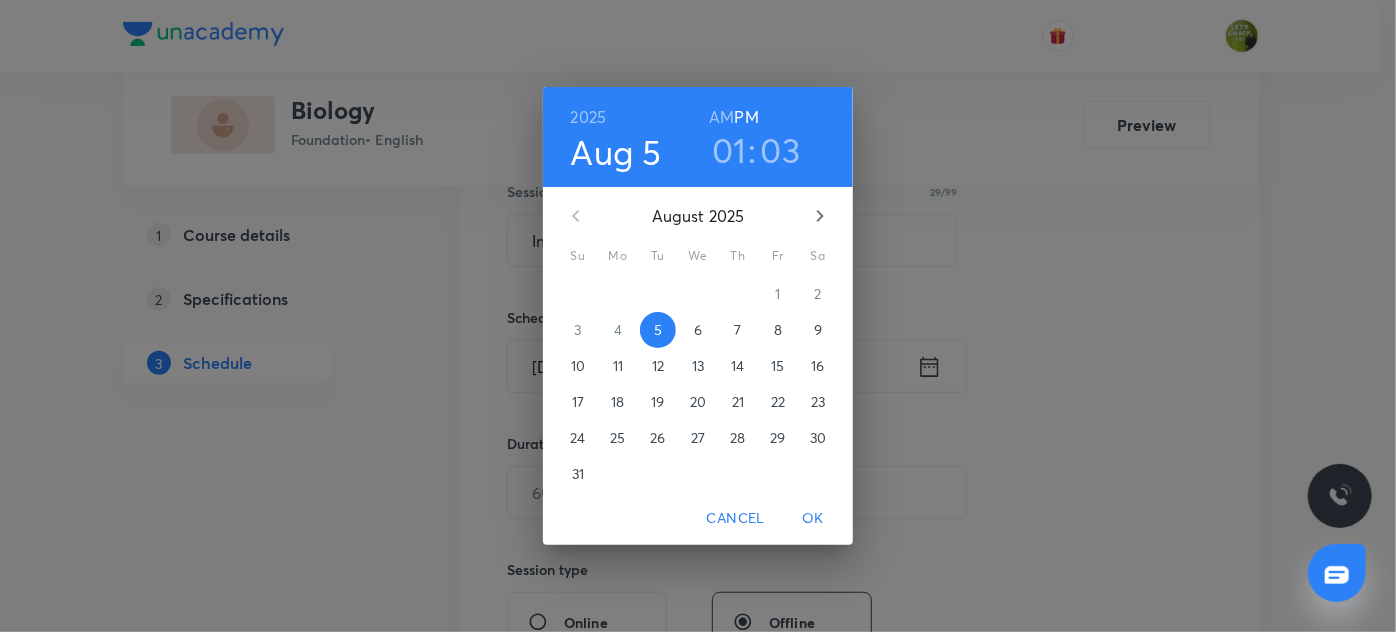 click on "01" at bounding box center [729, 150] 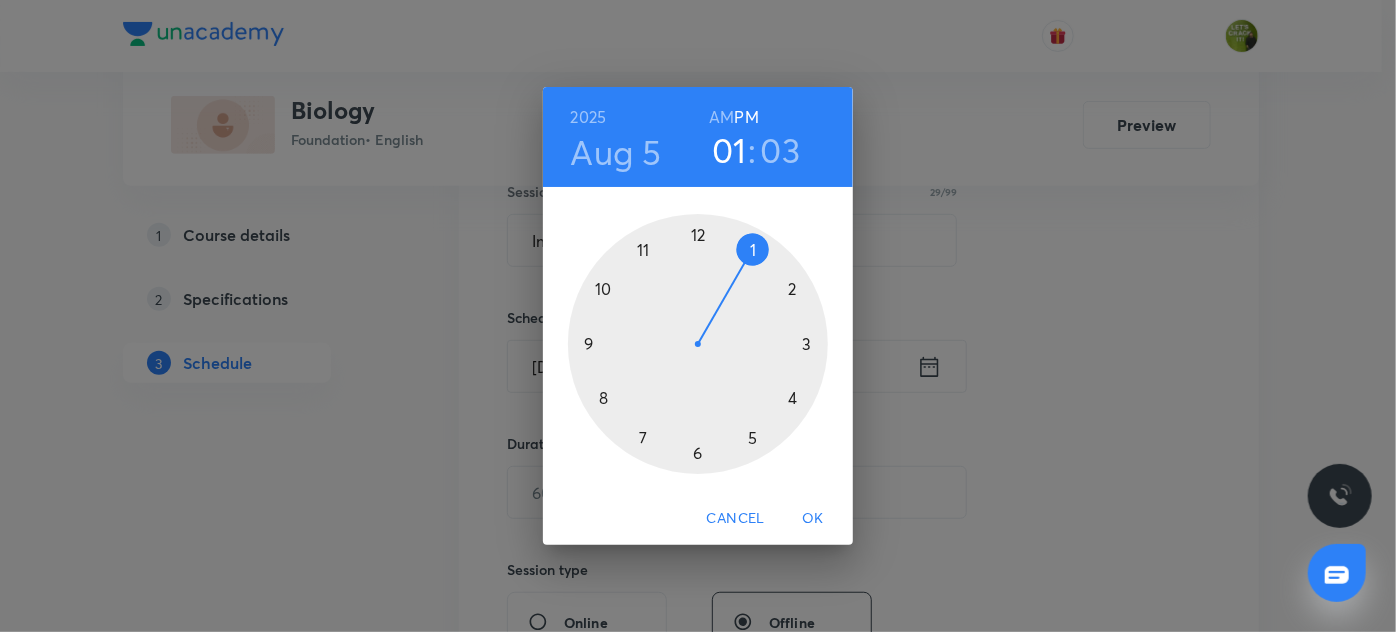 click at bounding box center (698, 344) 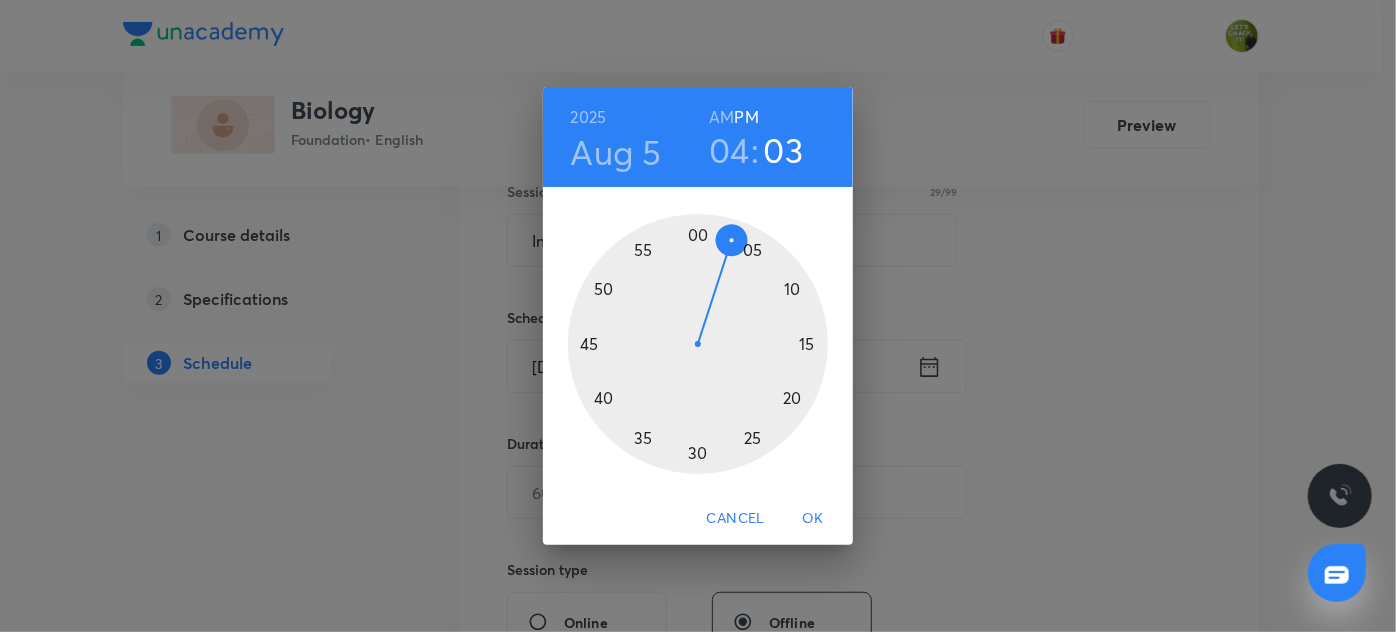 click at bounding box center (698, 344) 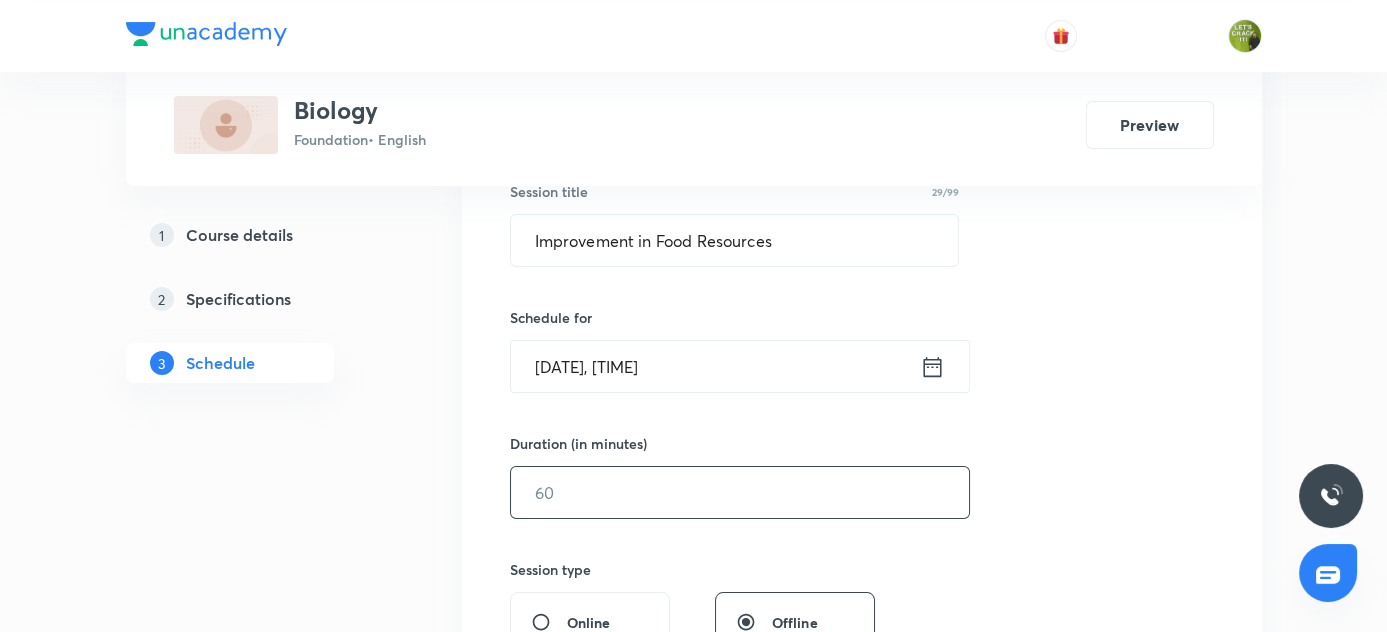 click at bounding box center (740, 492) 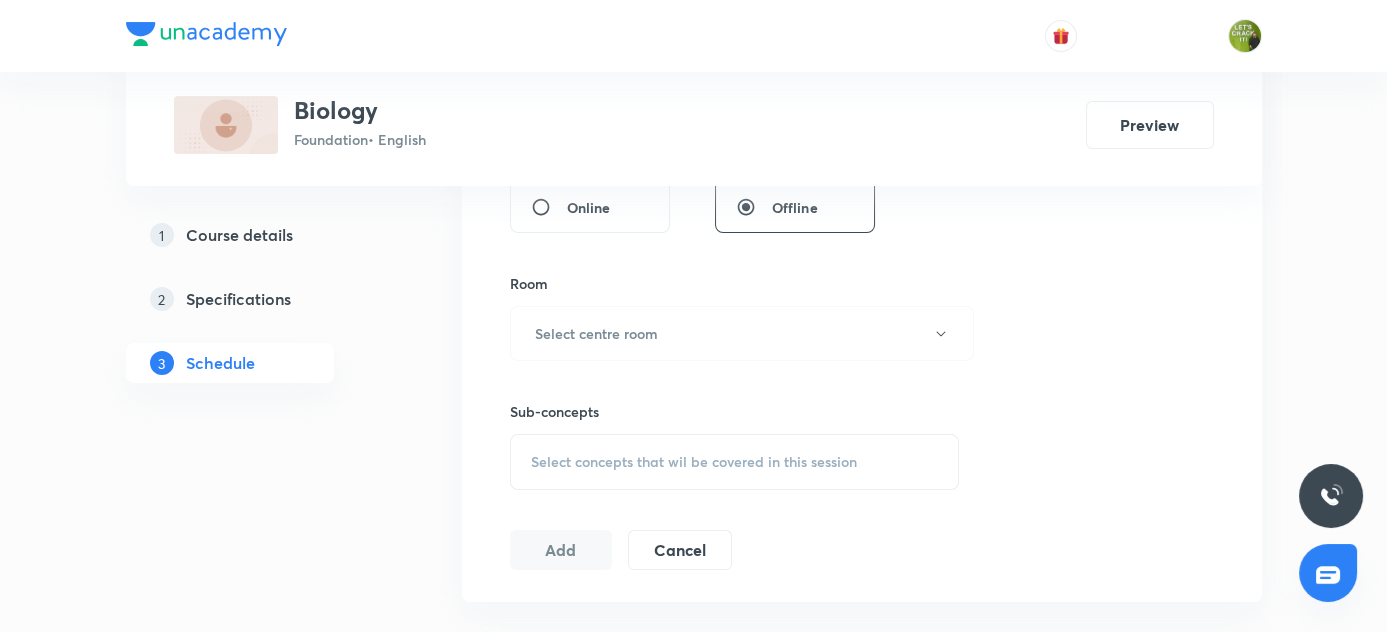 scroll, scrollTop: 840, scrollLeft: 0, axis: vertical 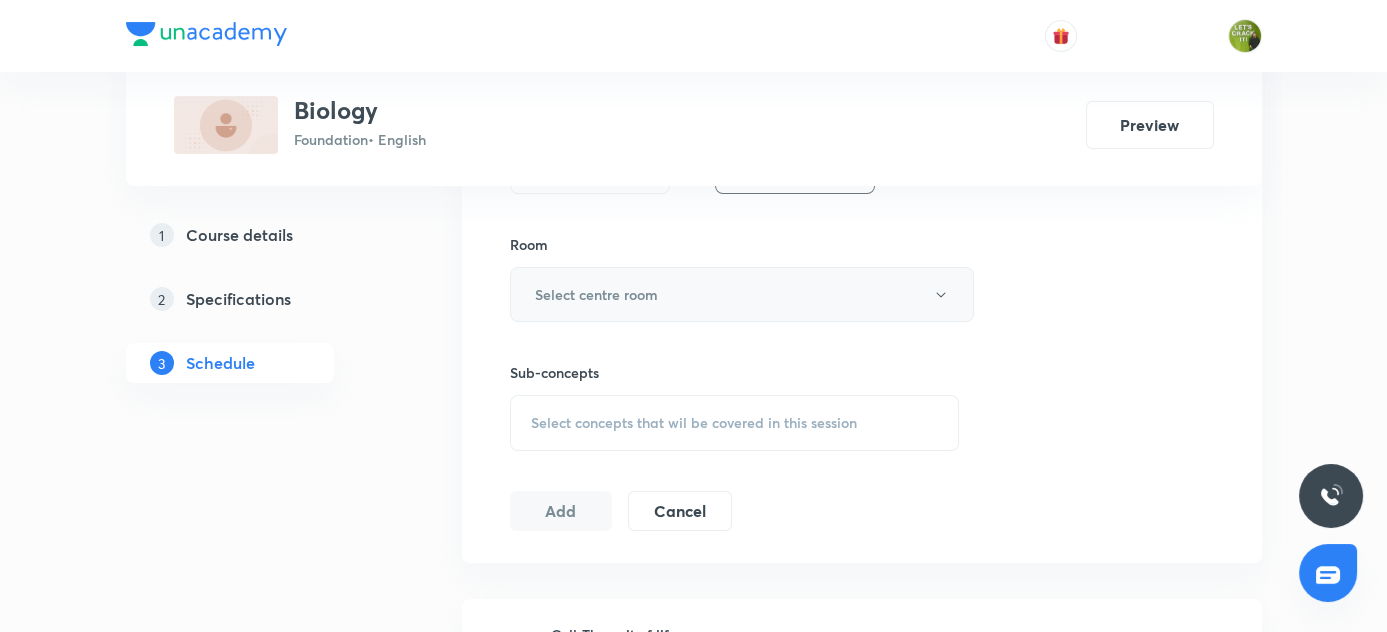 type on "60" 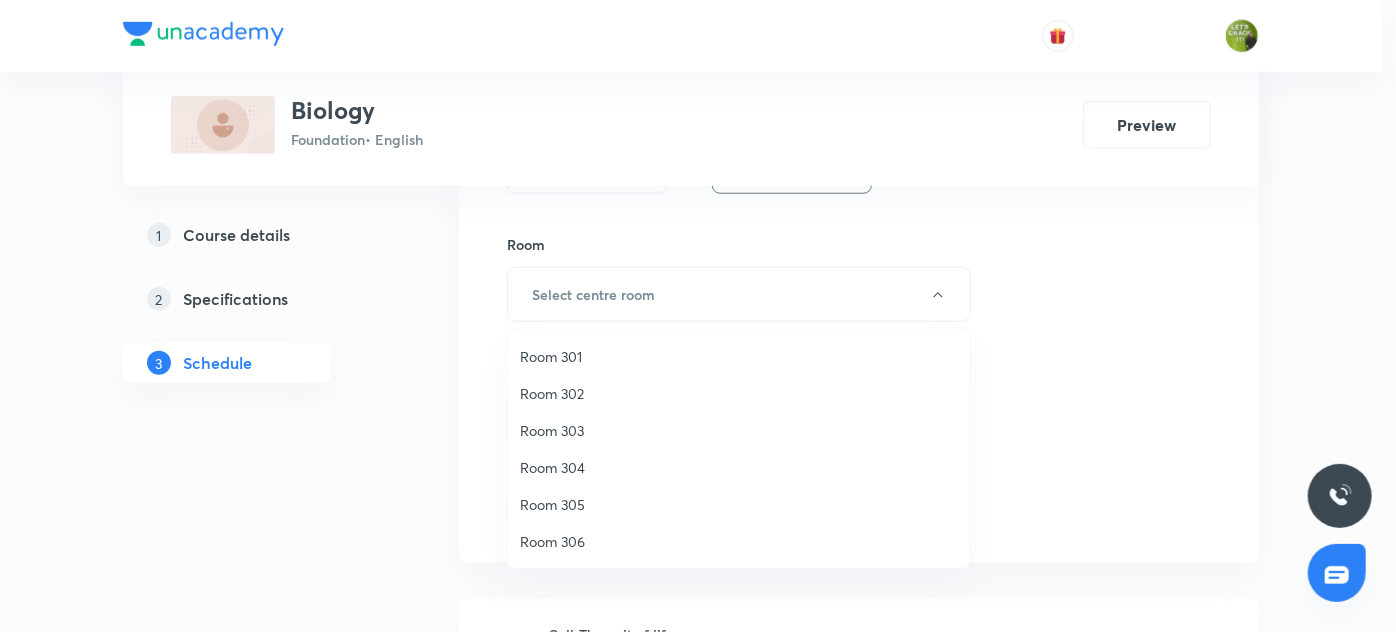 click on "Room 304" at bounding box center [739, 467] 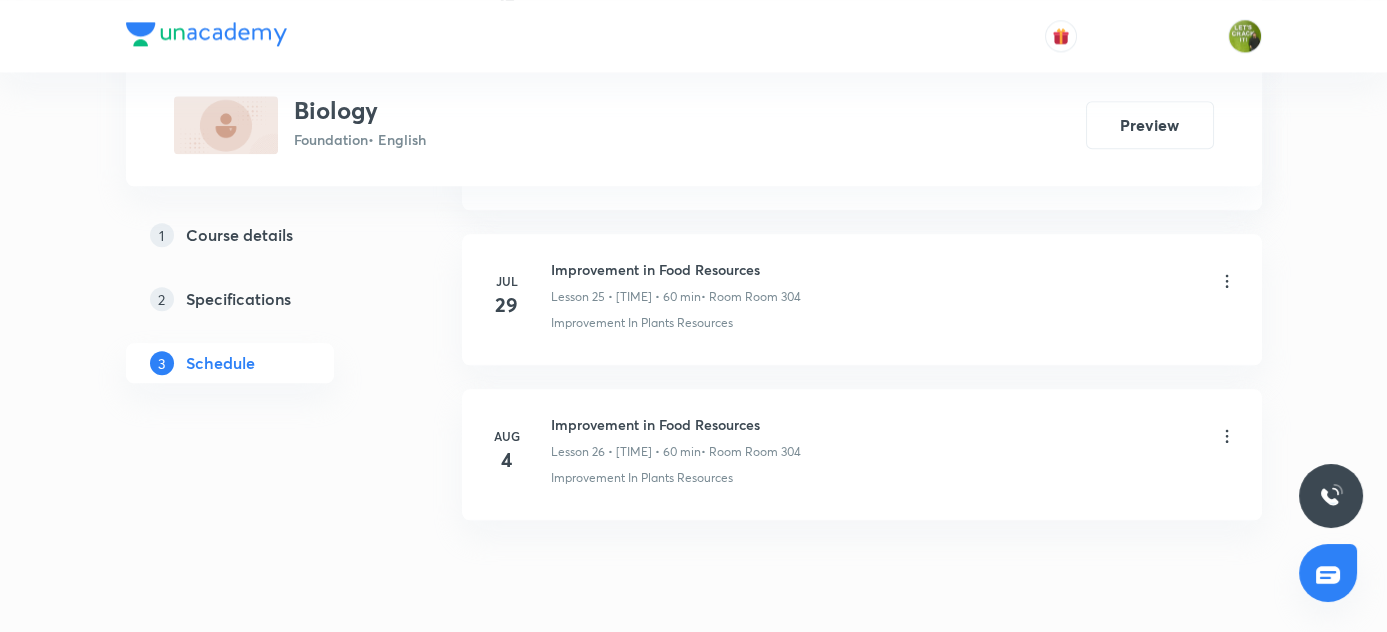 scroll, scrollTop: 4984, scrollLeft: 0, axis: vertical 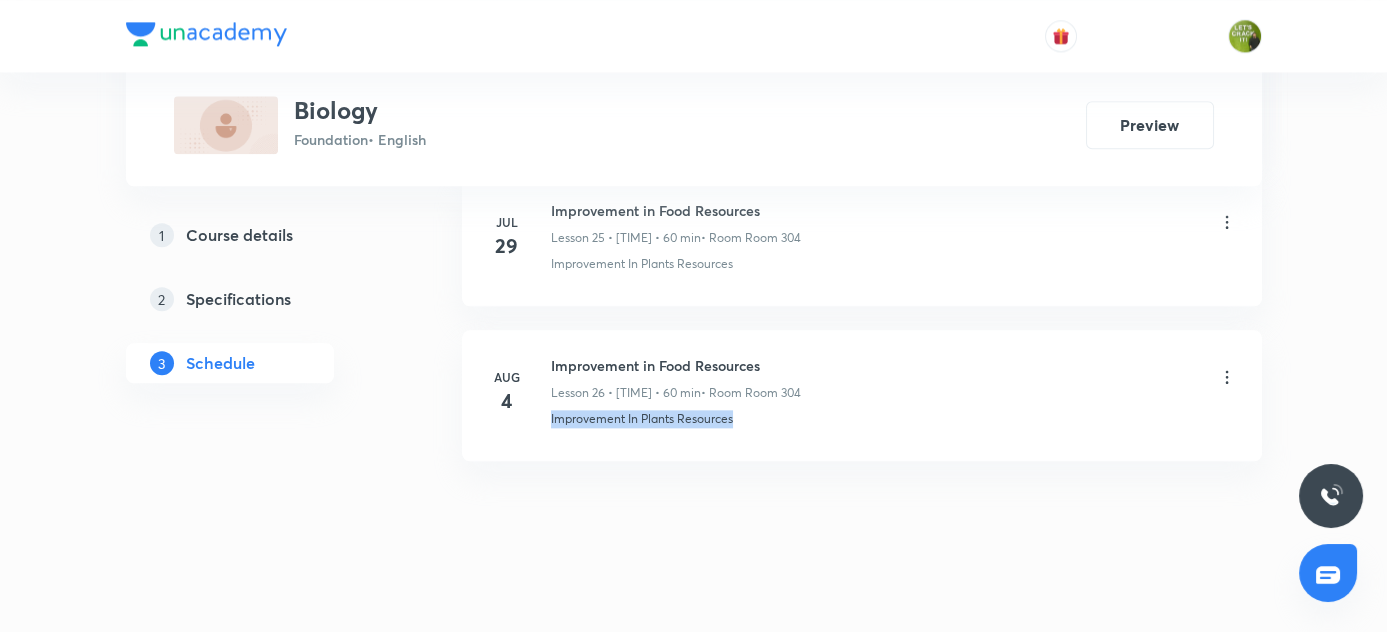 drag, startPoint x: 551, startPoint y: 402, endPoint x: 762, endPoint y: 402, distance: 211 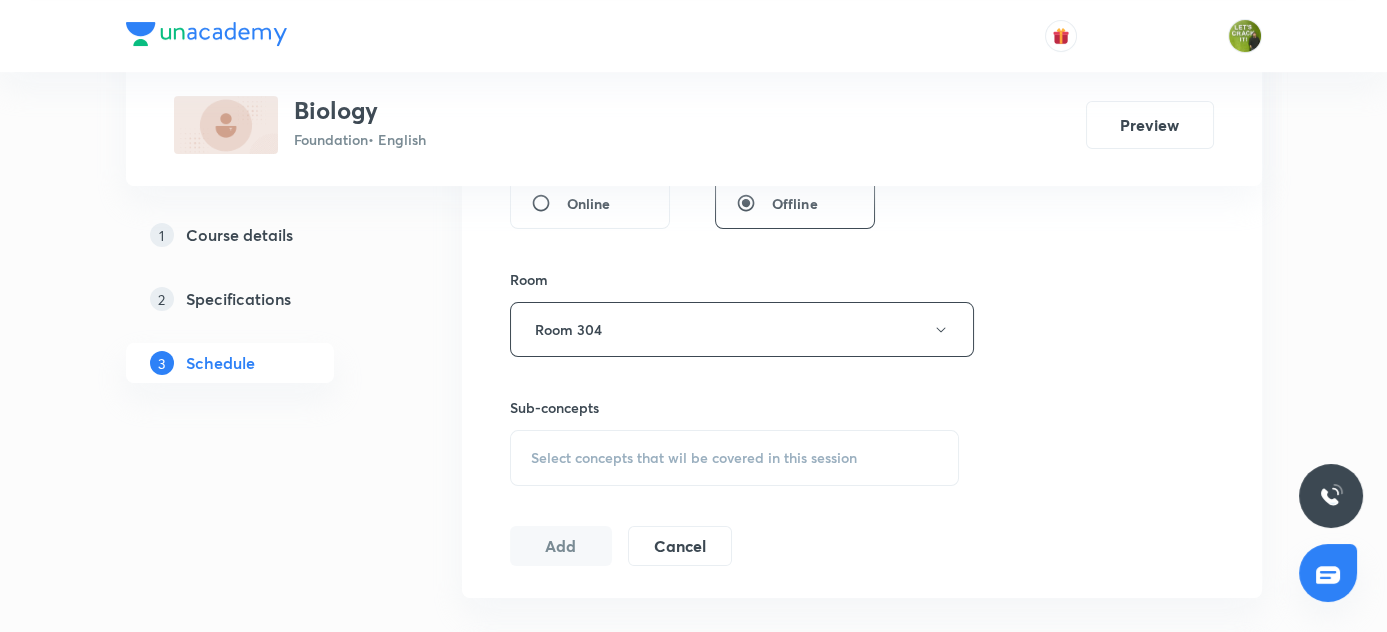 scroll, scrollTop: 984, scrollLeft: 0, axis: vertical 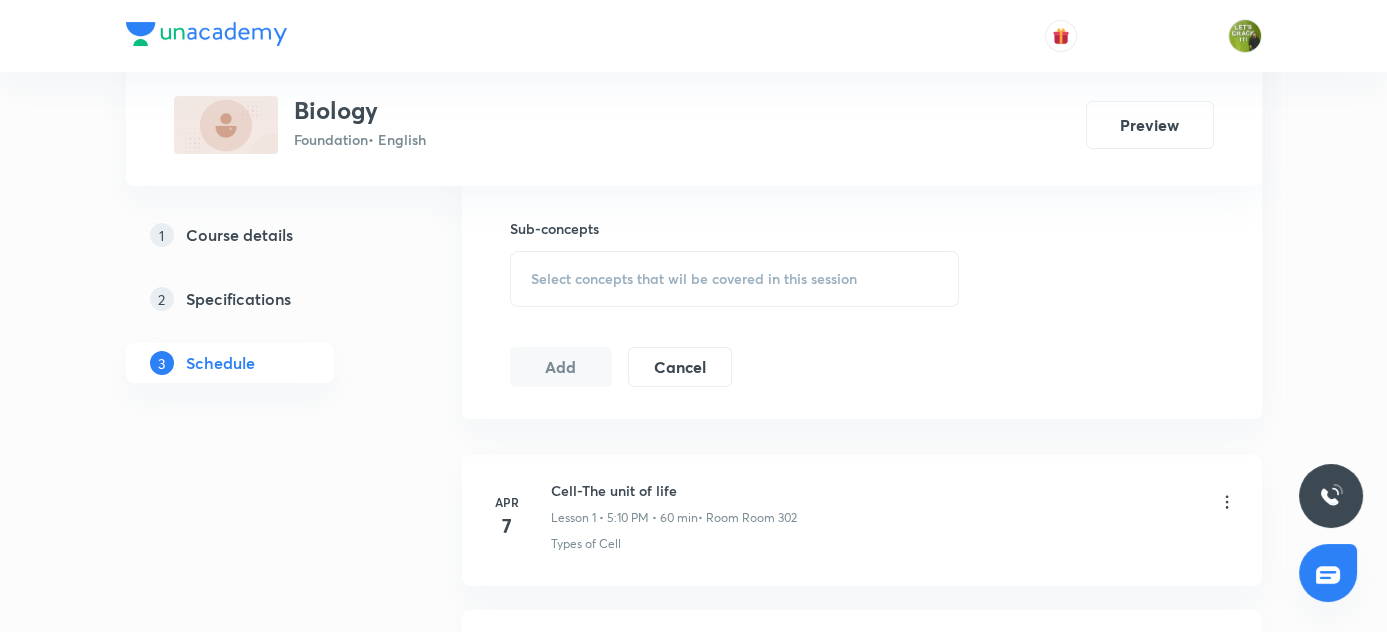 click on "Select concepts that wil be covered in this session" at bounding box center [694, 279] 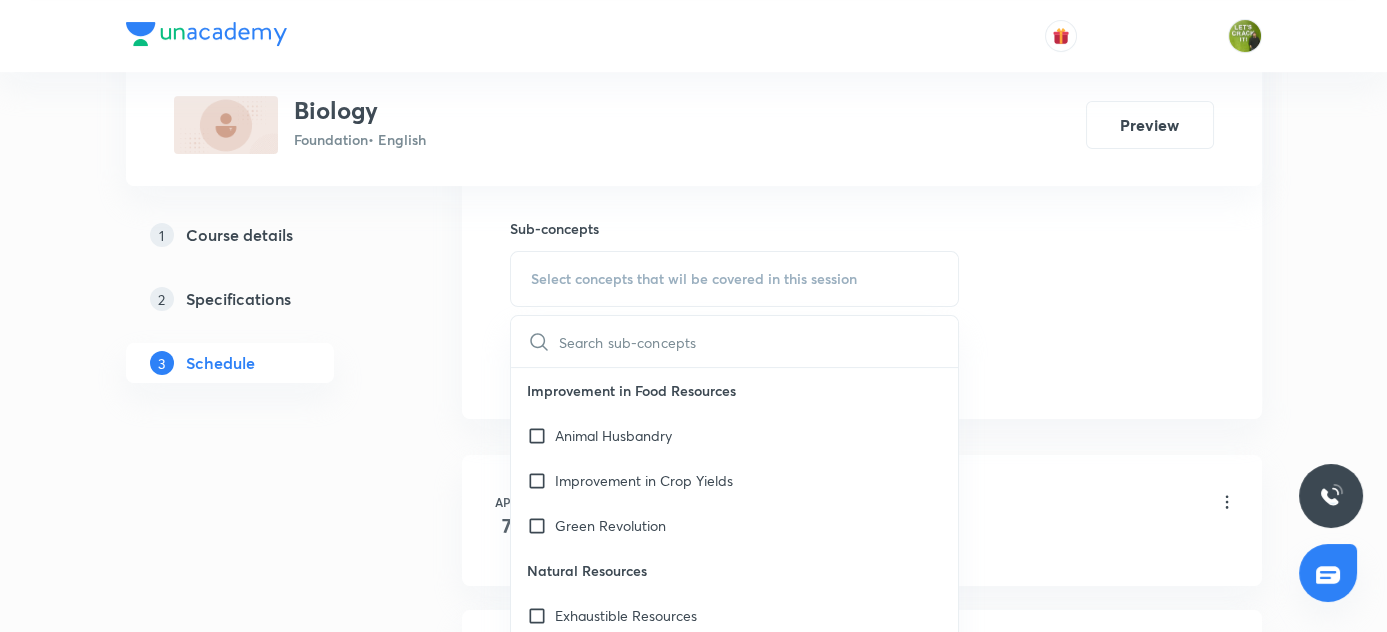 click at bounding box center [759, 341] 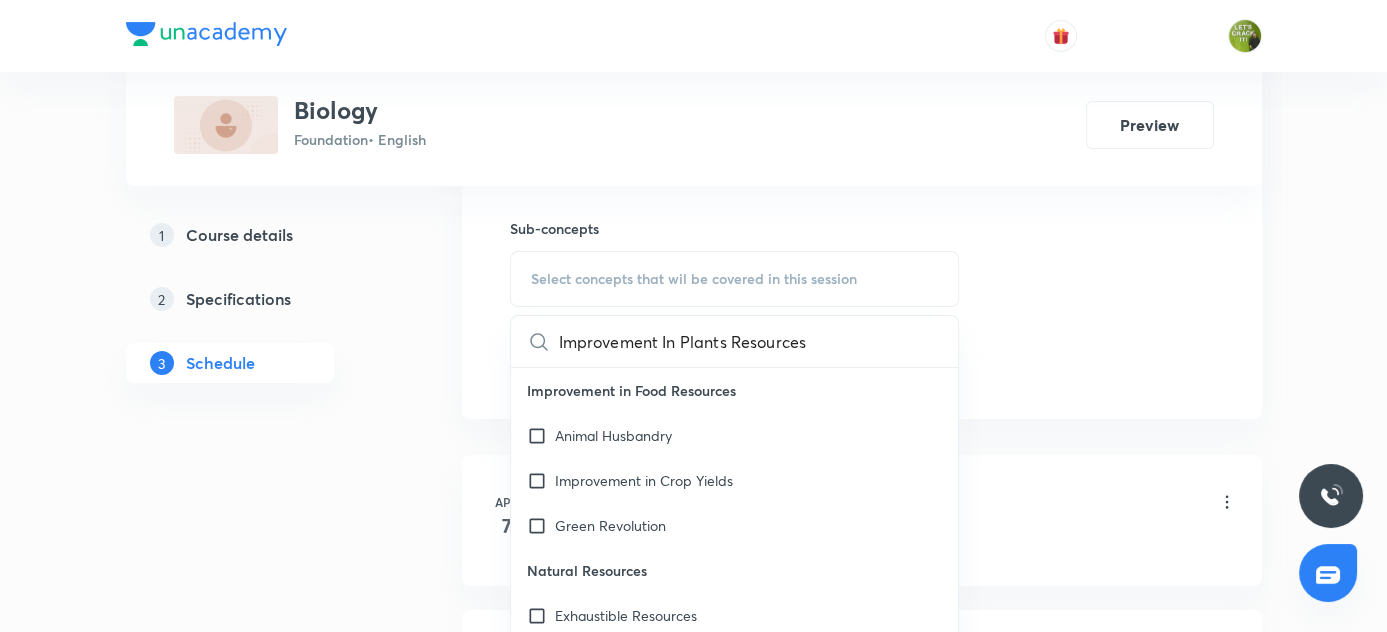 scroll, scrollTop: 0, scrollLeft: 16, axis: horizontal 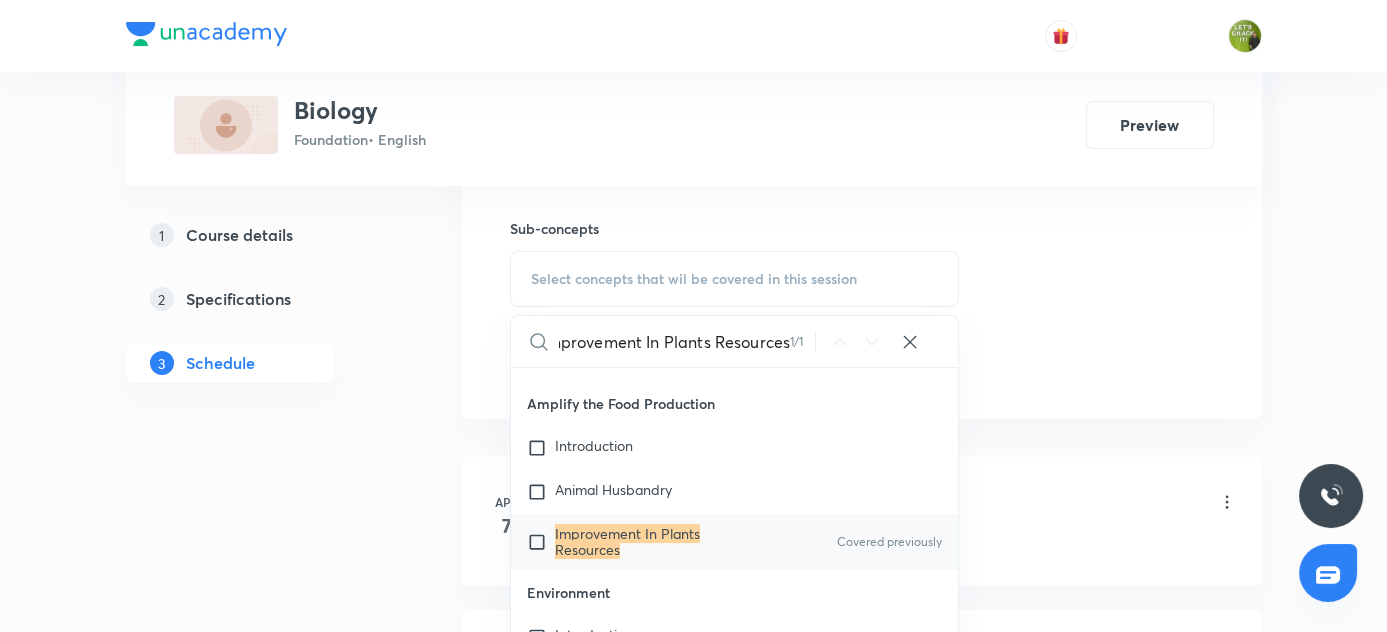 type on "Improvement In Plants Resources" 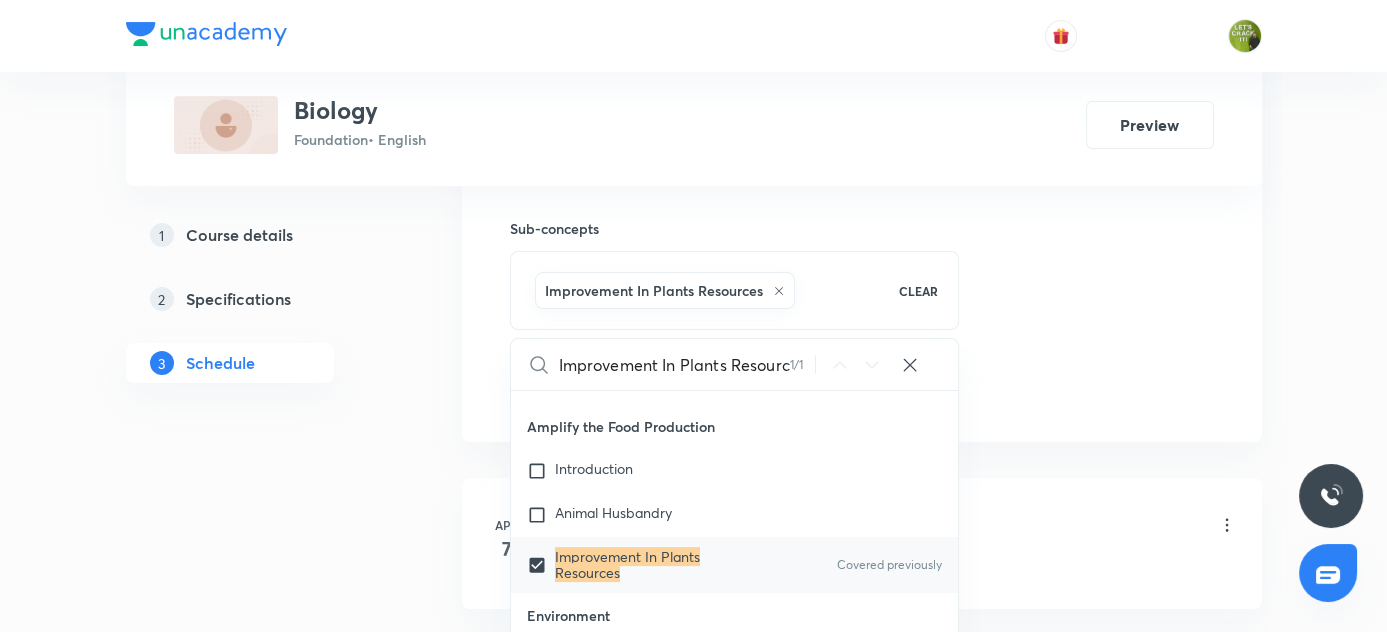 click on "Plus Courses Biology Foundation  • English Preview 1 Course details 2 Specifications 3 Schedule Schedule 26  classes Session  27 Live class Session title 29/99 Improvement in Food Resources ​ Schedule for Aug 5, 2025, 4:10 PM ​ Duration (in minutes) 60 ​   Session type Online Offline Room Room 304 Sub-concepts Improvement In Plants Resources CLEAR Improvement In Plants Resources 1 / 1 ​ Improvement in Food Resources Animal Husbandry Improvement in Crop Yields Green Revolution Natural Resources Exhaustible Resources Inexhaustible Resources Biogeochemical Cycles Greenhouse Effect Why do we Fall ill Health & Its Failure Causes of Diseases Types of Diseases Acquired Diseases Spread of Infectious Diseases Principles of Treatment & its Prevention Diversity in Living Organisms Biodiversity & Classification Five Kingdom Kingdom Animalia Kingdom Plantae Tissues Animal Tissues Plant Tissues The Fundamental Unit of Life-Cell Discovery of Cell Types of Cell Covered previously Structure of Cell Cell Organelles 7" at bounding box center [694, 1882] 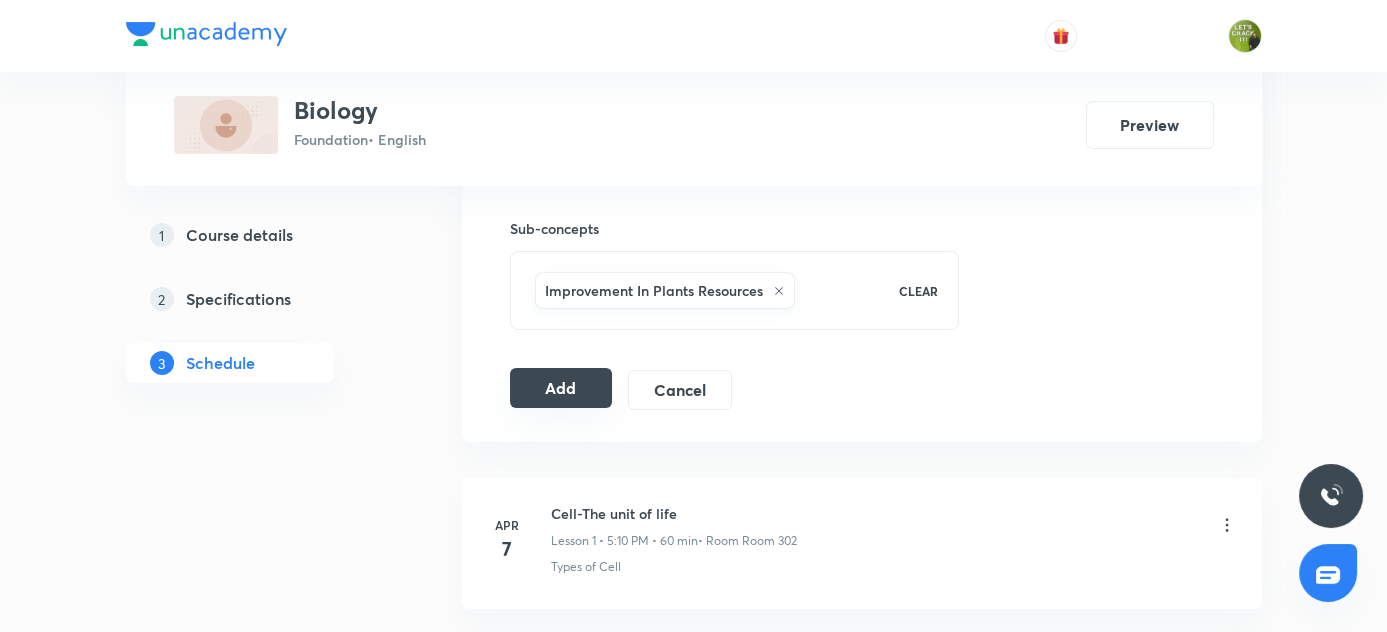 click on "Add" at bounding box center (561, 388) 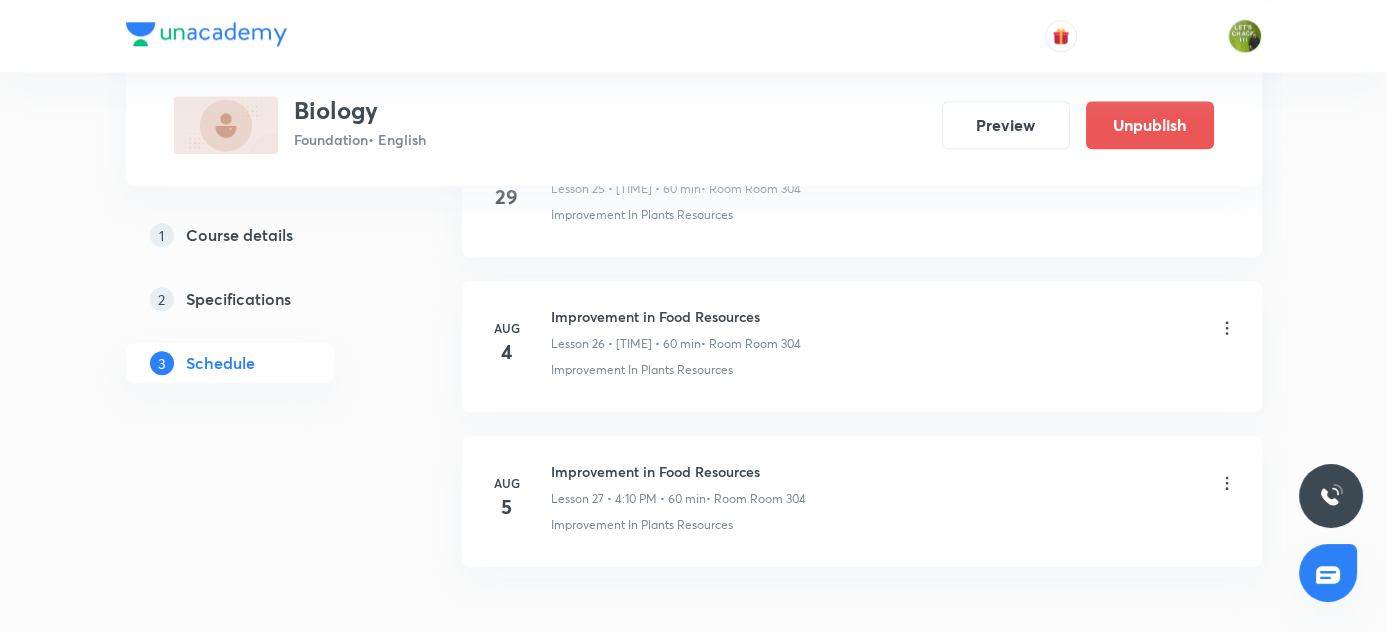 scroll, scrollTop: 4222, scrollLeft: 0, axis: vertical 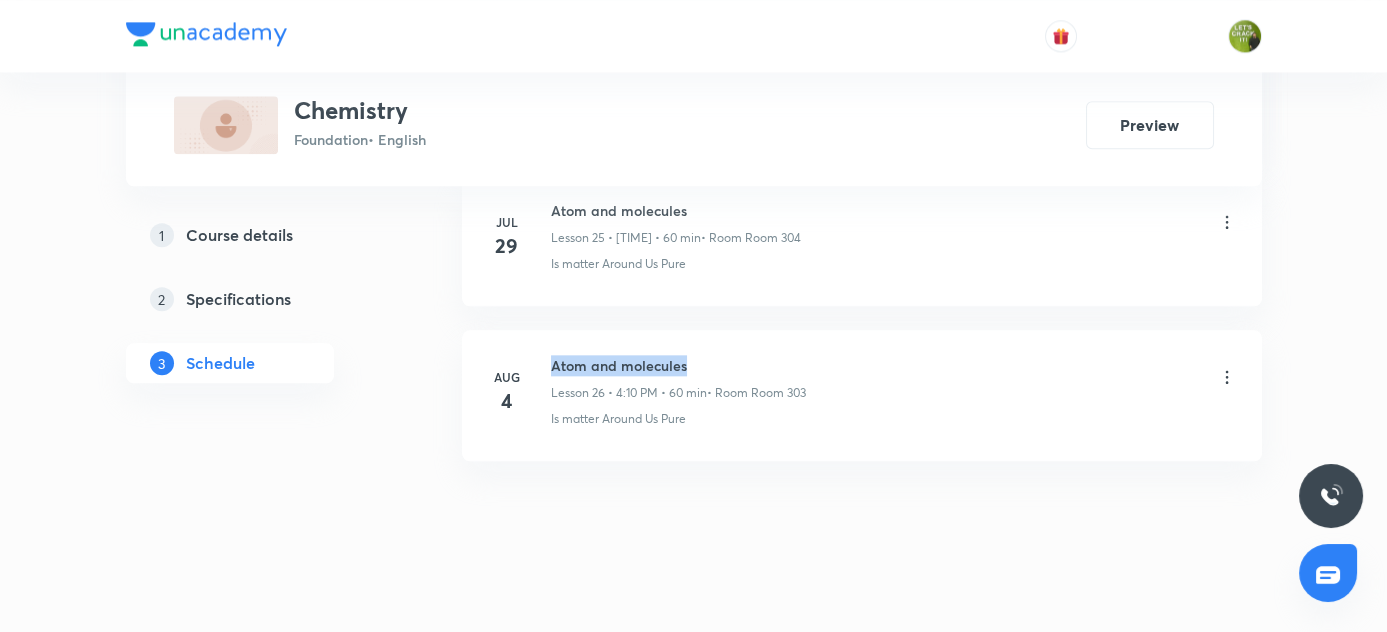 drag, startPoint x: 546, startPoint y: 345, endPoint x: 720, endPoint y: 346, distance: 174.00287 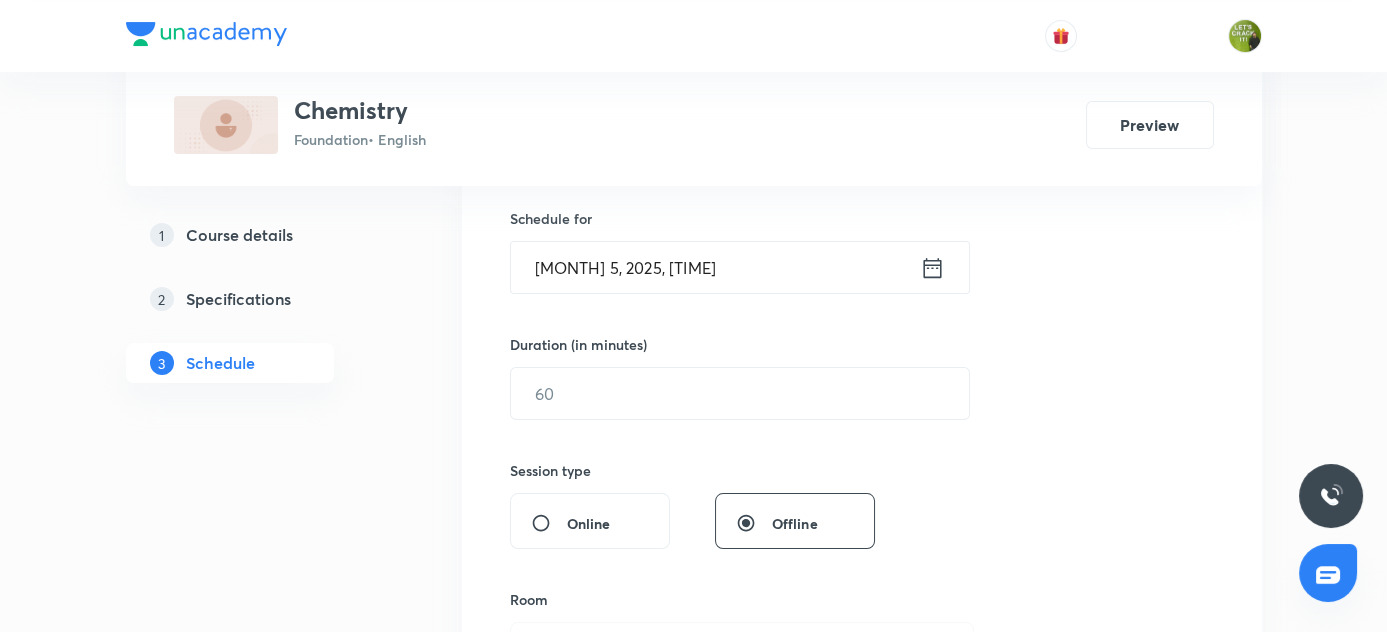 scroll, scrollTop: 348, scrollLeft: 0, axis: vertical 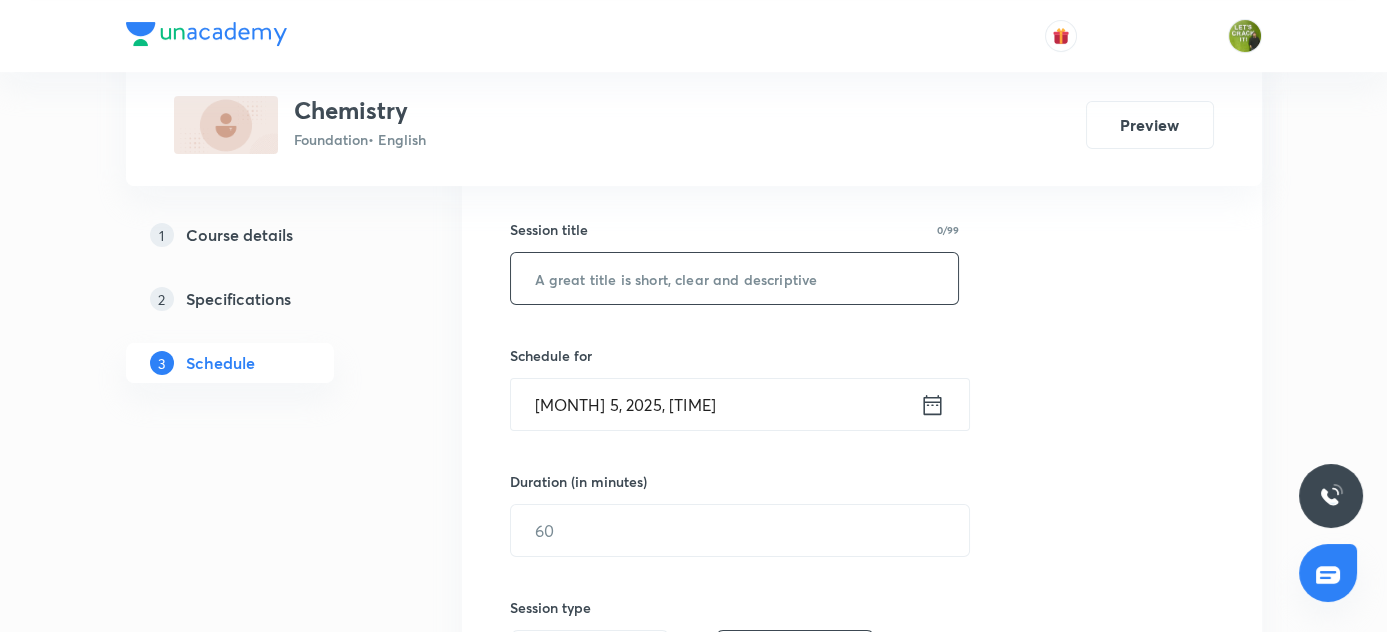 click at bounding box center (735, 278) 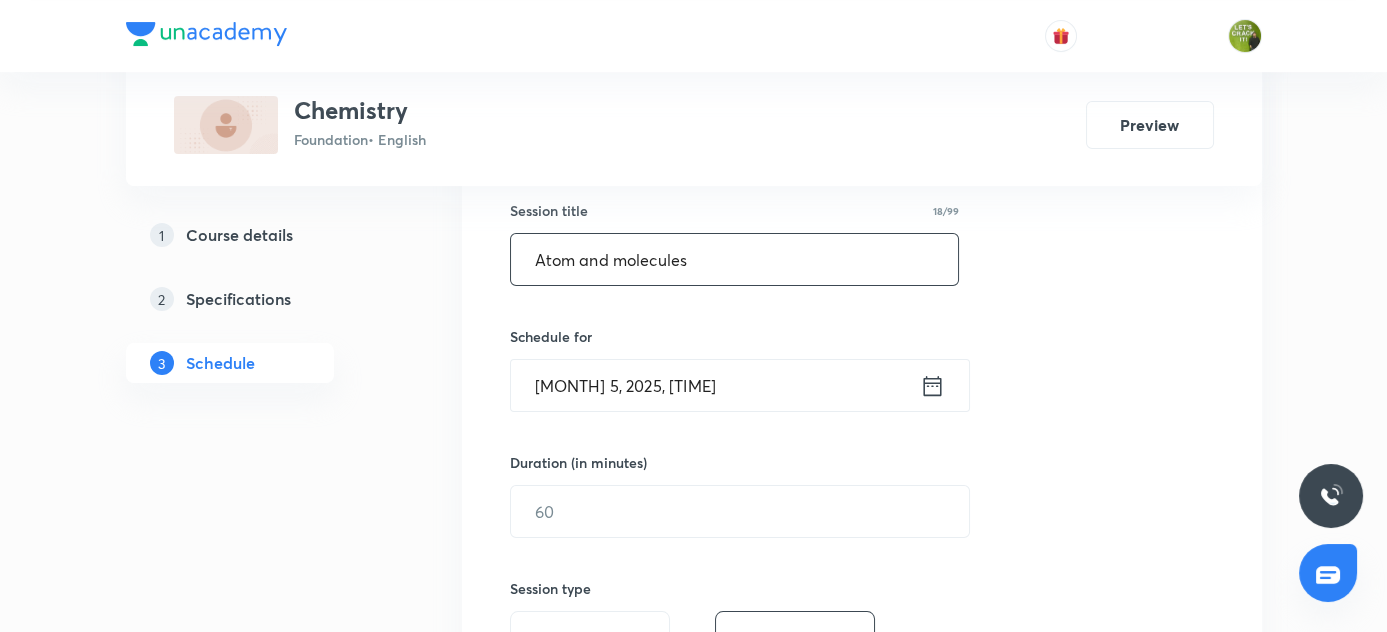 scroll, scrollTop: 454, scrollLeft: 0, axis: vertical 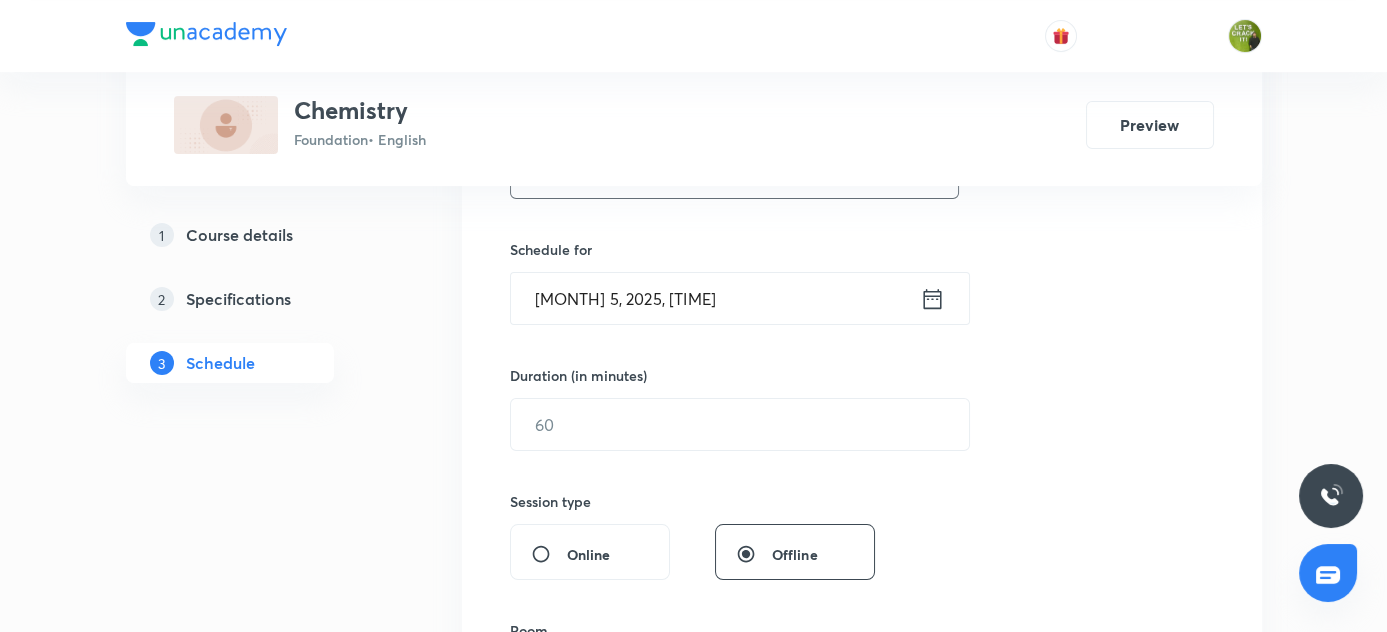 type on "Atom and molecules" 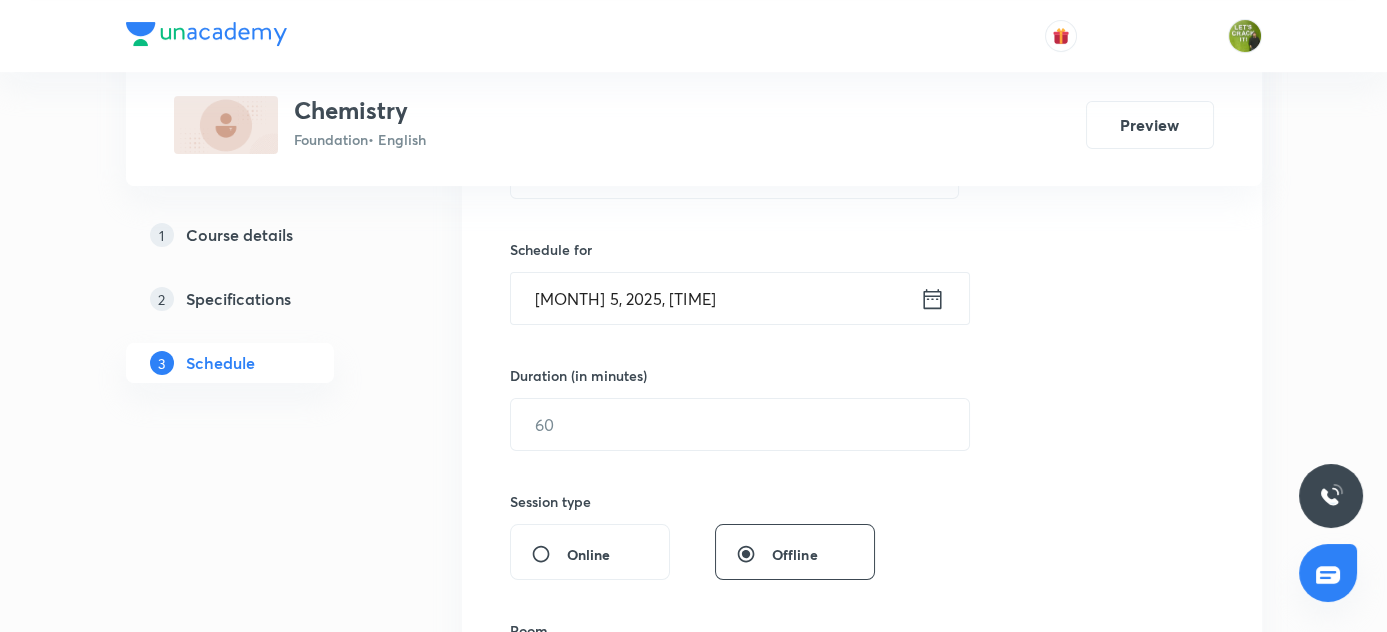 click 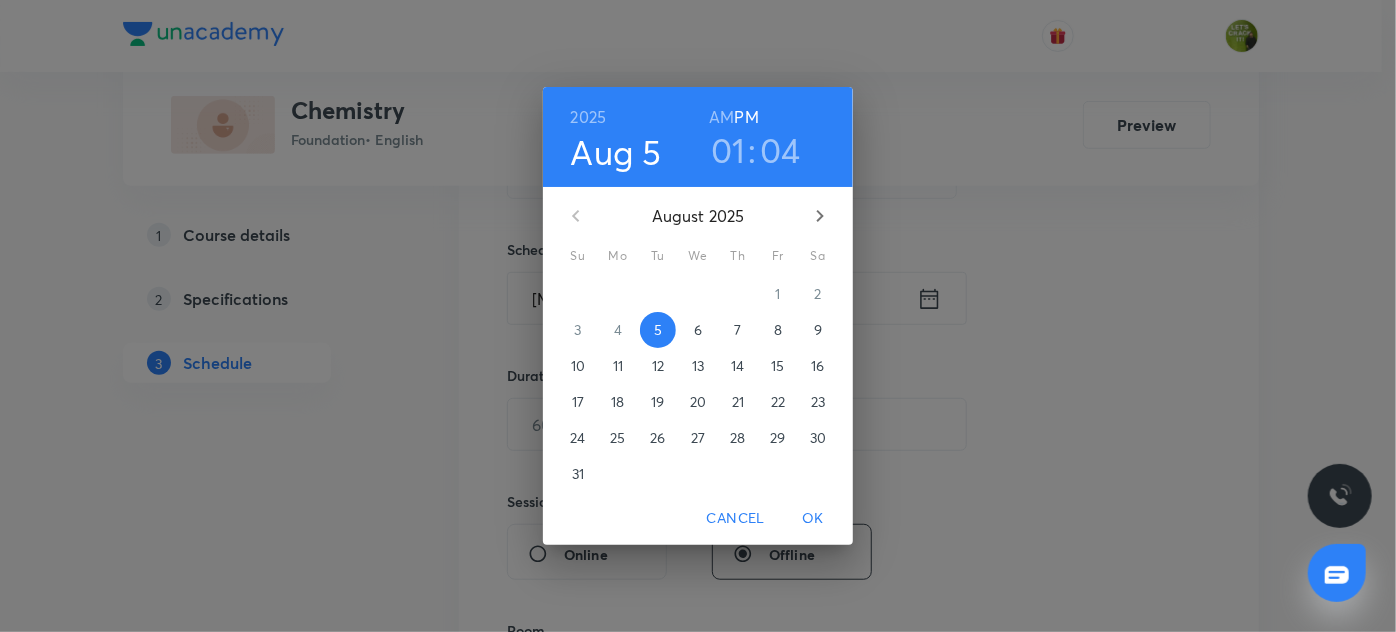 click on "01" at bounding box center (728, 150) 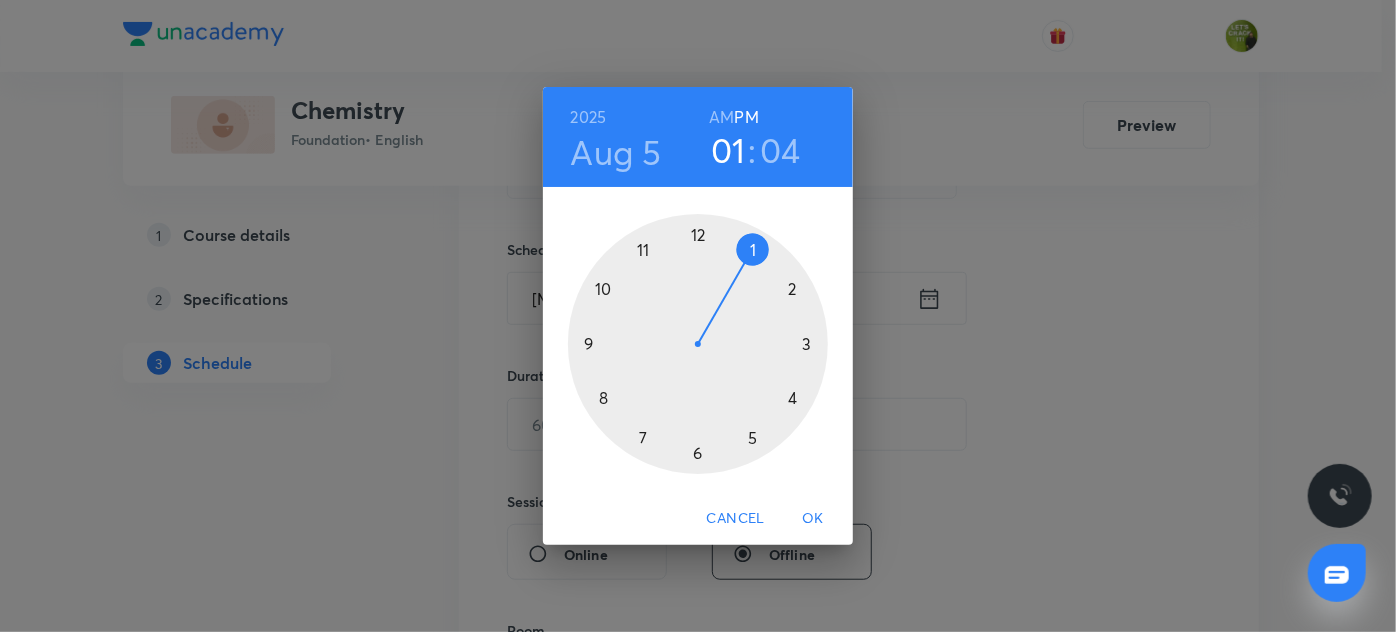 click at bounding box center [698, 344] 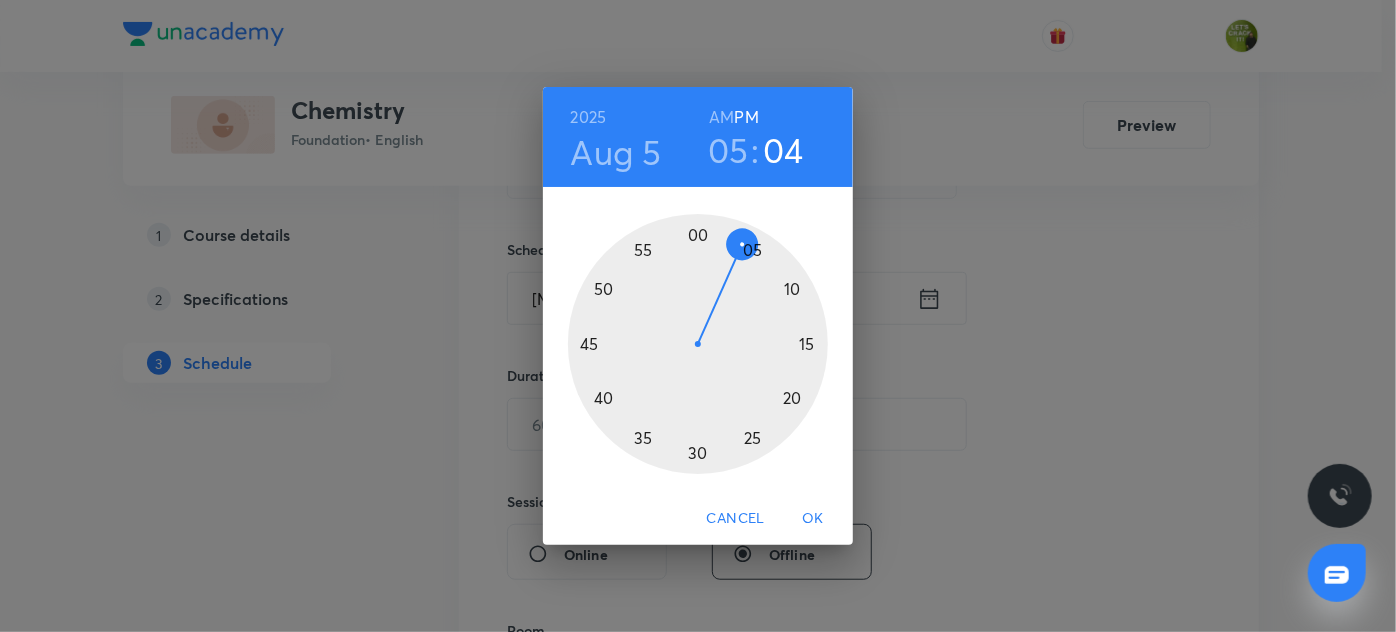 click at bounding box center (698, 344) 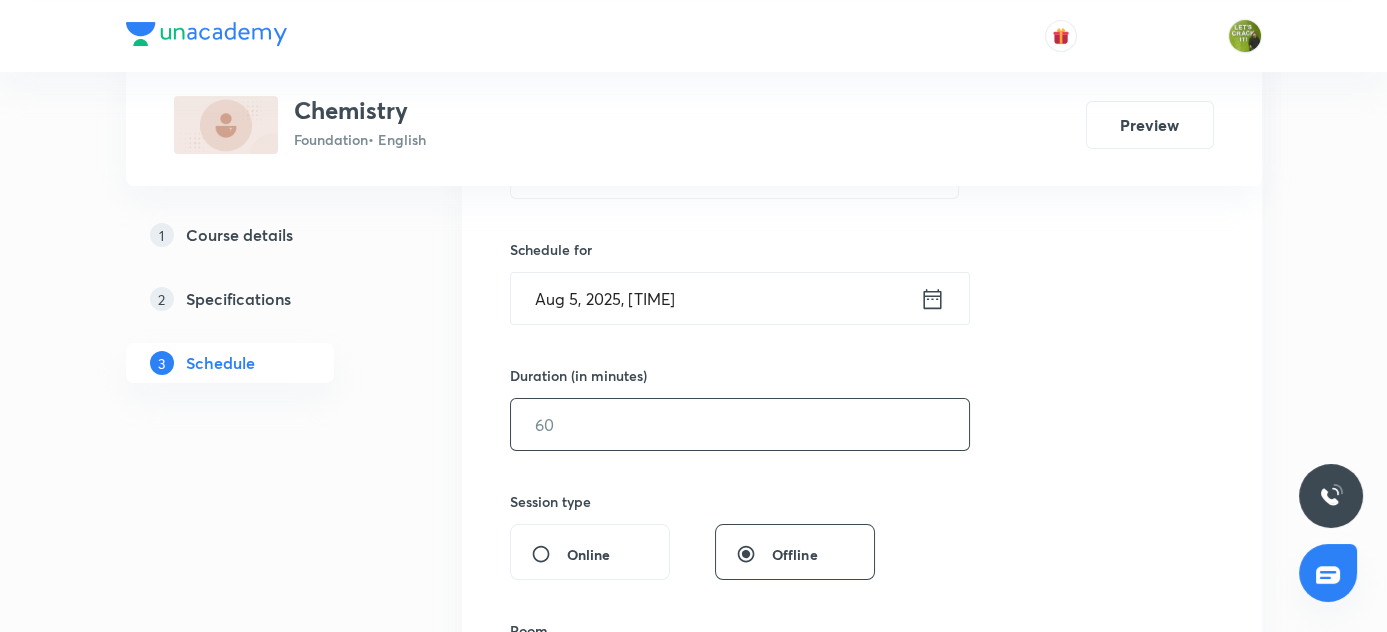 click at bounding box center (740, 424) 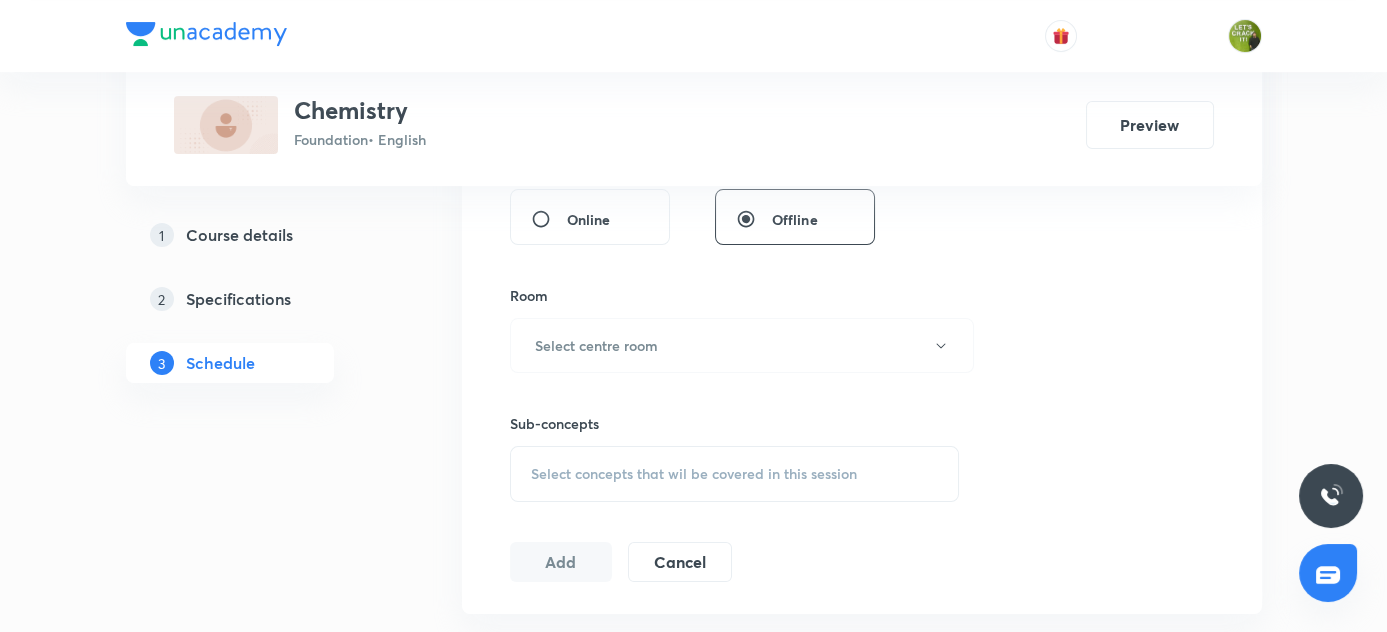 scroll, scrollTop: 818, scrollLeft: 0, axis: vertical 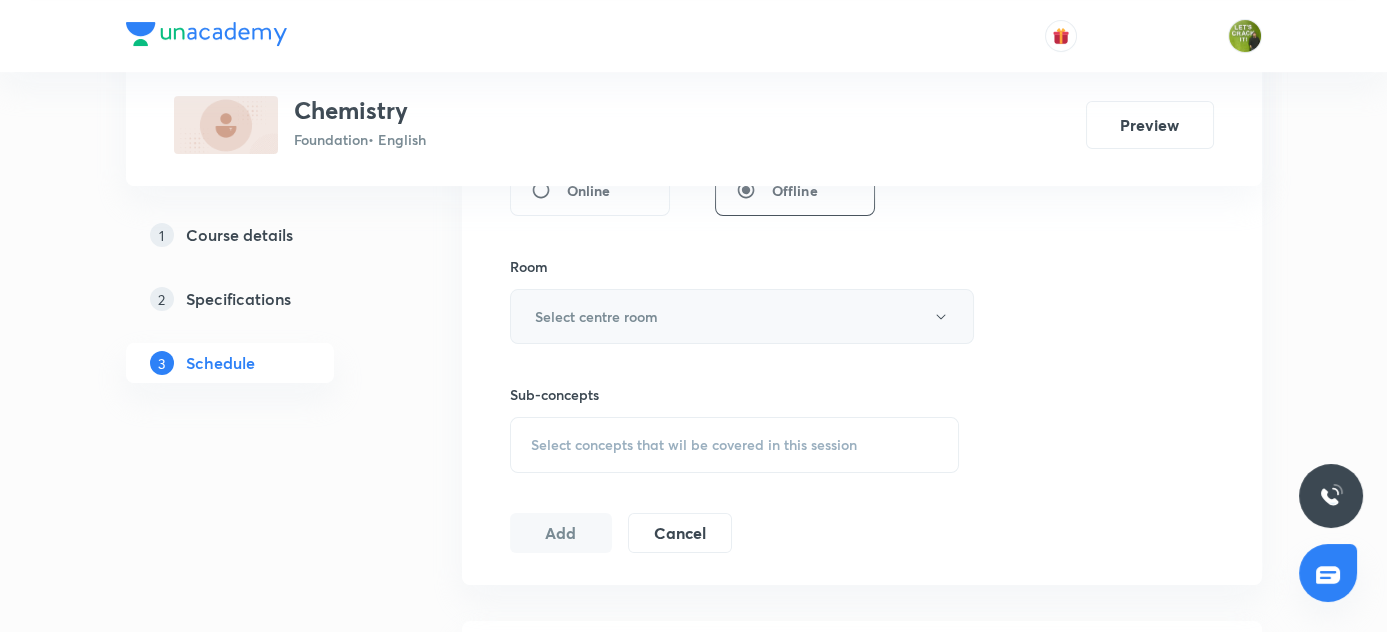 type on "60" 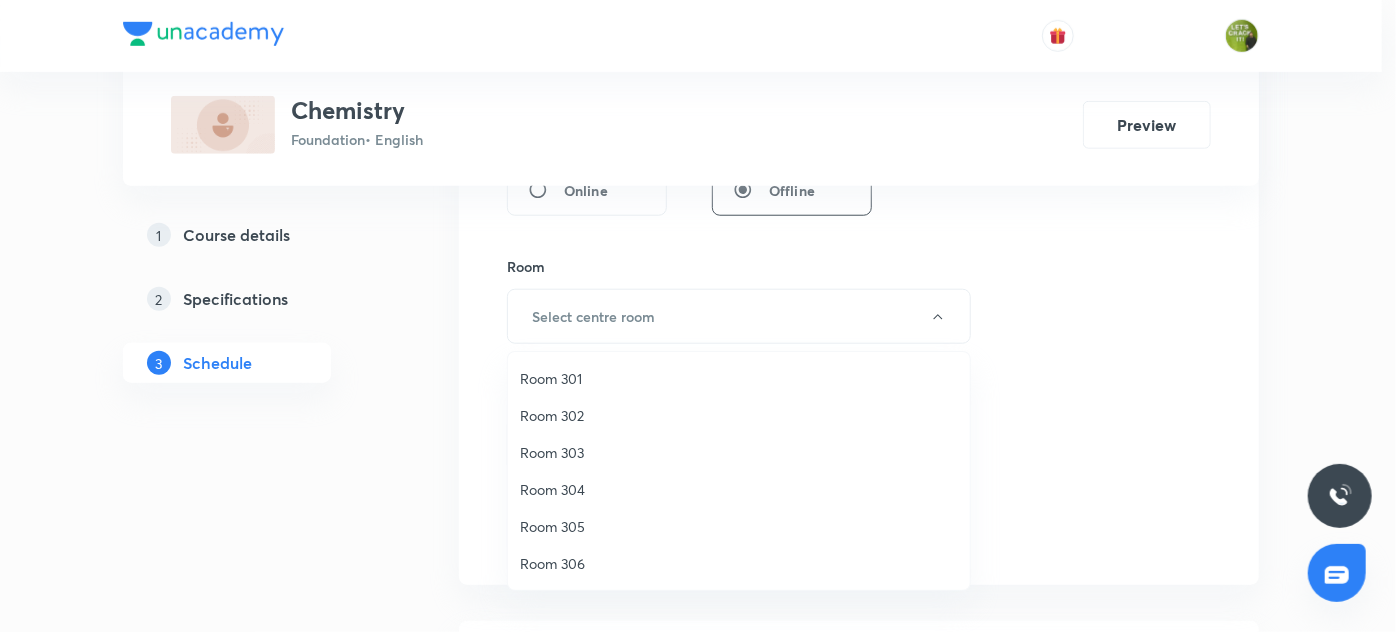 click on "Room 304" at bounding box center (739, 489) 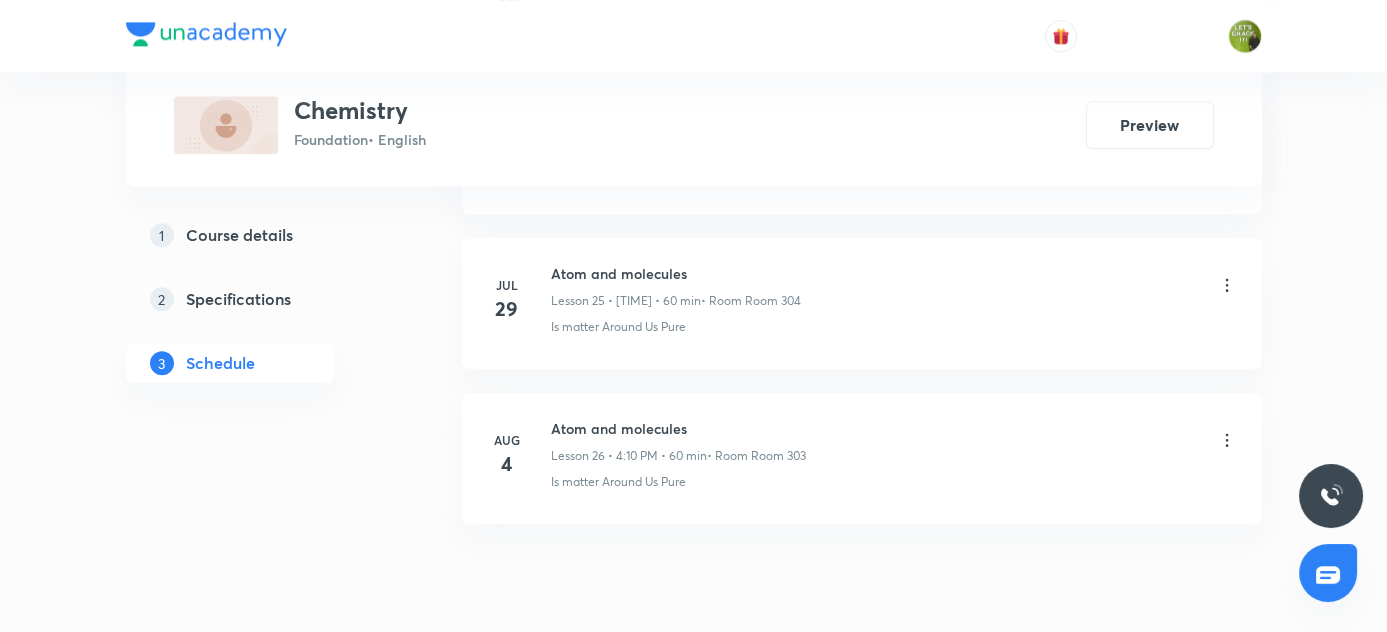 scroll, scrollTop: 4984, scrollLeft: 0, axis: vertical 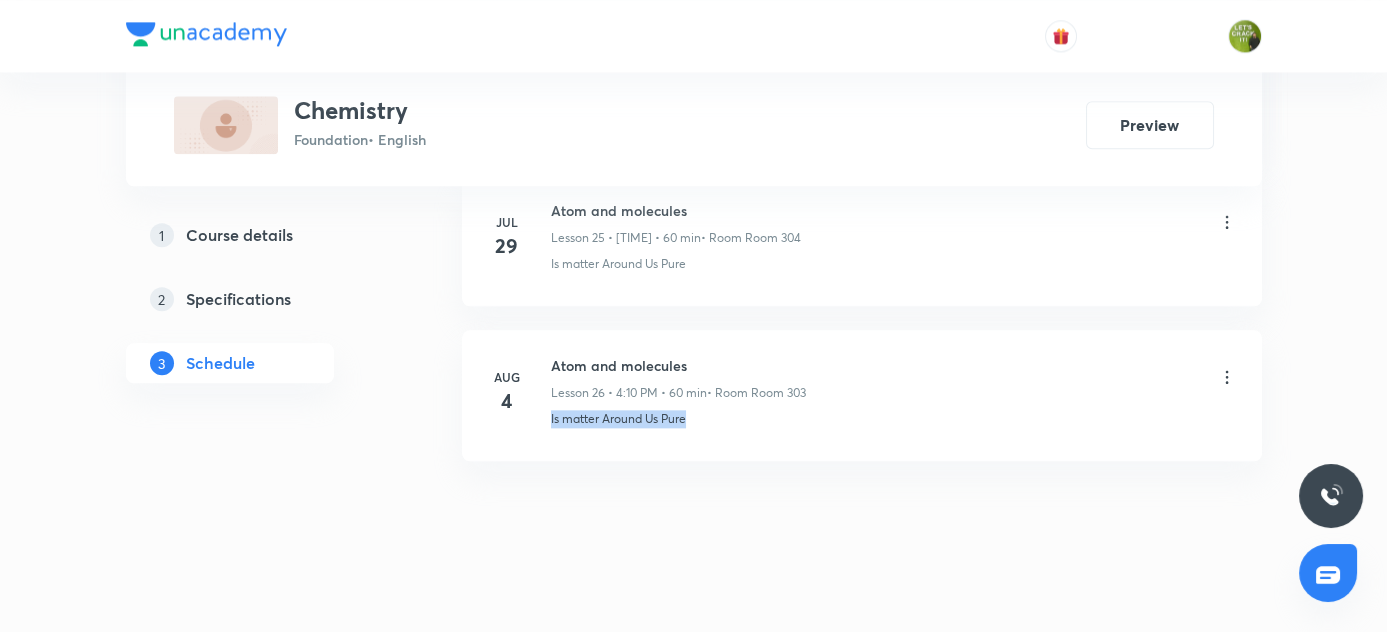 drag, startPoint x: 550, startPoint y: 402, endPoint x: 714, endPoint y: 404, distance: 164.01219 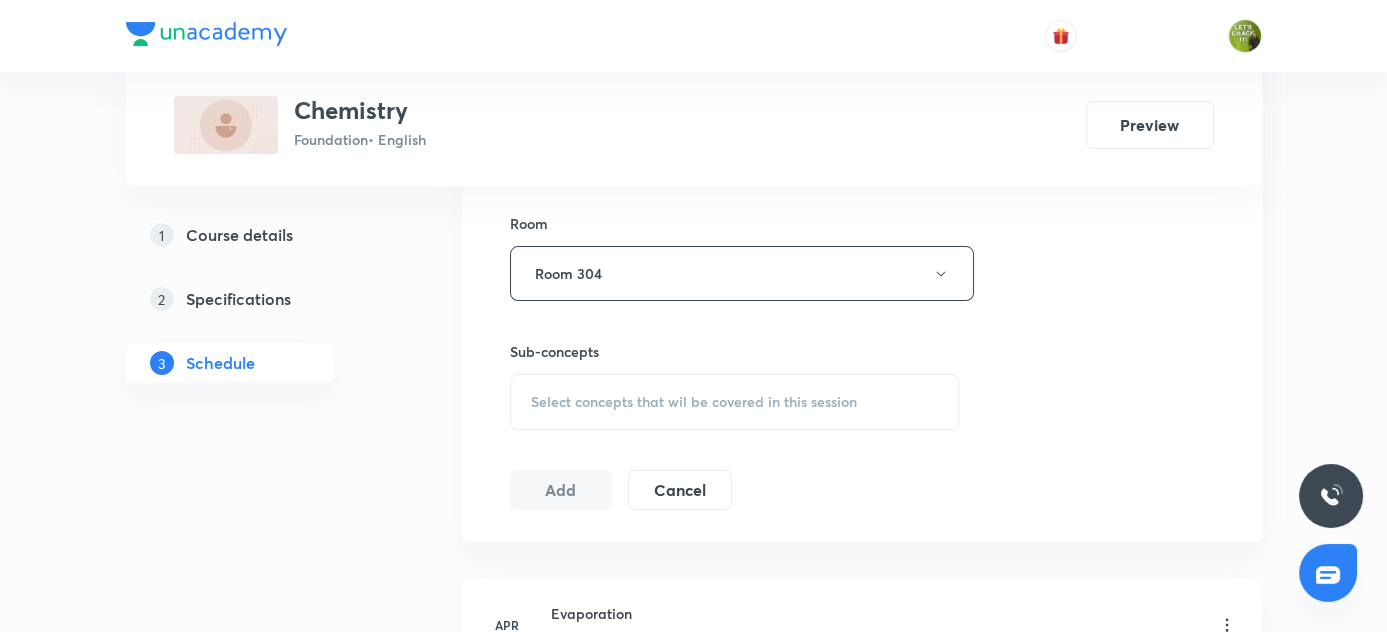 scroll, scrollTop: 893, scrollLeft: 0, axis: vertical 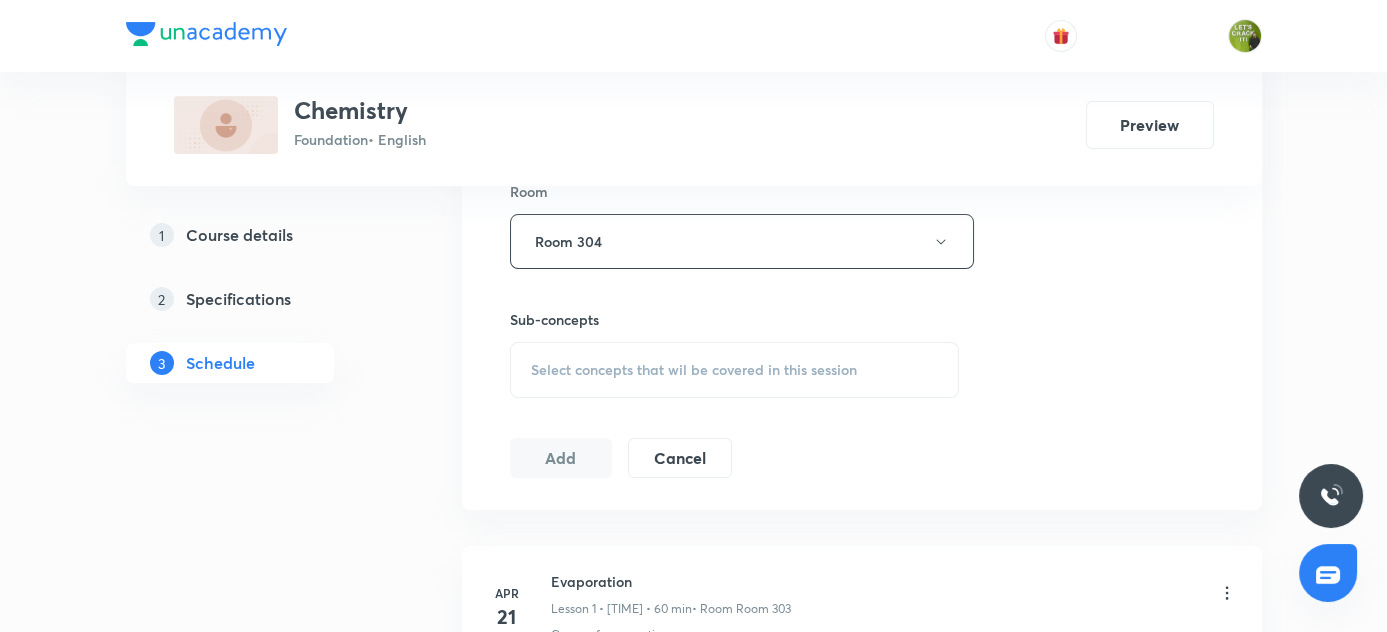 click on "Select concepts that wil be covered in this session" at bounding box center [735, 370] 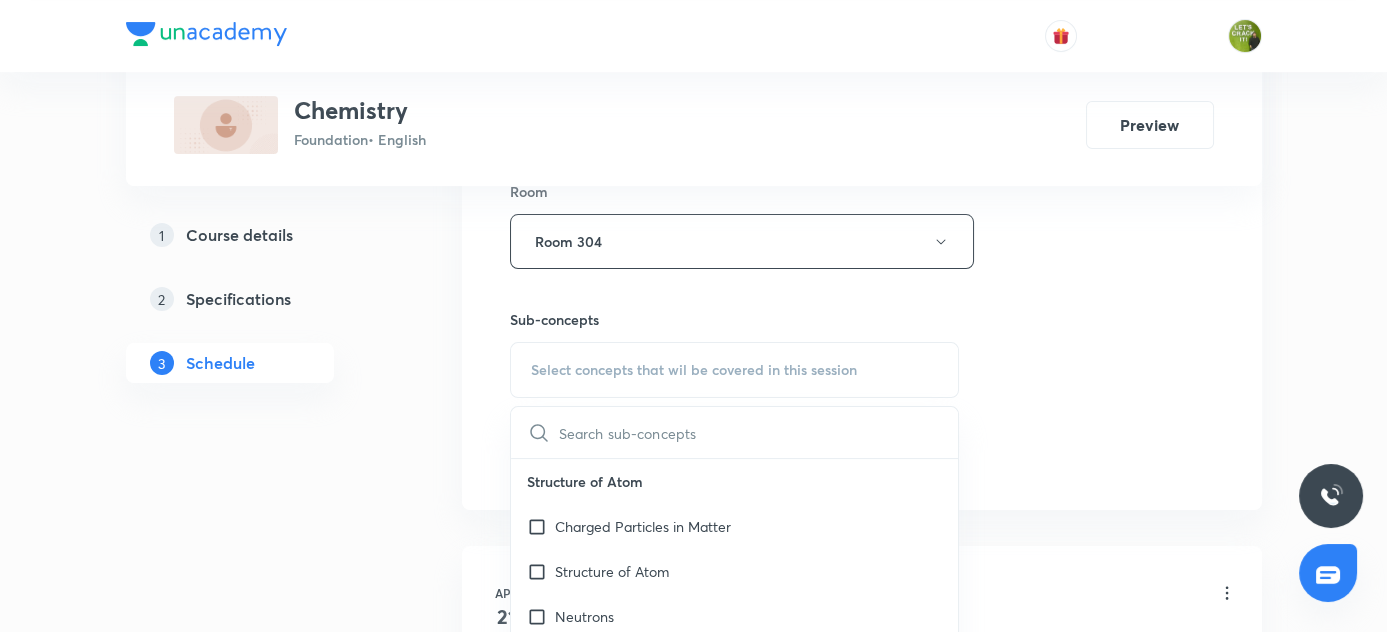 click at bounding box center [759, 432] 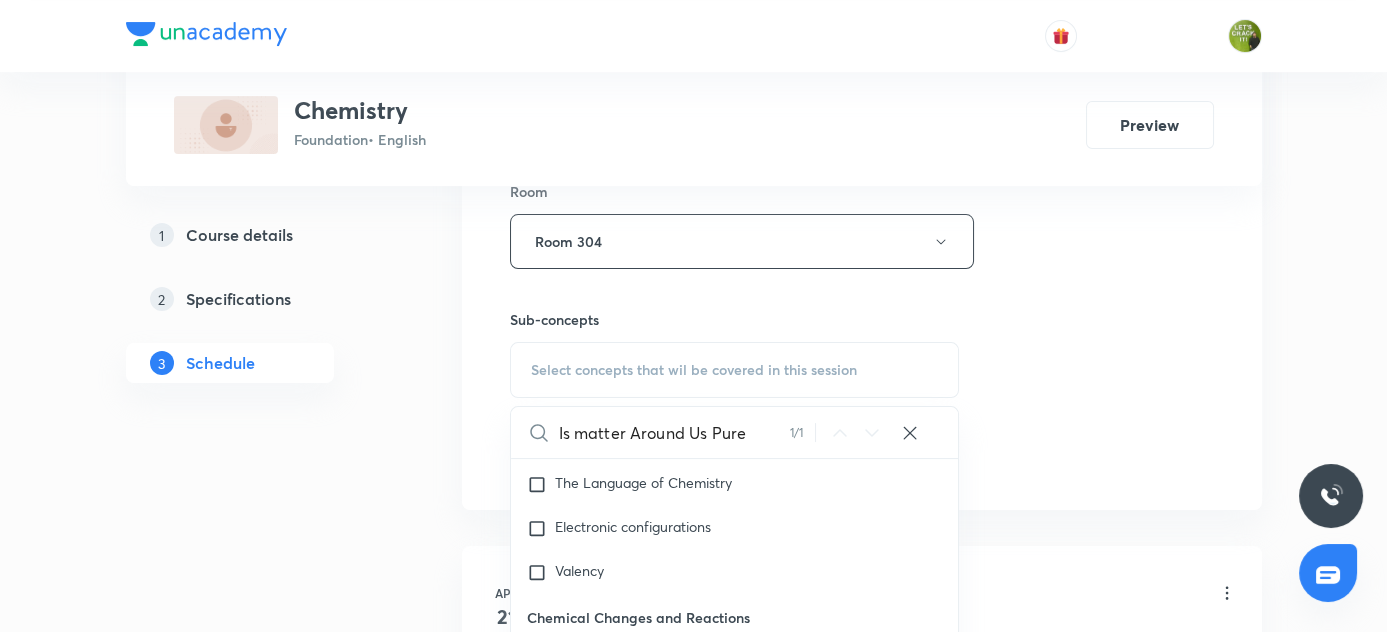 scroll, scrollTop: 10384, scrollLeft: 0, axis: vertical 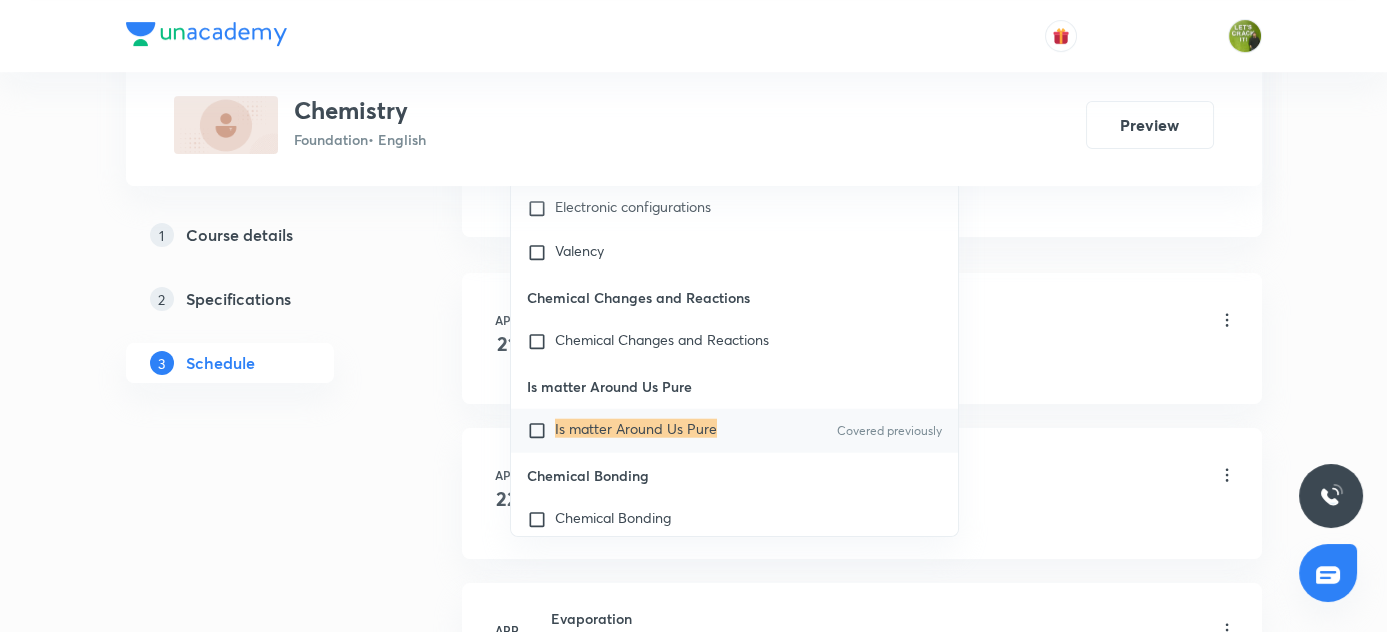 type on "Is matter Around Us Pure" 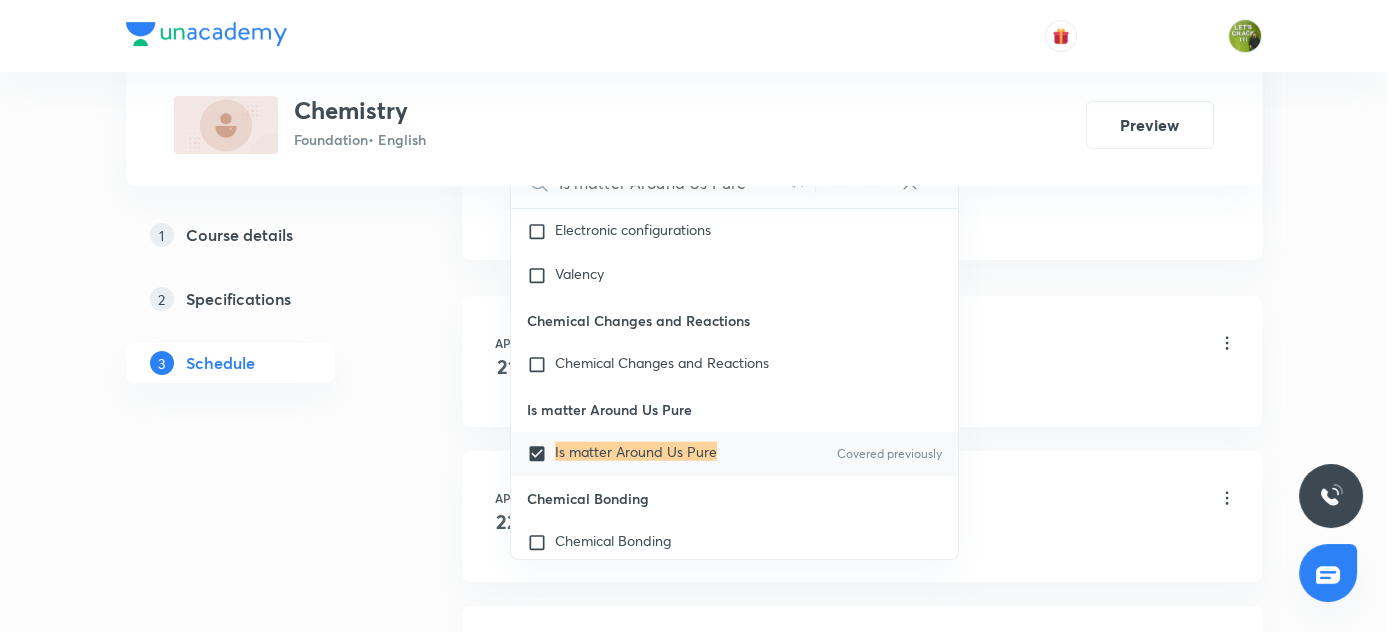 click on "1 Course details 2 Specifications 3 Schedule" at bounding box center (262, 1813) 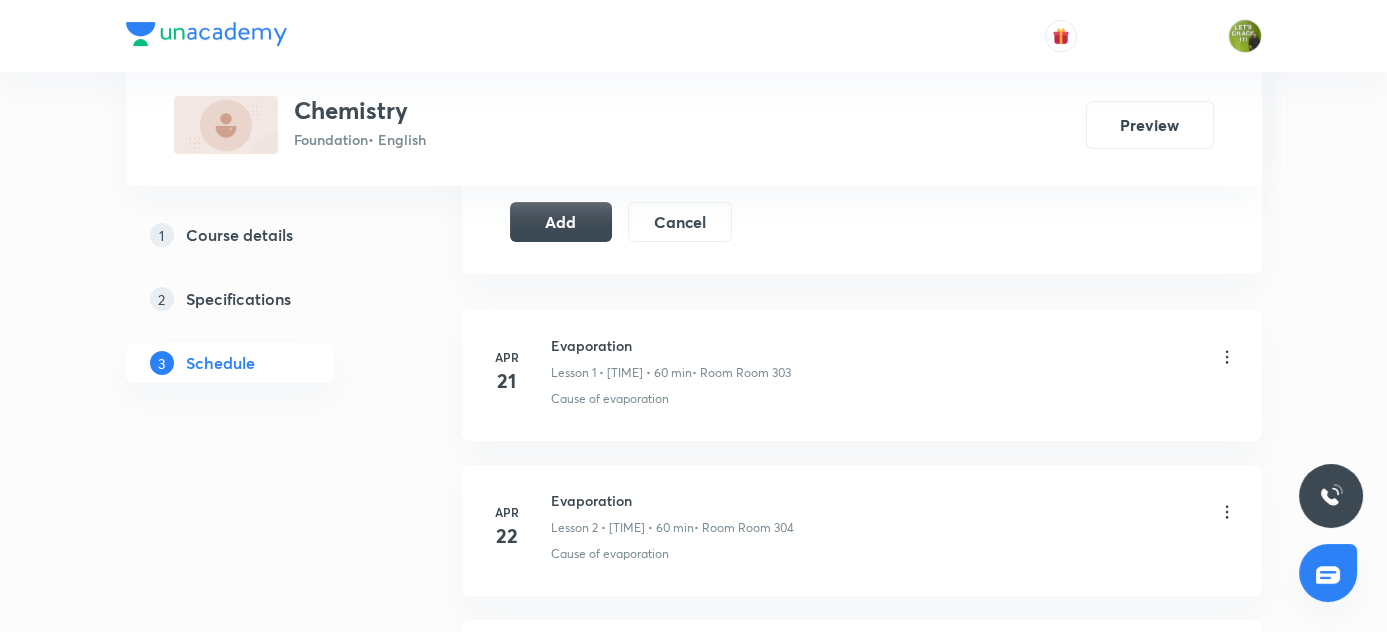 scroll, scrollTop: 984, scrollLeft: 0, axis: vertical 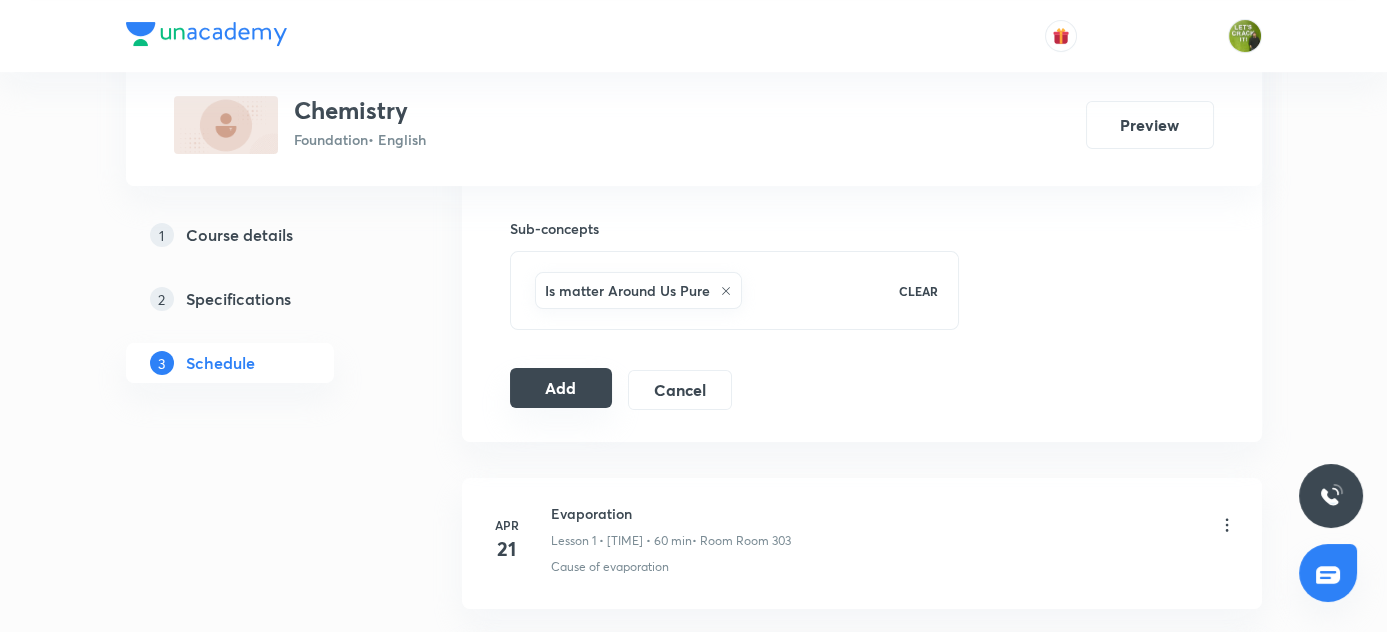 click on "Add" at bounding box center [561, 388] 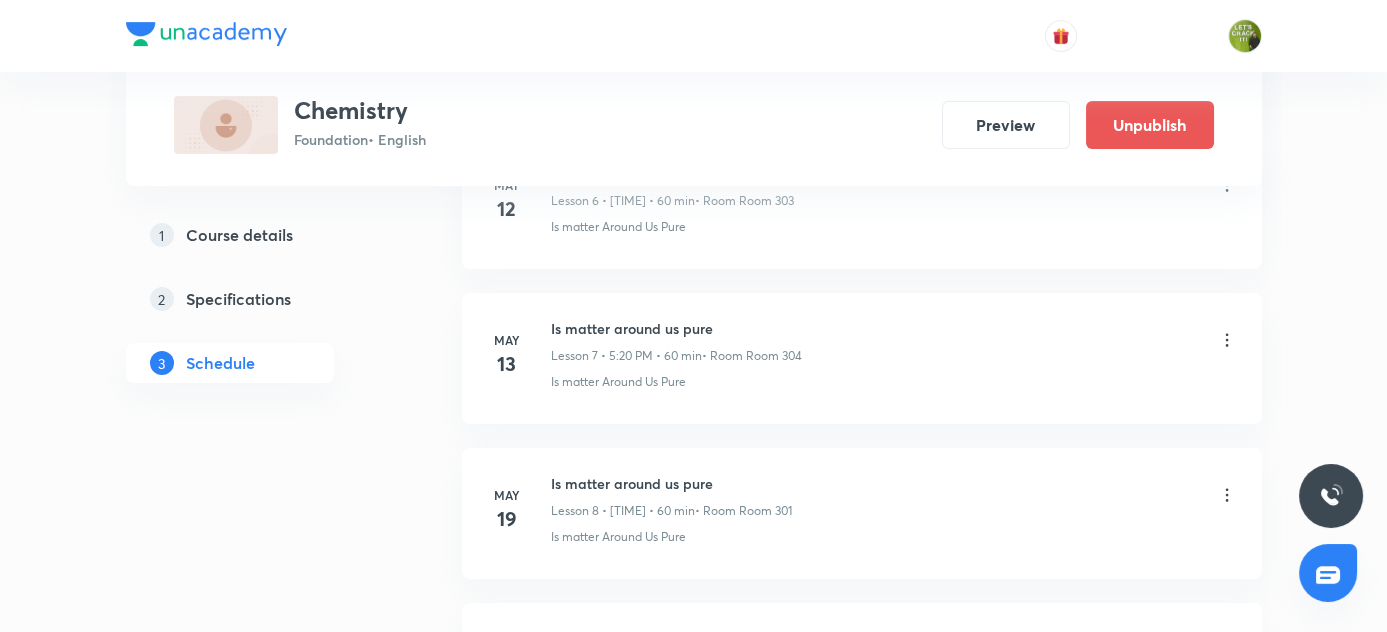 scroll, scrollTop: 1166, scrollLeft: 0, axis: vertical 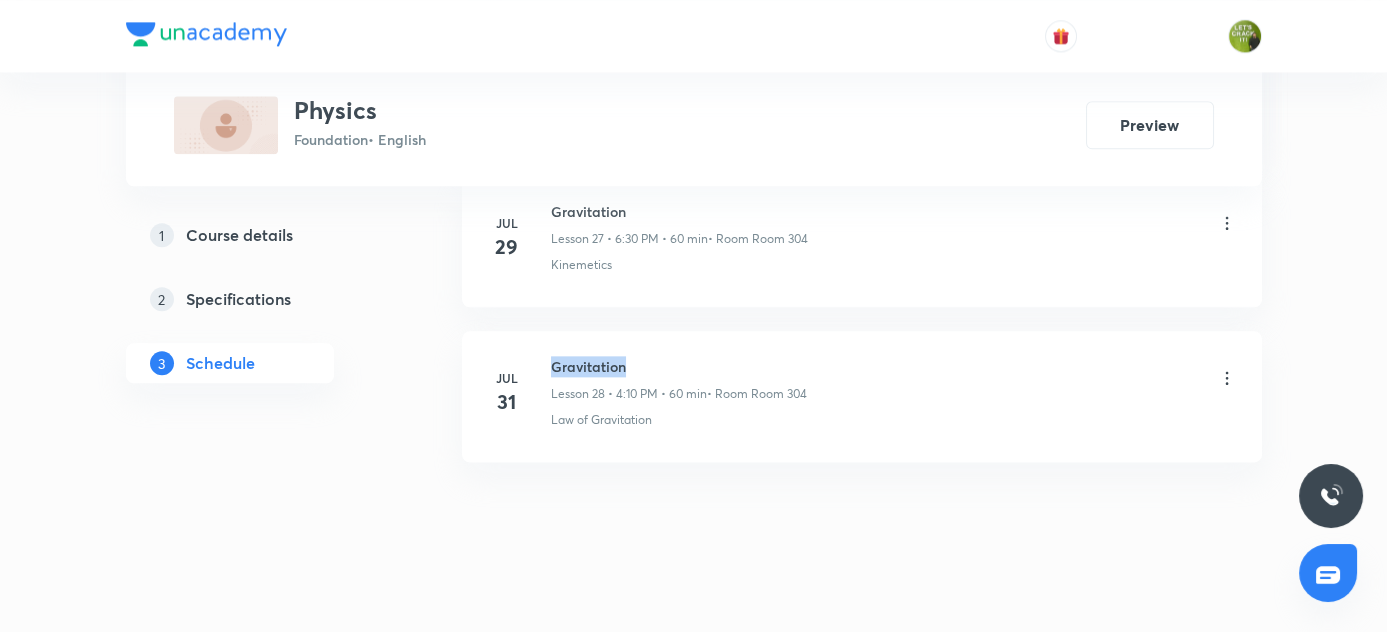 drag, startPoint x: 551, startPoint y: 348, endPoint x: 653, endPoint y: 348, distance: 102 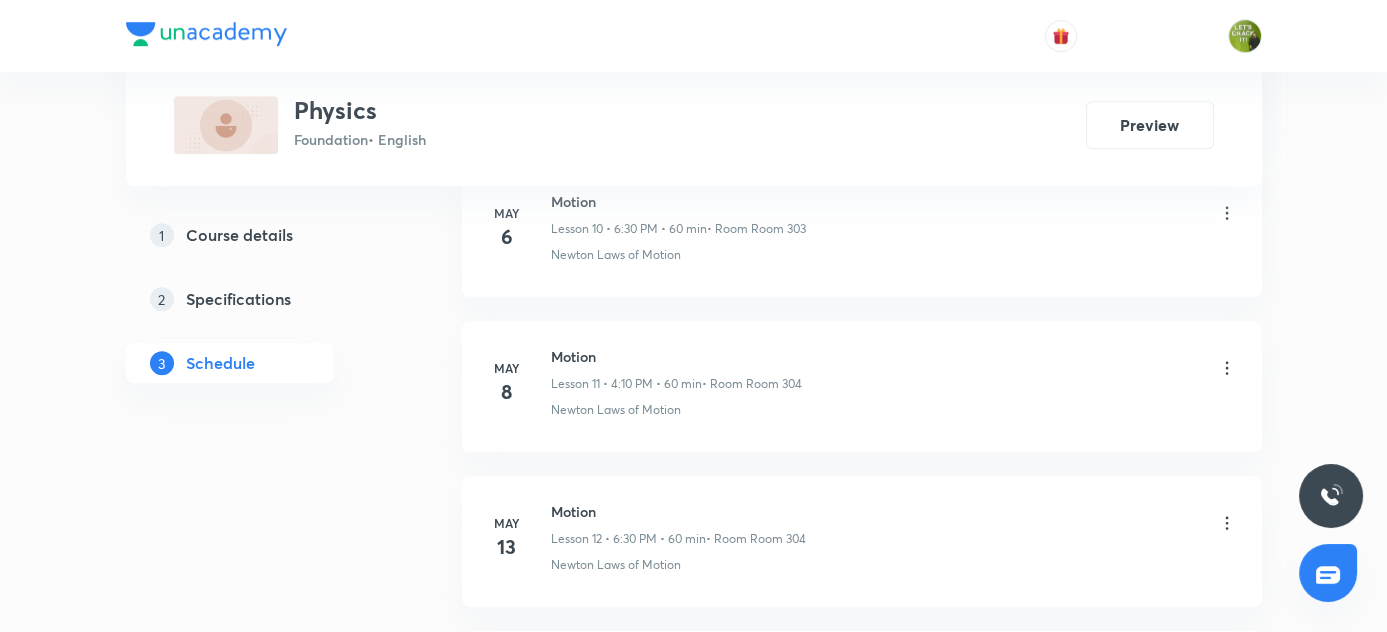 scroll, scrollTop: 1421, scrollLeft: 0, axis: vertical 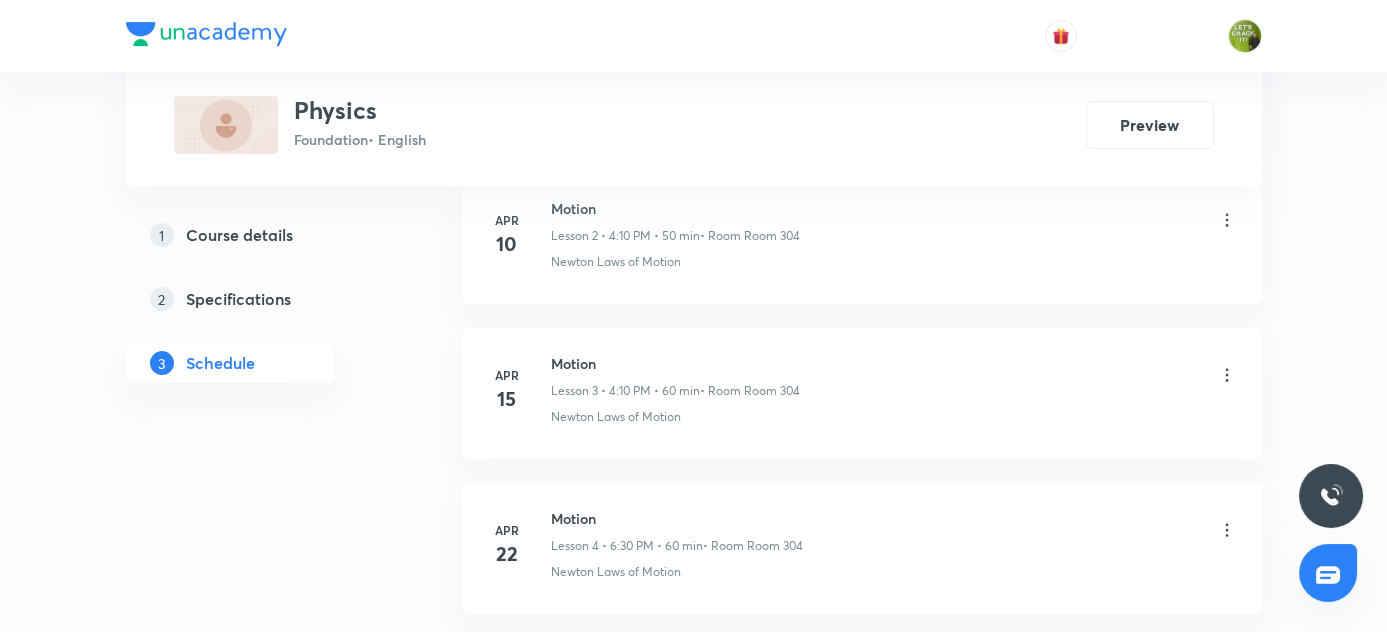 click at bounding box center (693, 36) 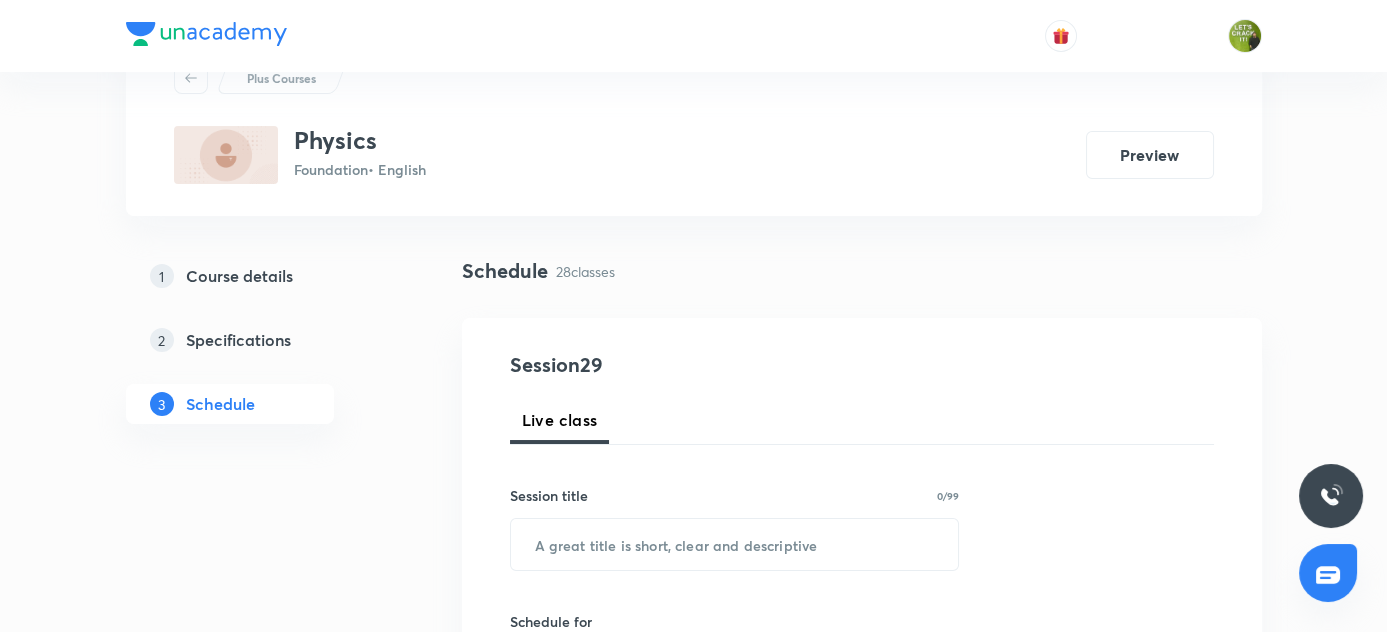 scroll, scrollTop: 0, scrollLeft: 0, axis: both 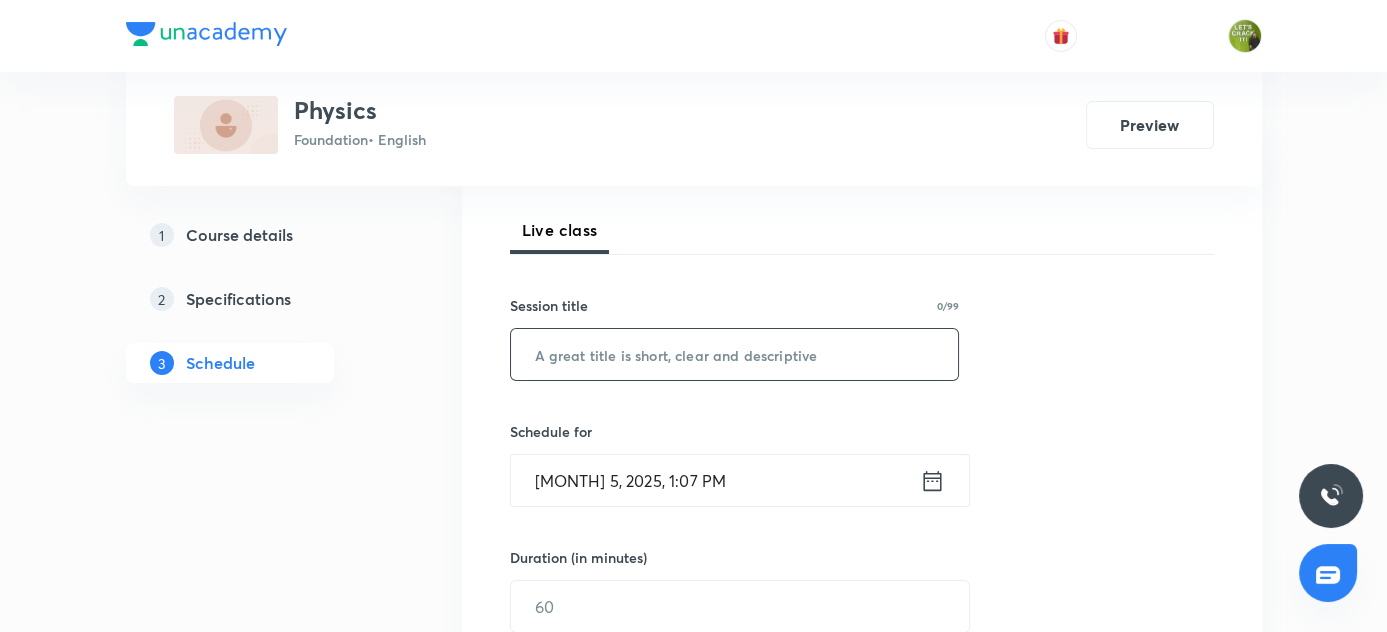 click at bounding box center (735, 354) 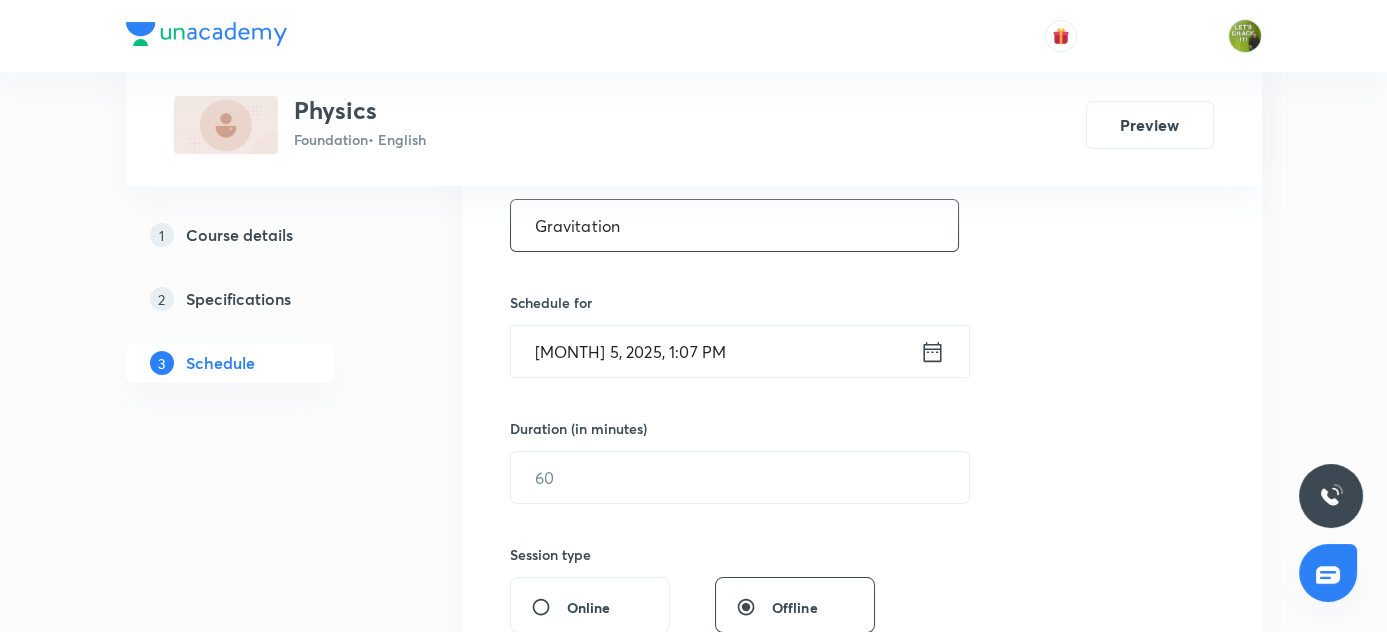scroll, scrollTop: 454, scrollLeft: 0, axis: vertical 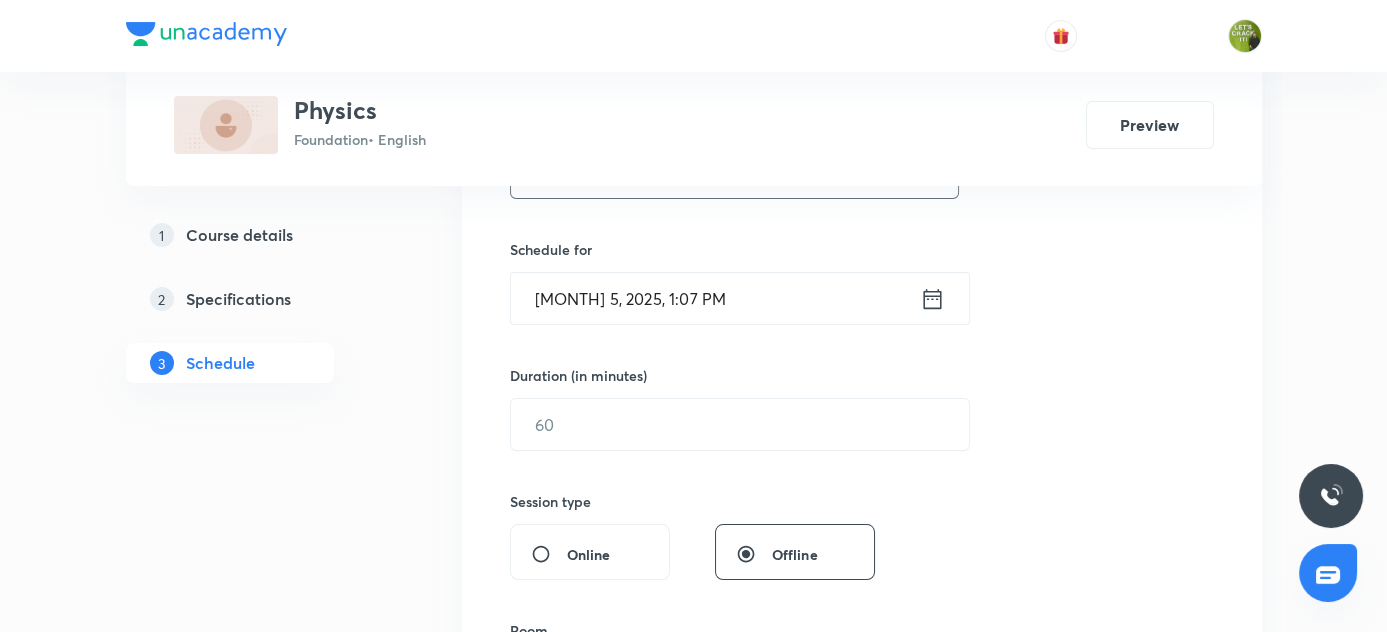 type on "Gravitation" 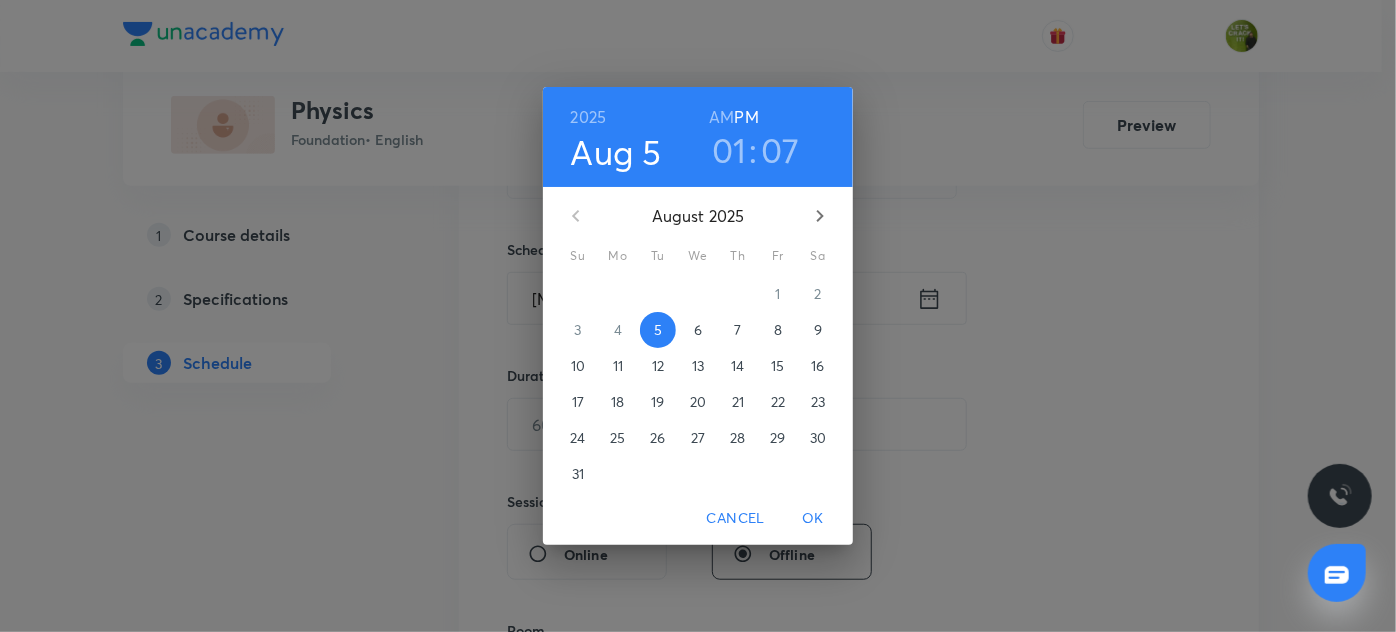 click on "01" at bounding box center (729, 150) 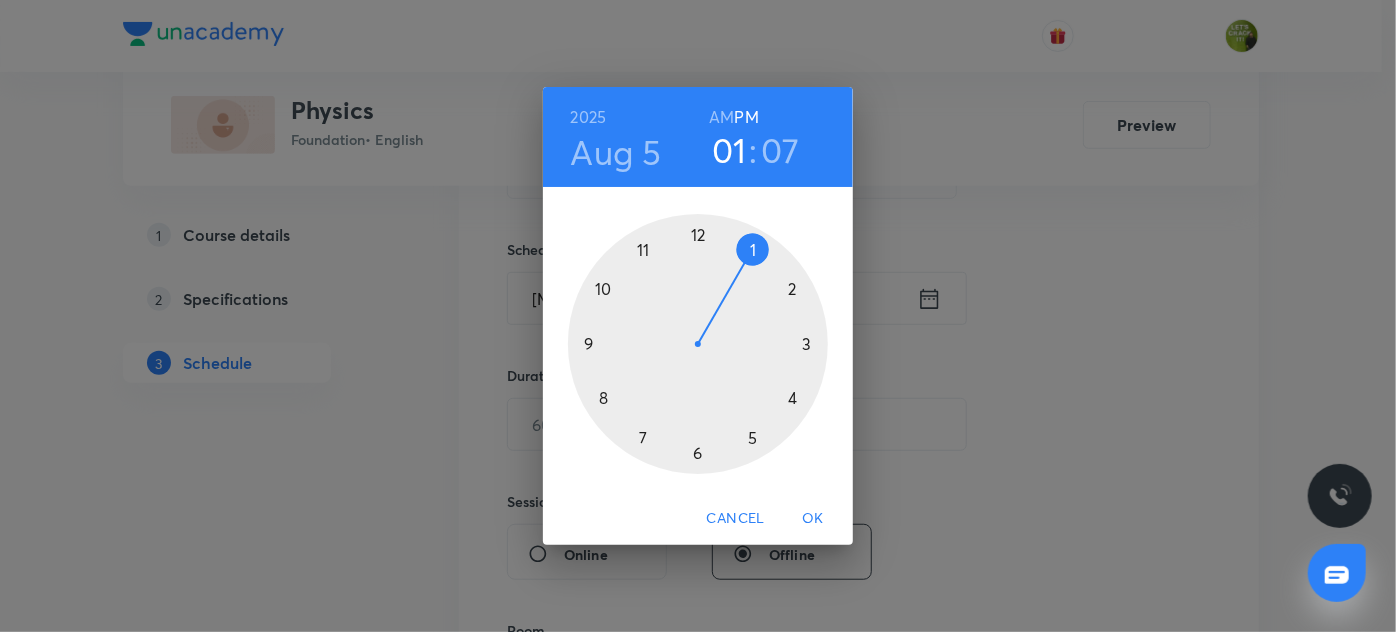 click at bounding box center [698, 344] 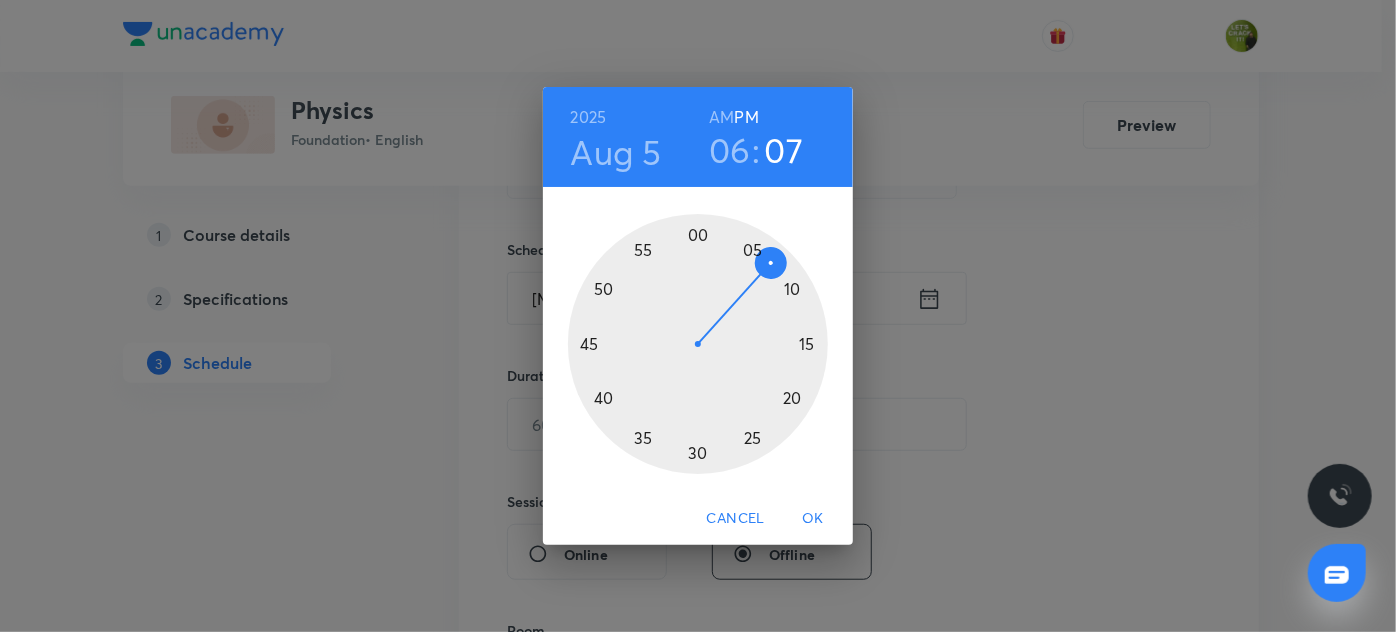 click at bounding box center [698, 344] 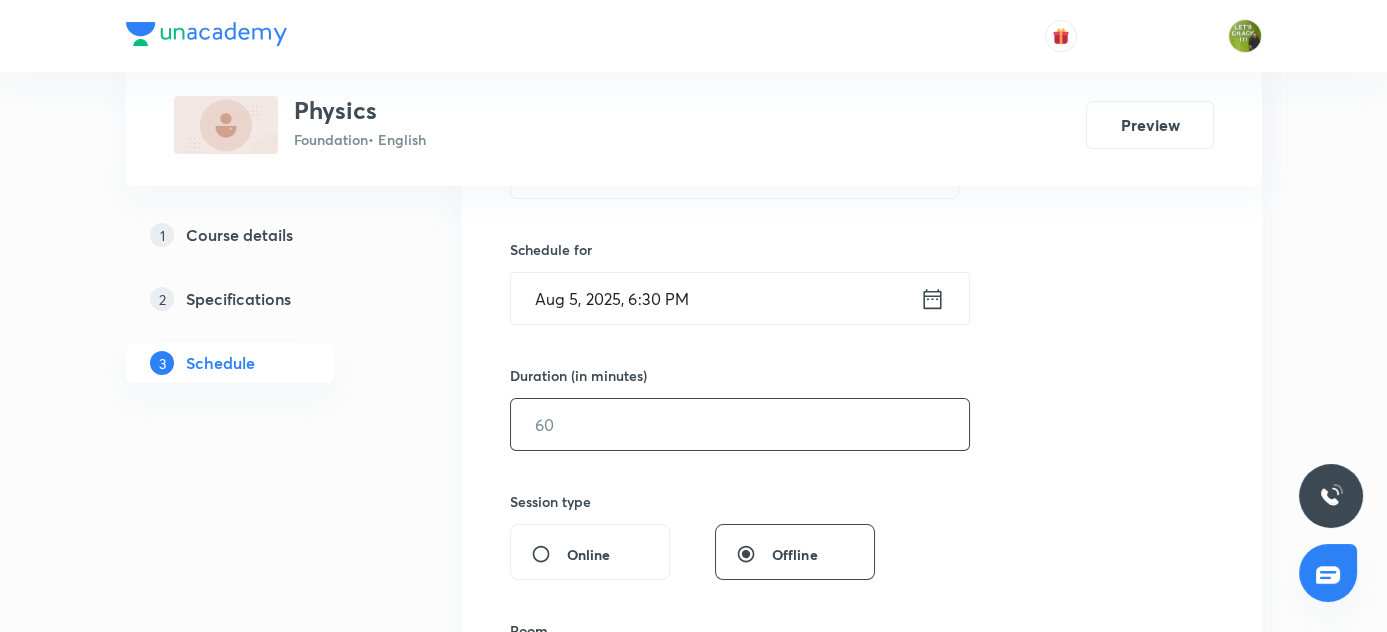 click at bounding box center [740, 424] 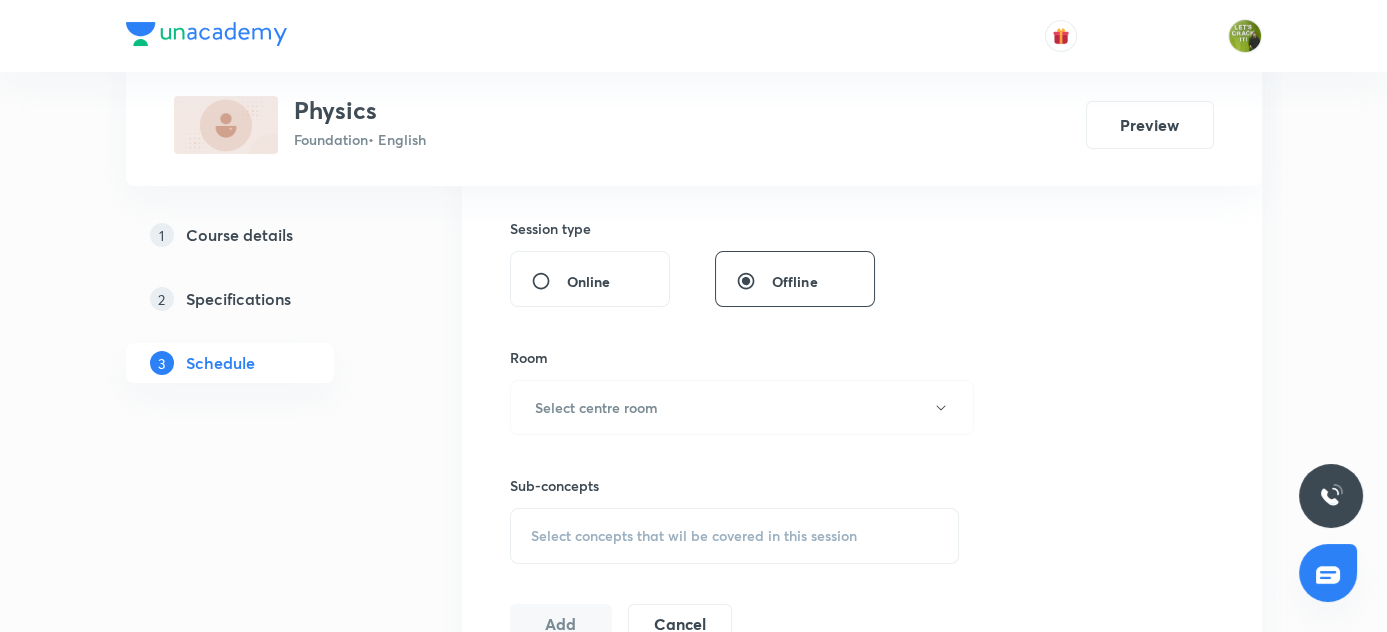 scroll, scrollTop: 818, scrollLeft: 0, axis: vertical 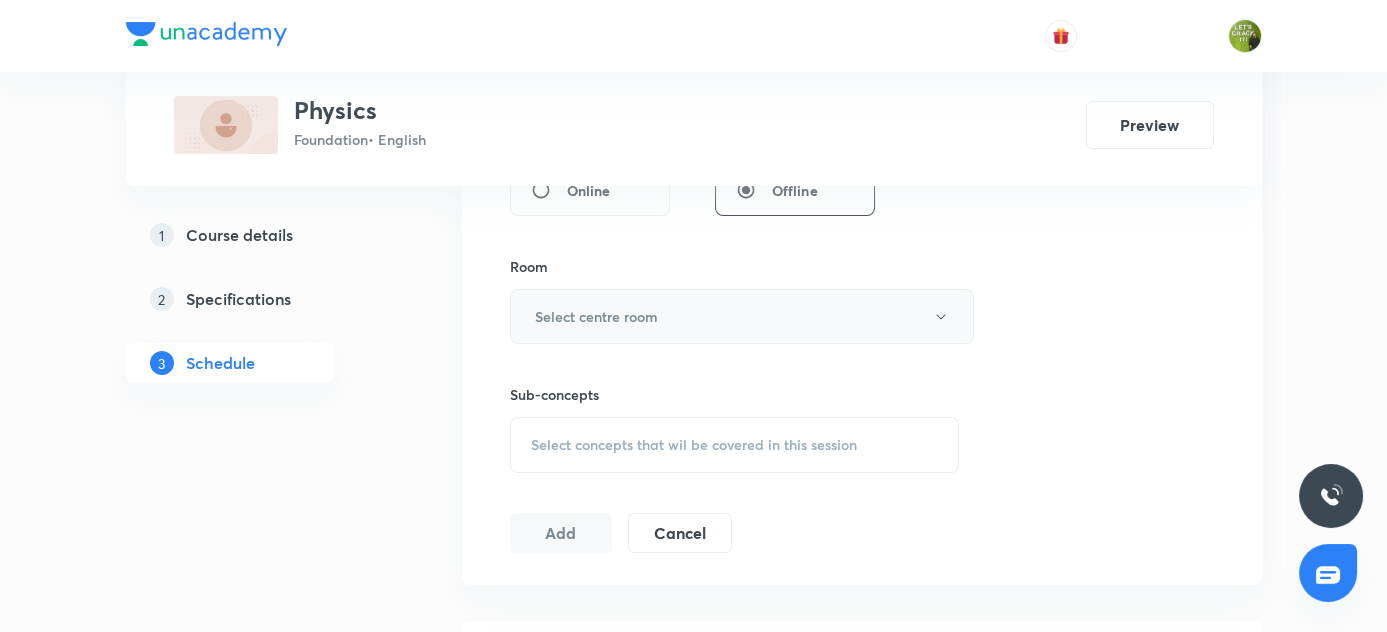 type on "60" 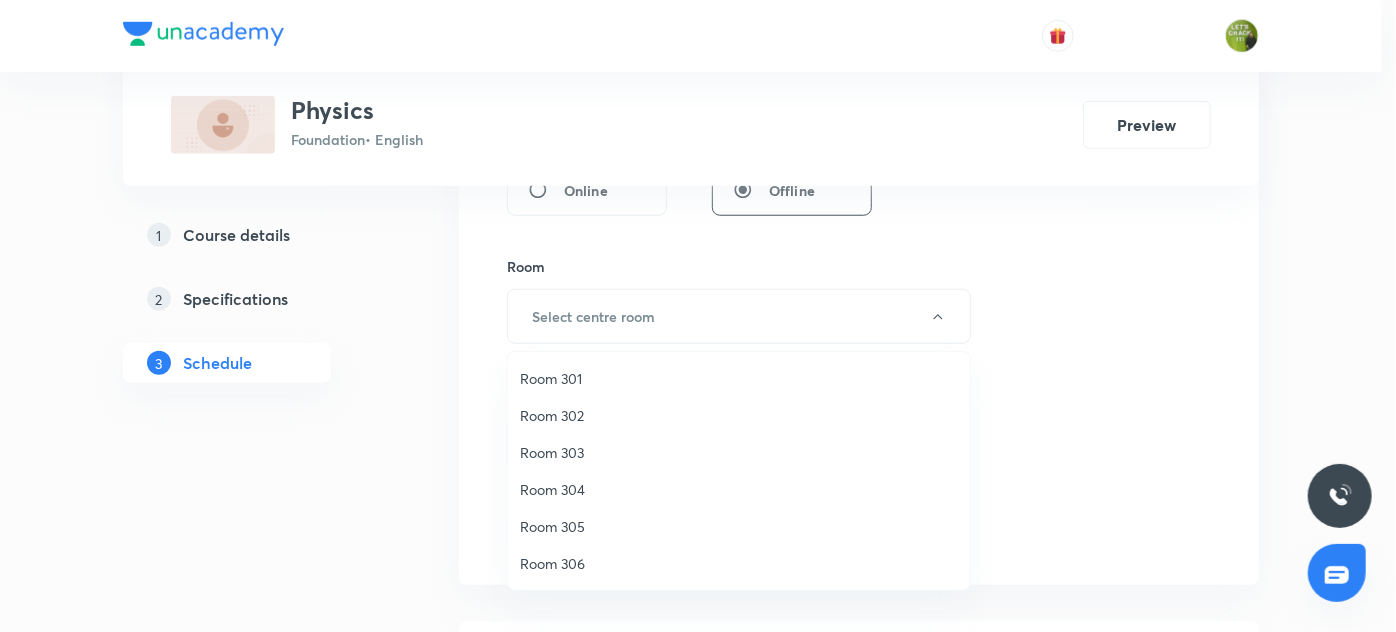 click on "Room 304" at bounding box center [739, 489] 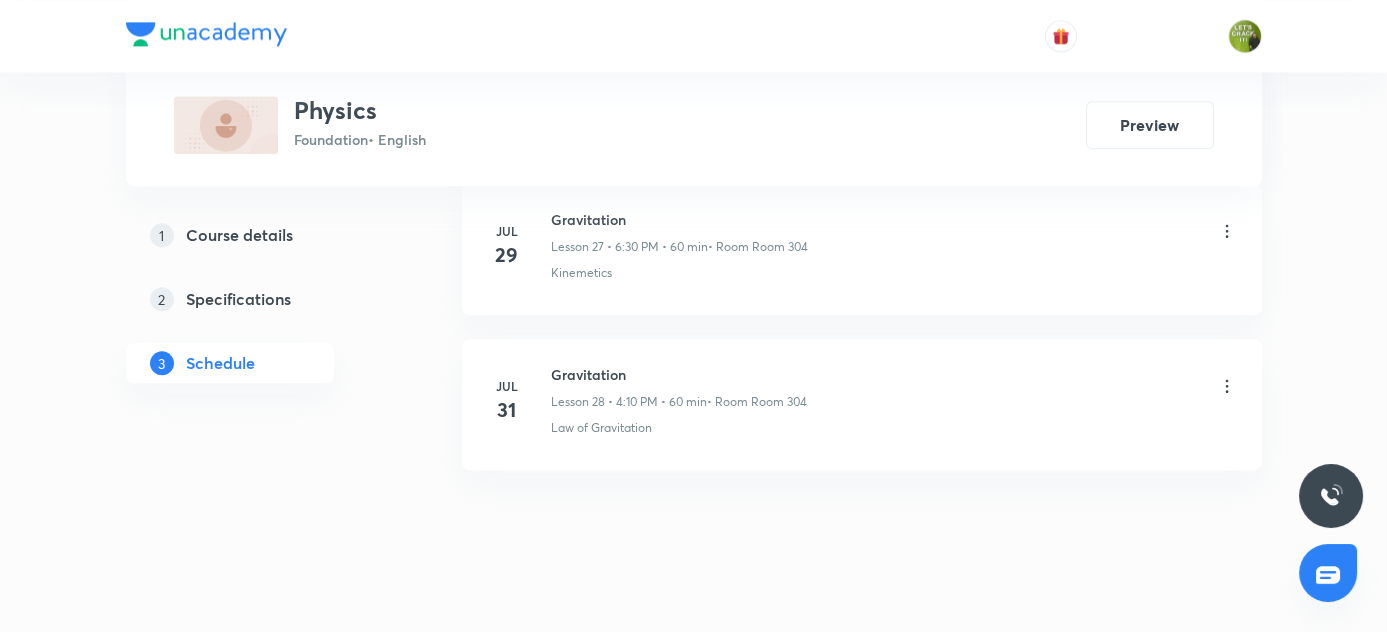 scroll, scrollTop: 5293, scrollLeft: 0, axis: vertical 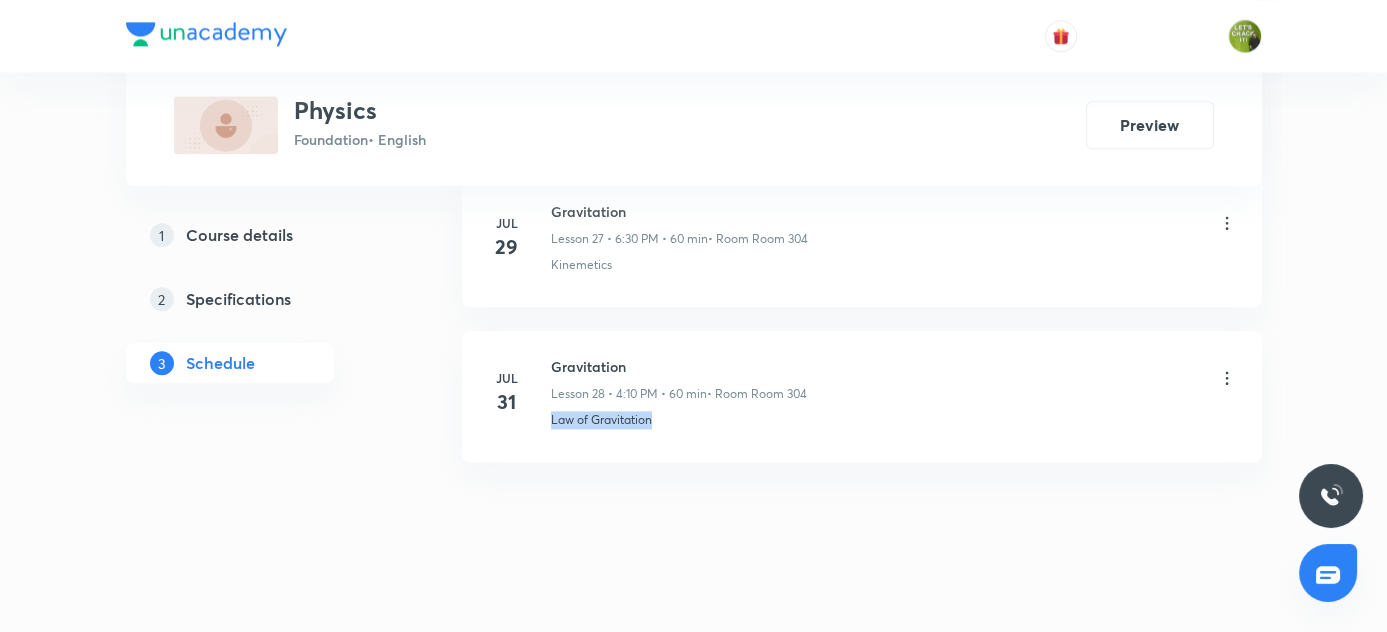 drag, startPoint x: 550, startPoint y: 402, endPoint x: 673, endPoint y: 402, distance: 123 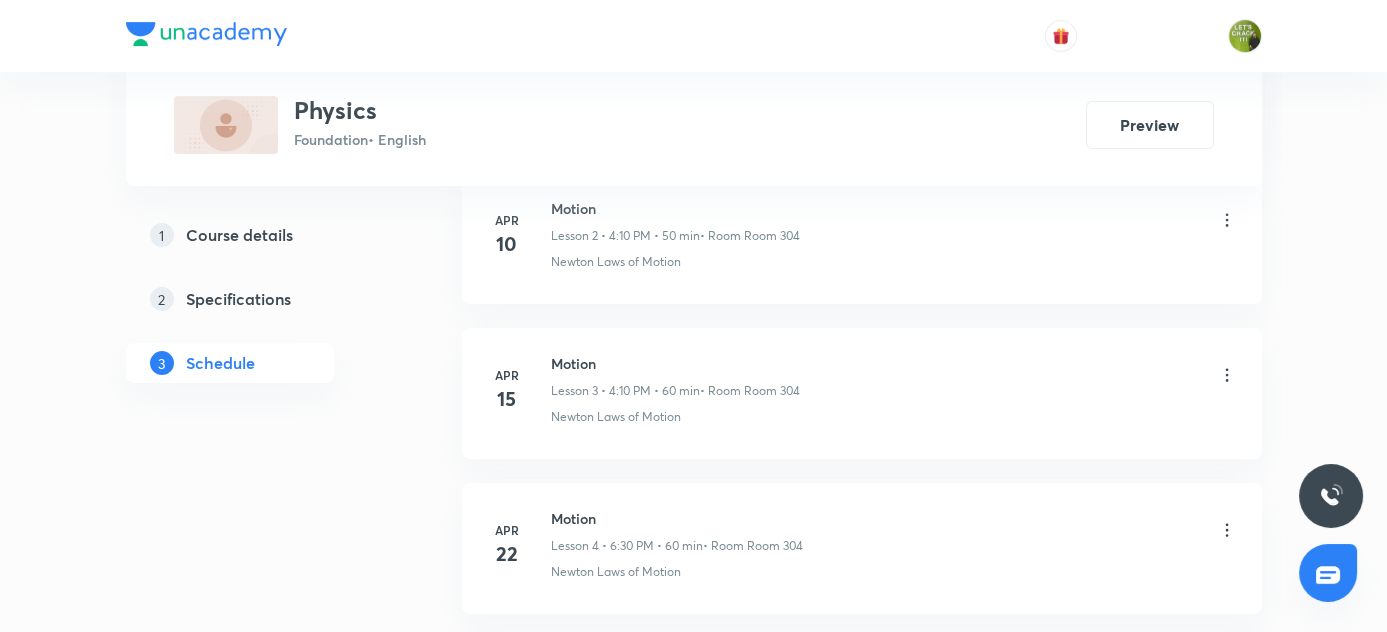 scroll, scrollTop: 869, scrollLeft: 0, axis: vertical 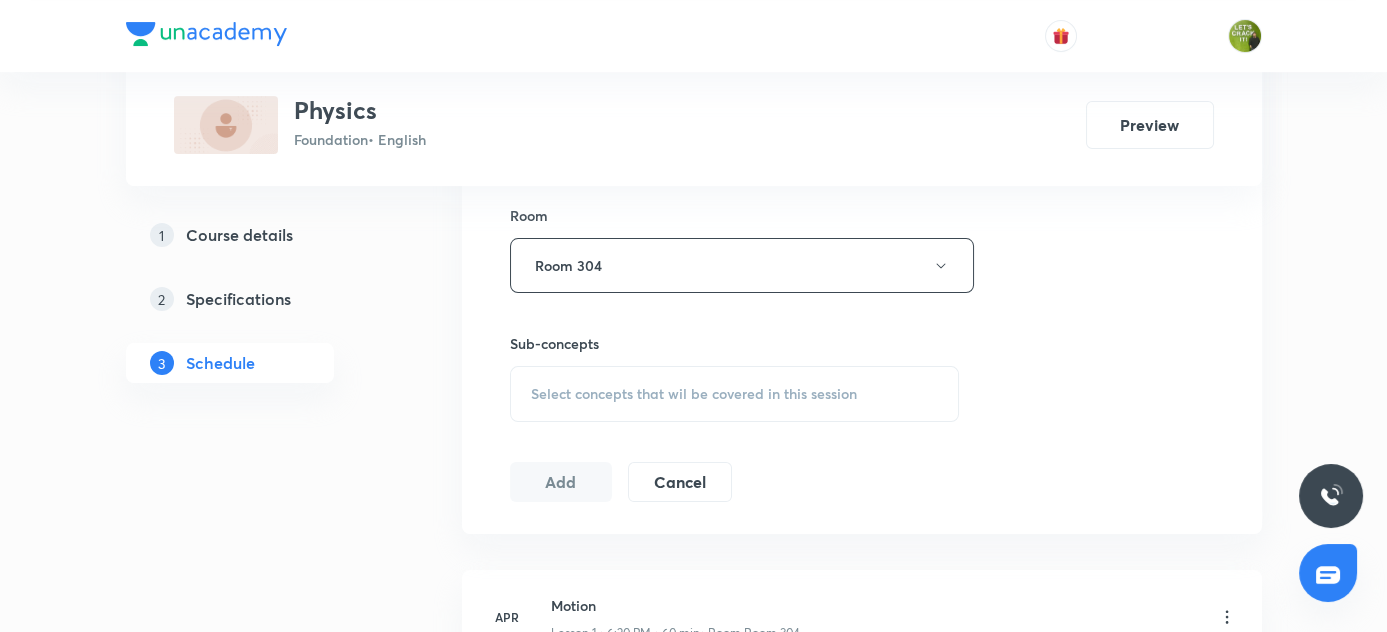 click on "Select concepts that wil be covered in this session" at bounding box center [694, 394] 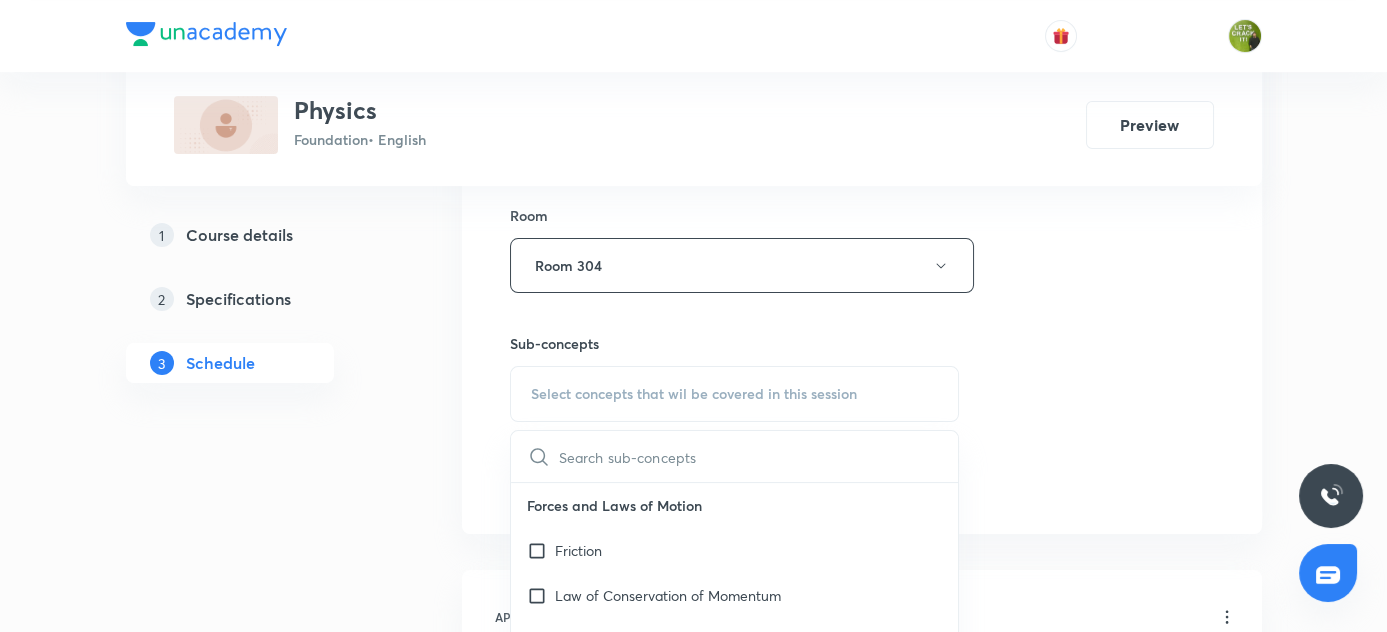 click at bounding box center [759, 456] 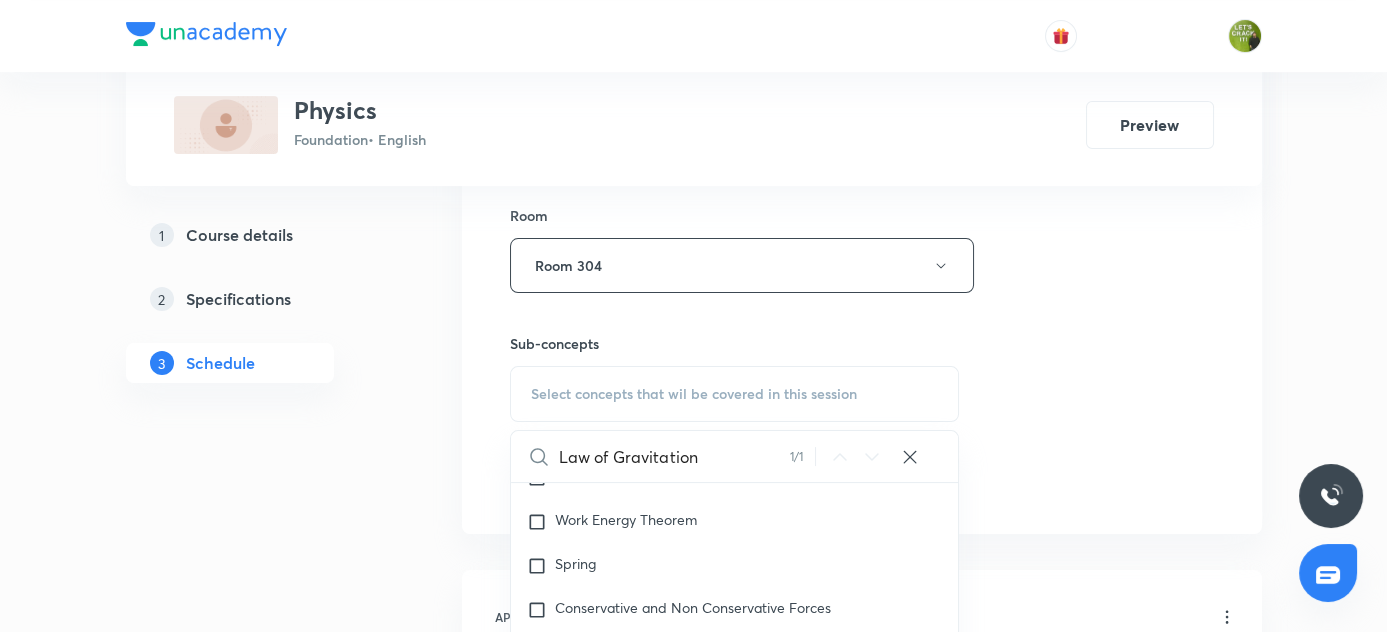 scroll, scrollTop: 1528, scrollLeft: 0, axis: vertical 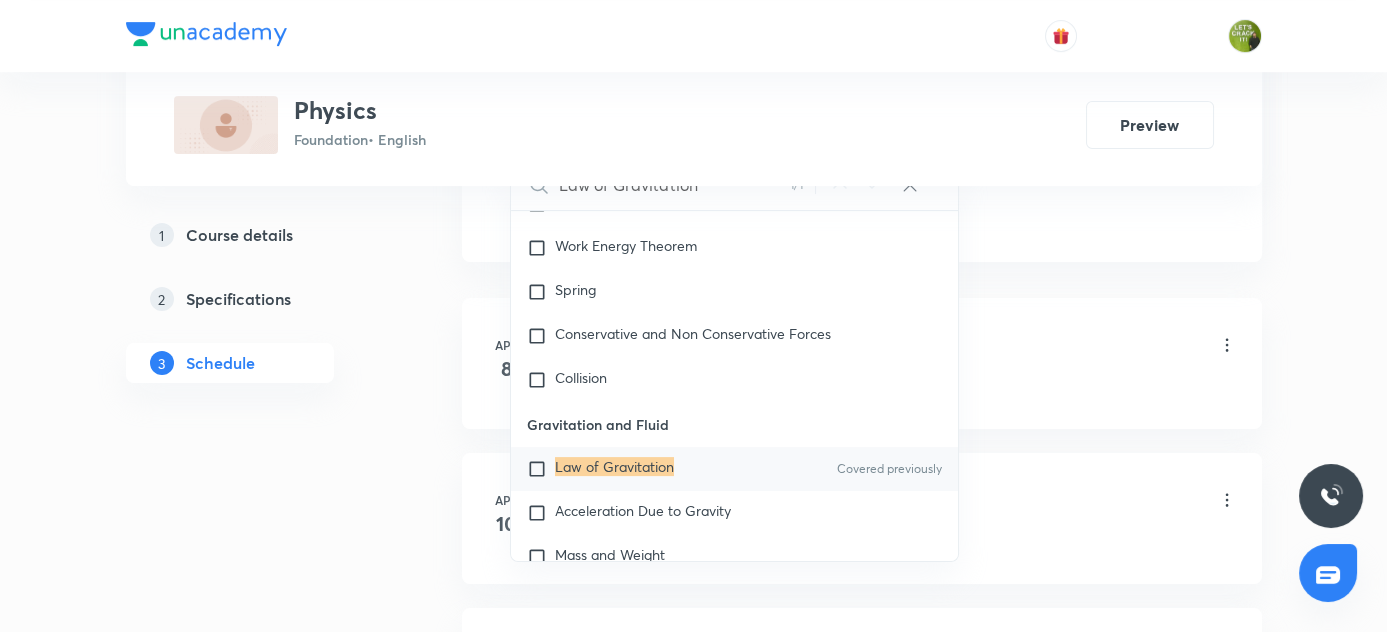type on "Law of Gravitation" 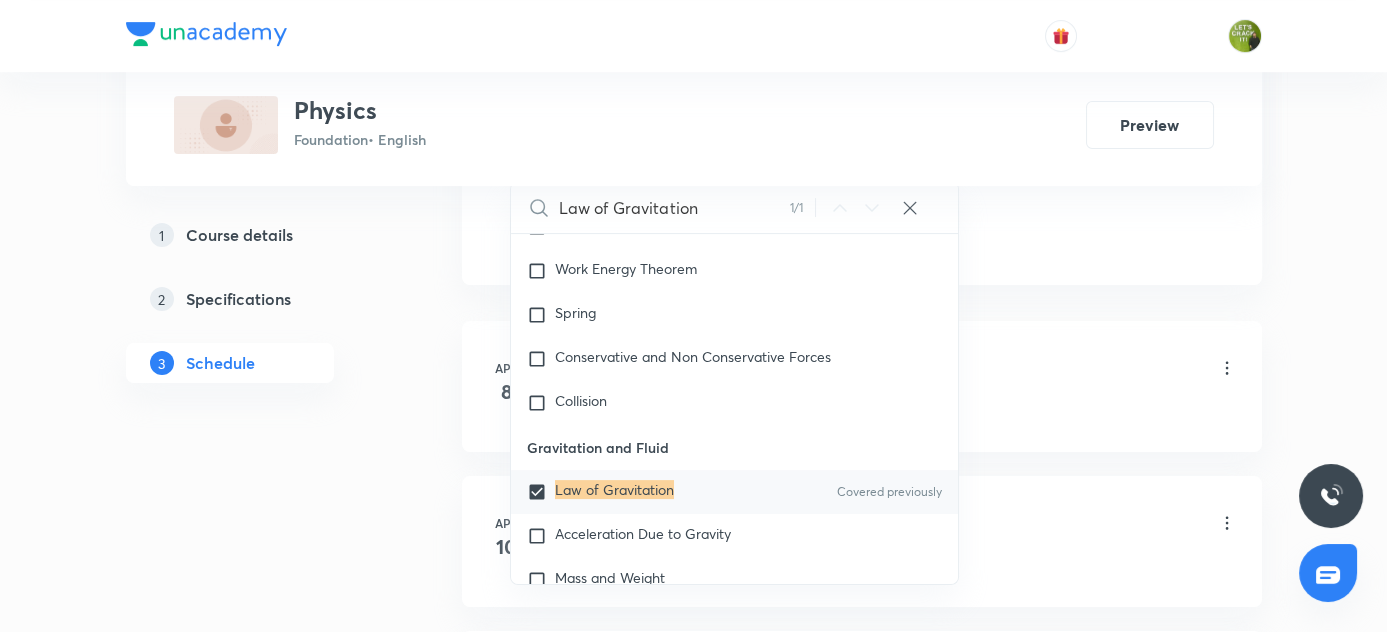 click on "Plus Courses Physics Foundation  • English Preview 1 Course details 2 Specifications 3 Schedule Schedule 28  classes Session  29 Live class Session title 11/99 Gravitation ​ Schedule for Aug 5, 2025, 6:30 PM ​ Duration (in minutes) 60 ​   Session type Online Offline Room Room 304 Sub-concepts Law of Gravitation CLEAR Law of Gravitation 1 / 1 ​ Forces and Laws of Motion Friction Law of Conservation of Momentum Newton's Second Law of Motion Newton Laws of Motion Covered previously SI Unit System of Force Force Newton's First Law Momentum Acceleration and Force Relationship Linear Momentum Inertia Vector Quantity Uniform motion Balanced and Unbalanced force Archimedes Las Weight Forces and Laws of Motion Sound Sound as a Wave Components of Sound Properties of Sound Wave Echo Categorisation of Sound Based on Frequency Human Ear Concept of Beats Speed of Sound in Mediums Doppler's Effect Introduction Ultrasound Work Energy and Power Work Energy Power Work Energy Theorem Spring Collision Mass and Weight 8" at bounding box center (694, 1880) 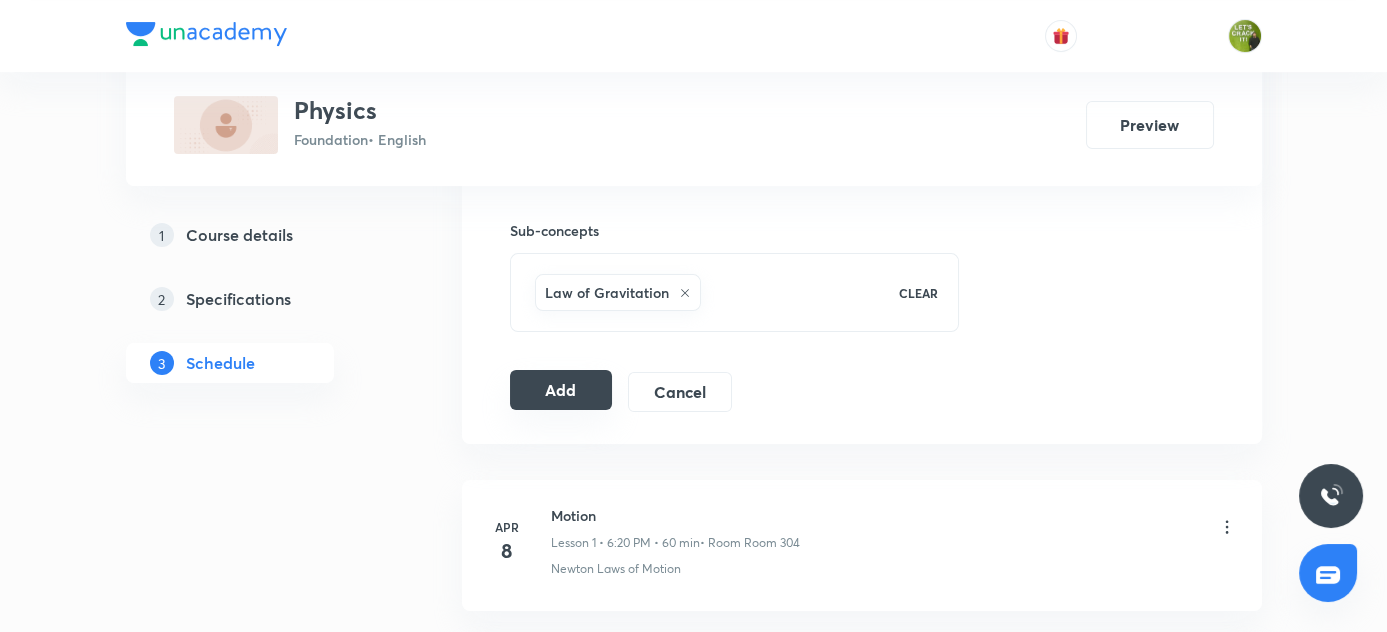 scroll, scrollTop: 960, scrollLeft: 0, axis: vertical 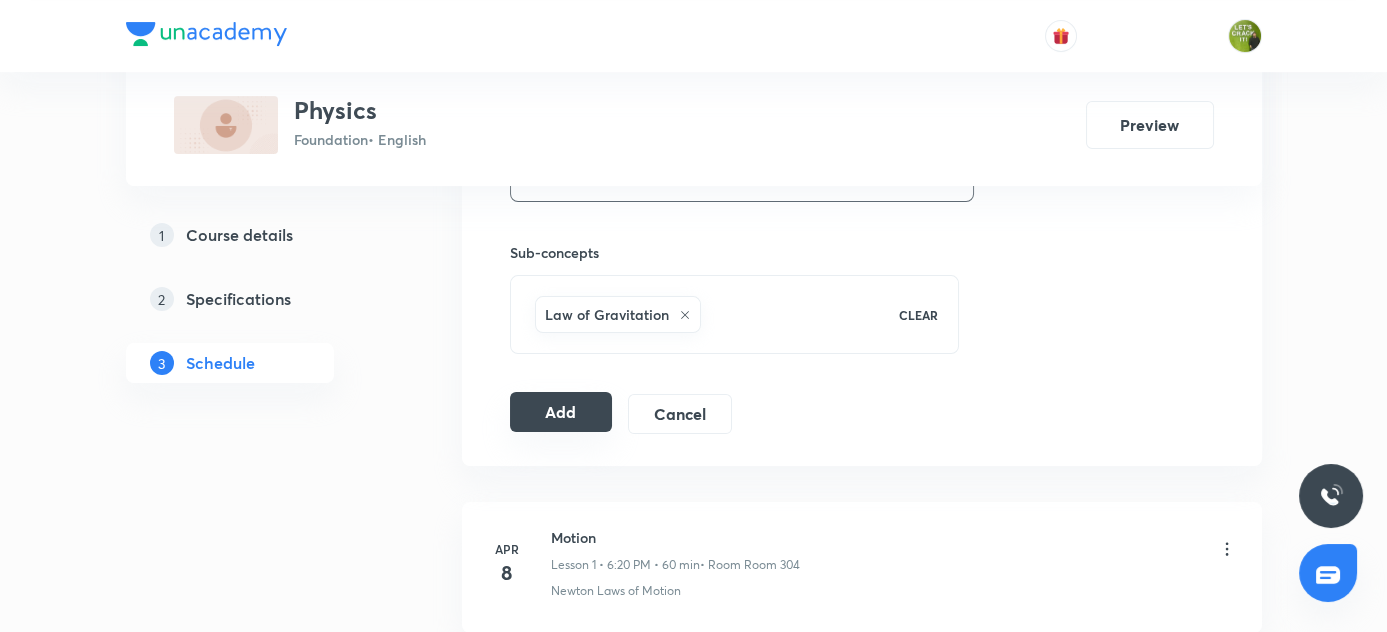 click on "Add" at bounding box center (561, 412) 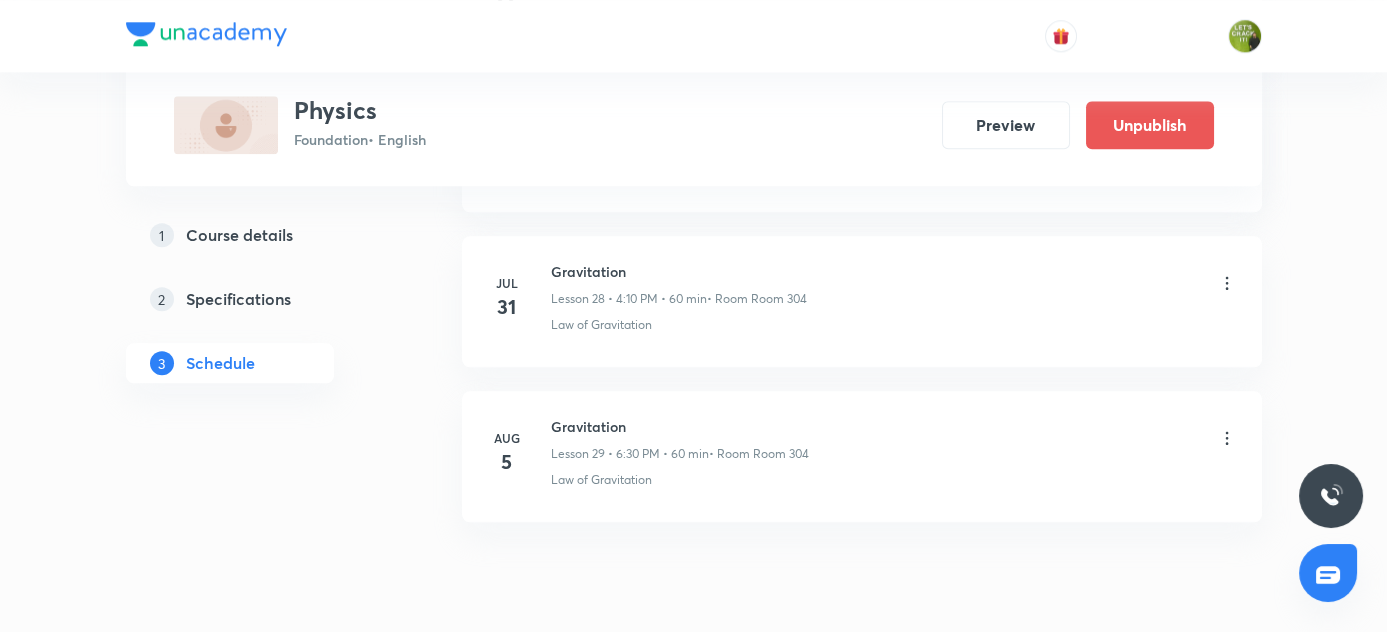 scroll, scrollTop: 4530, scrollLeft: 0, axis: vertical 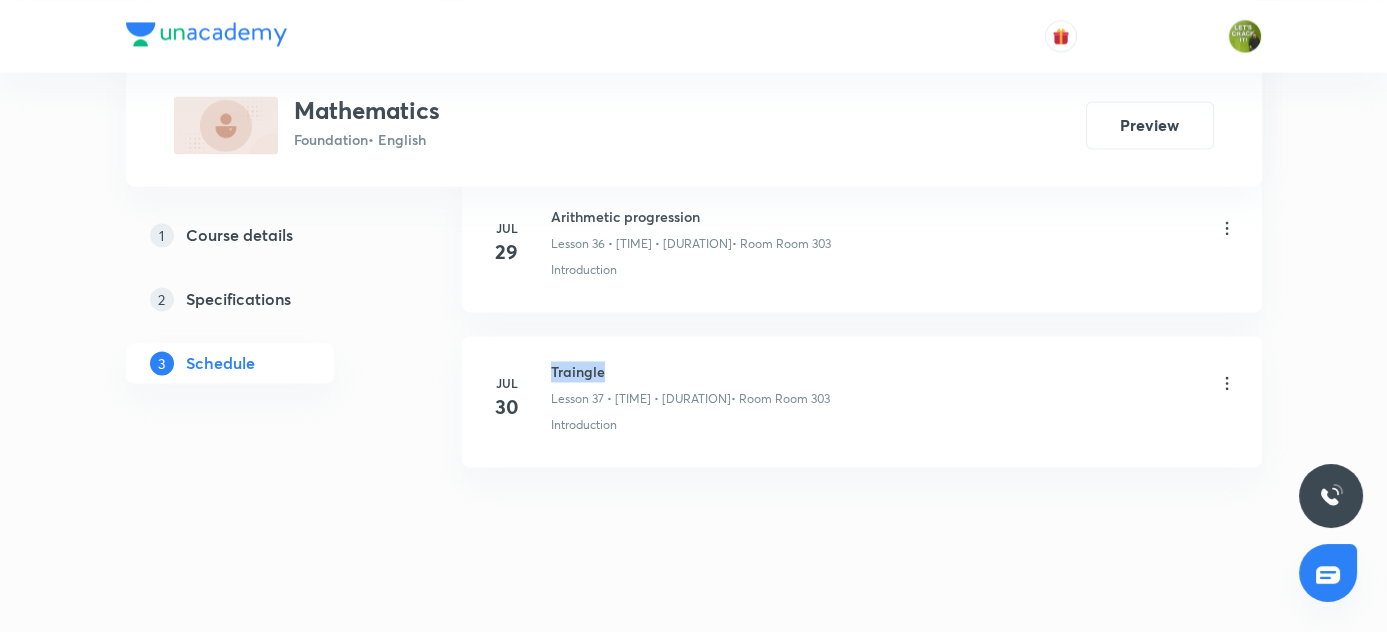 drag, startPoint x: 552, startPoint y: 343, endPoint x: 642, endPoint y: 352, distance: 90.44888 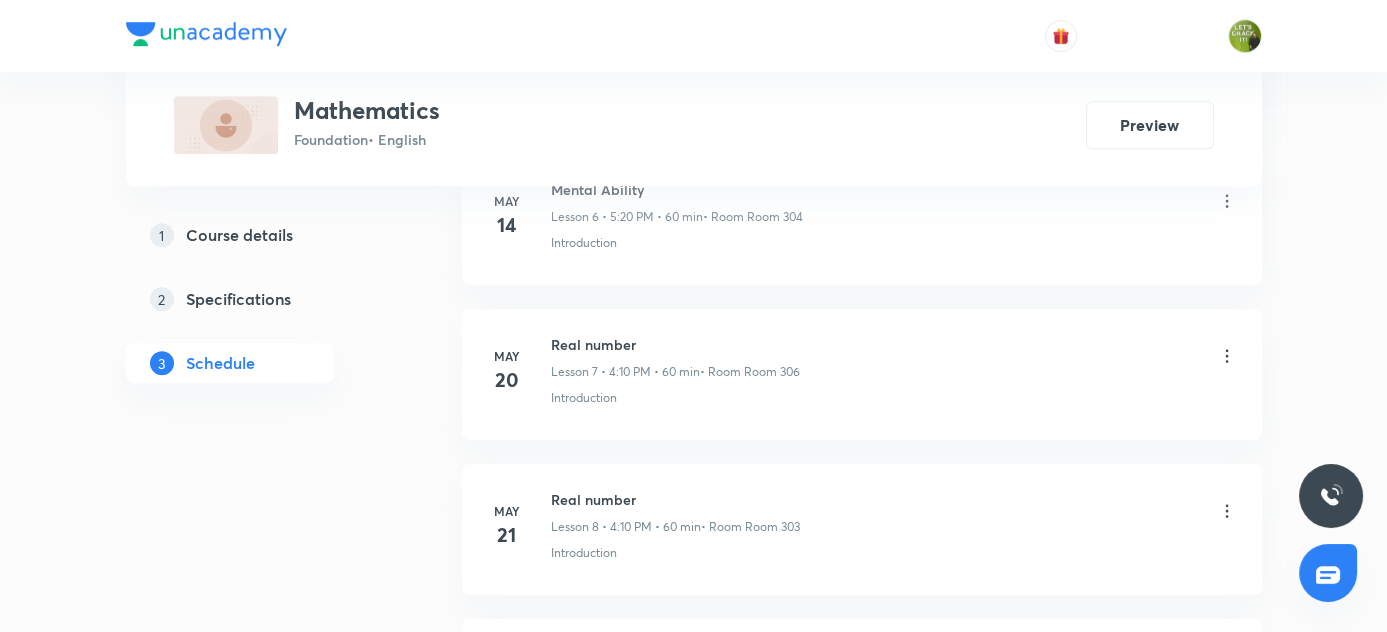 scroll, scrollTop: 1706, scrollLeft: 0, axis: vertical 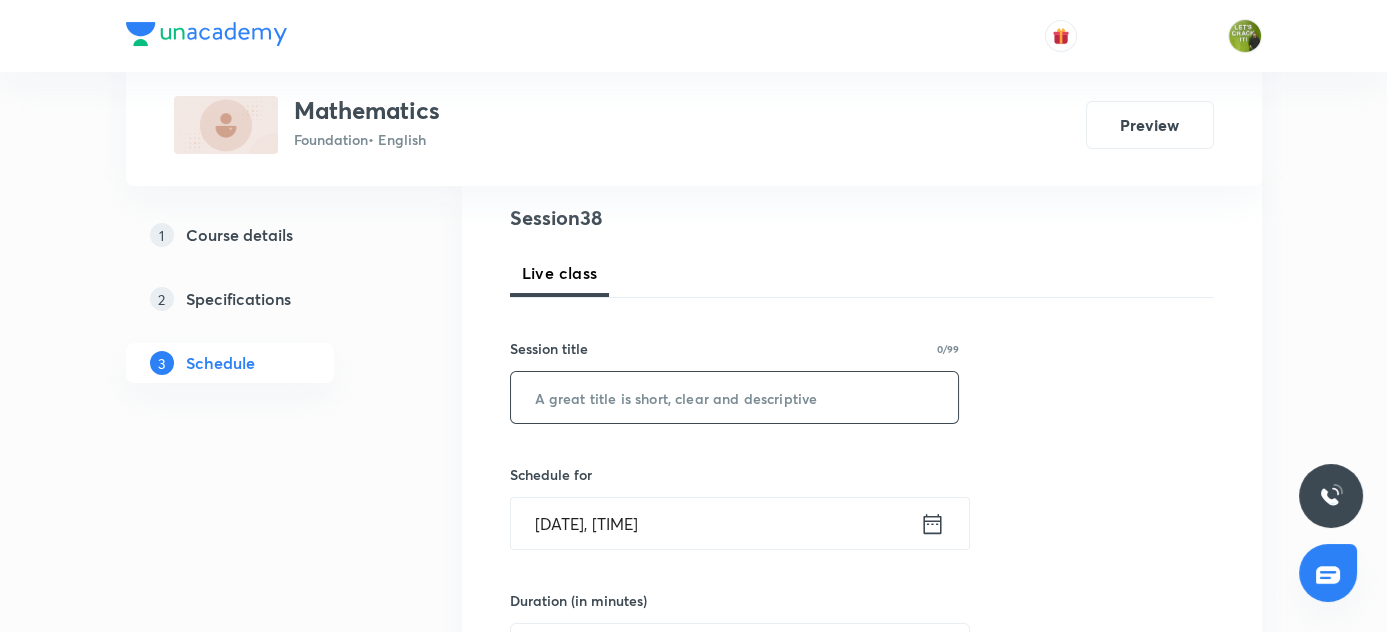 click at bounding box center [735, 397] 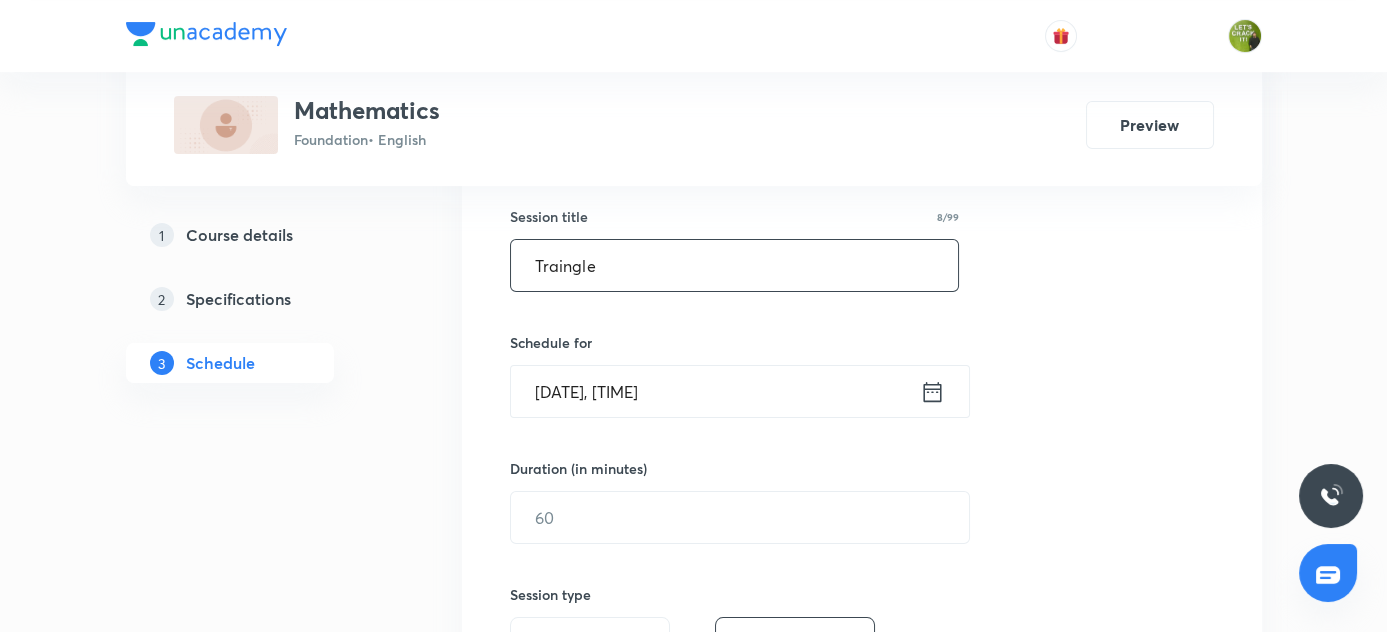 scroll, scrollTop: 411, scrollLeft: 0, axis: vertical 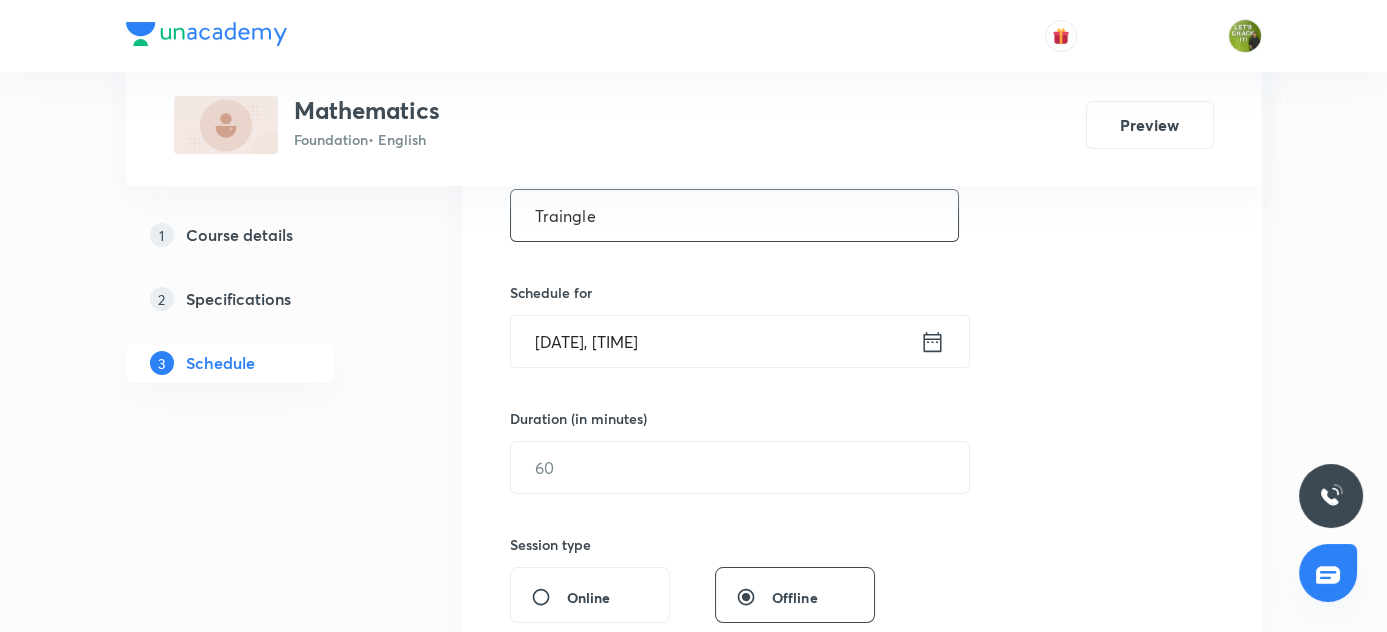 type on "Traingle" 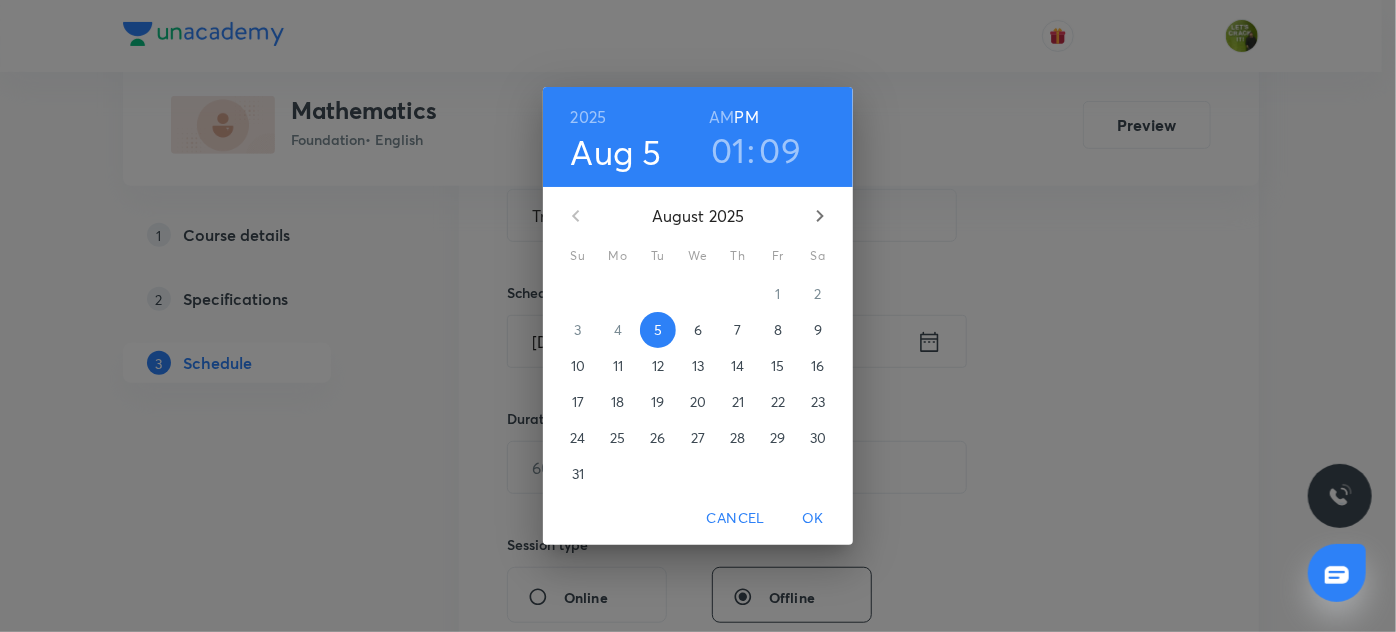 click on "01" at bounding box center (728, 150) 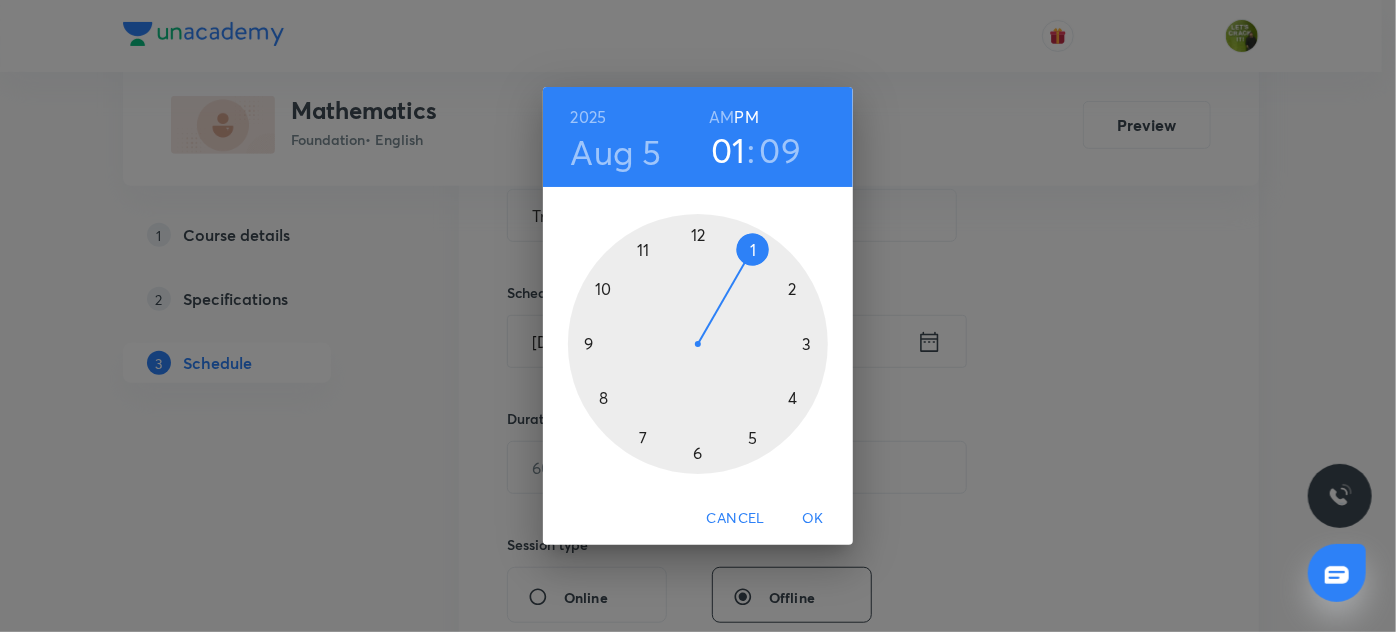 click at bounding box center (698, 344) 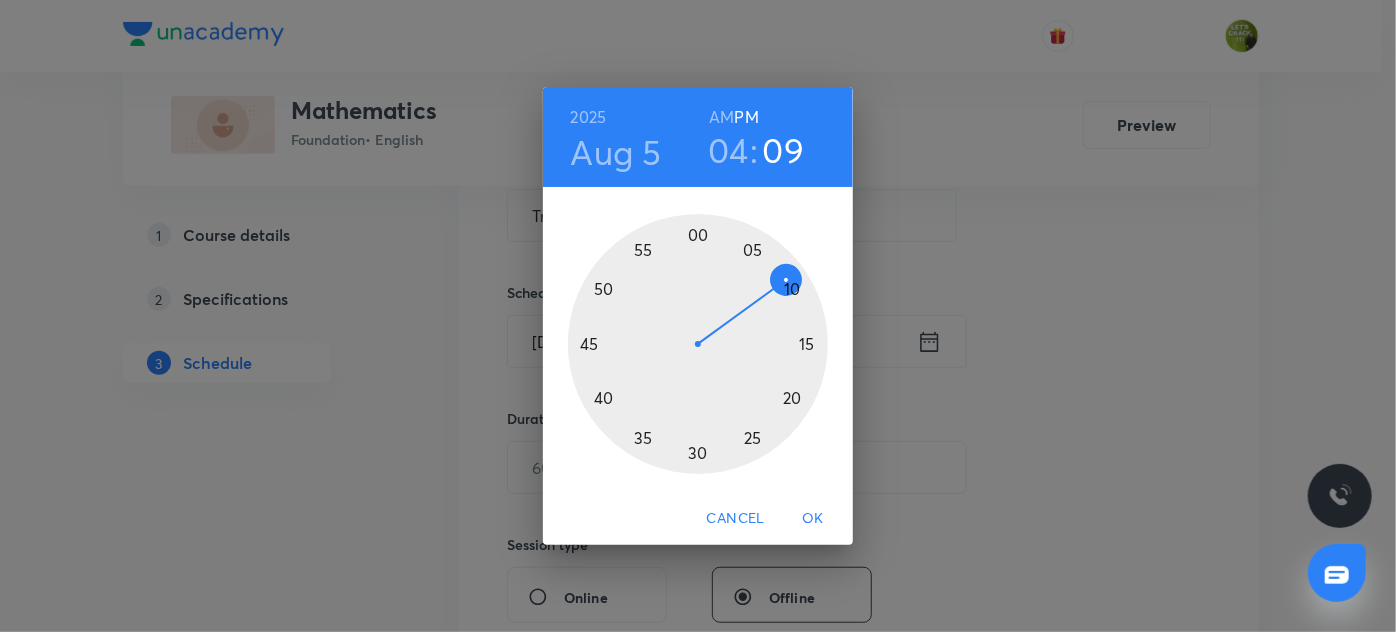 click at bounding box center [698, 344] 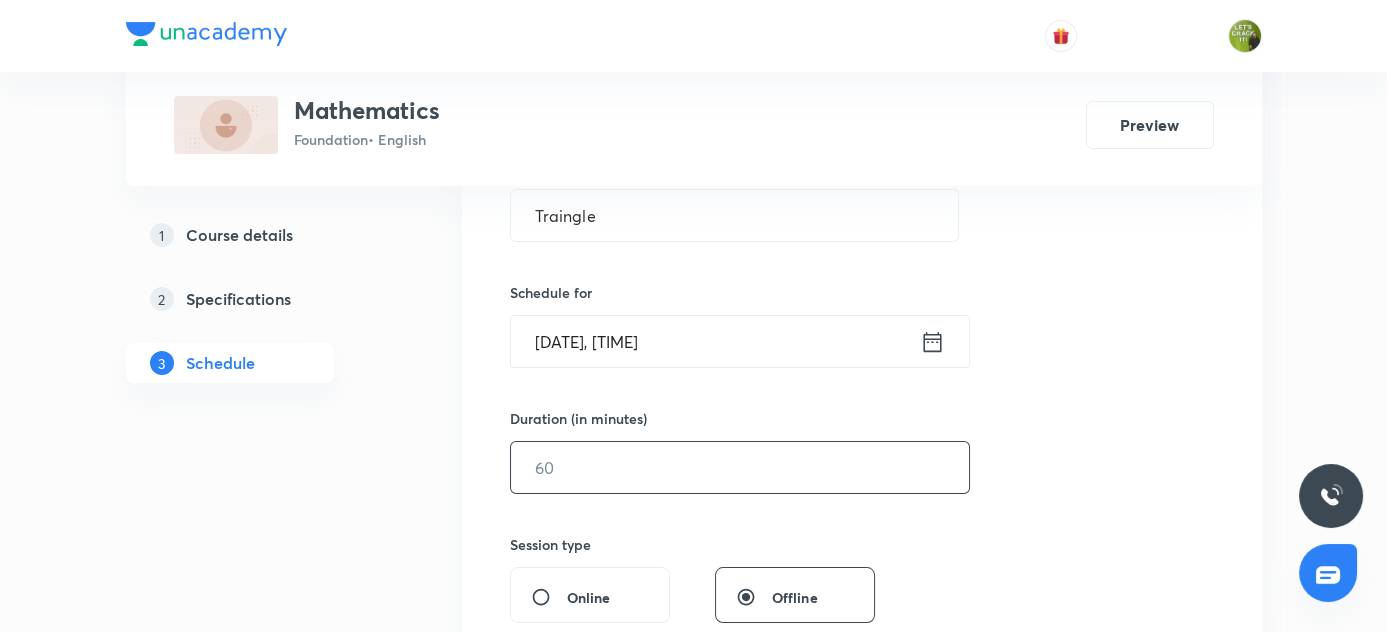 click at bounding box center (740, 467) 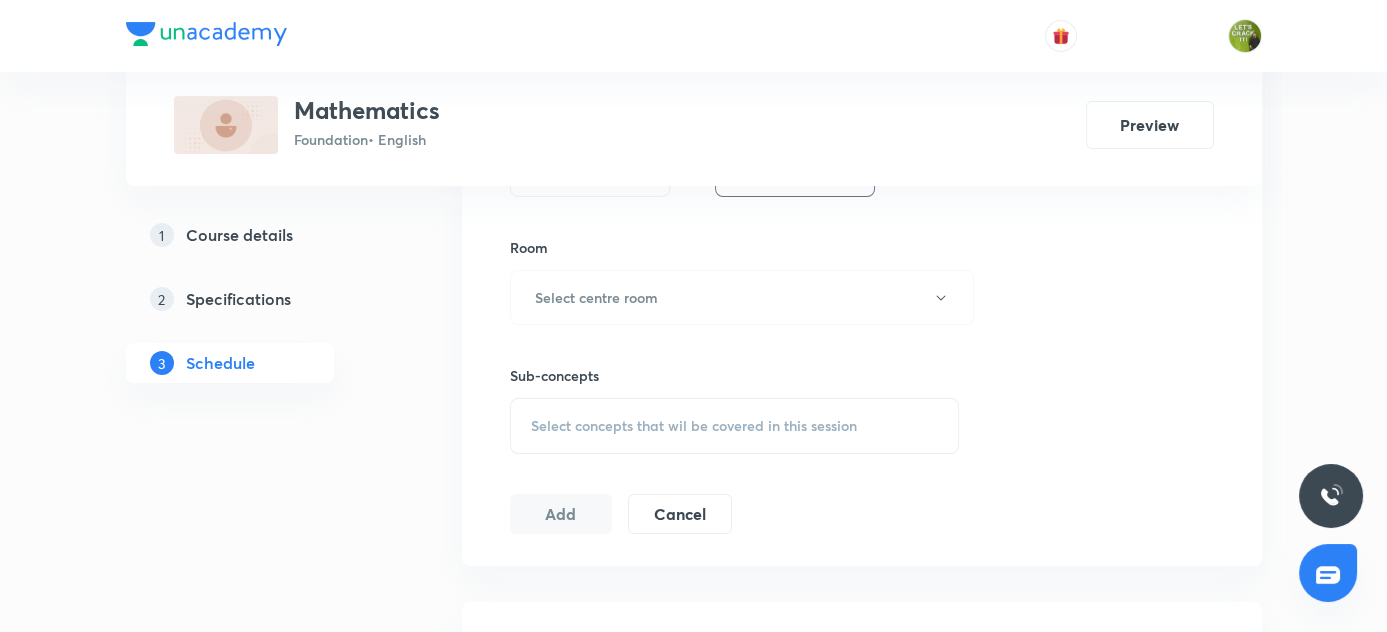 scroll, scrollTop: 866, scrollLeft: 0, axis: vertical 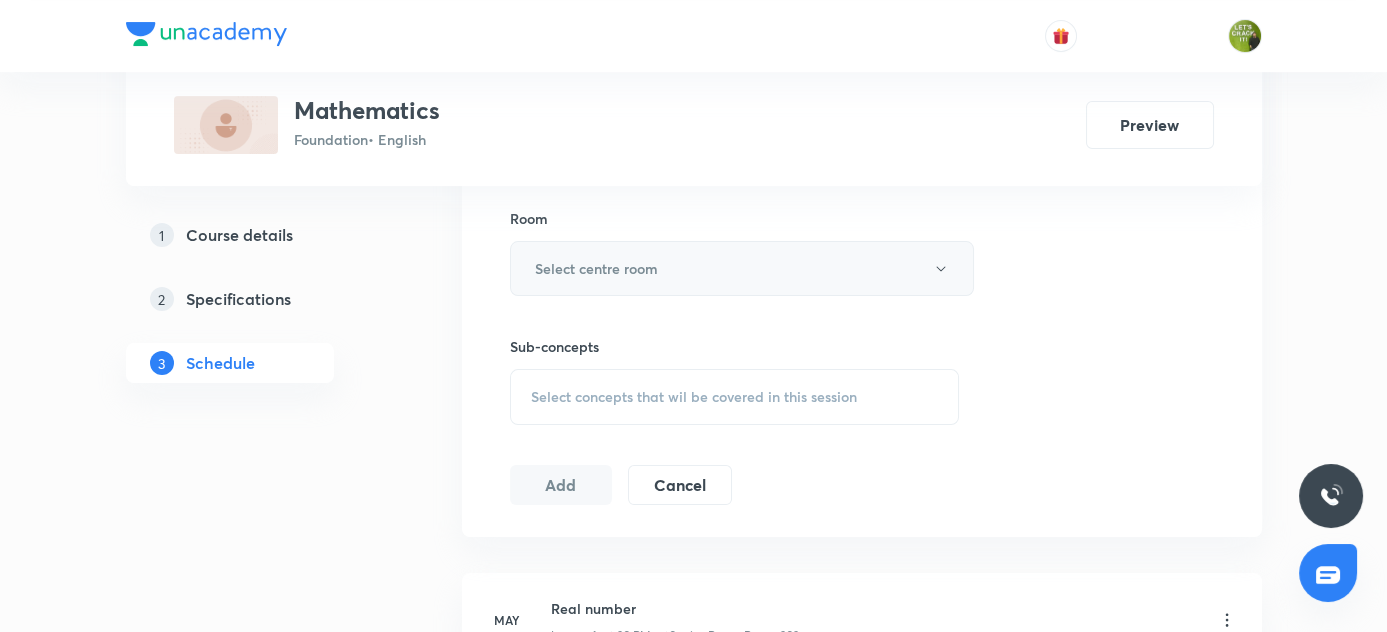 type on "60" 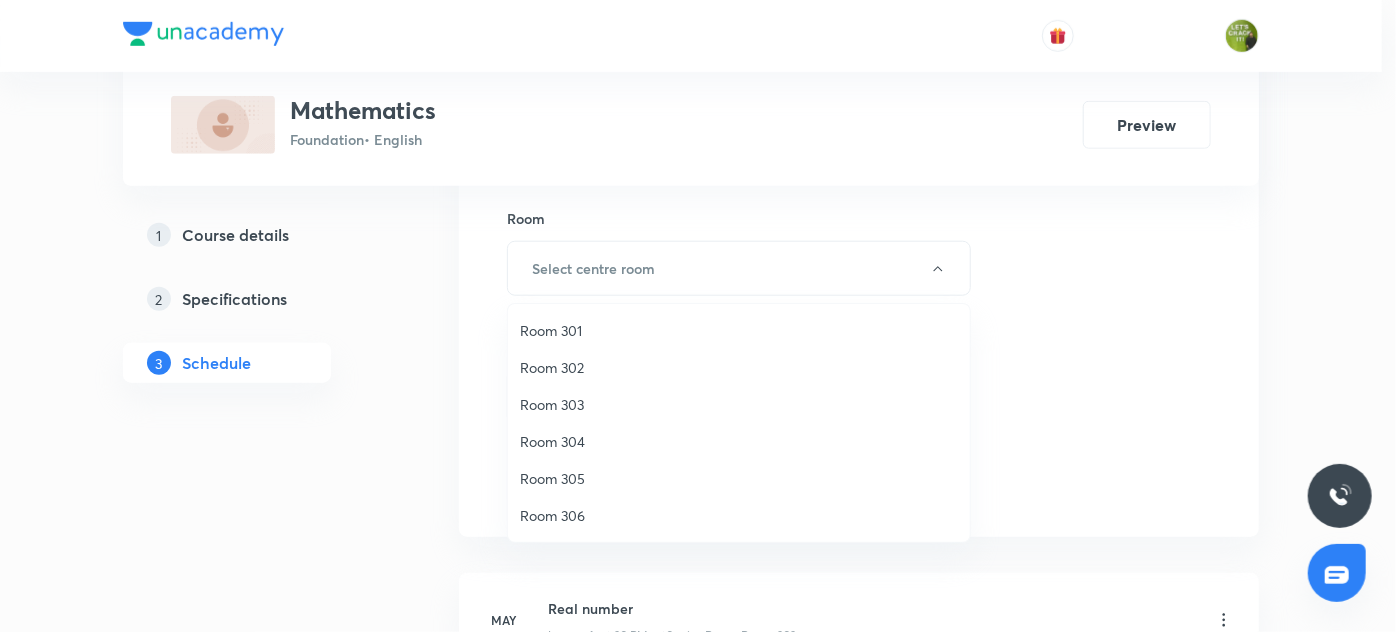 click on "Room 303" at bounding box center [739, 404] 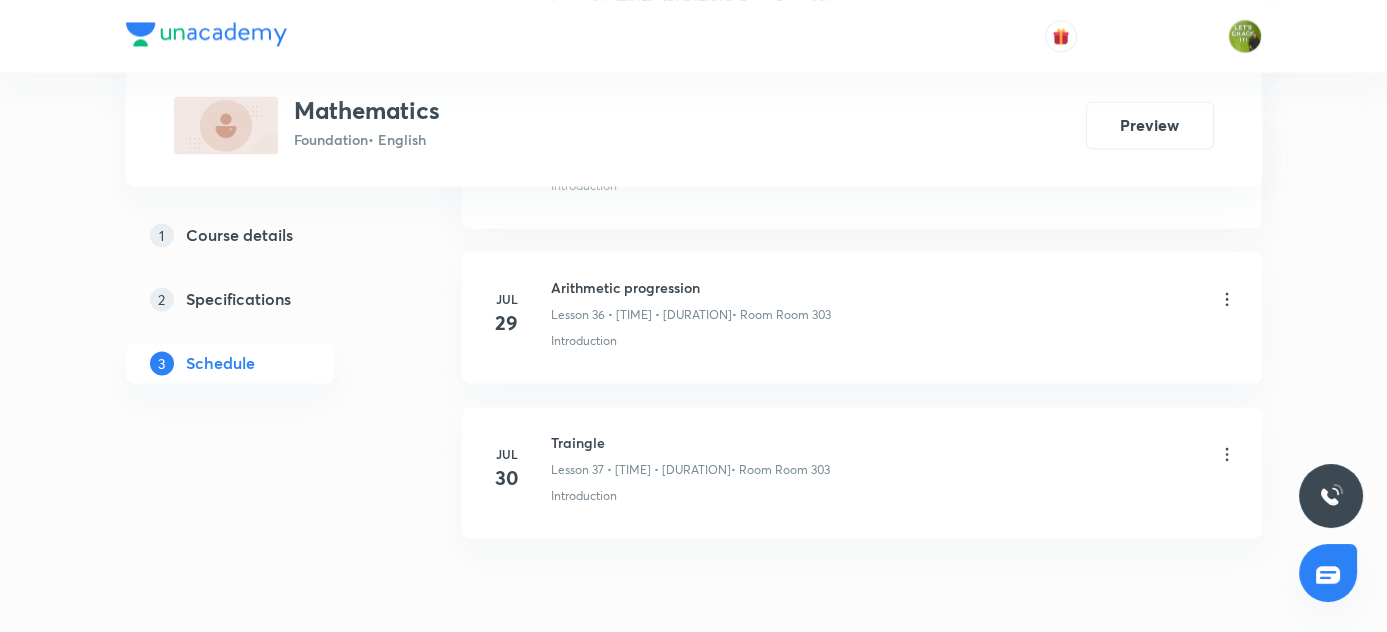 scroll, scrollTop: 6683, scrollLeft: 0, axis: vertical 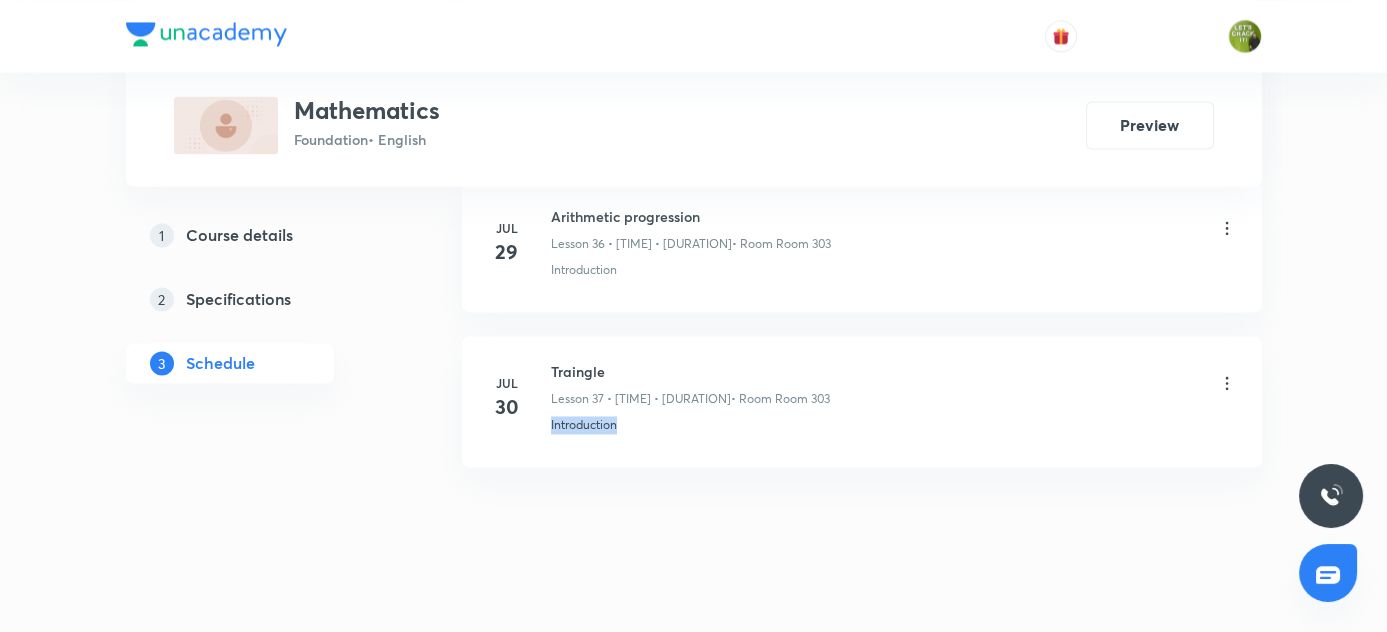 drag, startPoint x: 549, startPoint y: 399, endPoint x: 641, endPoint y: 406, distance: 92.26592 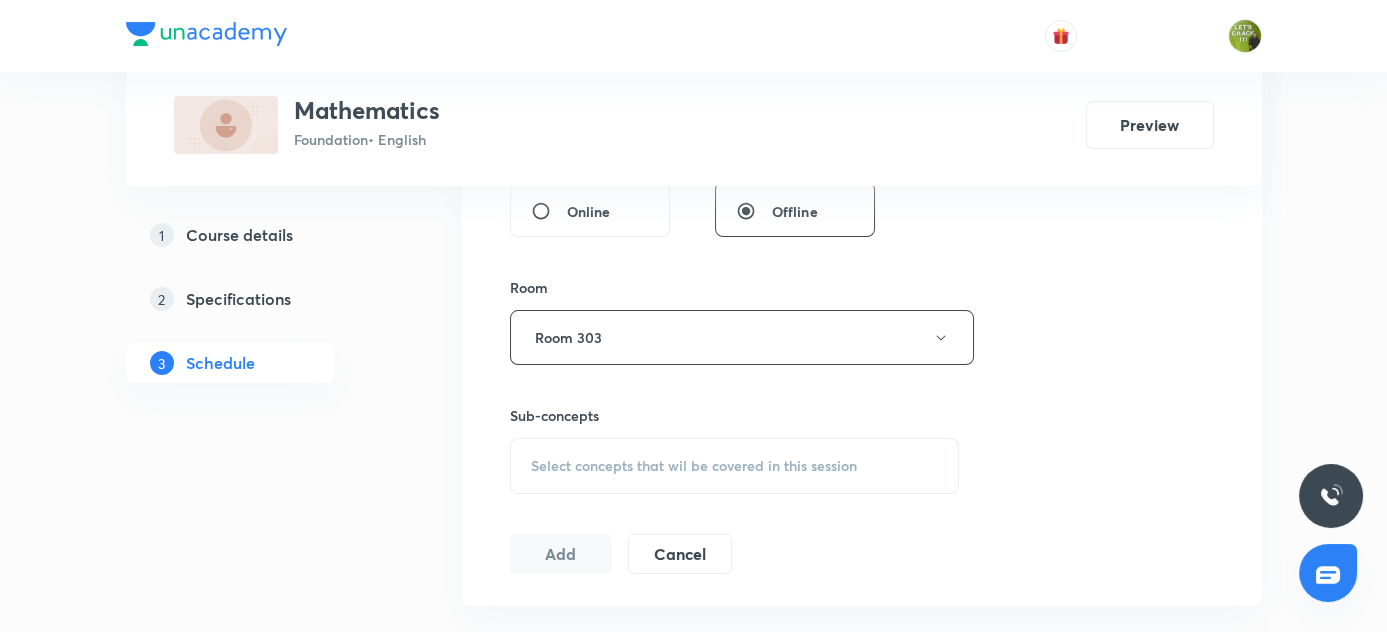 scroll, scrollTop: 909, scrollLeft: 0, axis: vertical 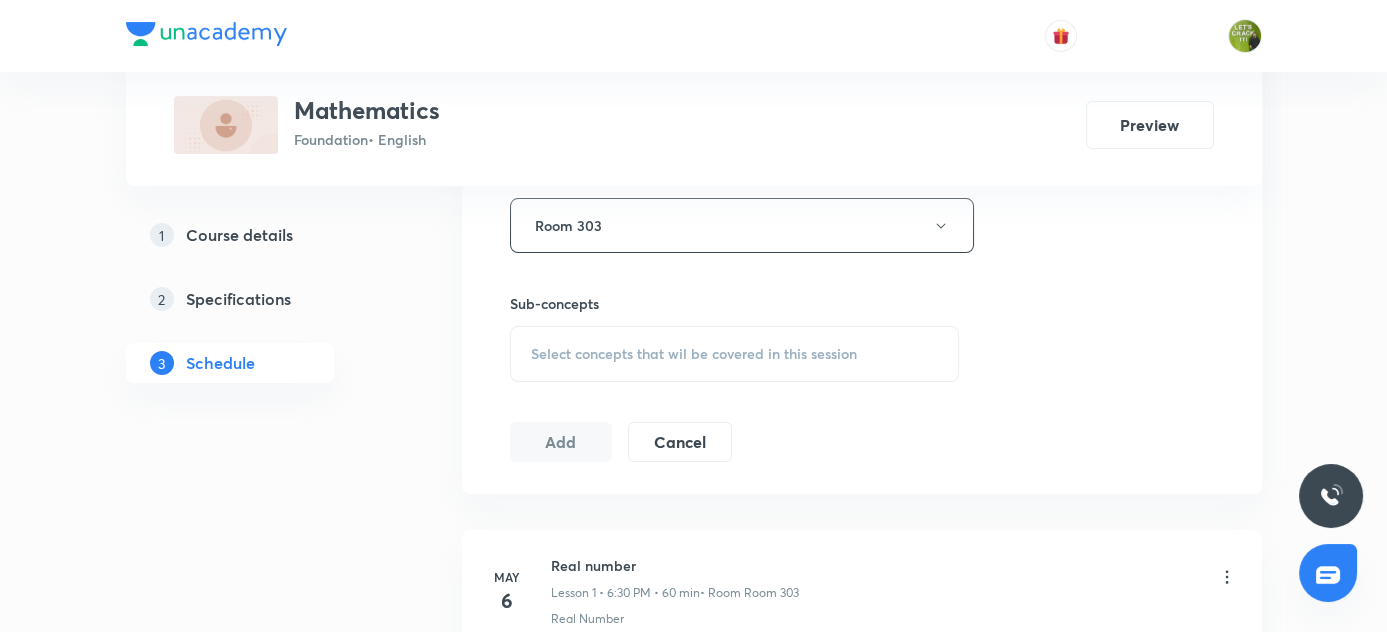 click on "Select concepts that wil be covered in this session" at bounding box center [694, 354] 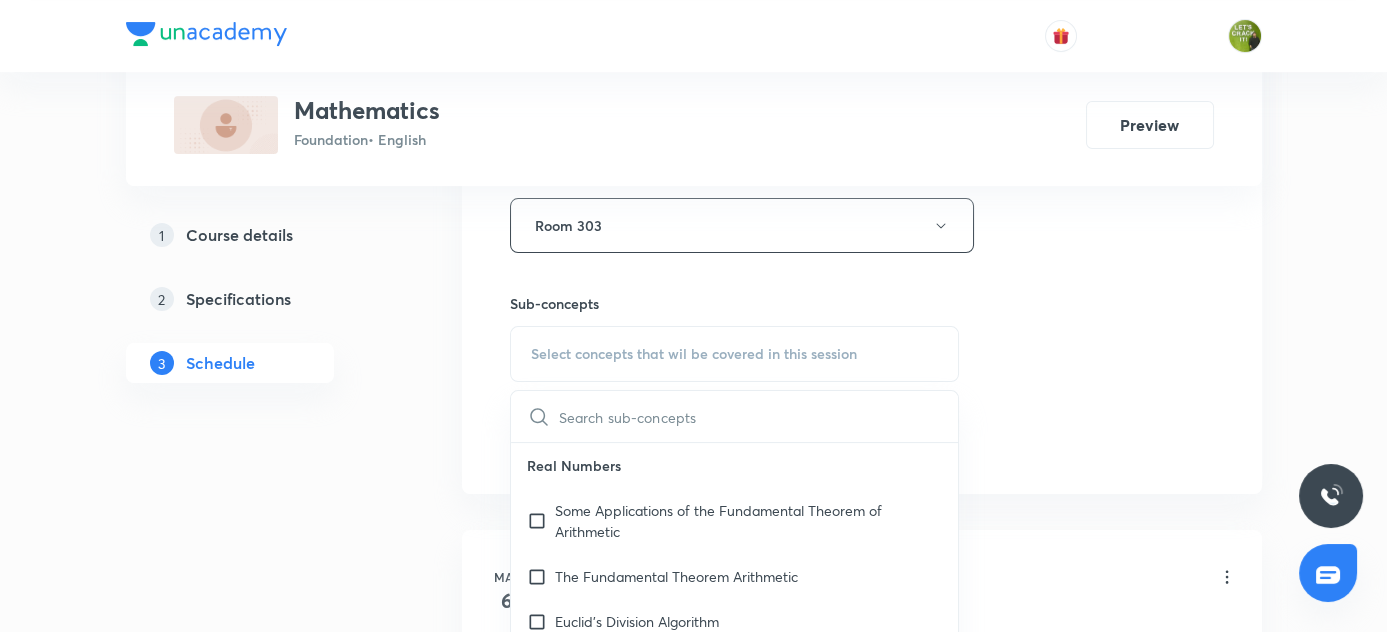 click at bounding box center [759, 416] 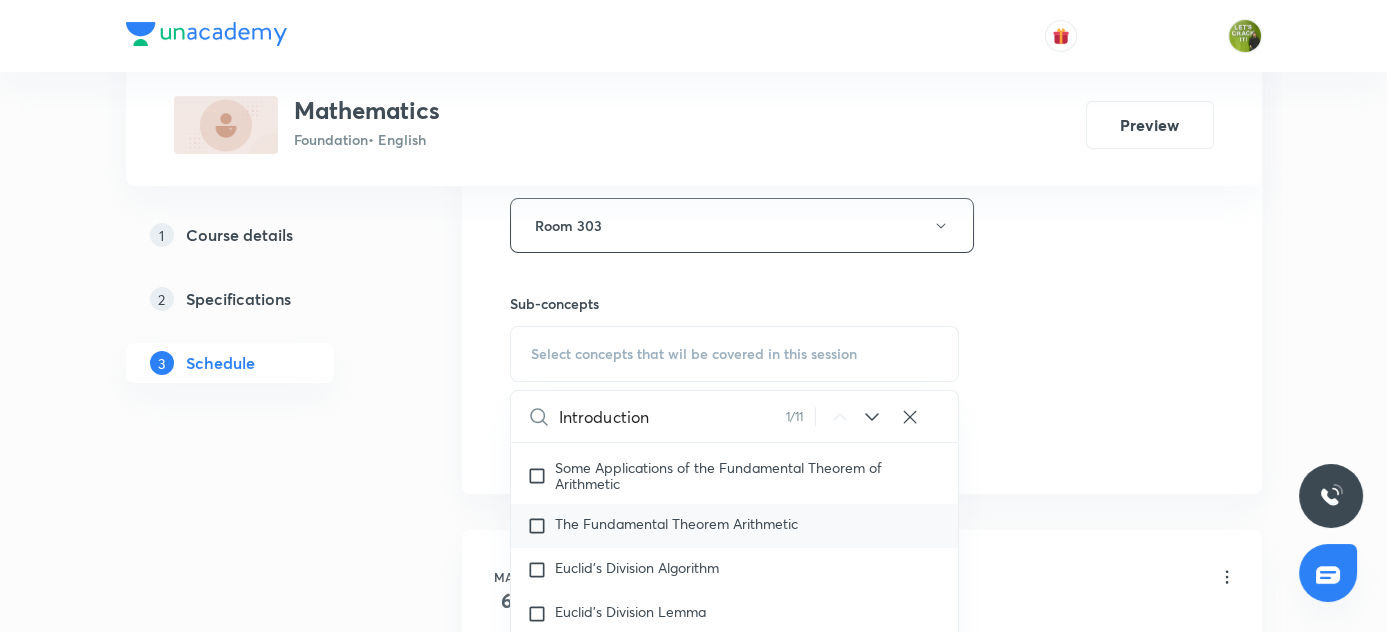 scroll, scrollTop: 222, scrollLeft: 0, axis: vertical 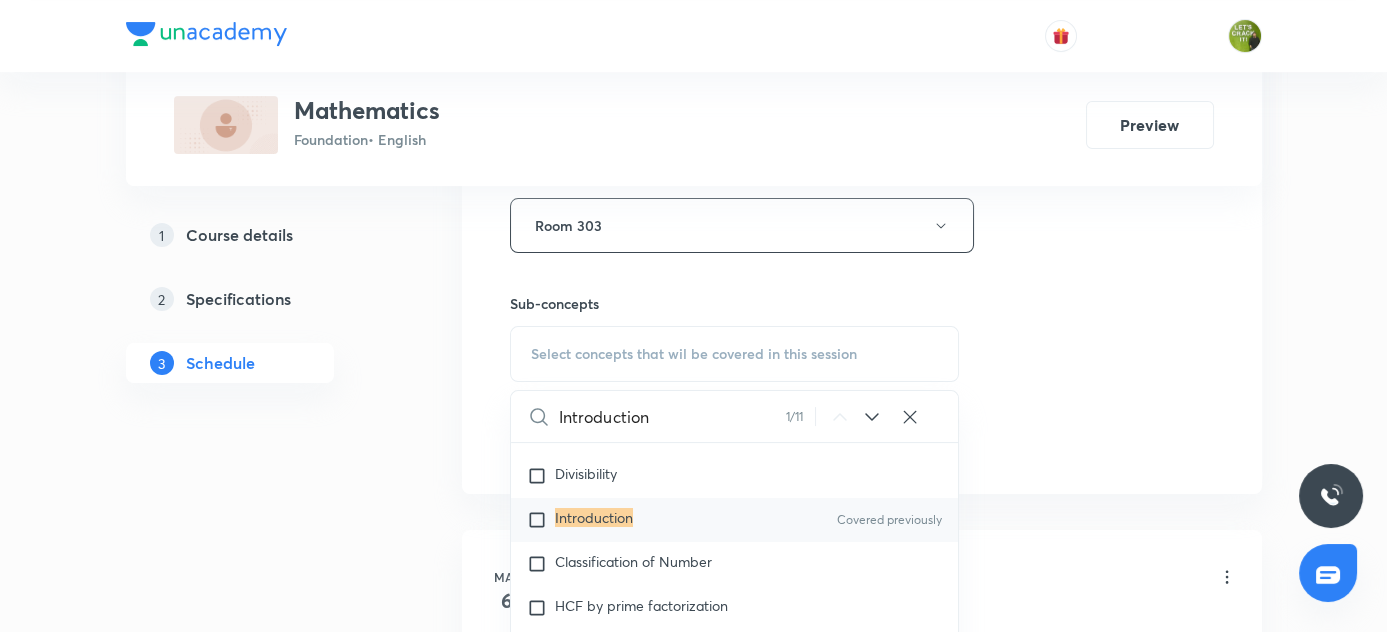 type on "Introduction" 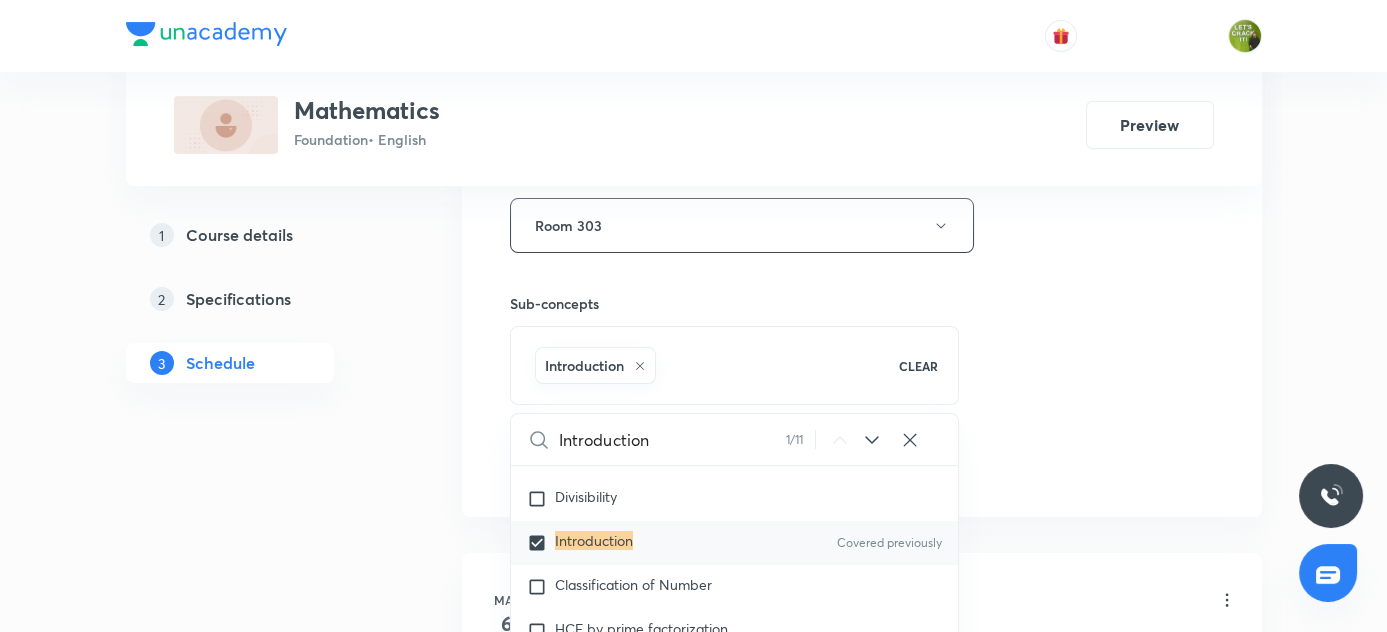click on "Plus Courses Mathematics Foundation  • English Preview 1 Course details 2 Specifications 3 Schedule Schedule 37  classes Session  38 Live class Session title 8/99 Traingle ​ Schedule for Aug 5, 2025, 4:10 PM ​ Duration (in minutes) 60 ​   Session type Online Offline Room Room 303 Sub-concepts Introduction CLEAR Introduction 1 / 11 ​ Real Numbers Some Applications of the Fundamental Theorem  of Arithmetic The Fundamental Theorem Arithmetic Euclid's Division Algorithm Euclid's Division Lemma Divisibility Introduction Covered previously Classification of Number HCF by prime factorization Relation between HCF and LCM HCF Simplest Form Polynomials Division Algorithm for Polynomials Relationship Between the Zeros & Coefficients of a Polynomial Geometrical Meaning of the Zeros of a Polynomial Graphs of Polynomial Basic and Revision Relation between roots Root satisfy equation Finding Polynomial by using sum and product of roots Zeroes of Polynomial Identifying Polynomials Linear Equation in 2 variables Add" at bounding box center (694, 2809) 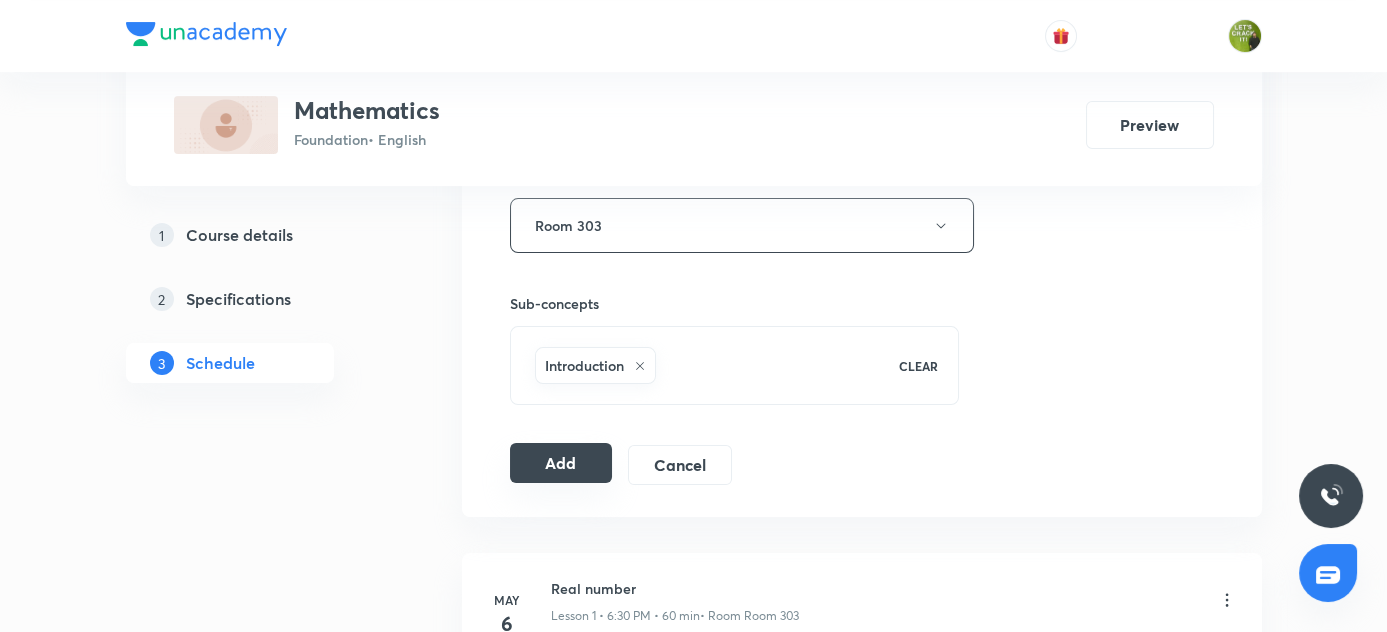 click on "Add" at bounding box center [561, 463] 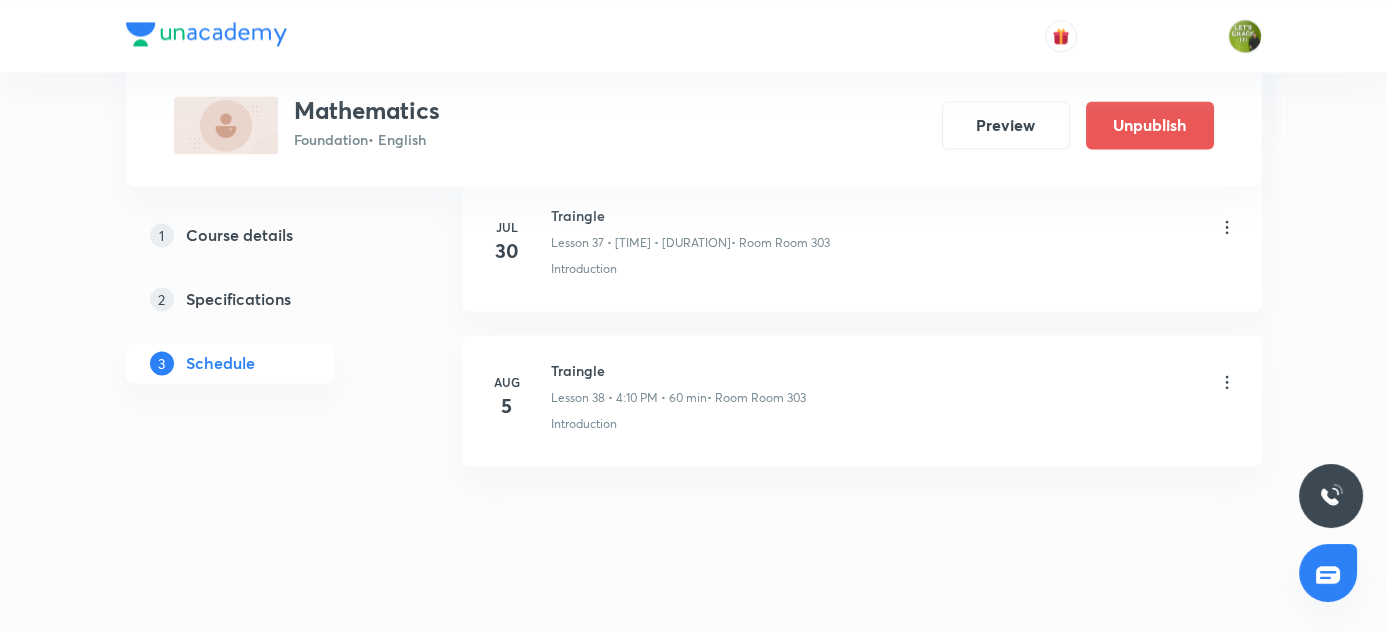 scroll, scrollTop: 5921, scrollLeft: 0, axis: vertical 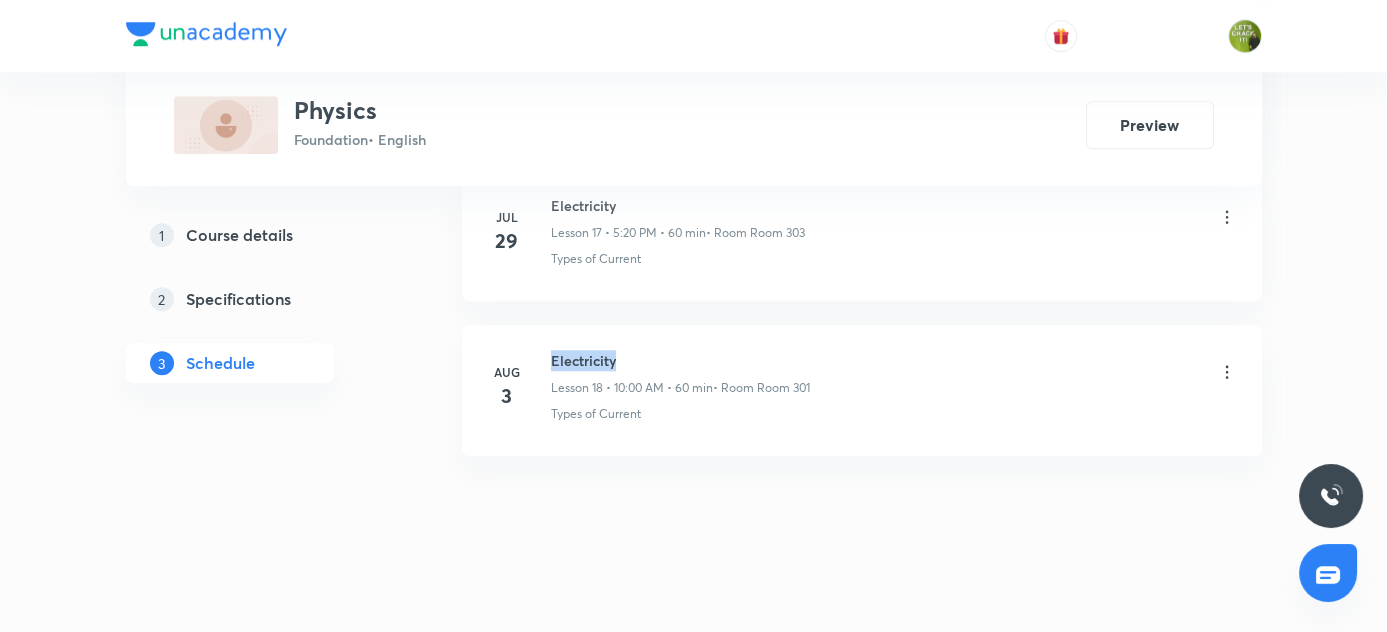 drag, startPoint x: 551, startPoint y: 346, endPoint x: 652, endPoint y: 346, distance: 101 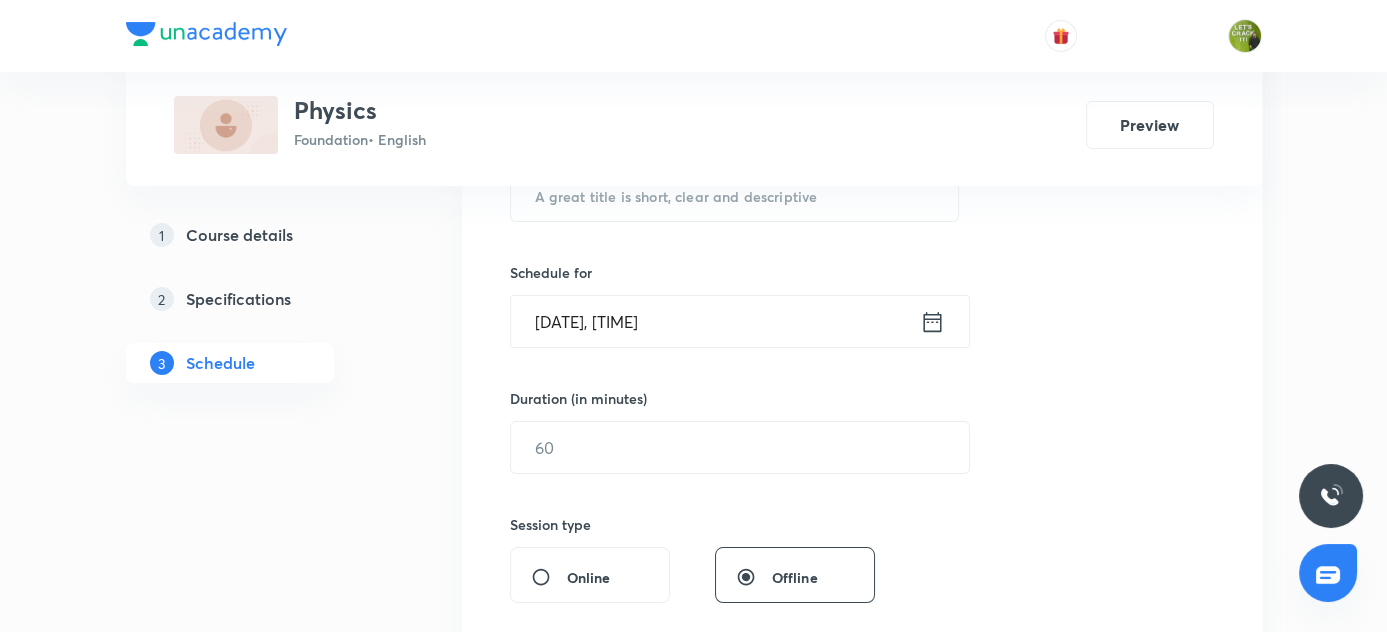 scroll, scrollTop: 249, scrollLeft: 0, axis: vertical 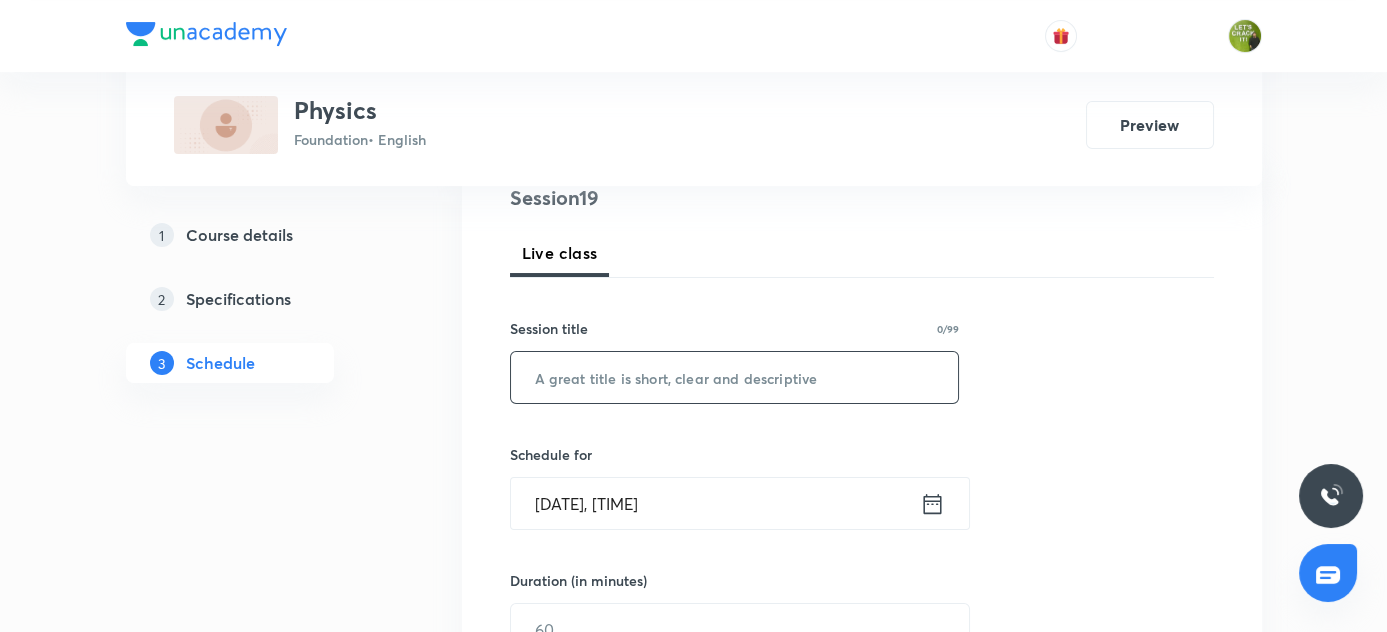 click at bounding box center (735, 377) 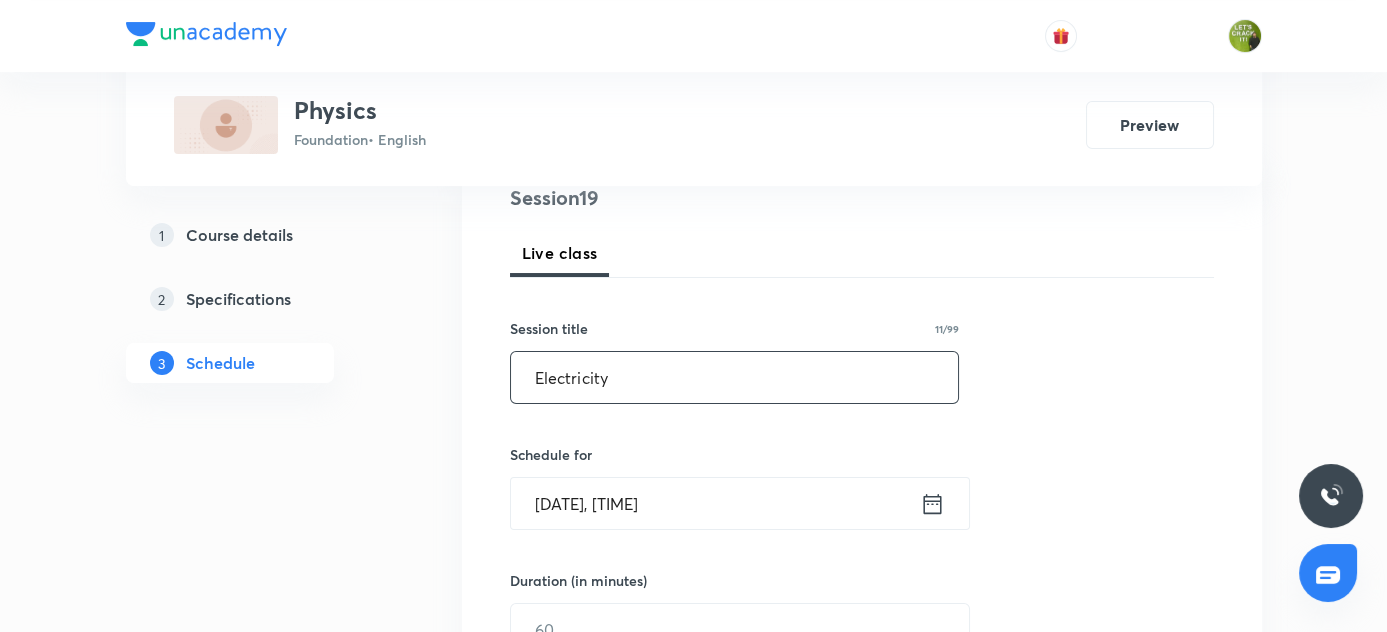 type on "Electricity" 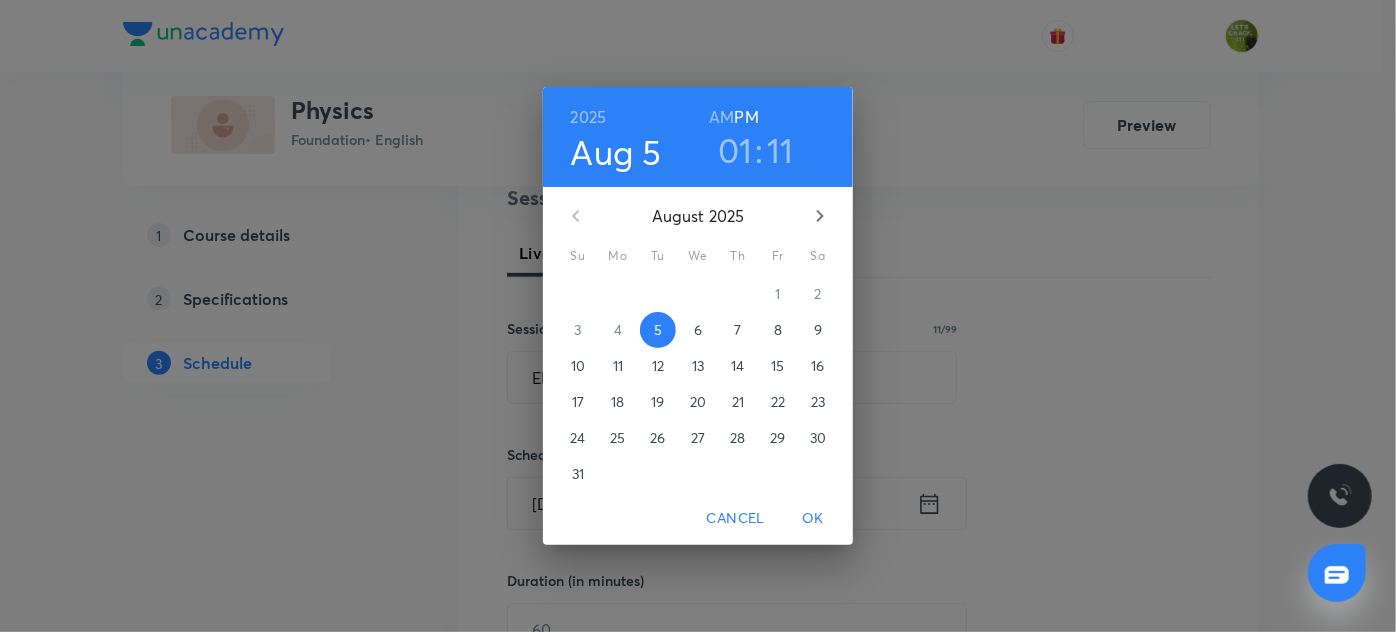 click on "01" at bounding box center (735, 150) 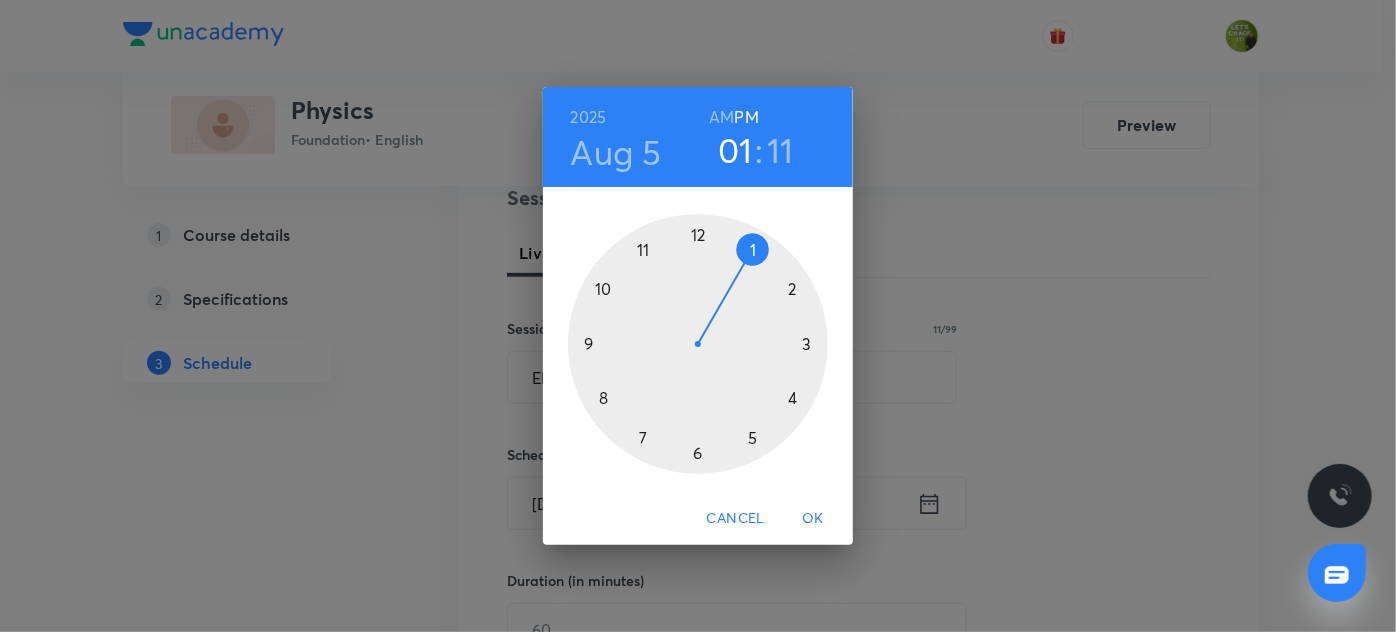 click at bounding box center (698, 344) 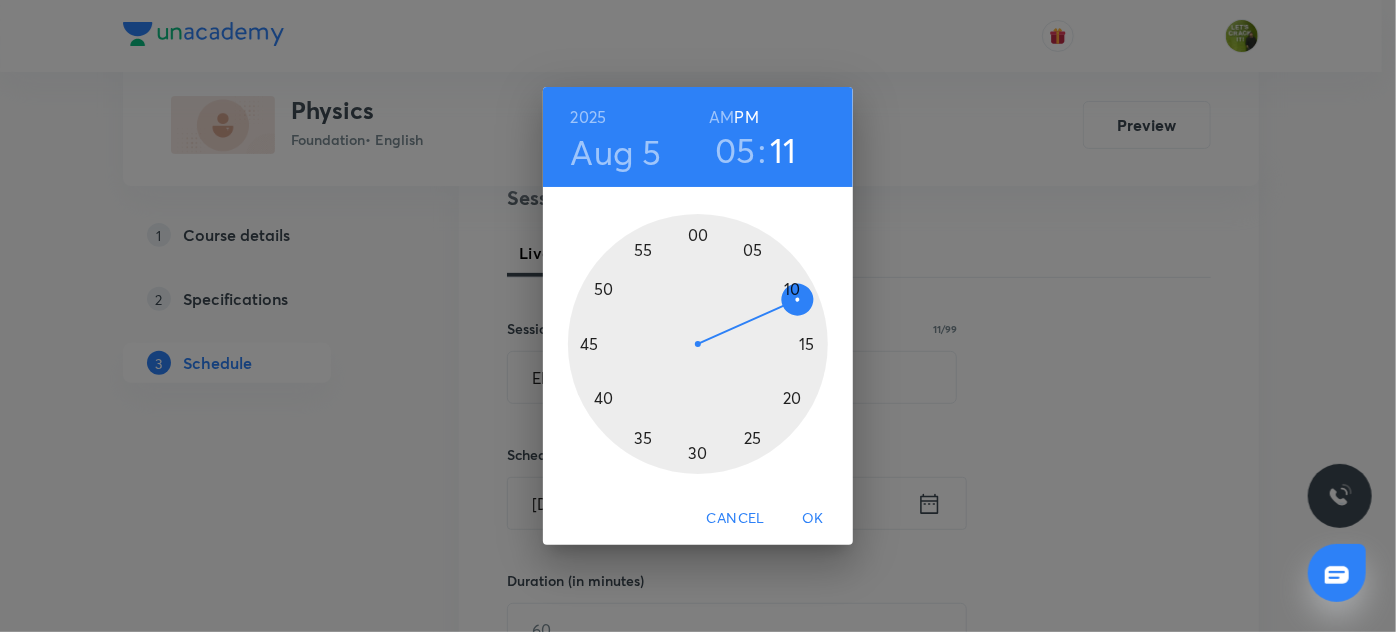 click at bounding box center (698, 344) 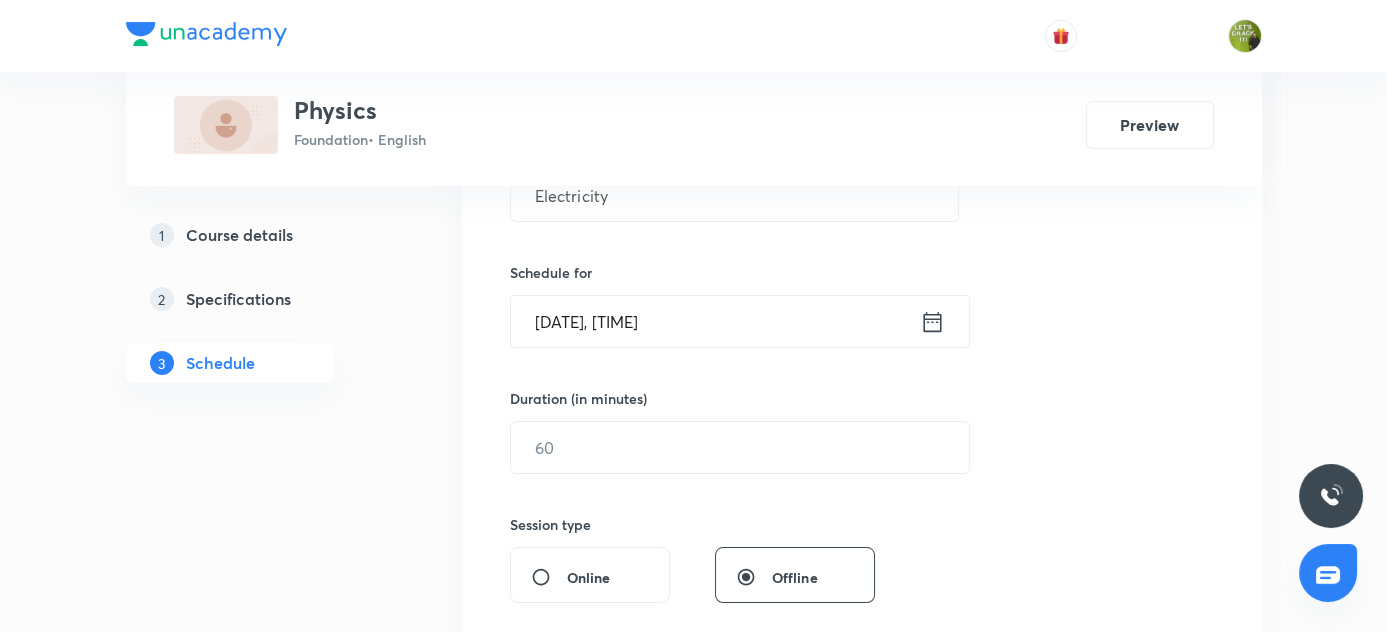 scroll, scrollTop: 522, scrollLeft: 0, axis: vertical 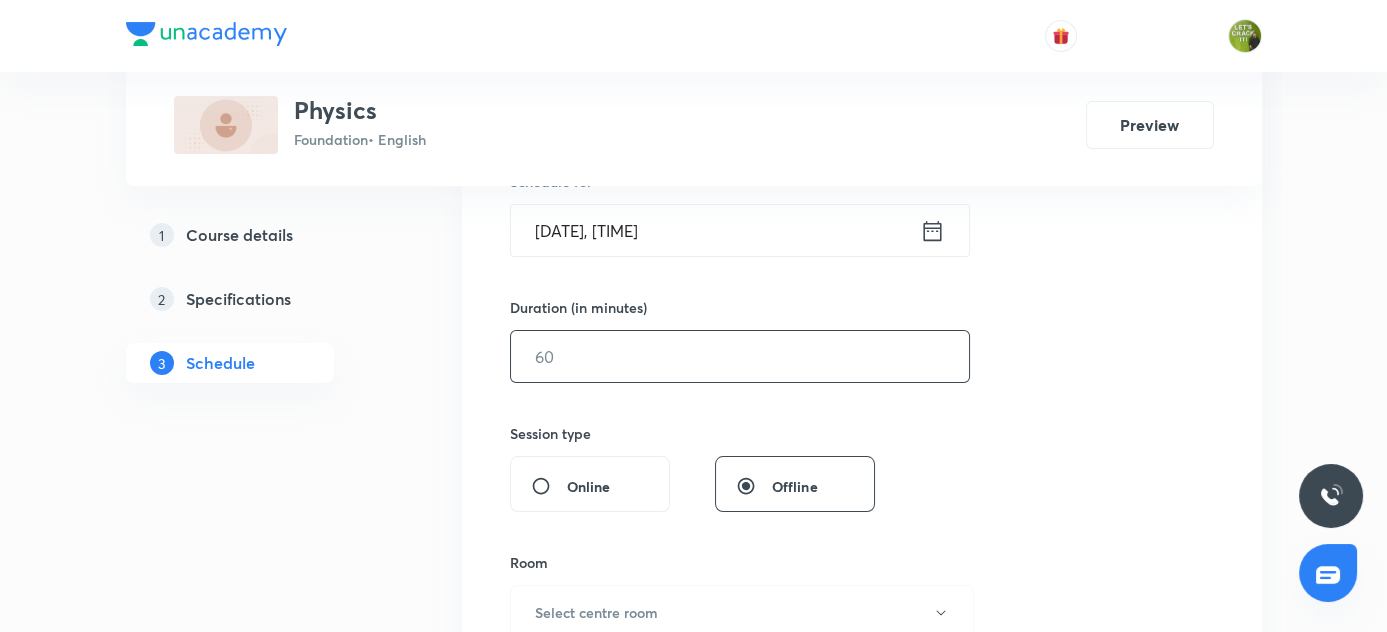 click at bounding box center (740, 356) 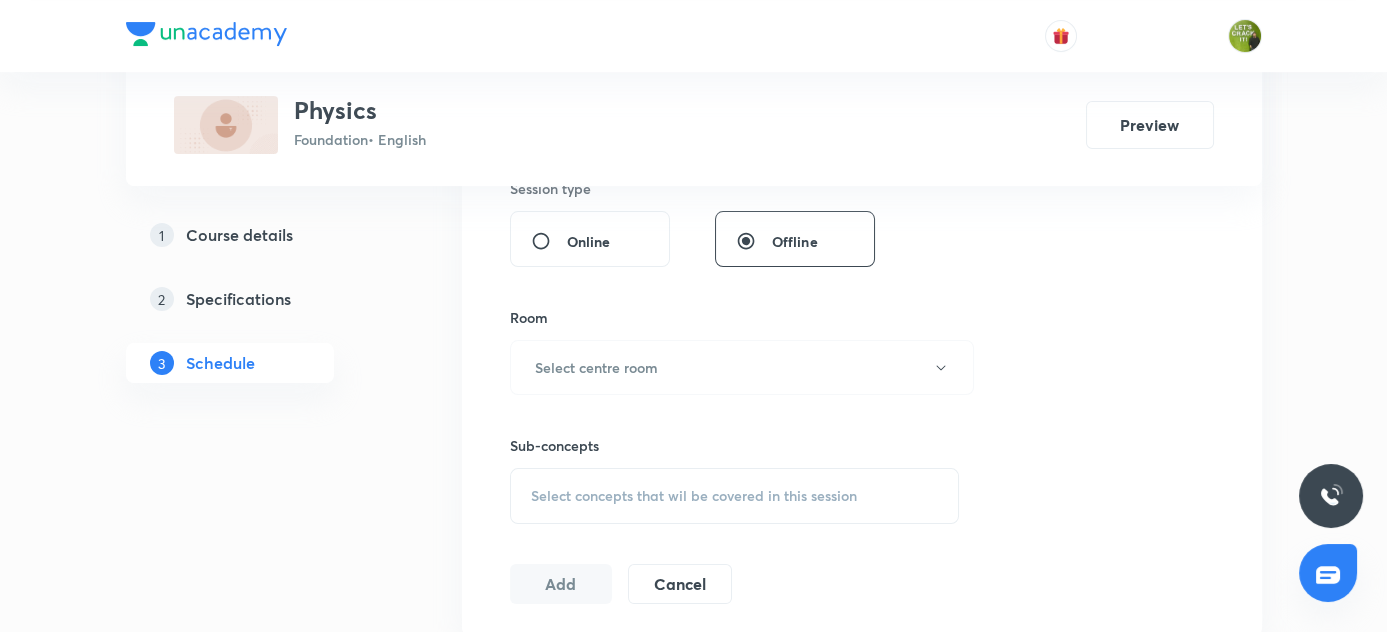 scroll, scrollTop: 794, scrollLeft: 0, axis: vertical 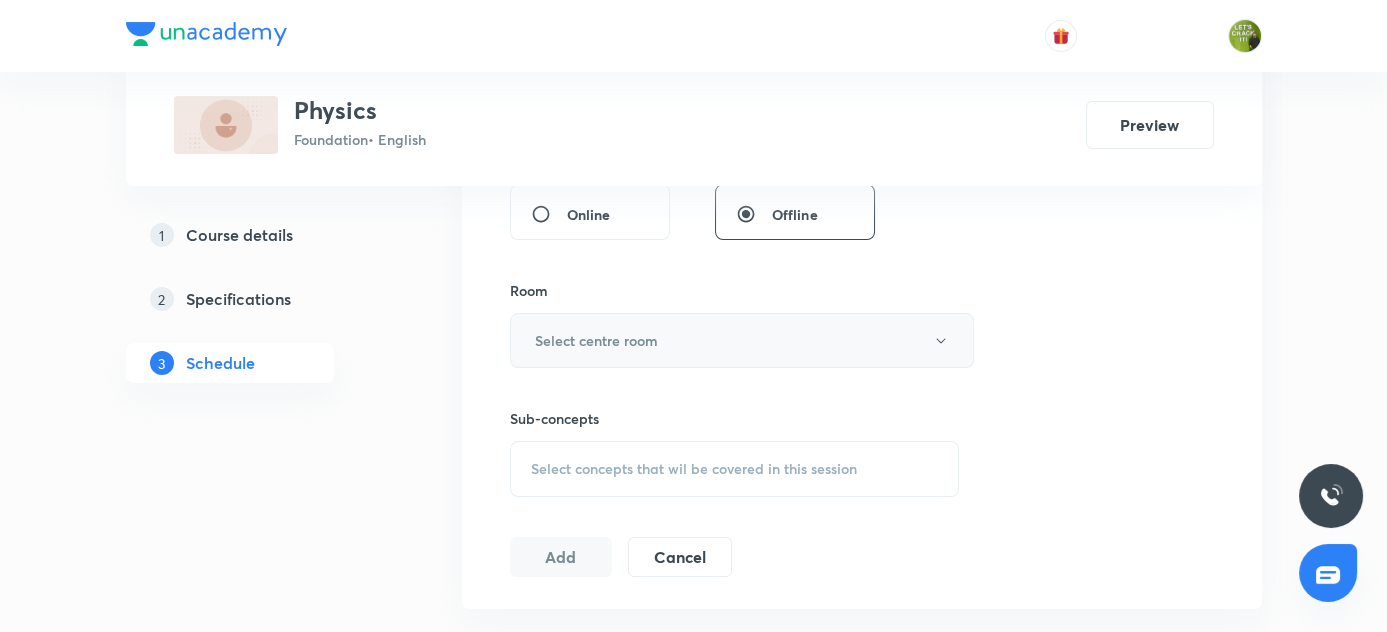 type on "60" 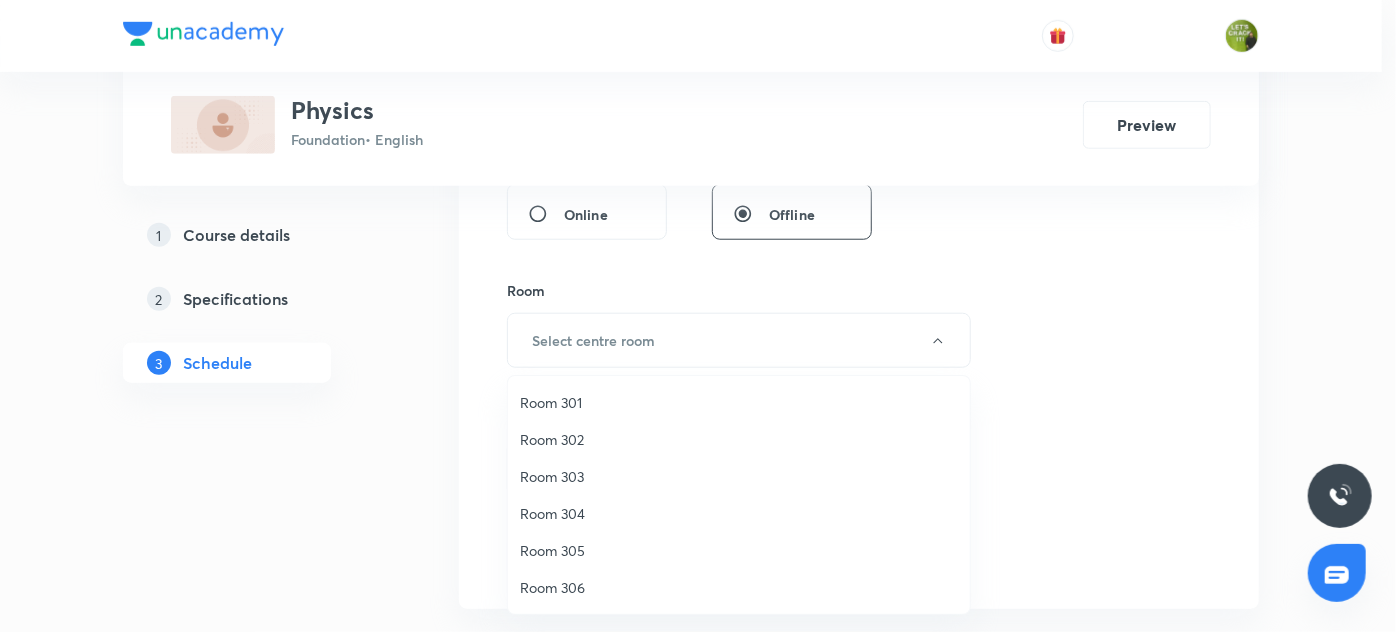 click on "Room 303" at bounding box center (739, 476) 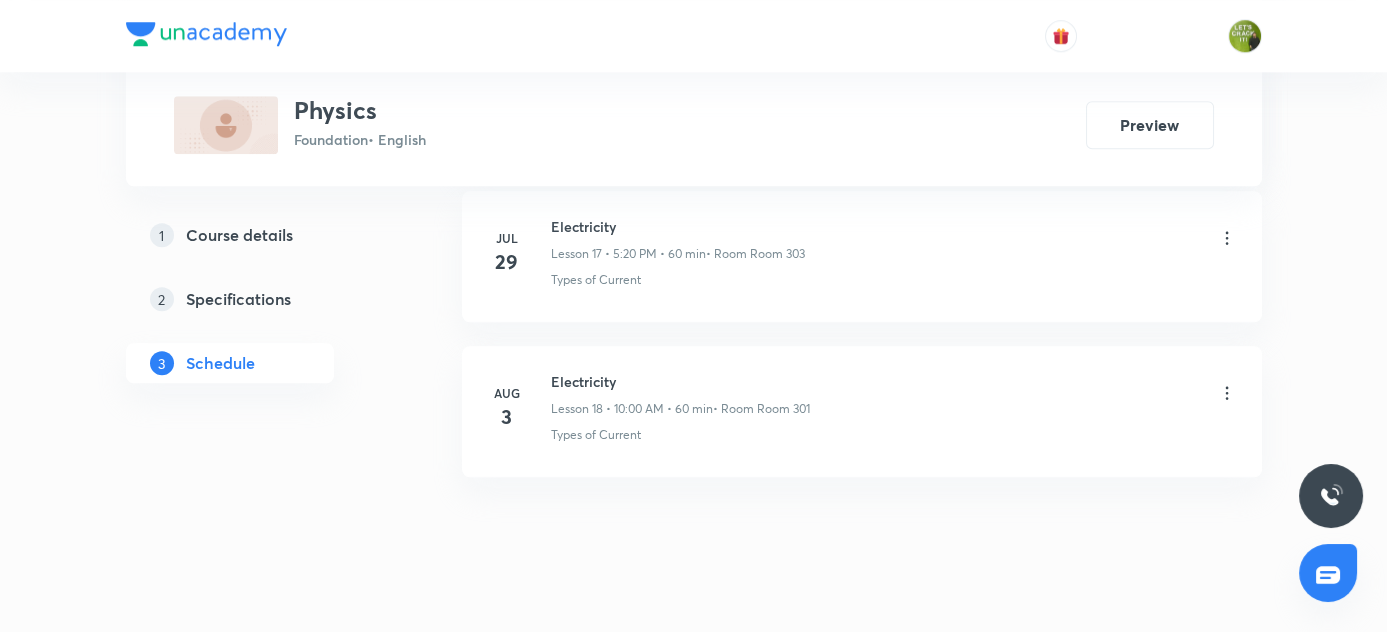 scroll, scrollTop: 3749, scrollLeft: 0, axis: vertical 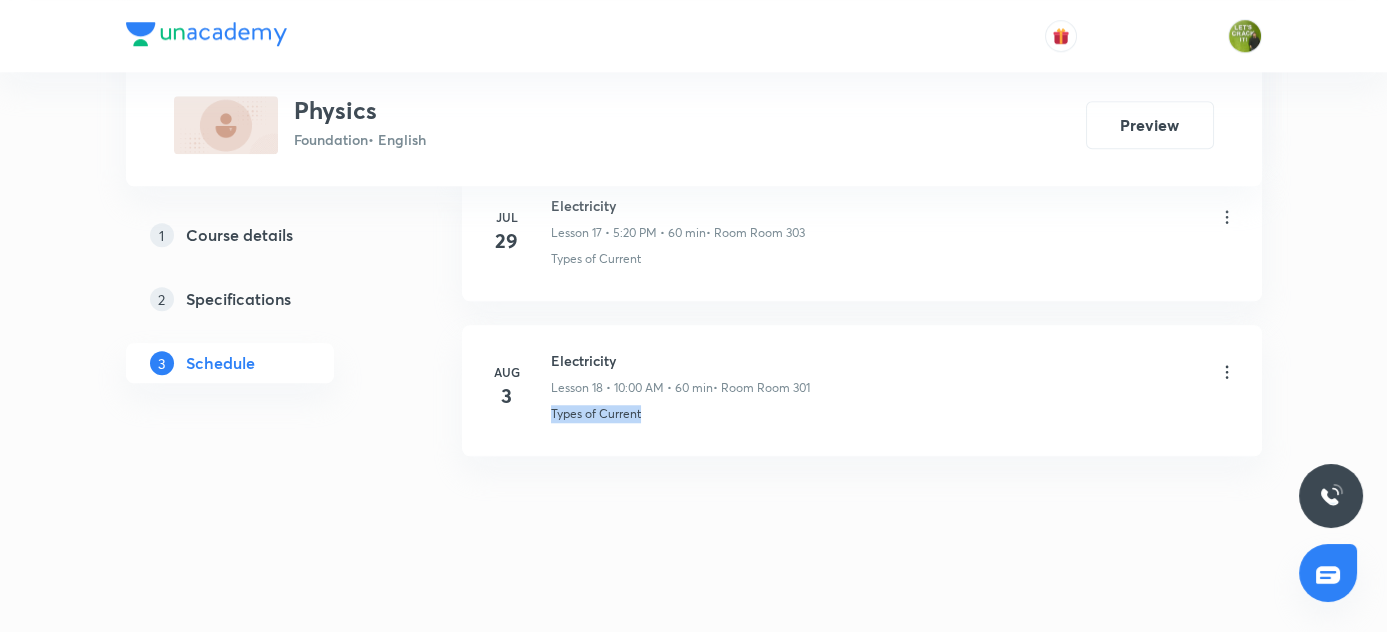 drag, startPoint x: 549, startPoint y: 397, endPoint x: 690, endPoint y: 392, distance: 141.08862 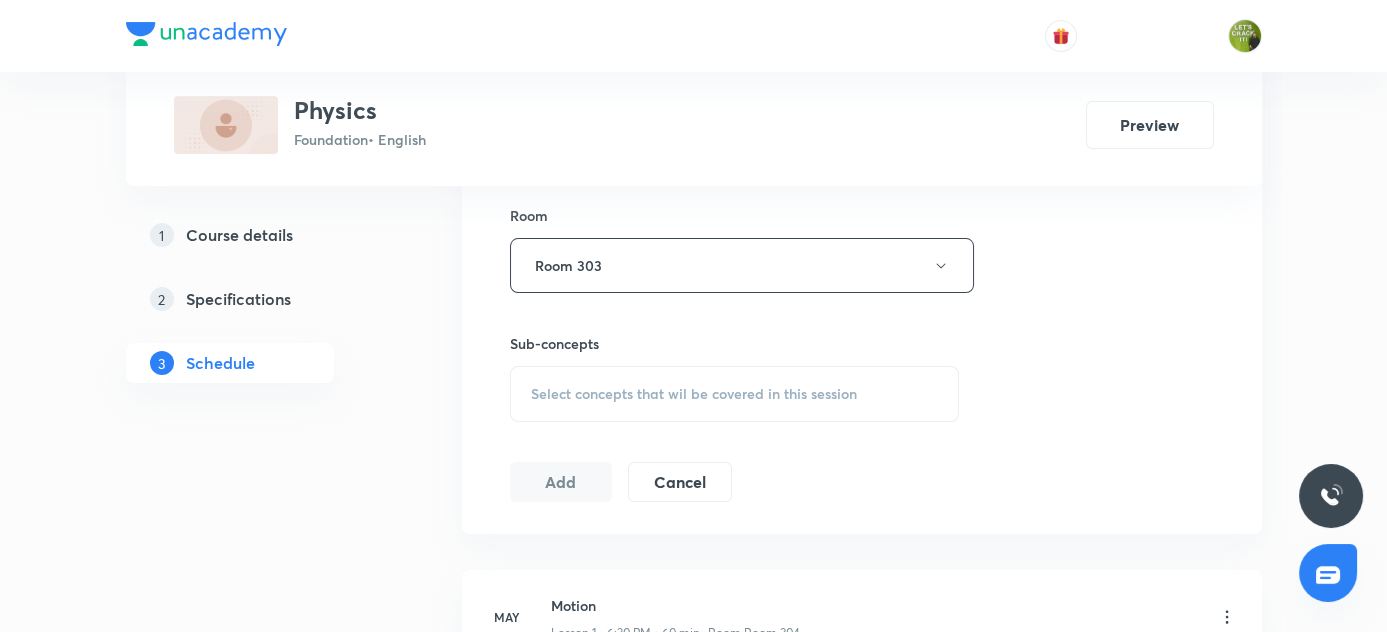 scroll, scrollTop: 976, scrollLeft: 0, axis: vertical 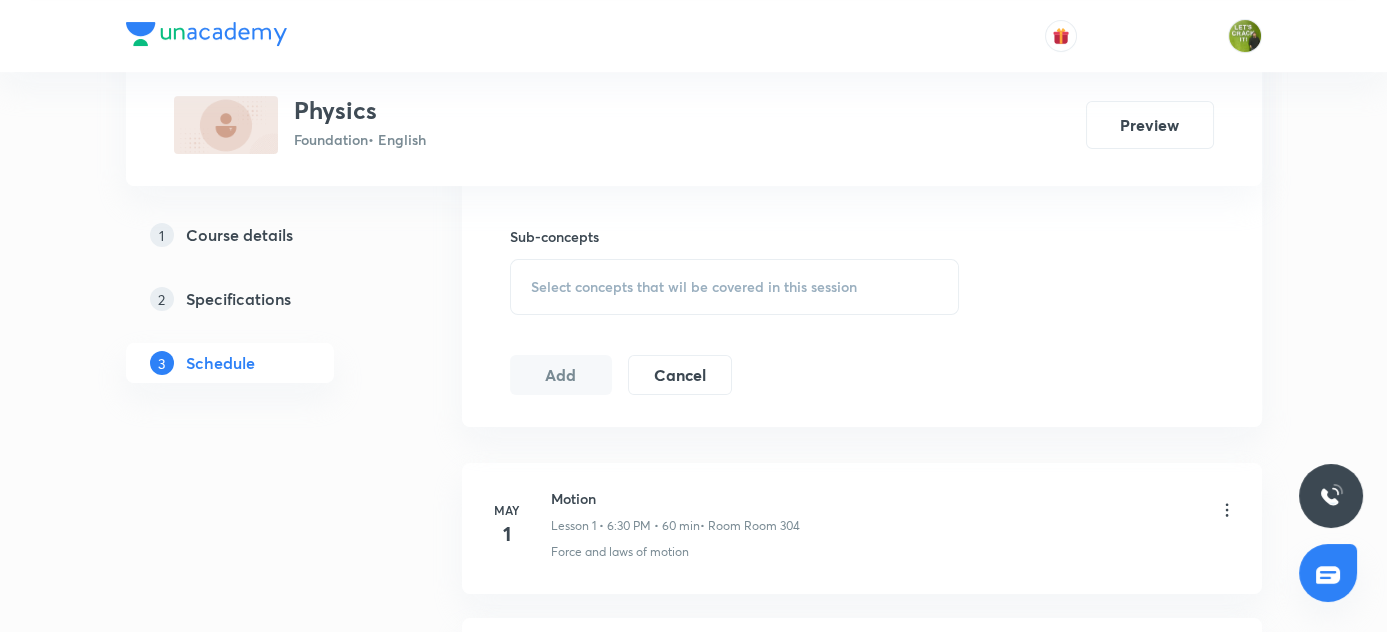 click on "Select concepts that wil be covered in this session" at bounding box center (694, 287) 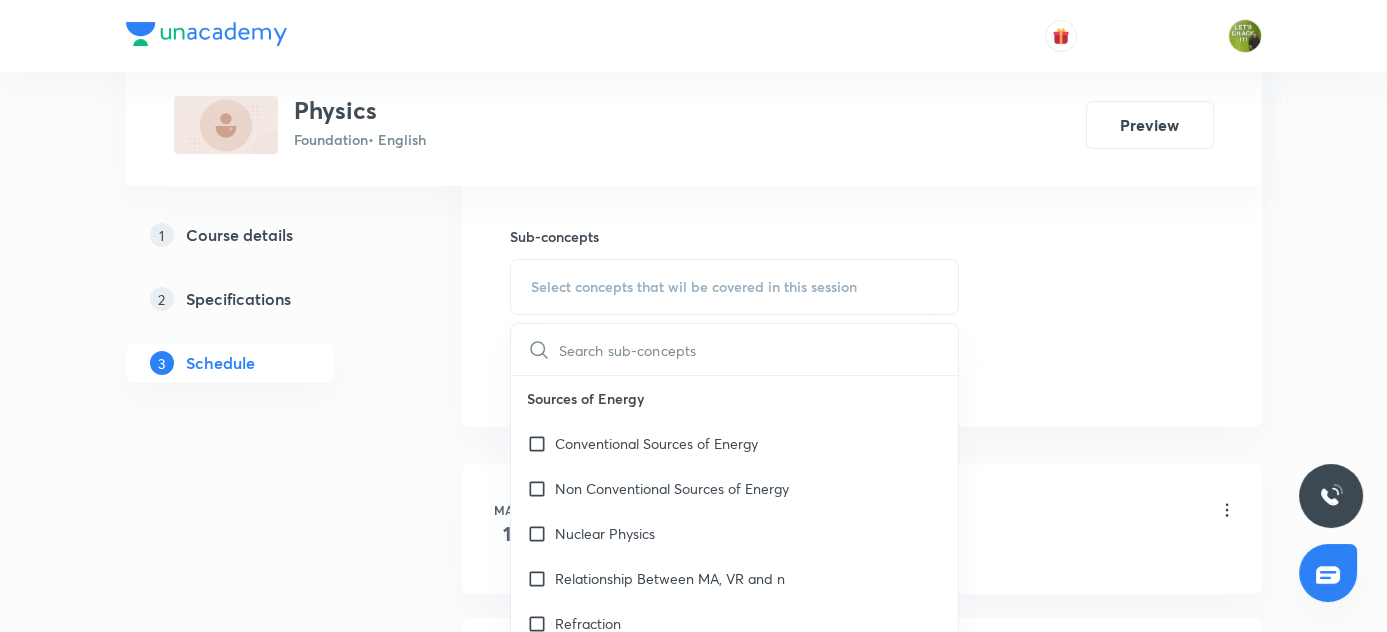 click at bounding box center (759, 349) 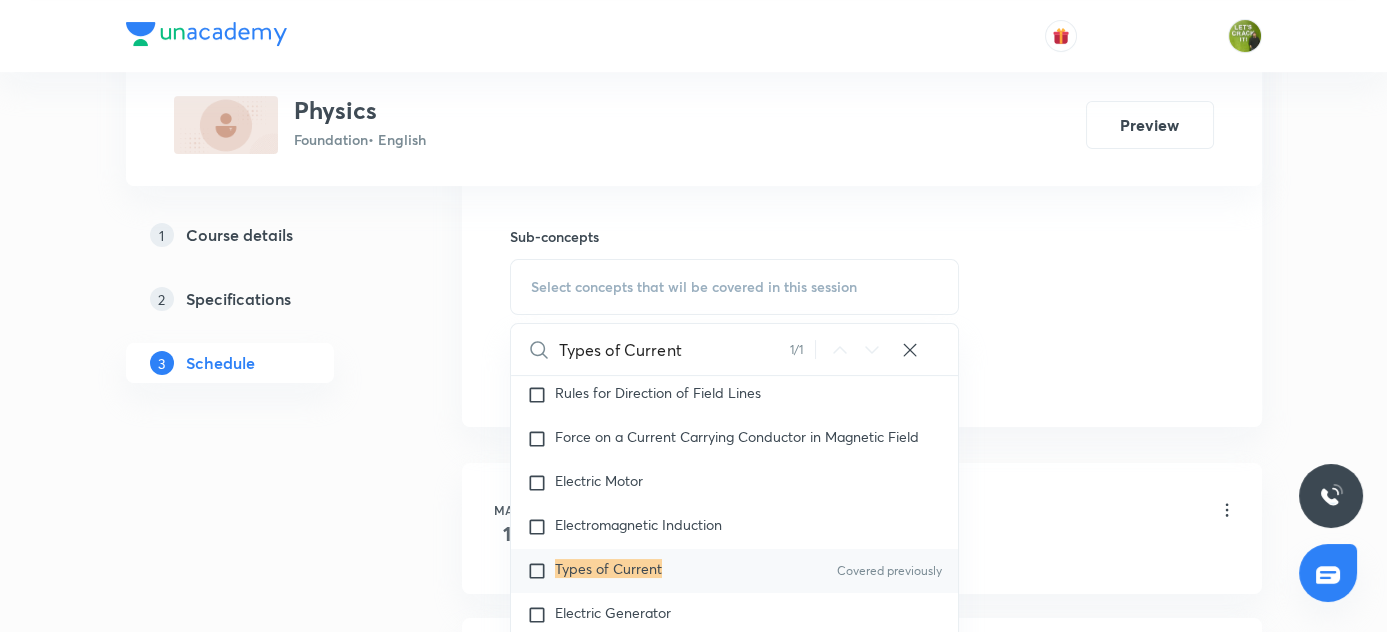 scroll, scrollTop: 1002, scrollLeft: 0, axis: vertical 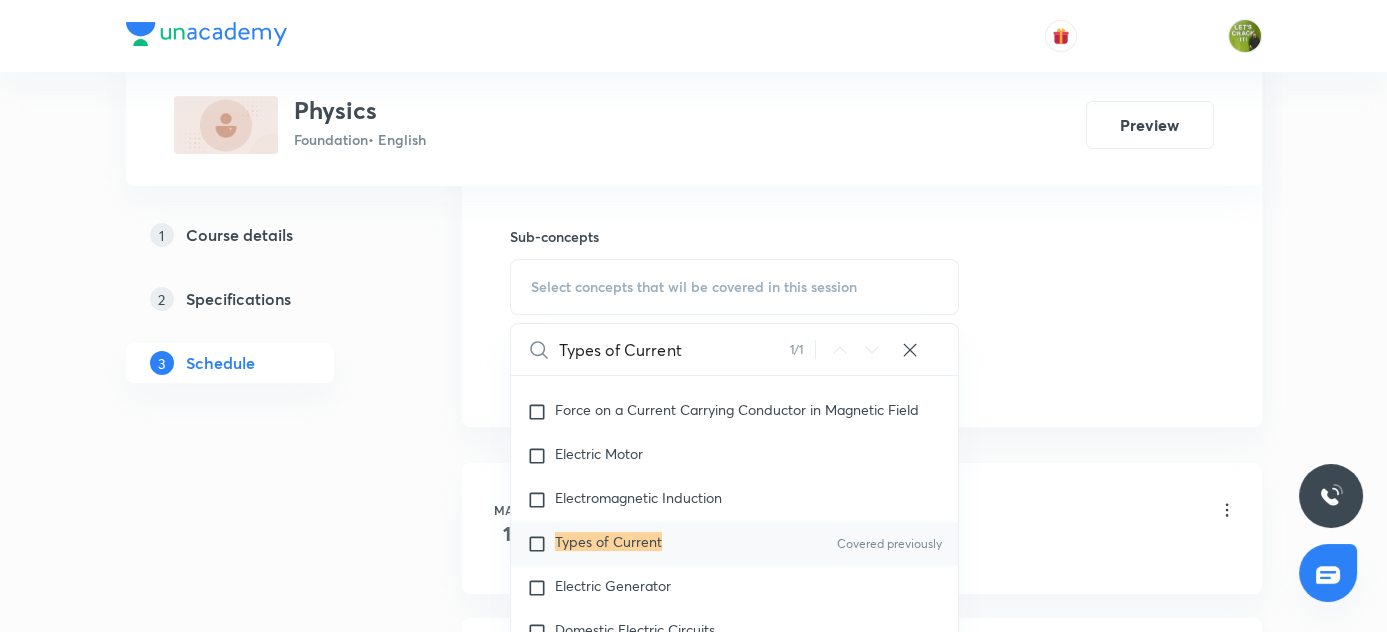 type on "Types of Current" 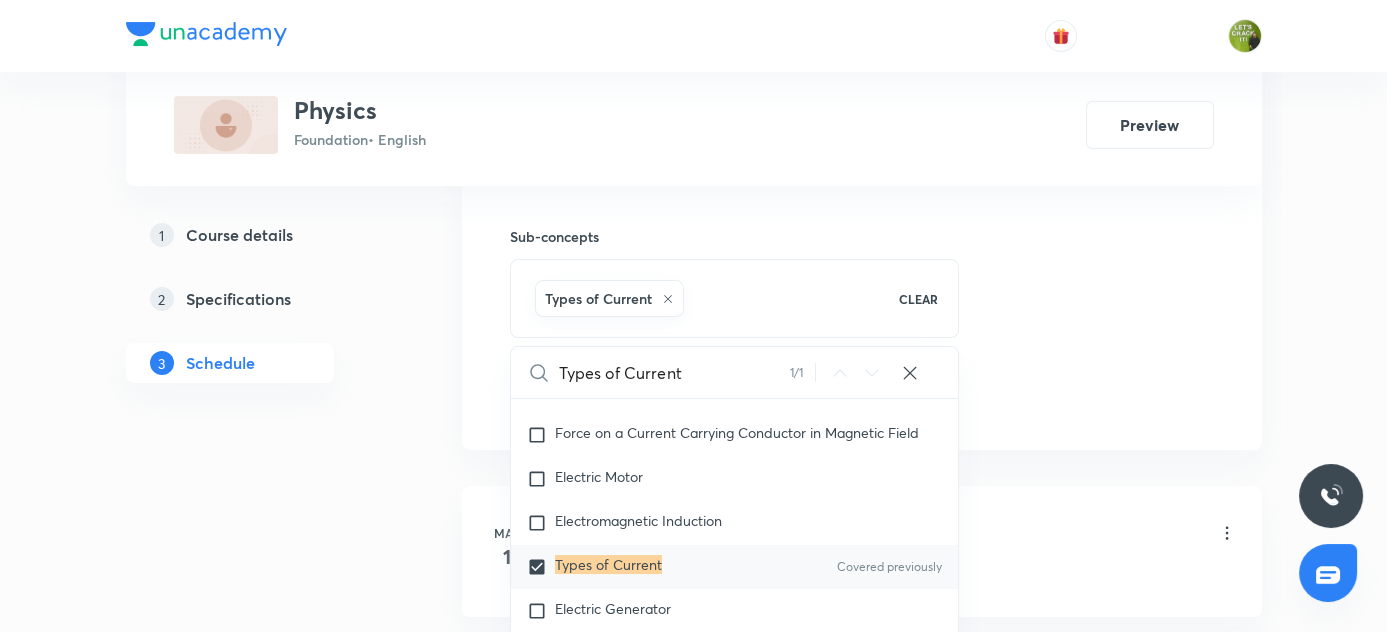 click on "1 Course details 2 Specifications 3 Schedule" at bounding box center (262, 1383) 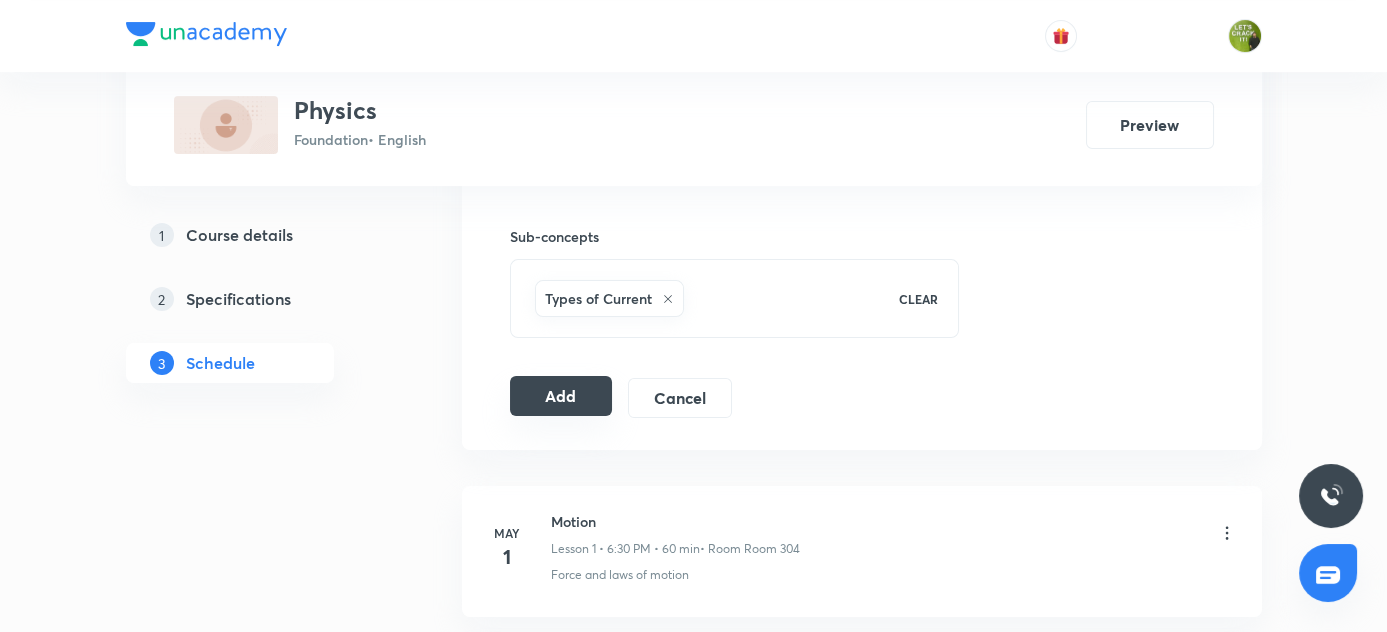click on "Add" at bounding box center (561, 396) 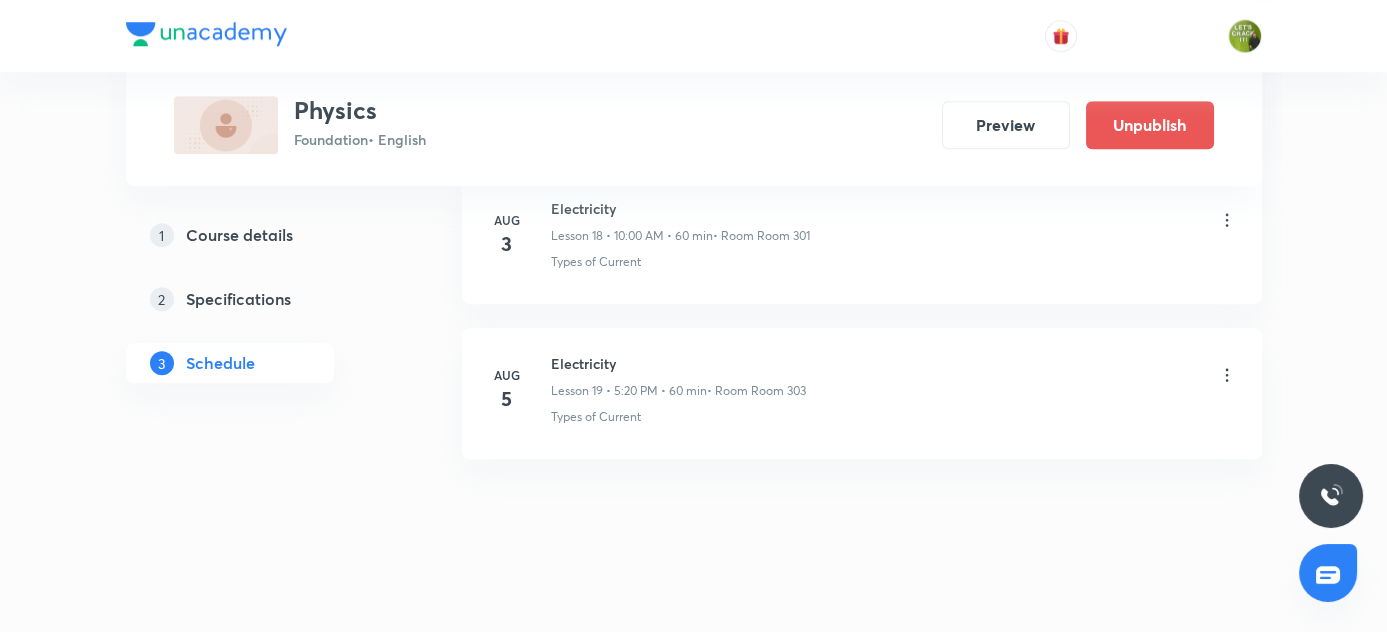 scroll, scrollTop: 2986, scrollLeft: 0, axis: vertical 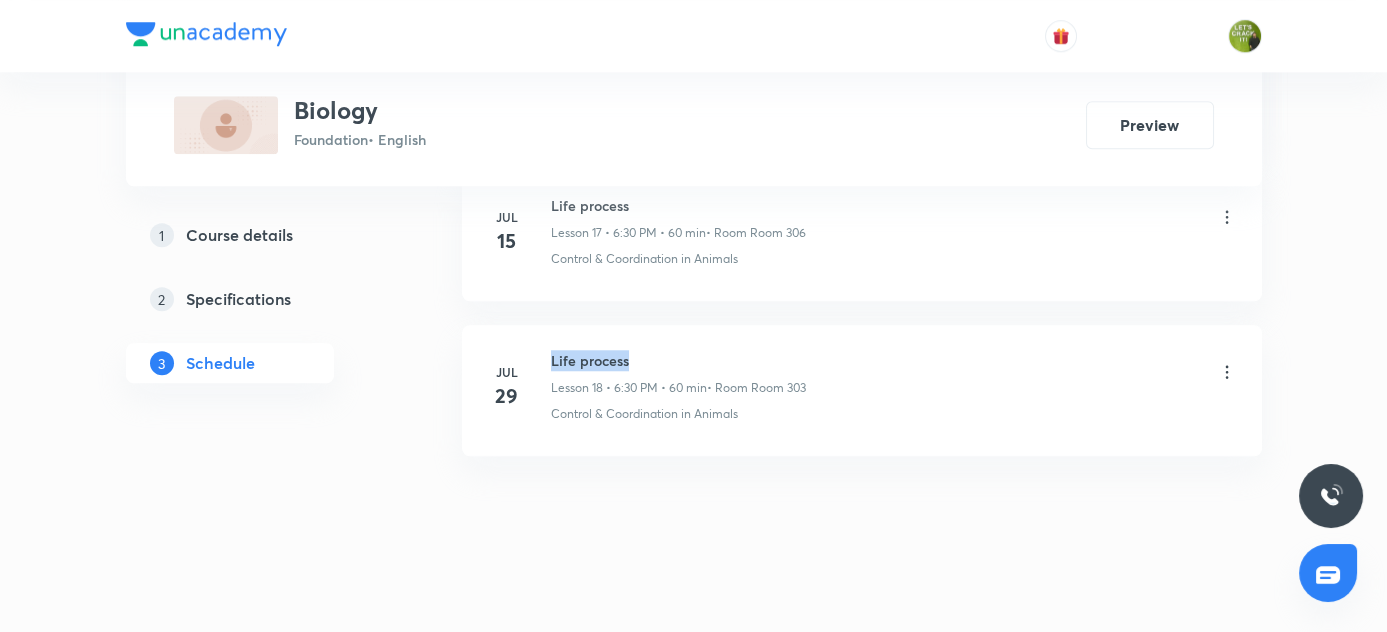 drag, startPoint x: 550, startPoint y: 344, endPoint x: 658, endPoint y: 343, distance: 108.00463 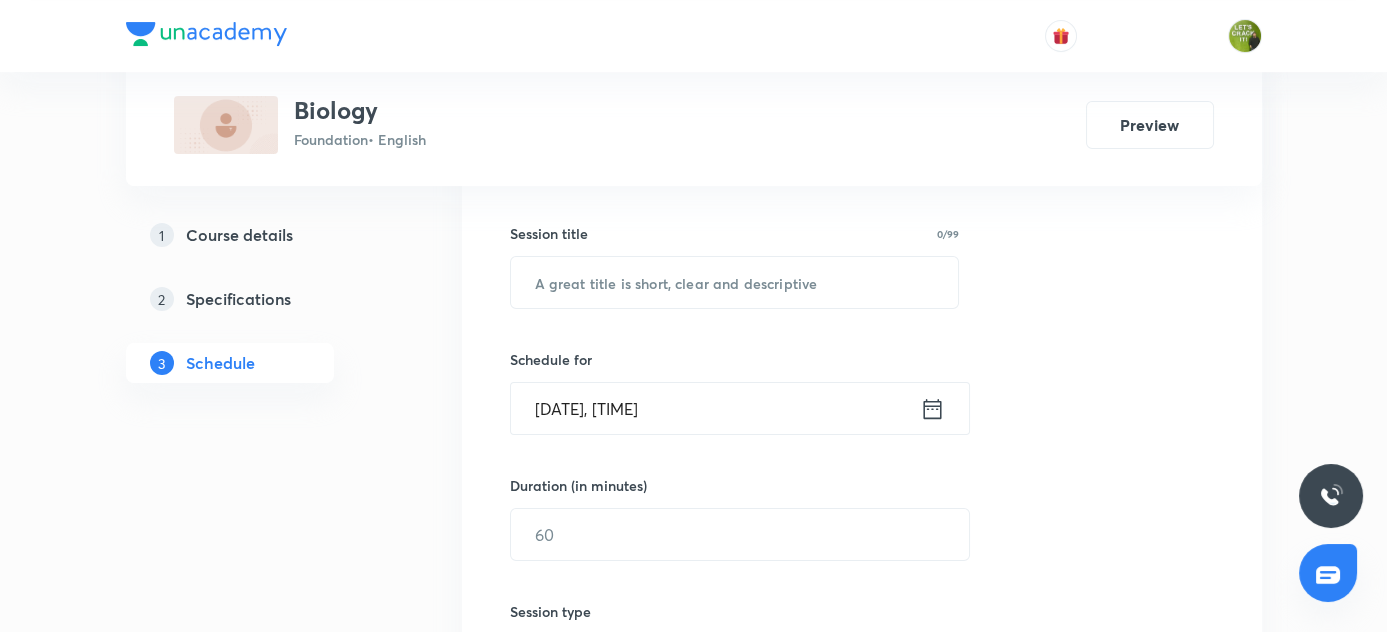 scroll, scrollTop: 249, scrollLeft: 0, axis: vertical 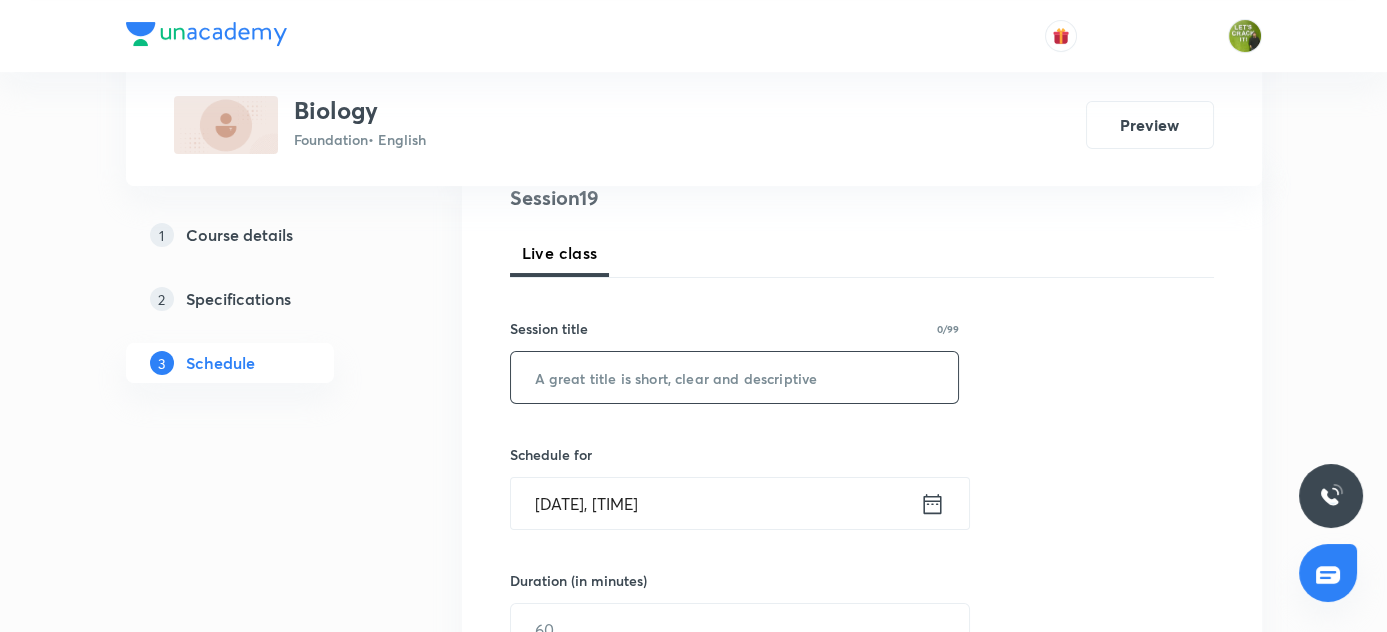 click at bounding box center [735, 377] 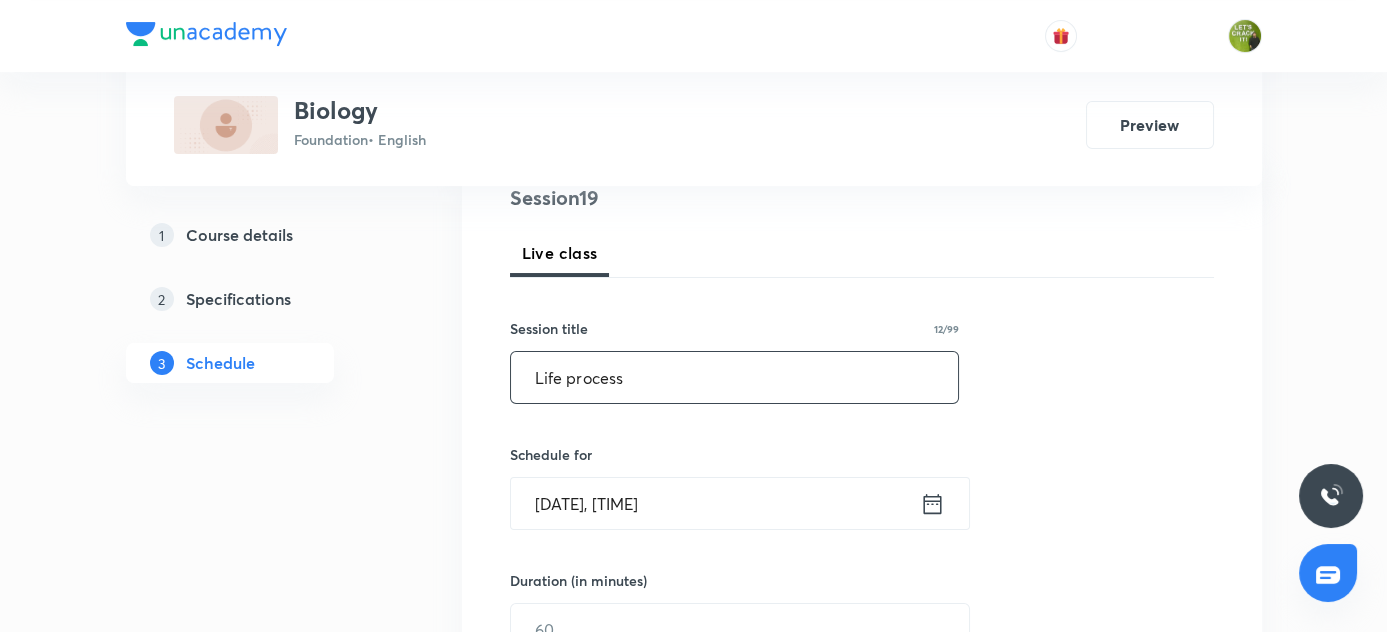 scroll, scrollTop: 431, scrollLeft: 0, axis: vertical 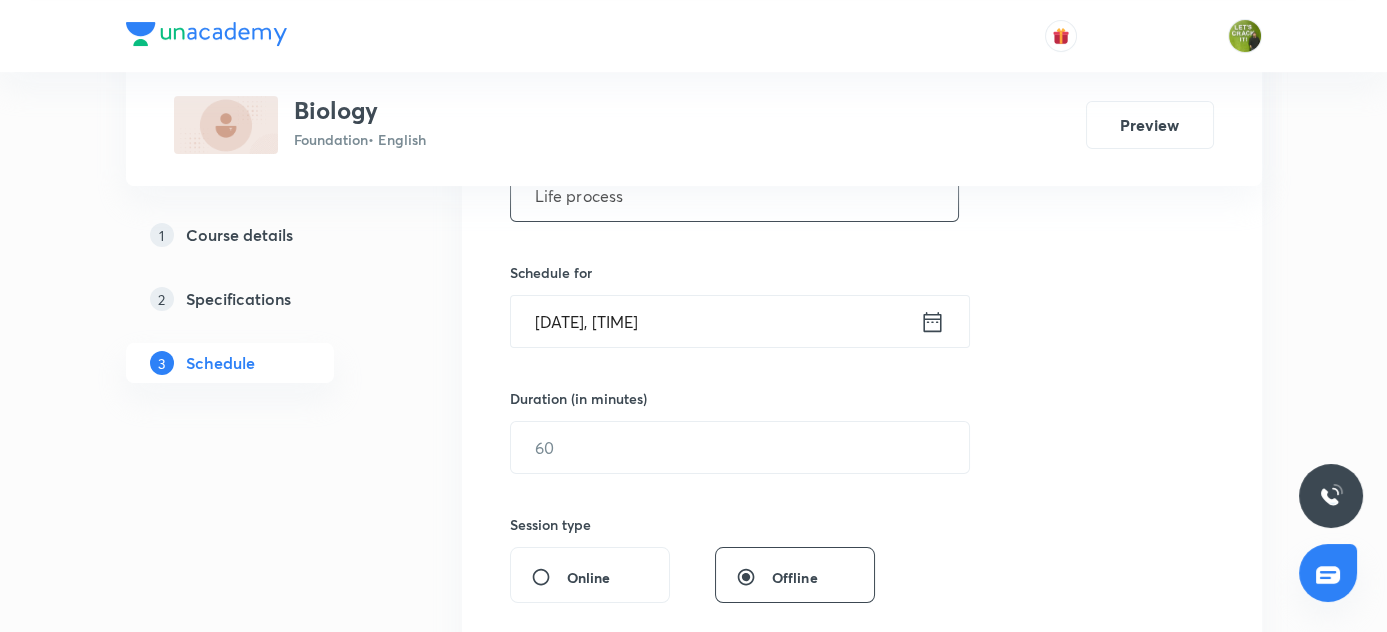 type on "Life process" 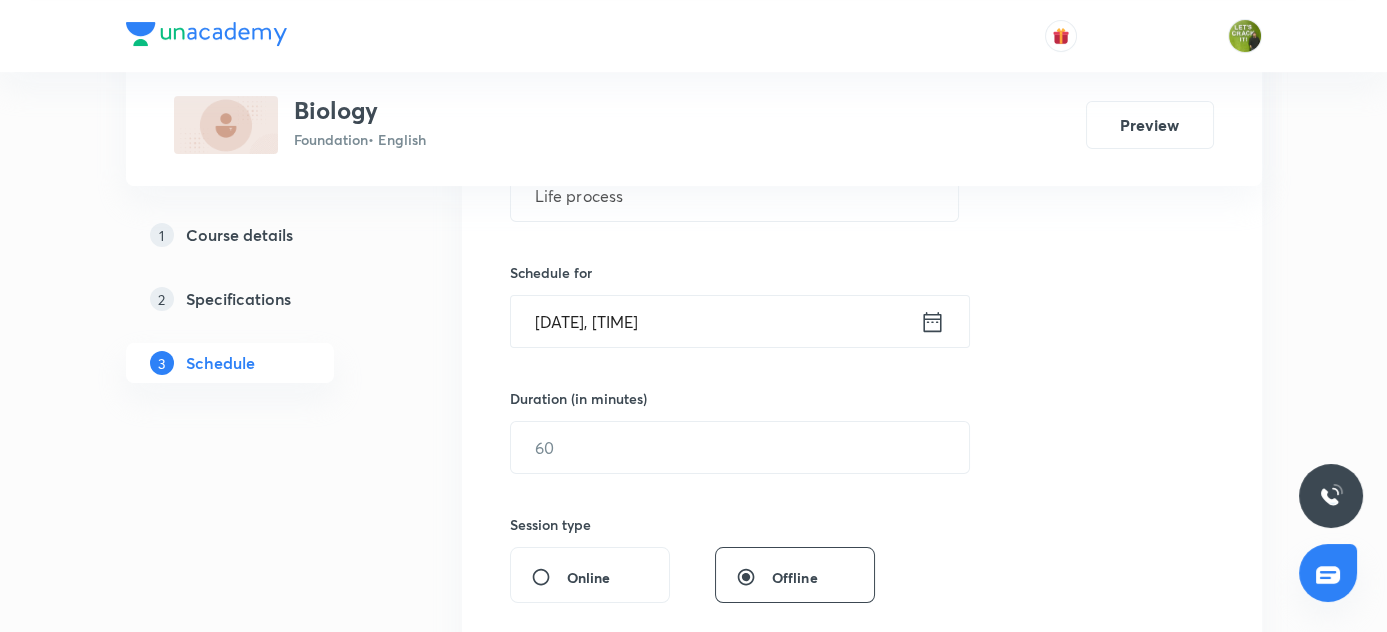 click 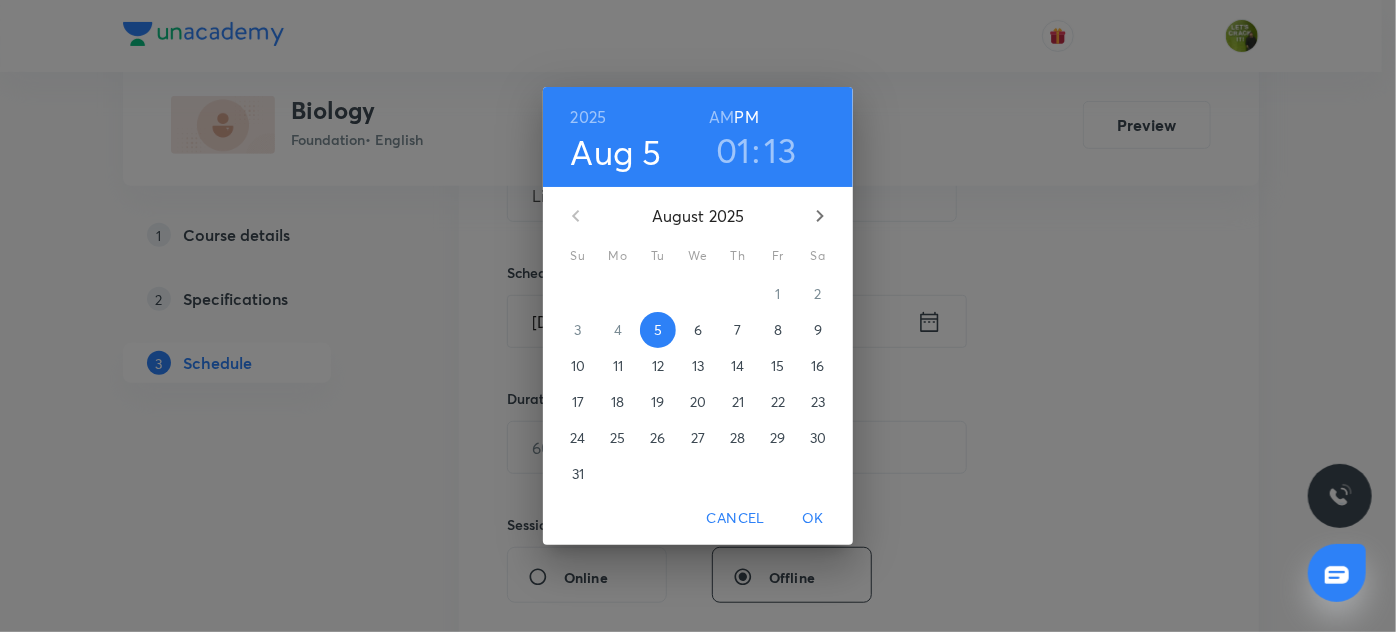 click on "01" at bounding box center (733, 150) 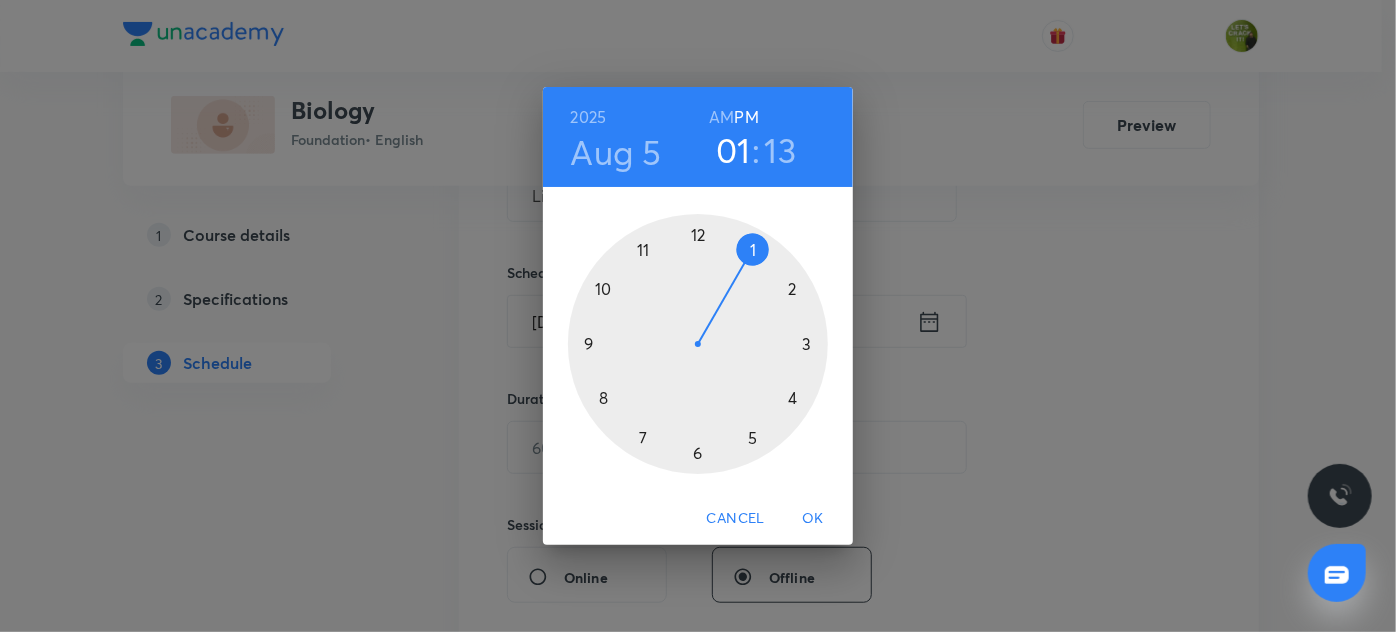 click at bounding box center [698, 344] 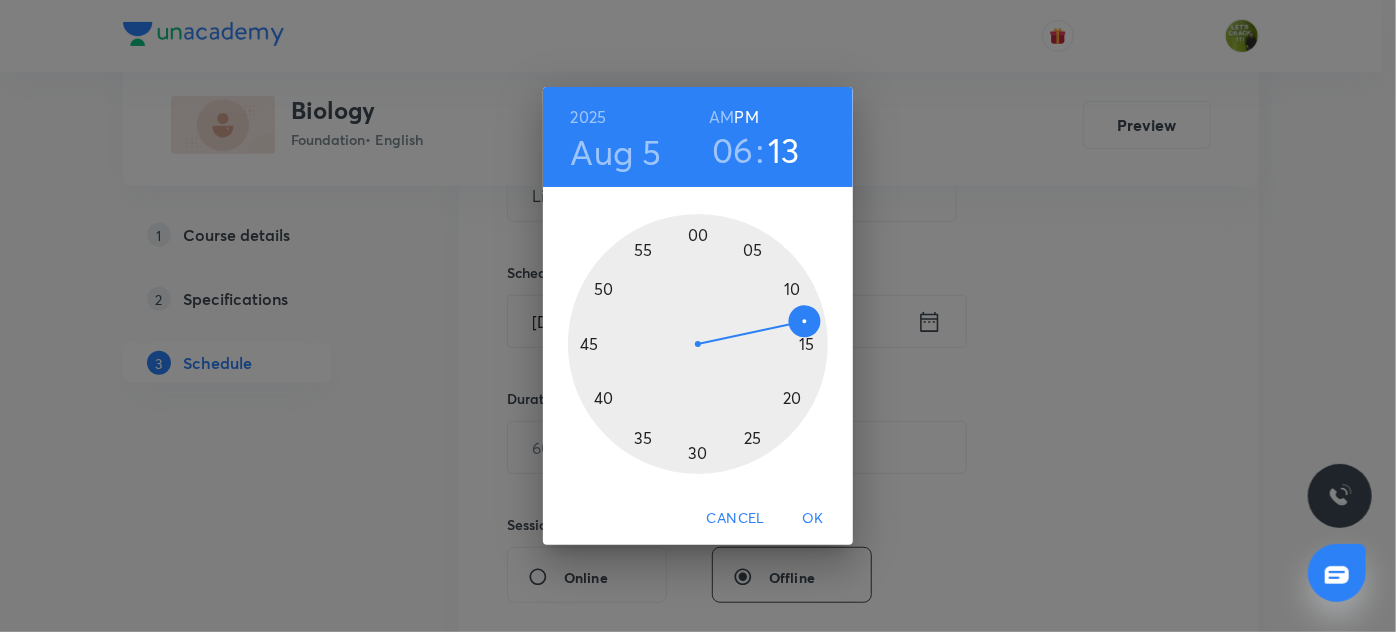 click at bounding box center (698, 344) 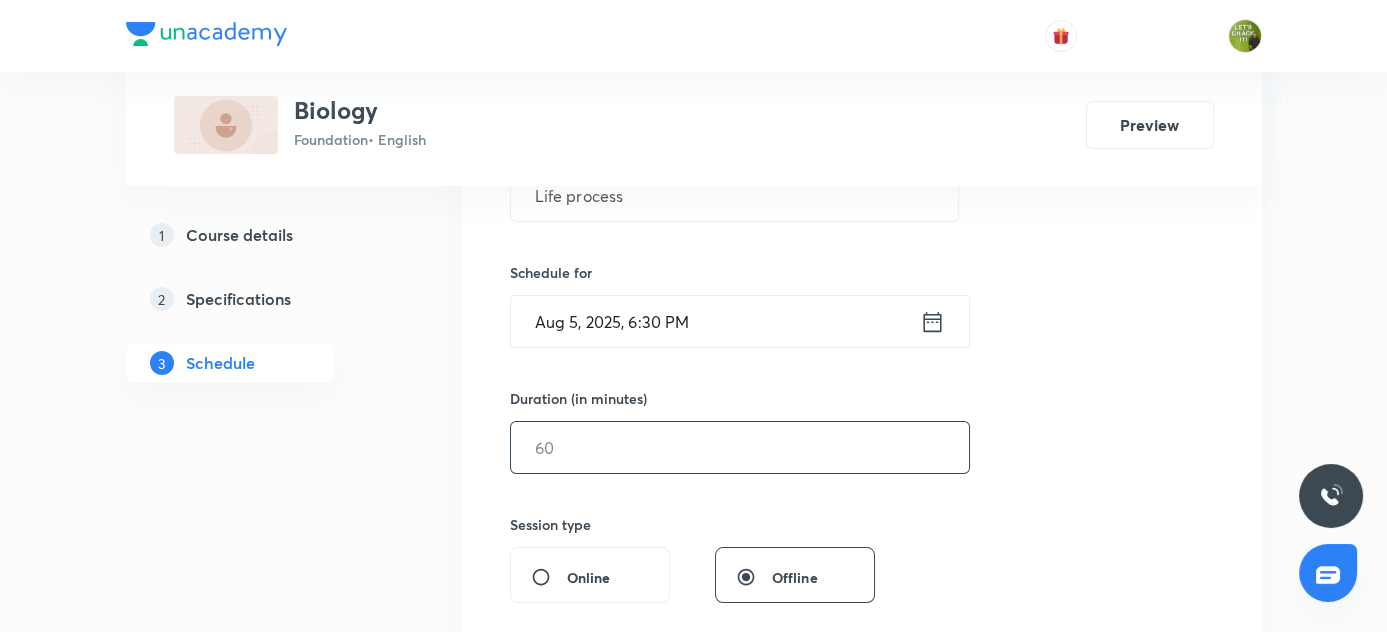 click at bounding box center (740, 447) 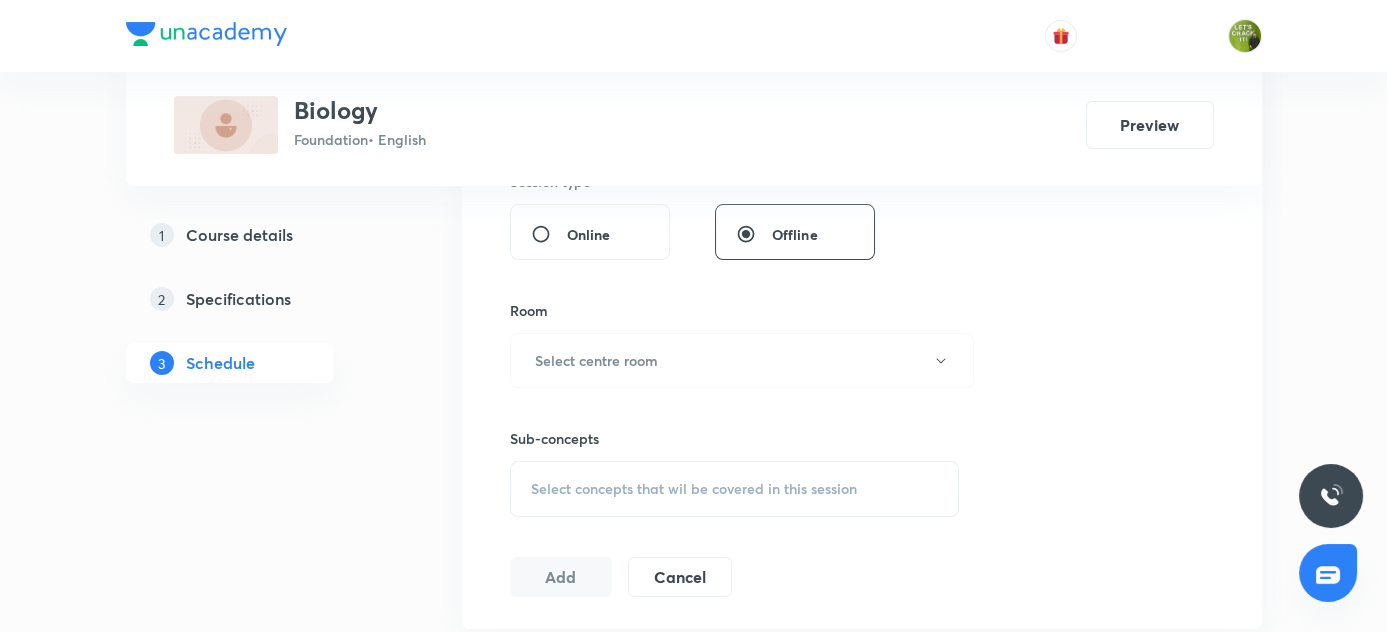 scroll, scrollTop: 794, scrollLeft: 0, axis: vertical 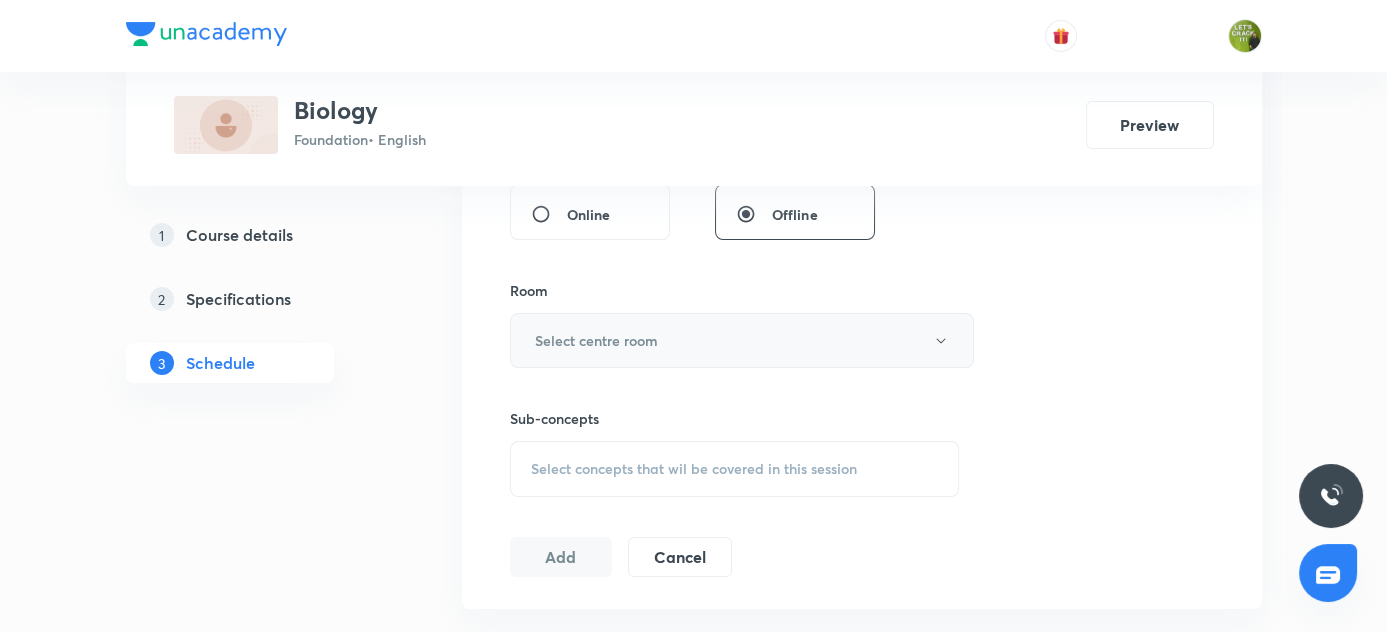 type on "60" 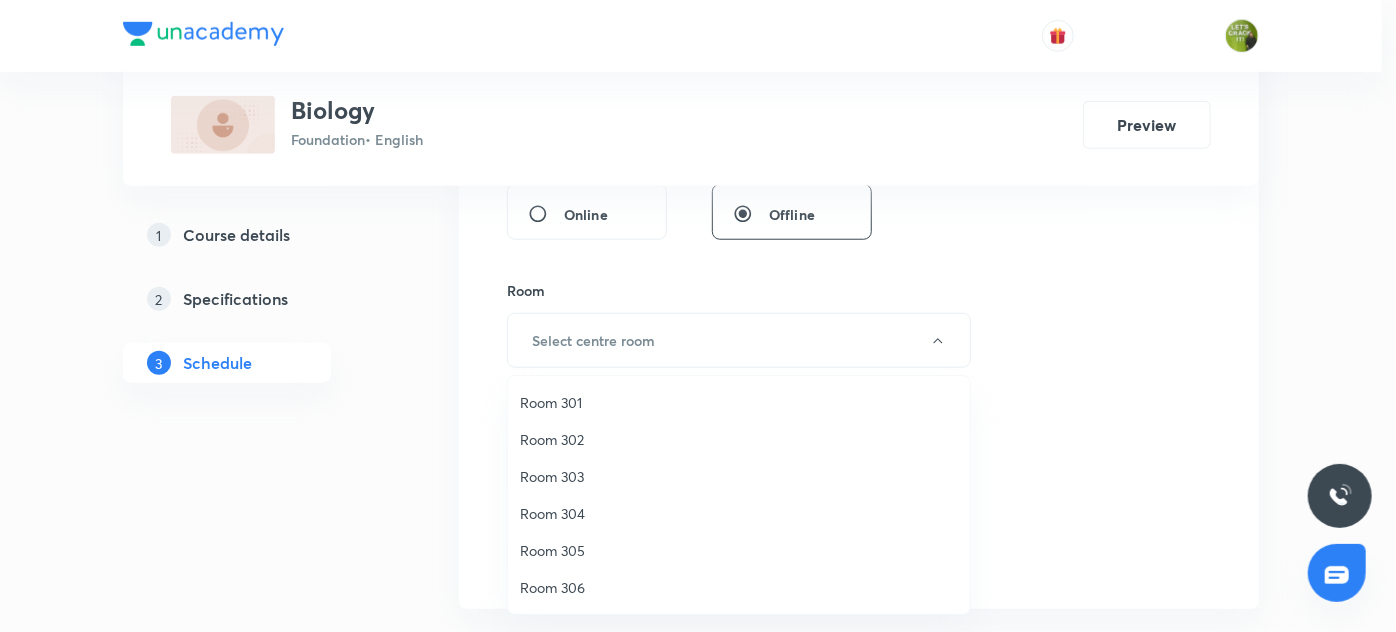 click on "Room 303" at bounding box center (739, 476) 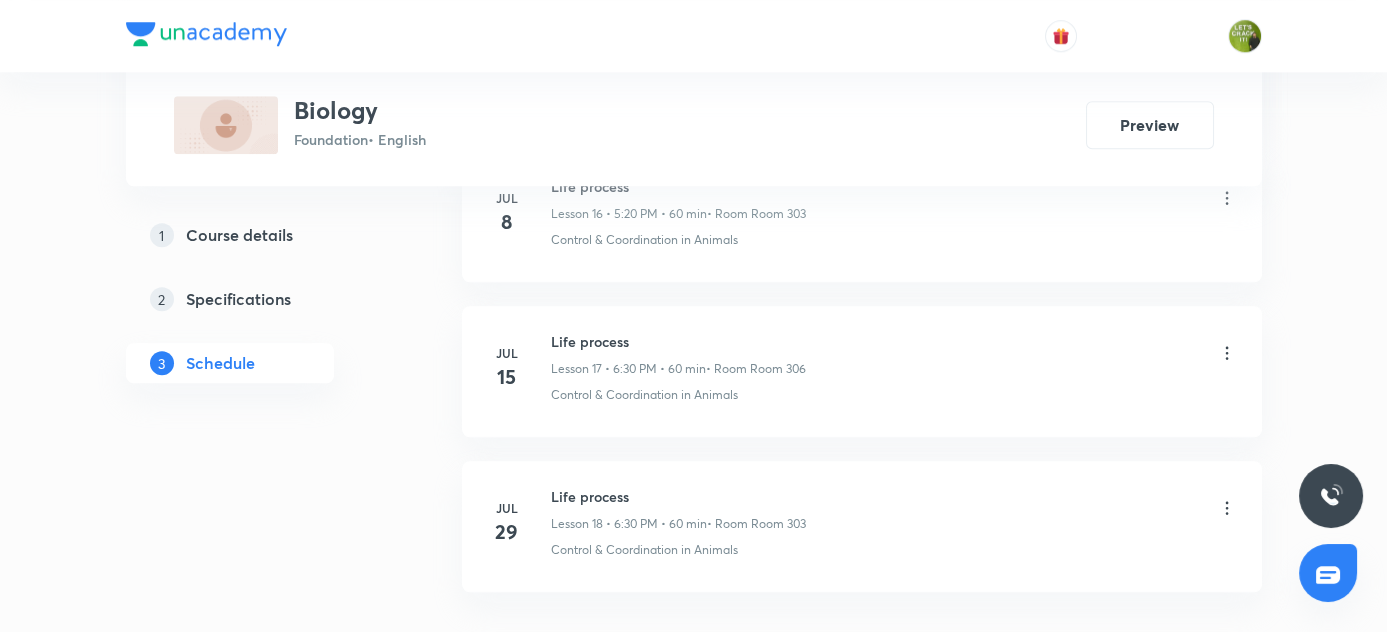scroll, scrollTop: 3749, scrollLeft: 0, axis: vertical 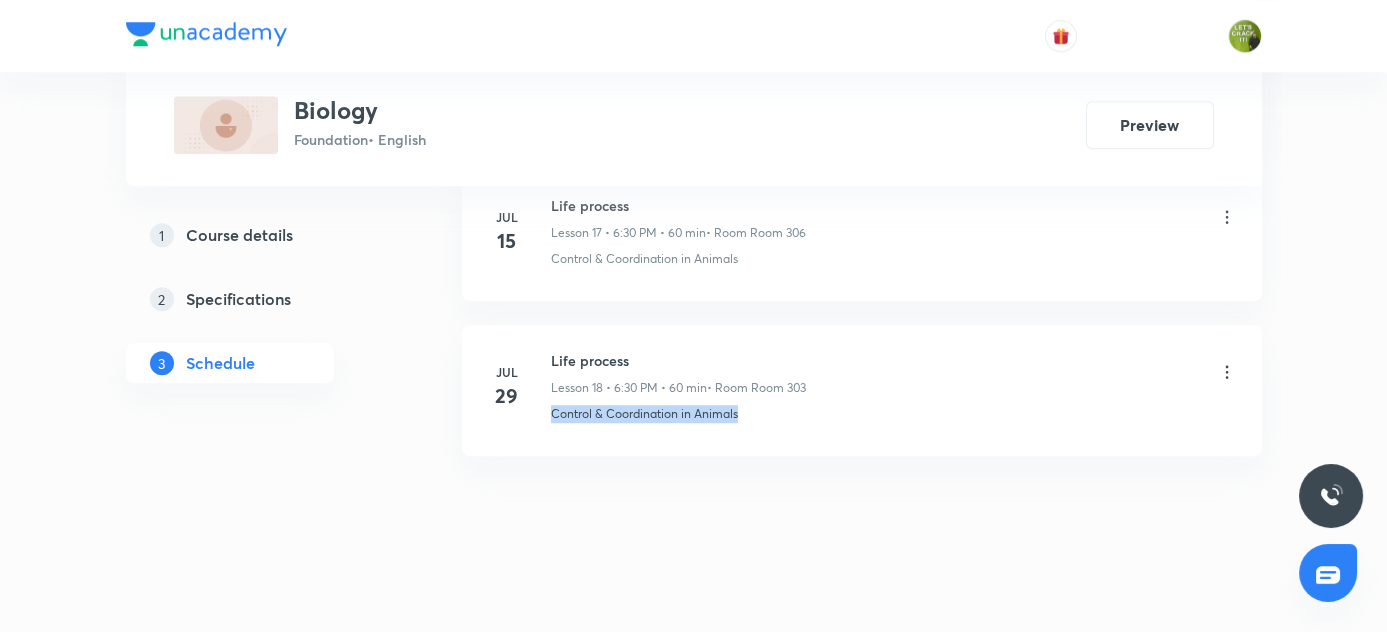 drag, startPoint x: 549, startPoint y: 396, endPoint x: 778, endPoint y: 408, distance: 229.3142 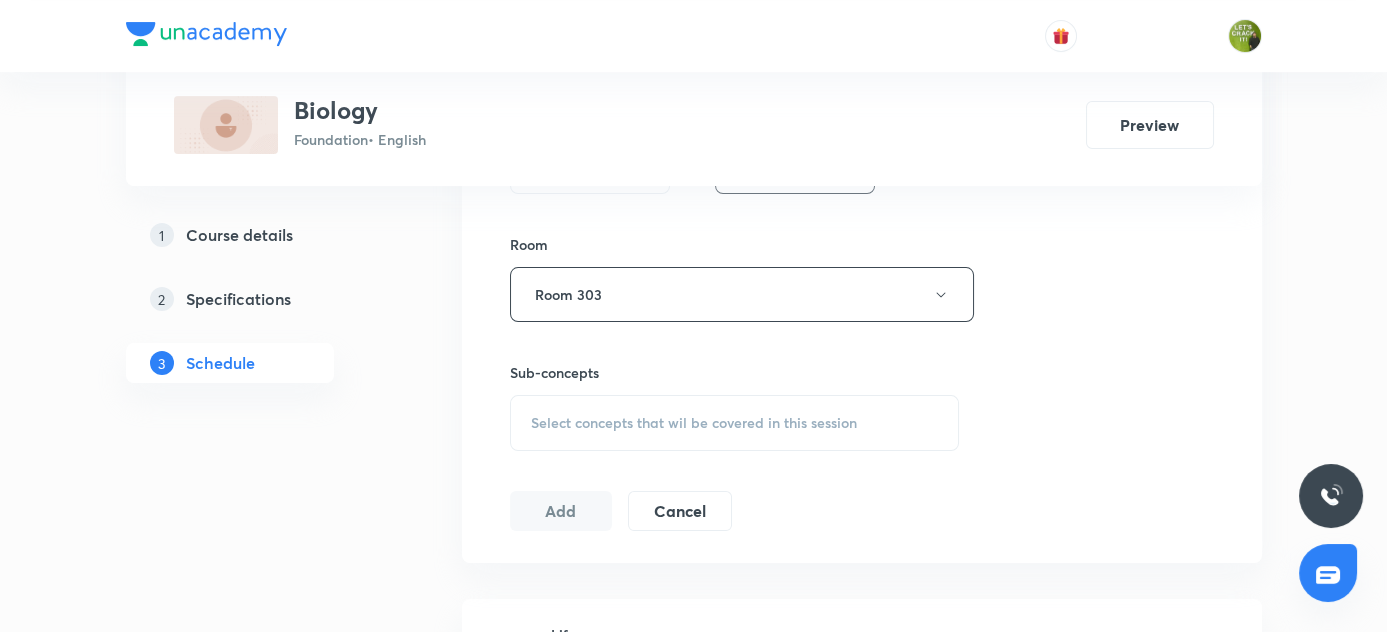 scroll, scrollTop: 930, scrollLeft: 0, axis: vertical 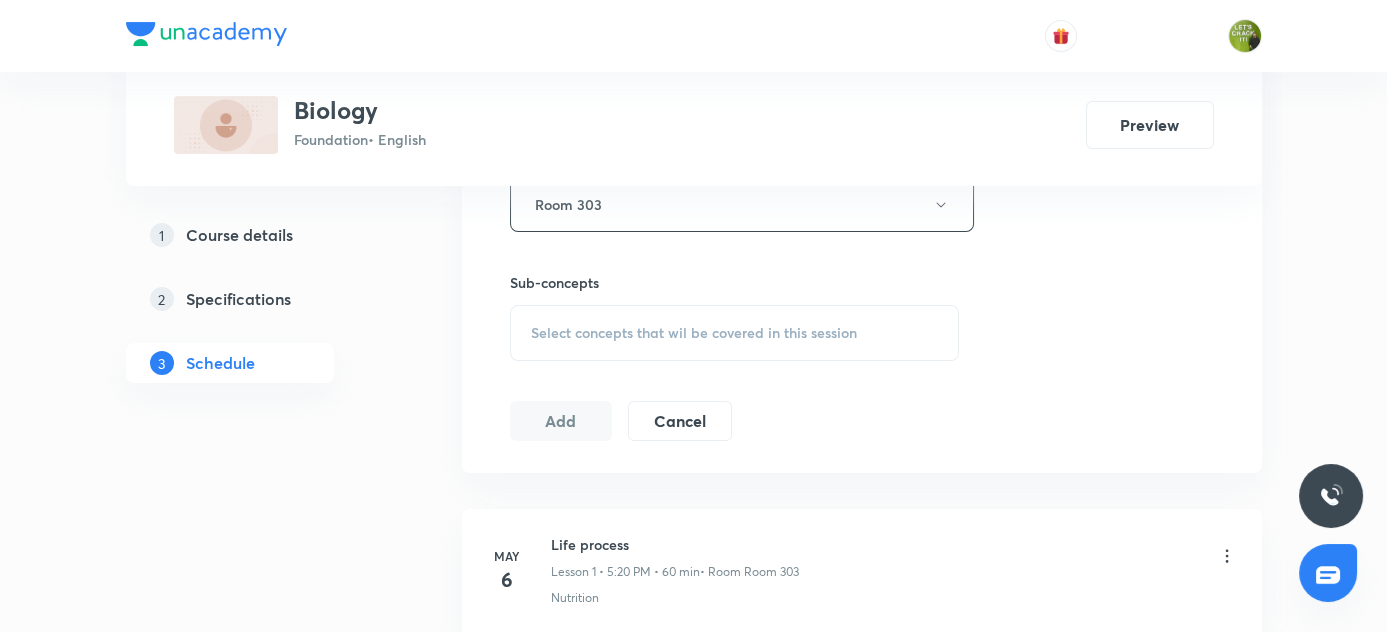 click on "Select concepts that wil be covered in this session" at bounding box center (694, 333) 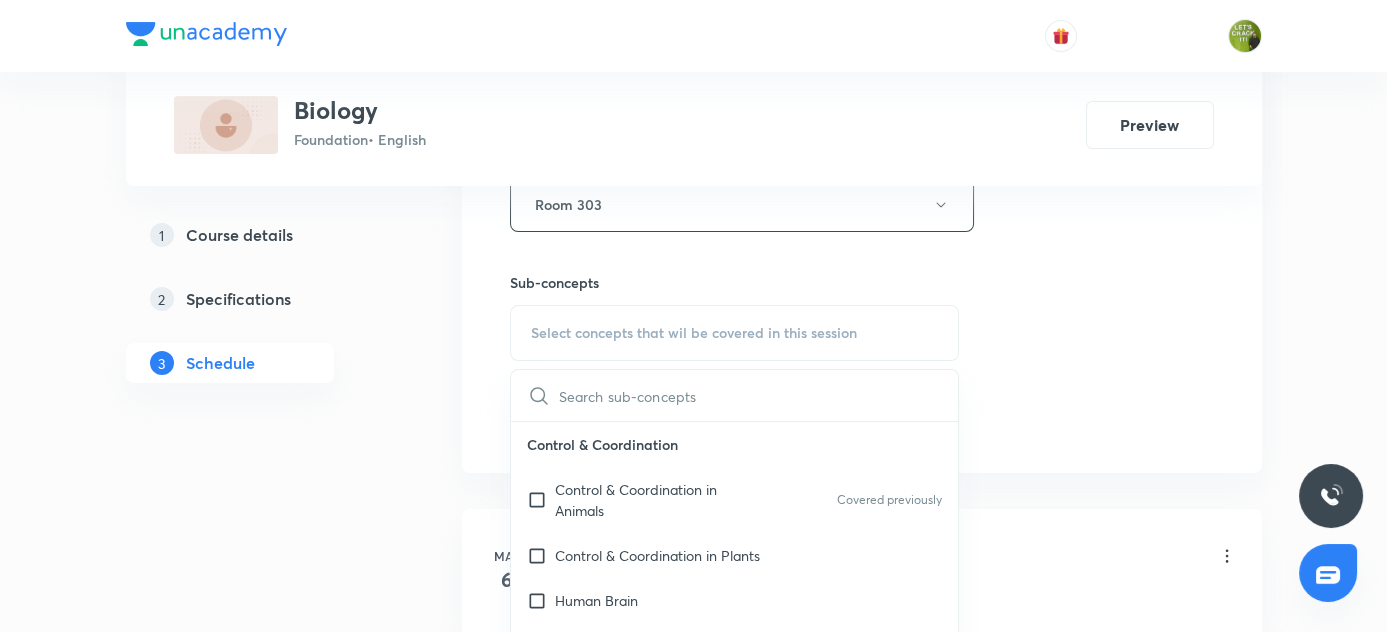 click at bounding box center [759, 395] 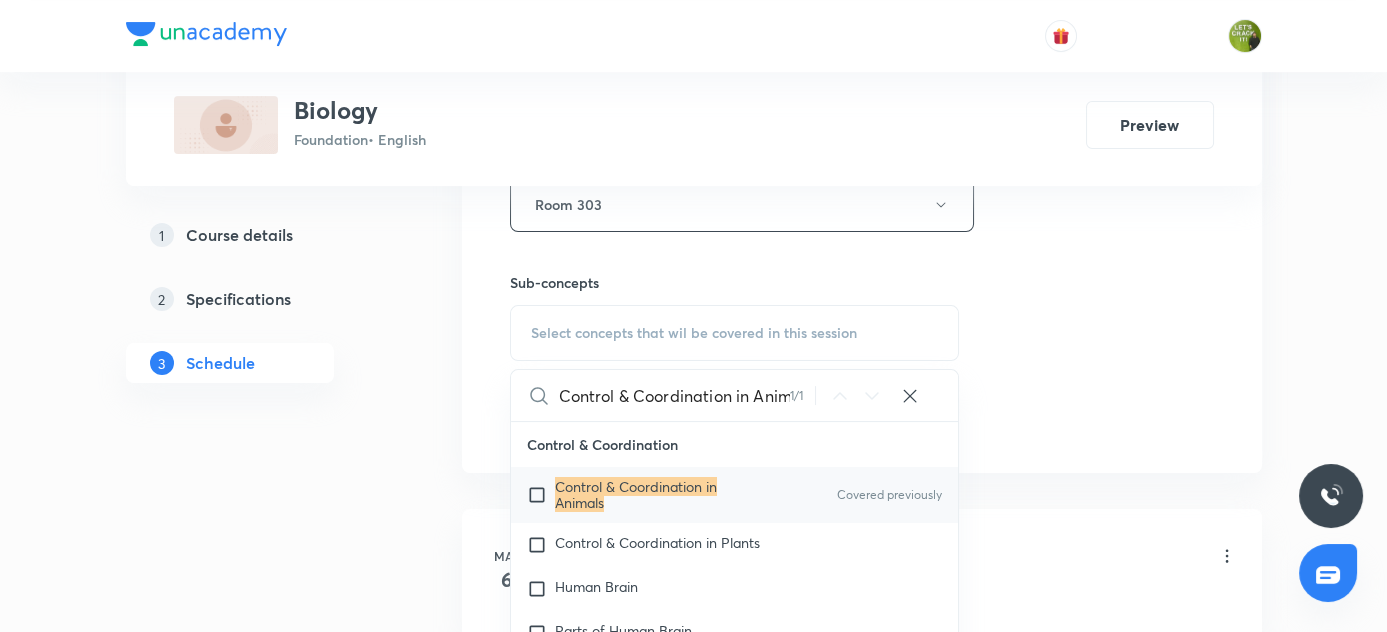 scroll, scrollTop: 0, scrollLeft: 24, axis: horizontal 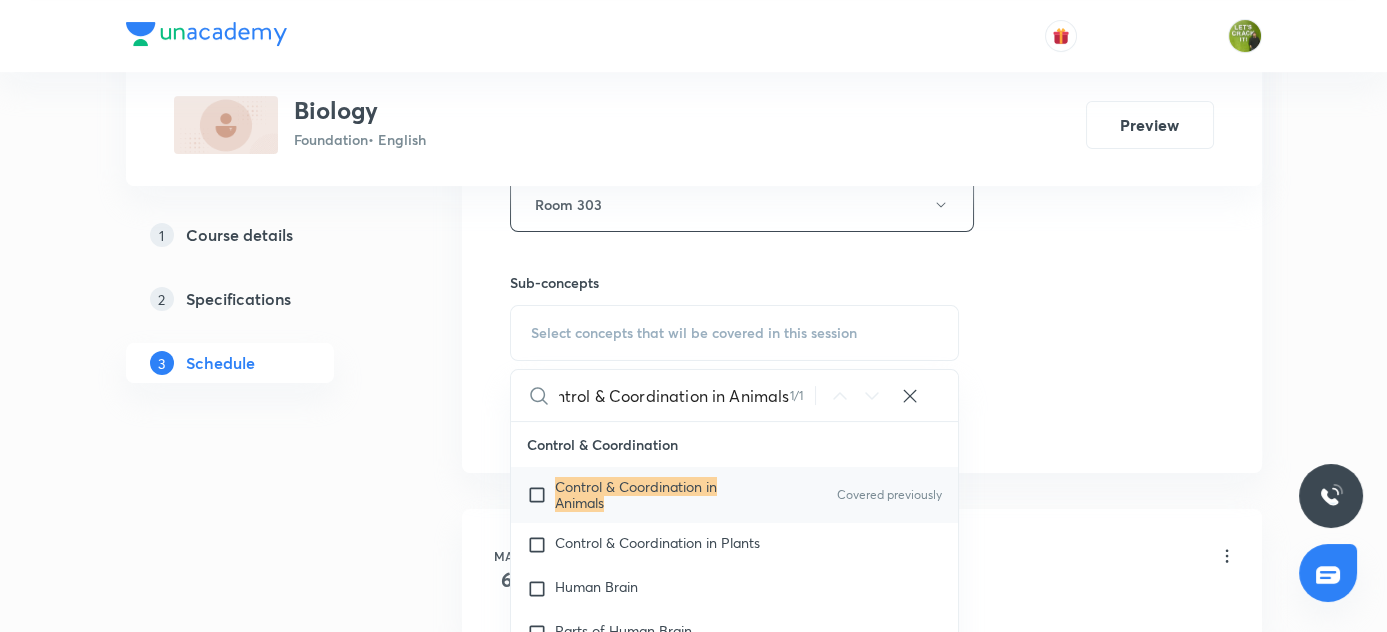 click on "Control & Coordination in Animals" at bounding box center (674, 395) 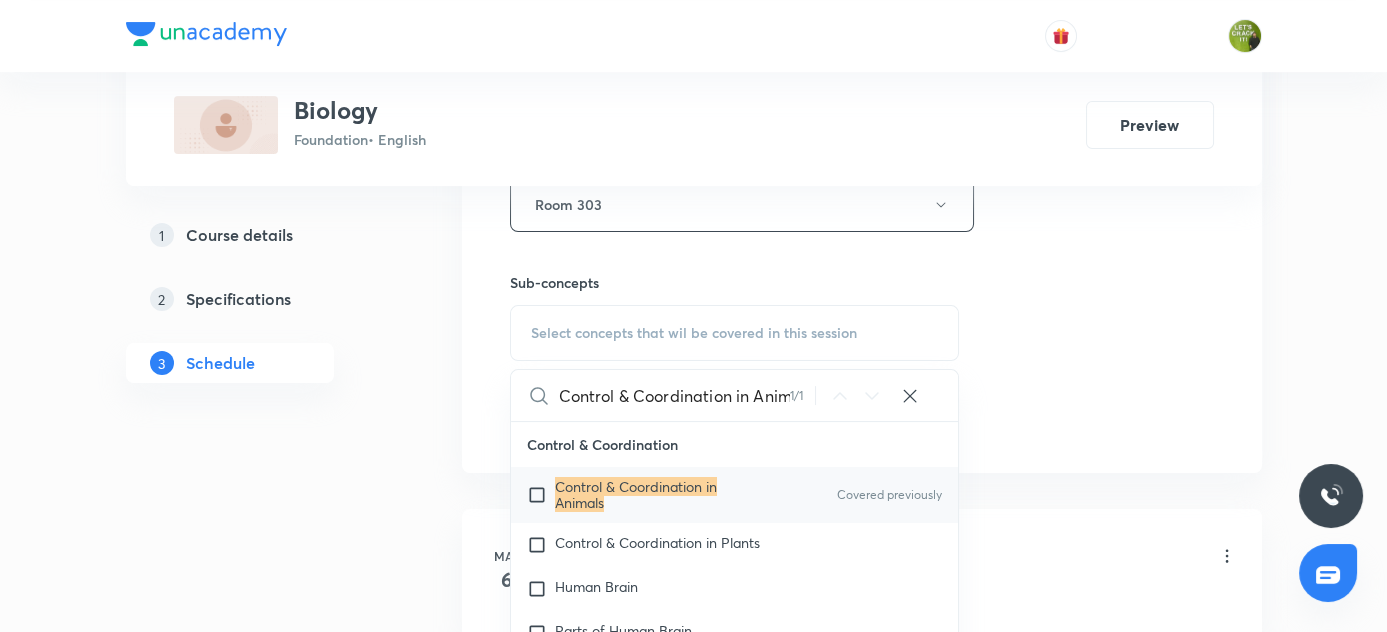 click at bounding box center [541, 495] 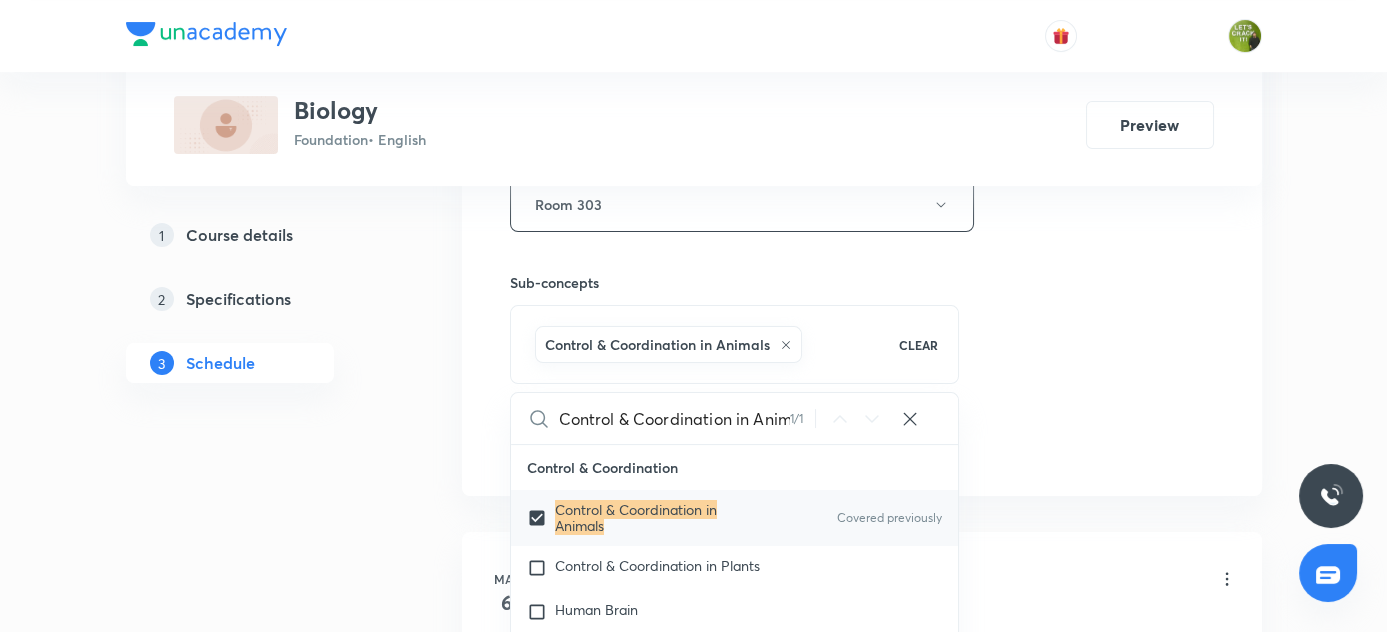 drag, startPoint x: 456, startPoint y: 475, endPoint x: 509, endPoint y: 463, distance: 54.34151 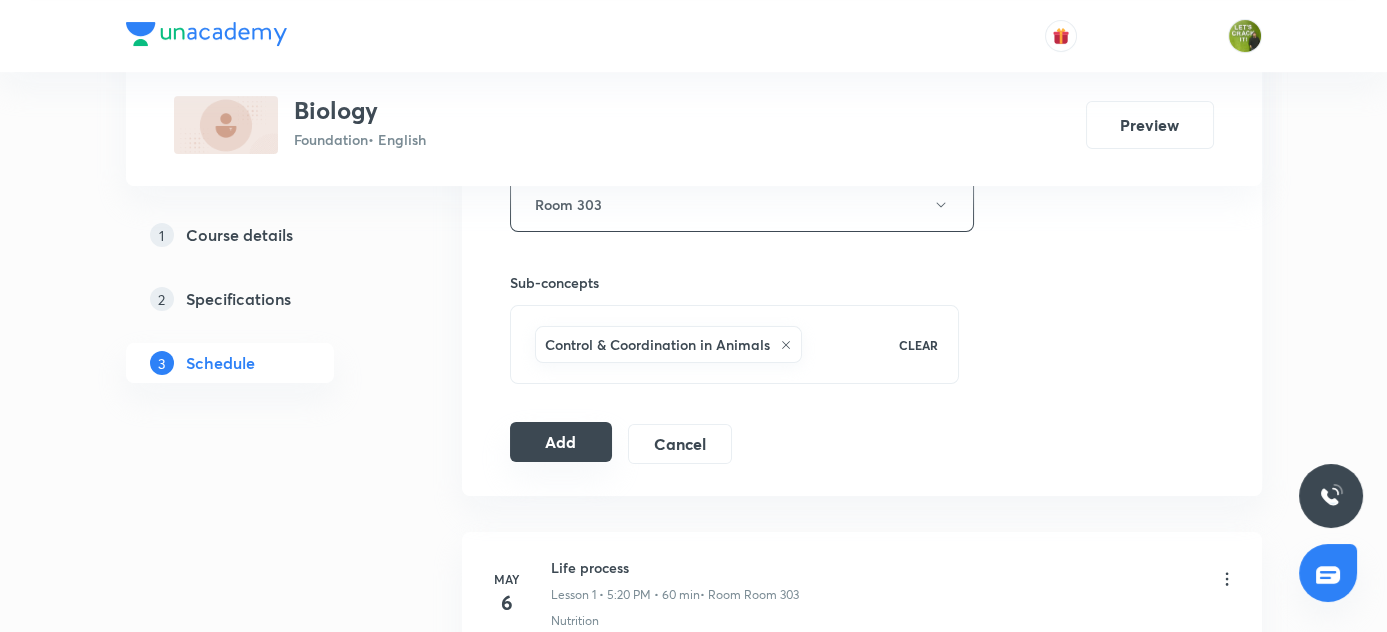 click on "Add" at bounding box center (561, 442) 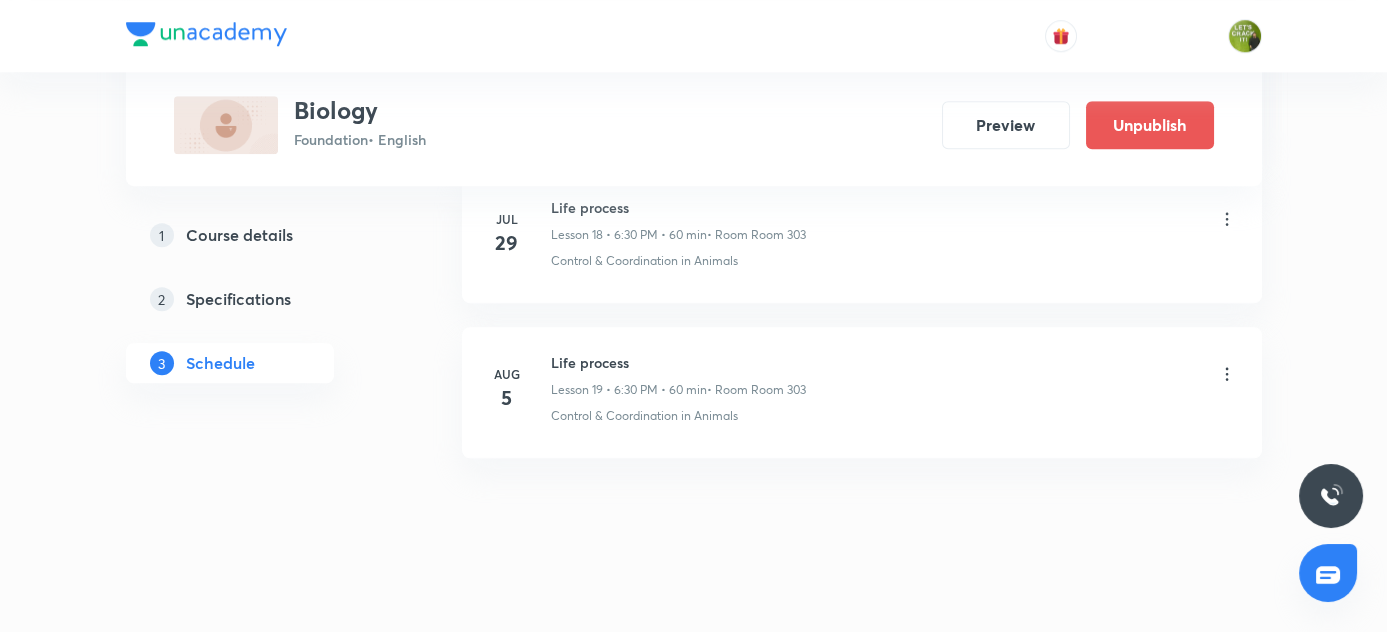 scroll, scrollTop: 2986, scrollLeft: 0, axis: vertical 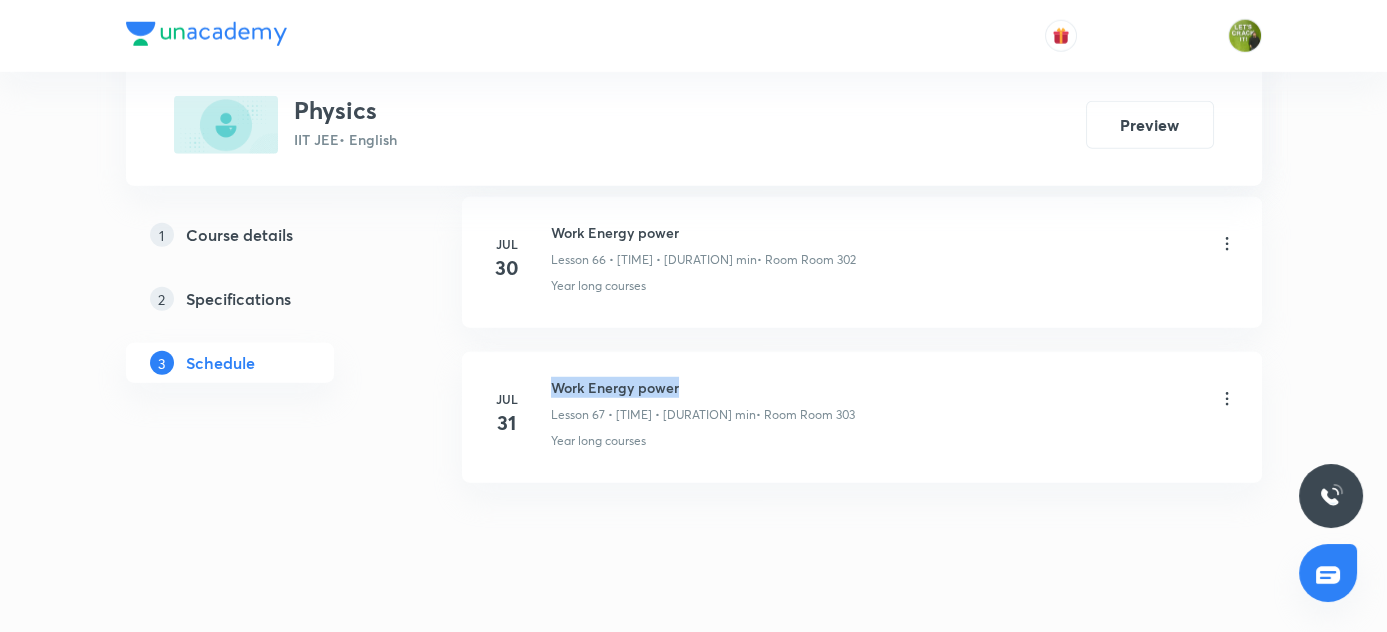 drag, startPoint x: 552, startPoint y: 346, endPoint x: 706, endPoint y: 342, distance: 154.05194 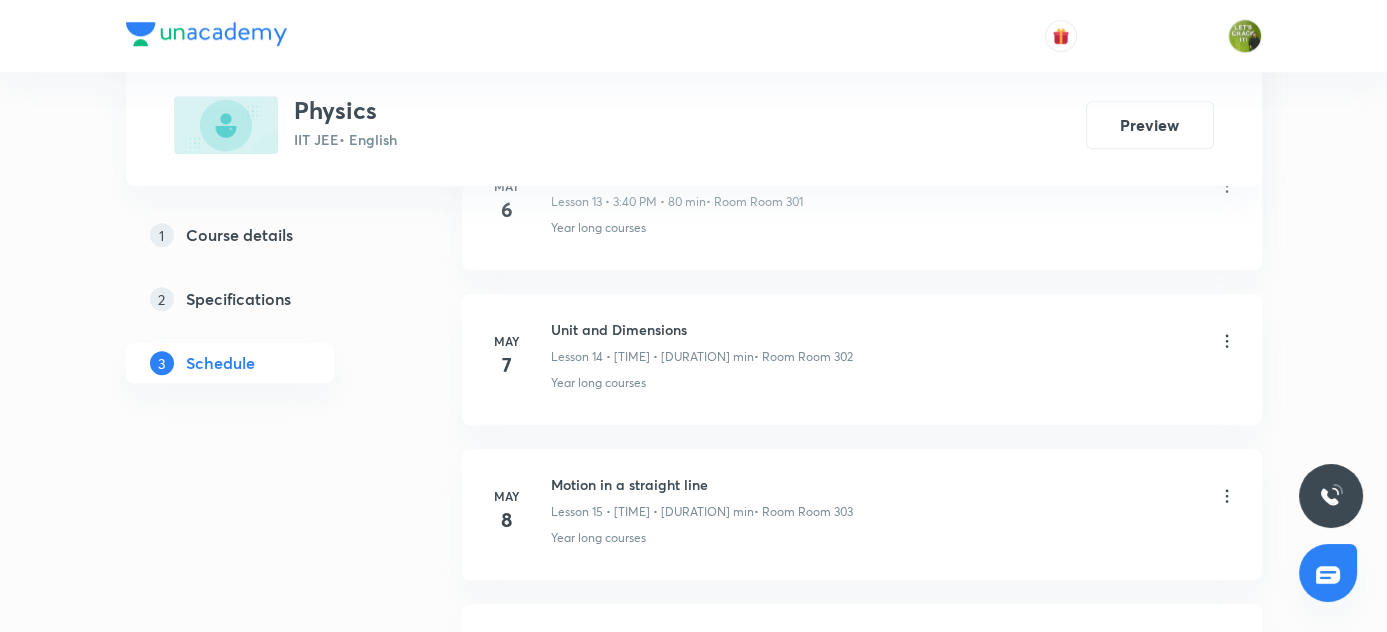 scroll, scrollTop: 2469, scrollLeft: 0, axis: vertical 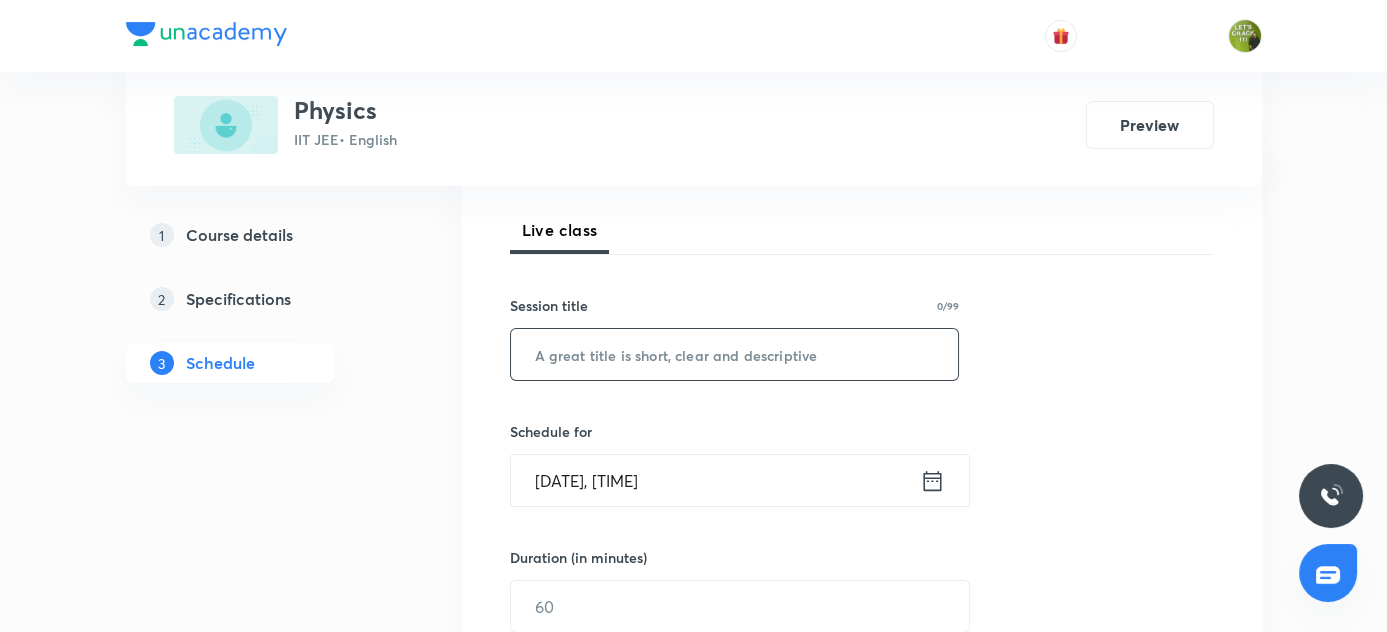 click at bounding box center [735, 354] 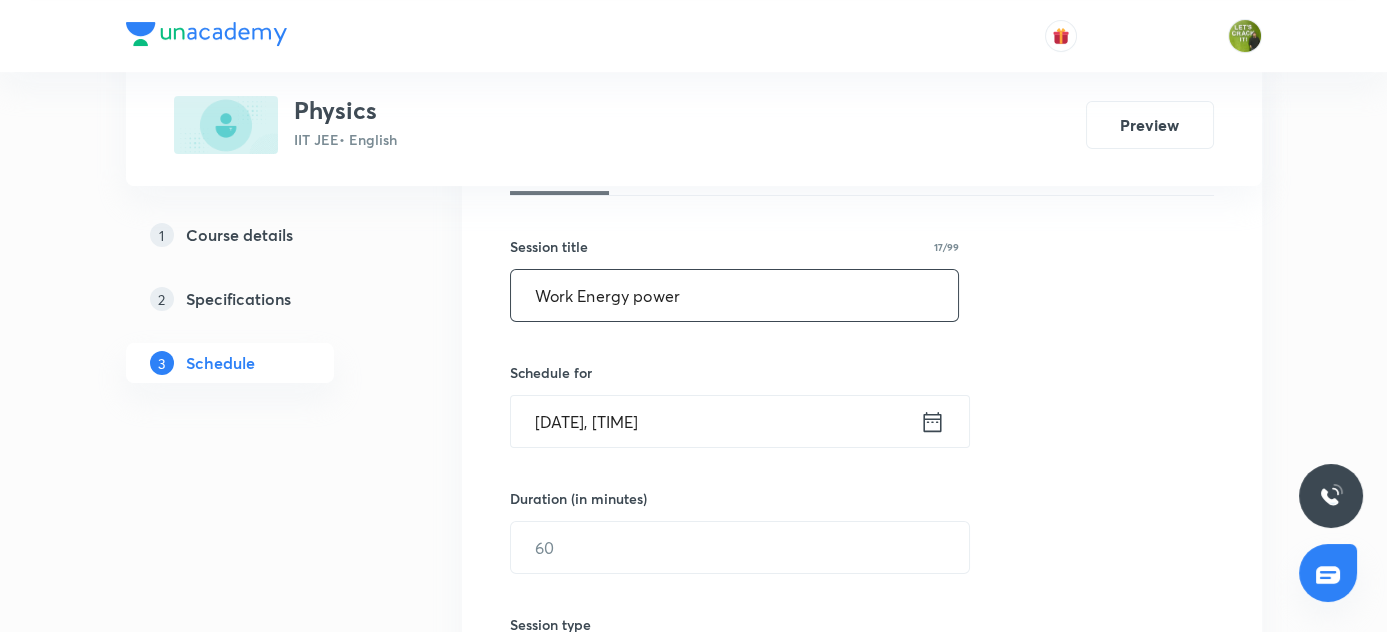 scroll, scrollTop: 363, scrollLeft: 0, axis: vertical 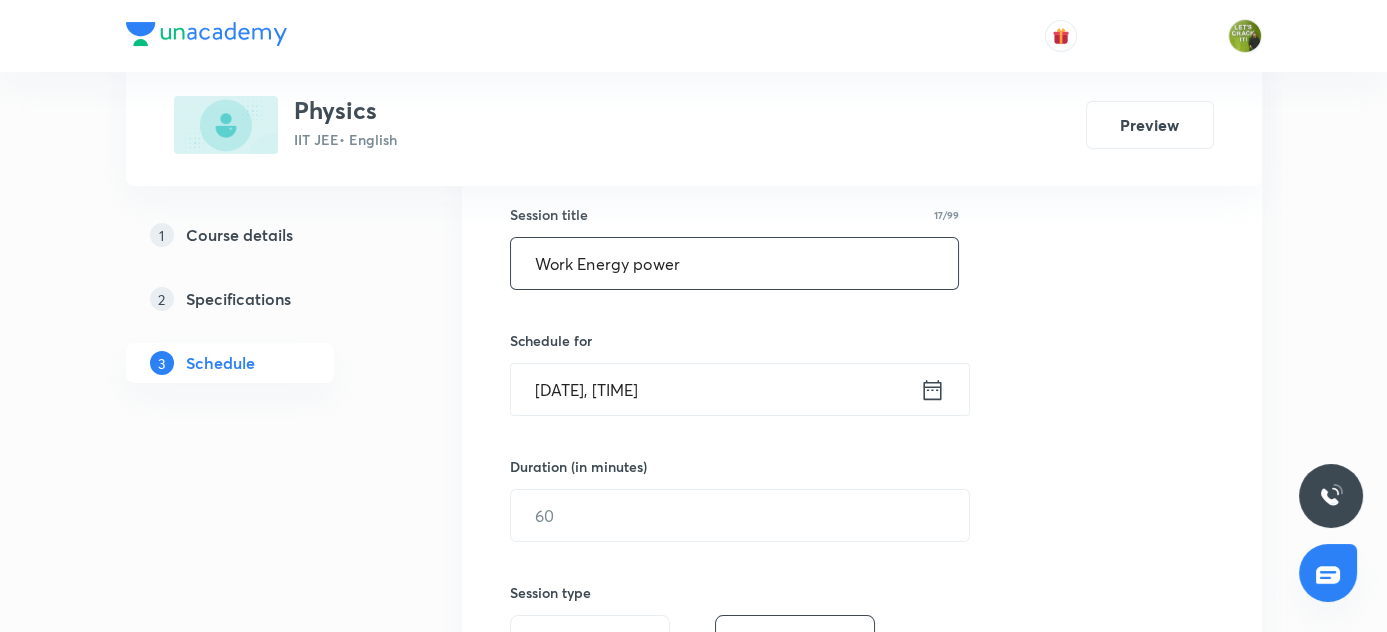 type on "Work Energy power" 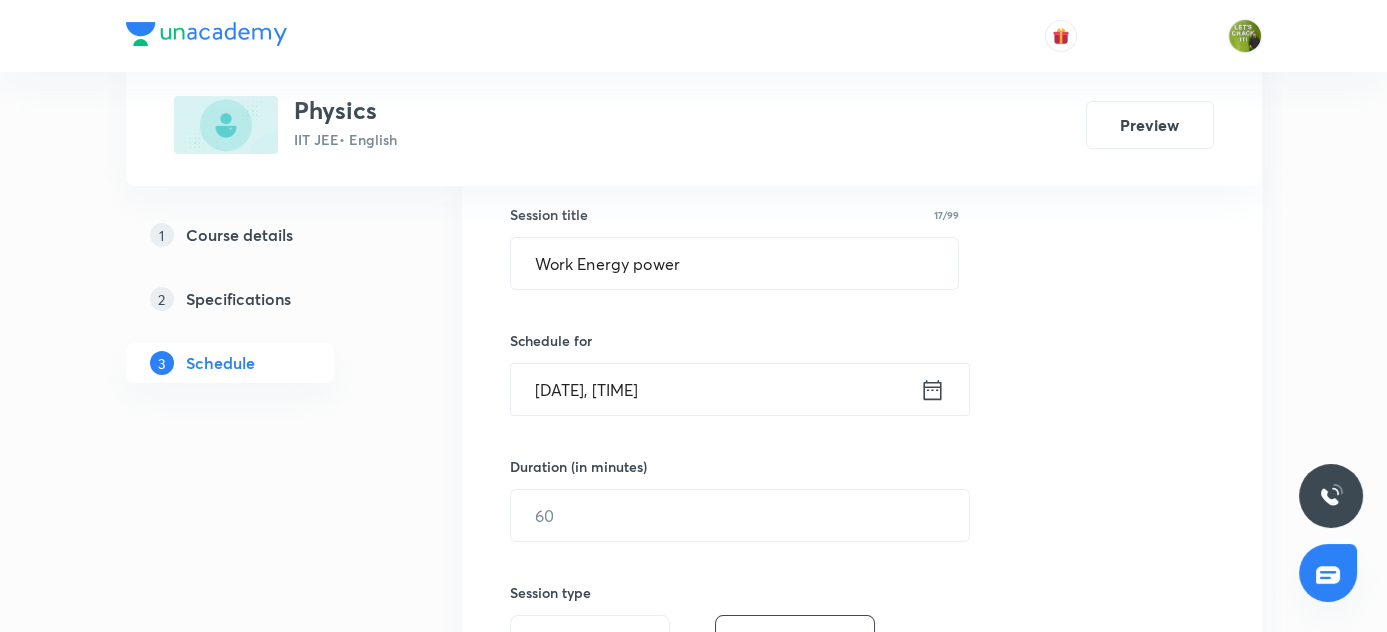 click 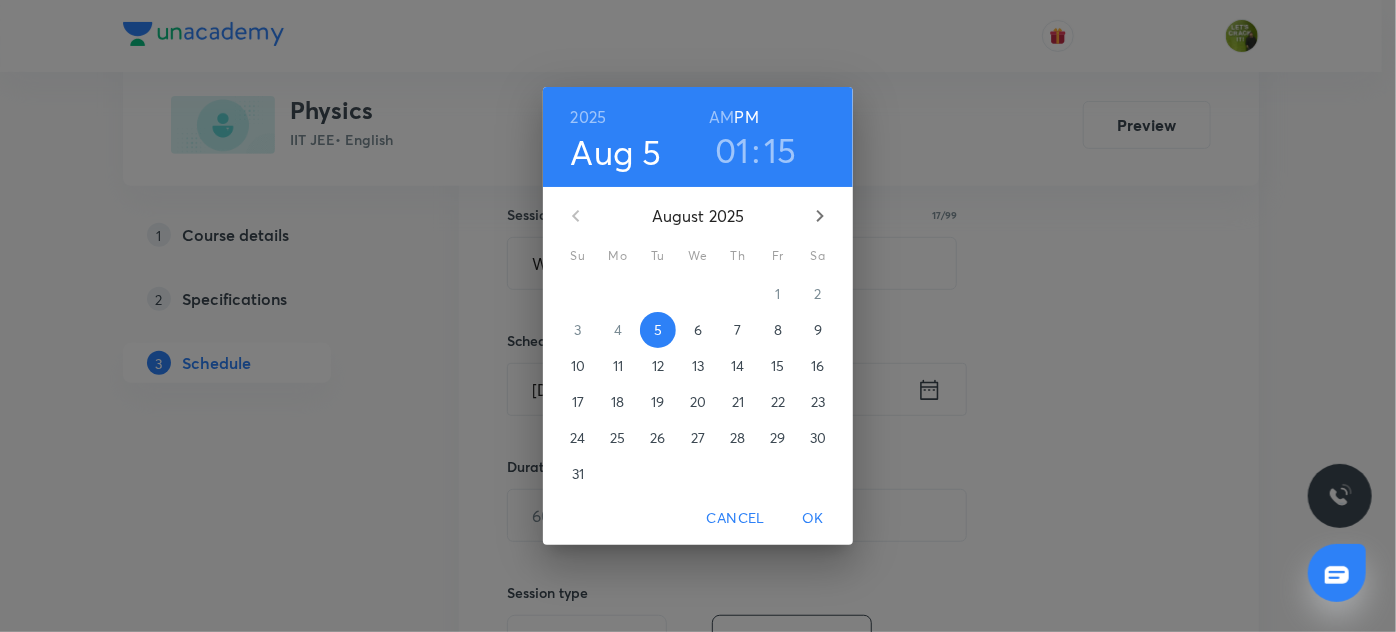 click on "01" at bounding box center [732, 150] 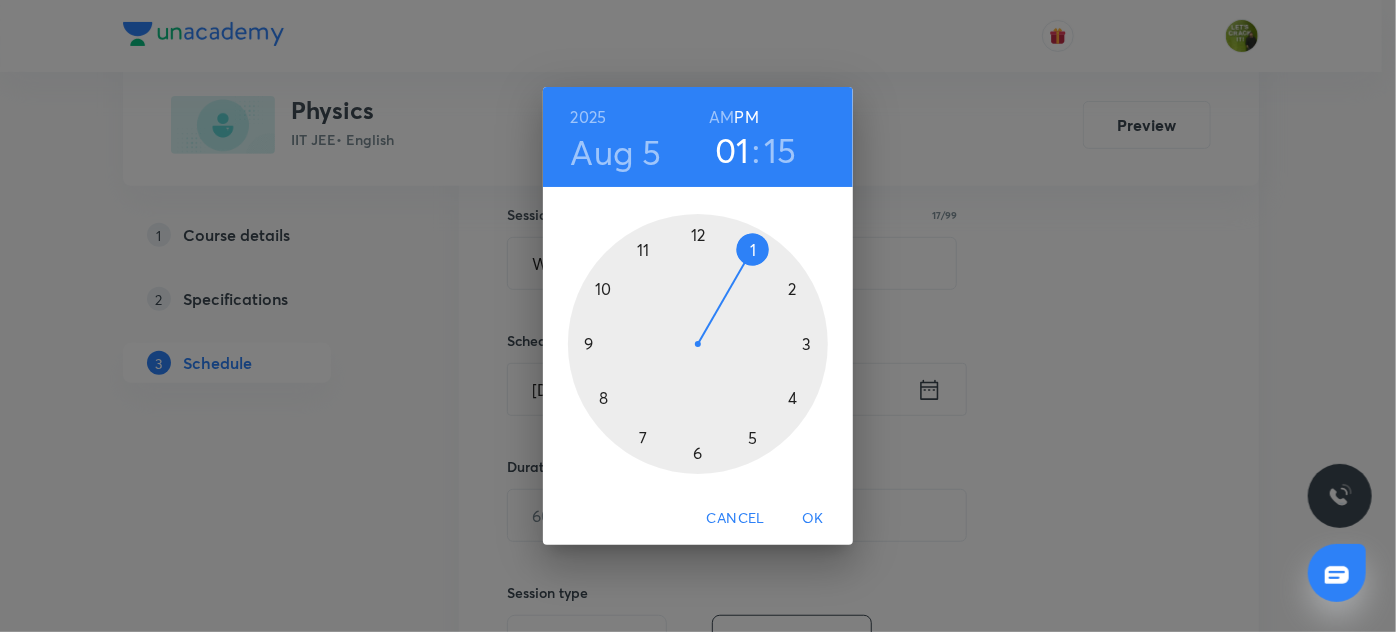 click at bounding box center [698, 344] 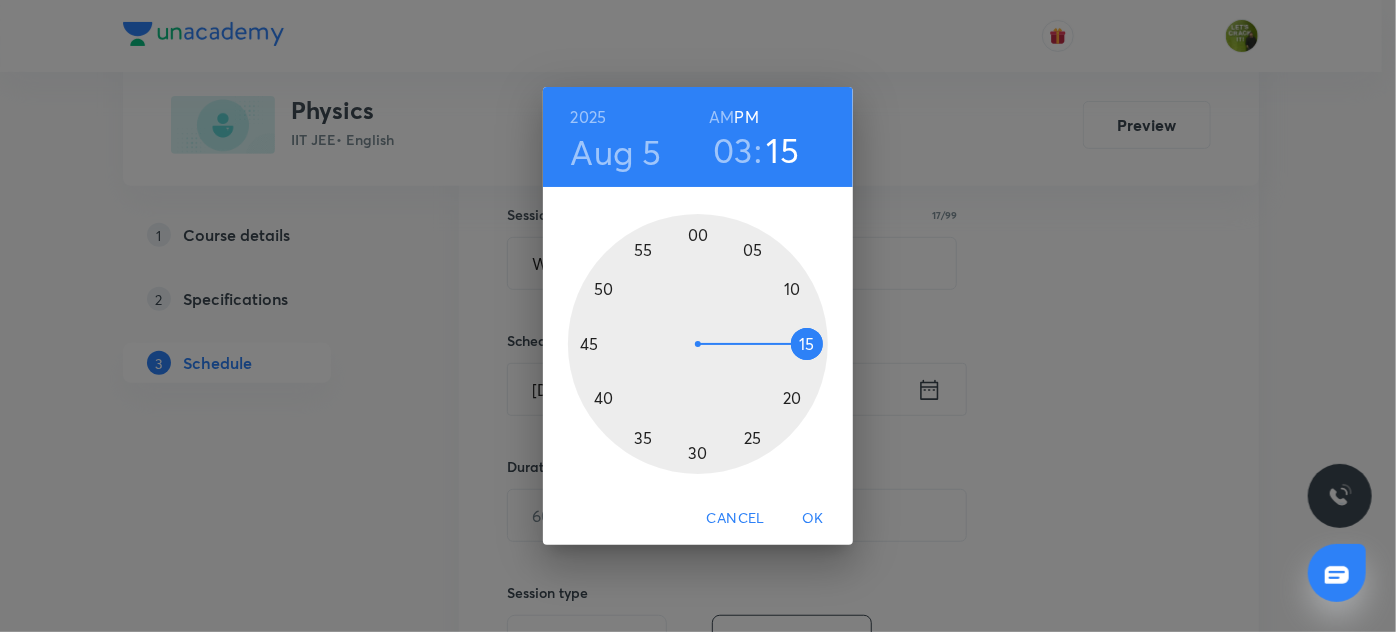 click at bounding box center (698, 344) 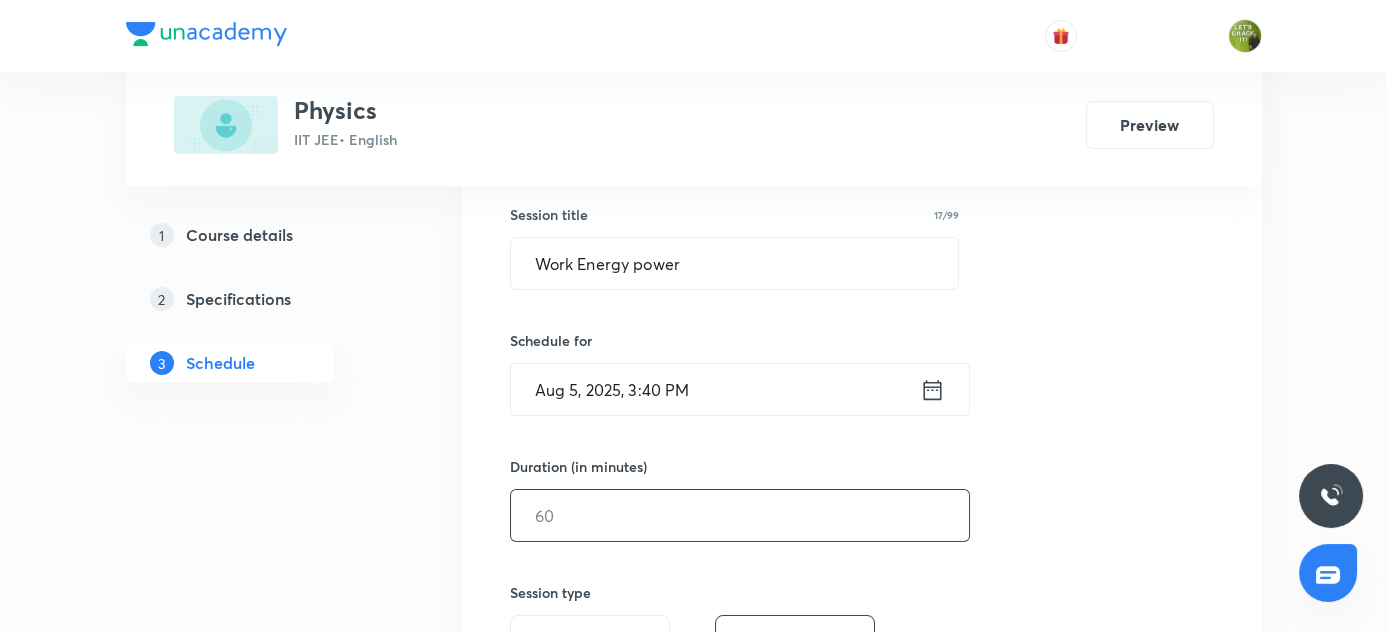 click at bounding box center [740, 515] 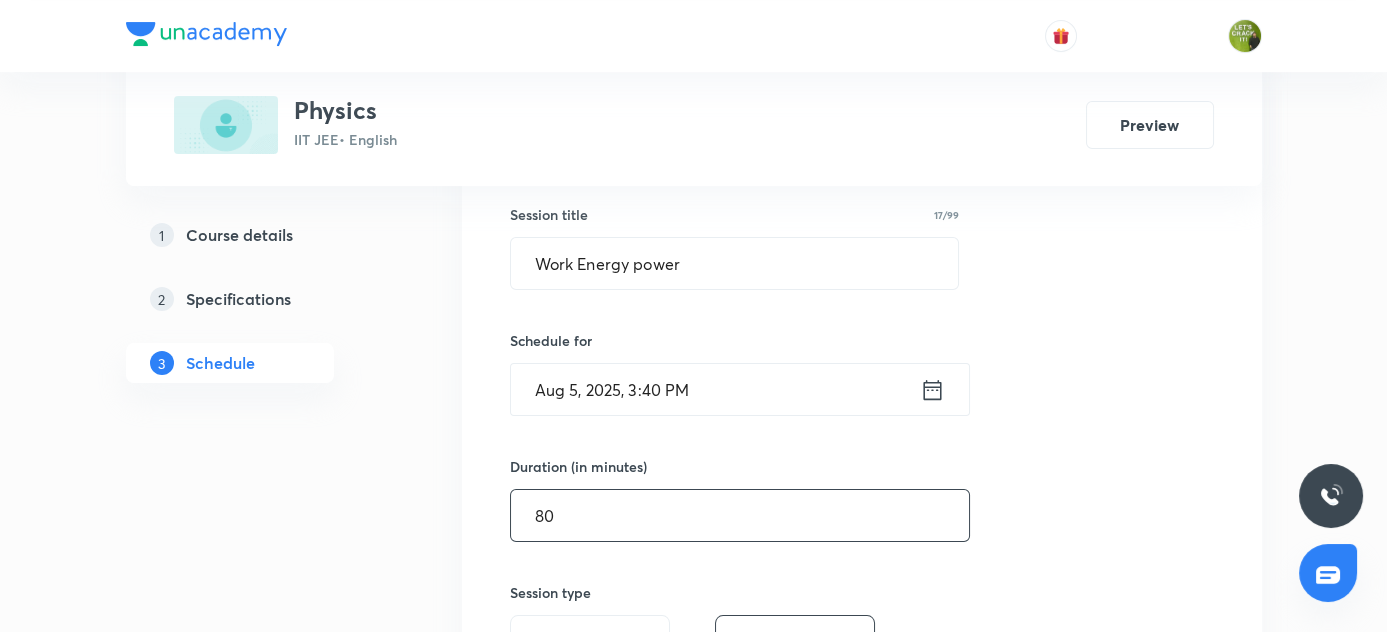 type on "80" 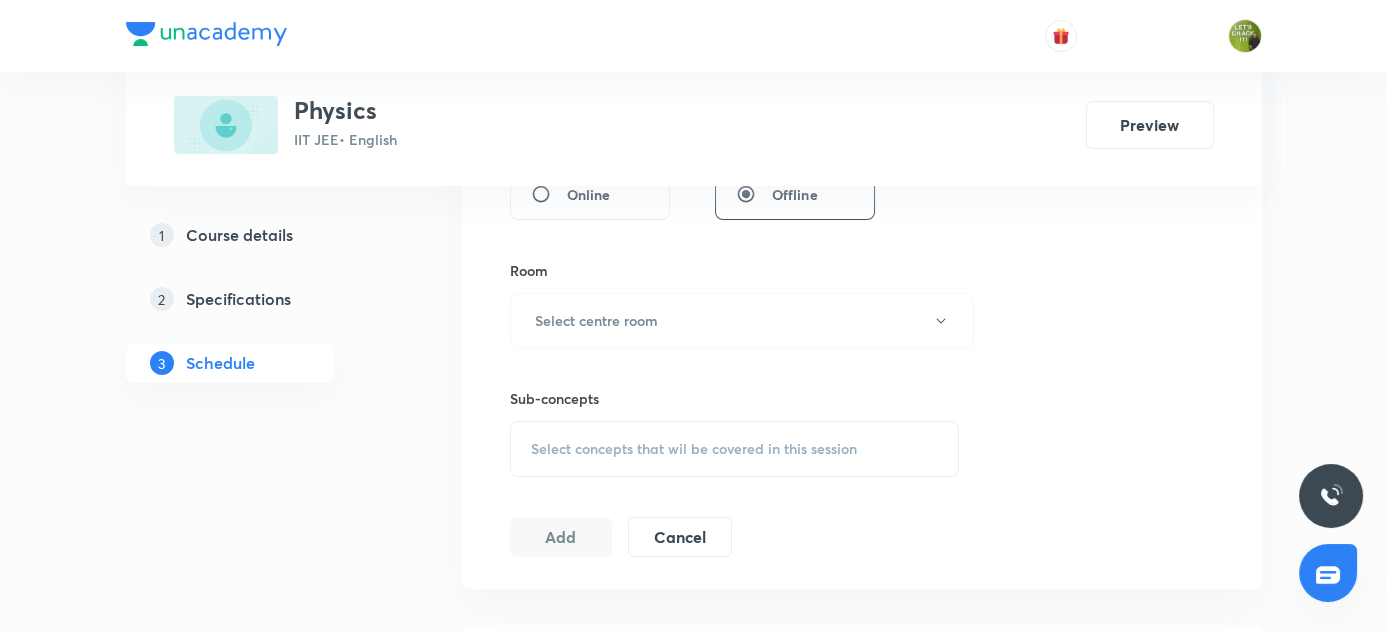 scroll, scrollTop: 818, scrollLeft: 0, axis: vertical 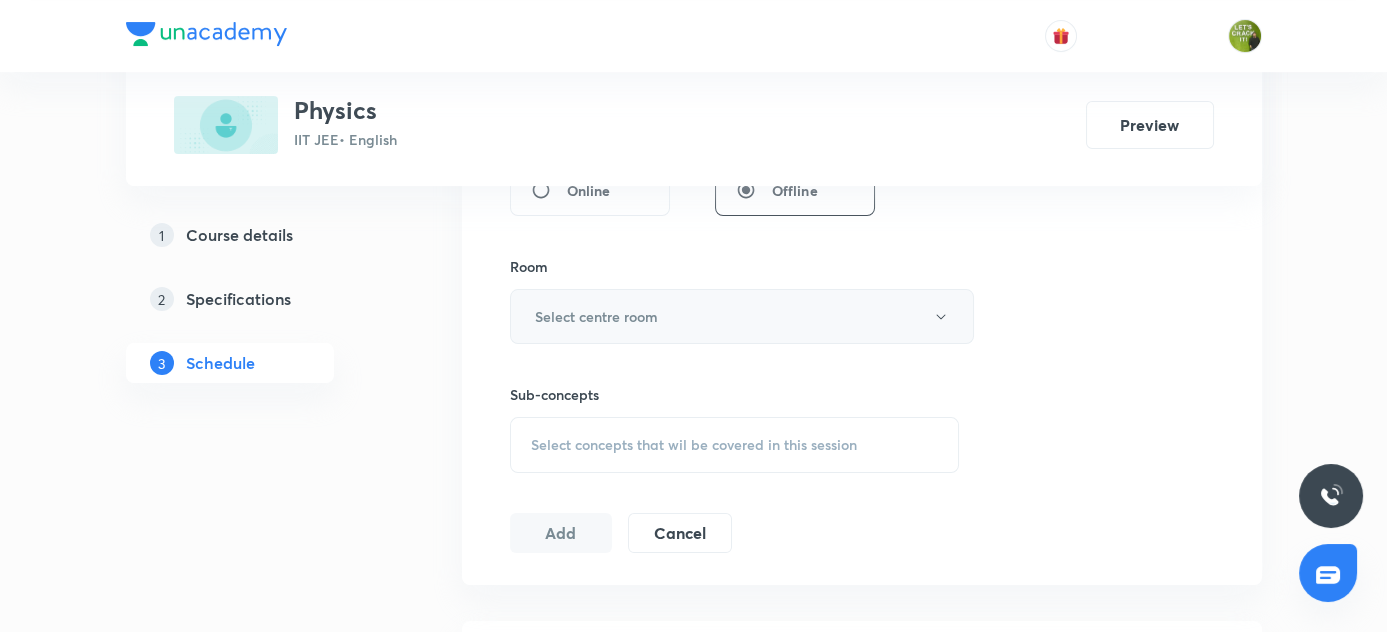 click 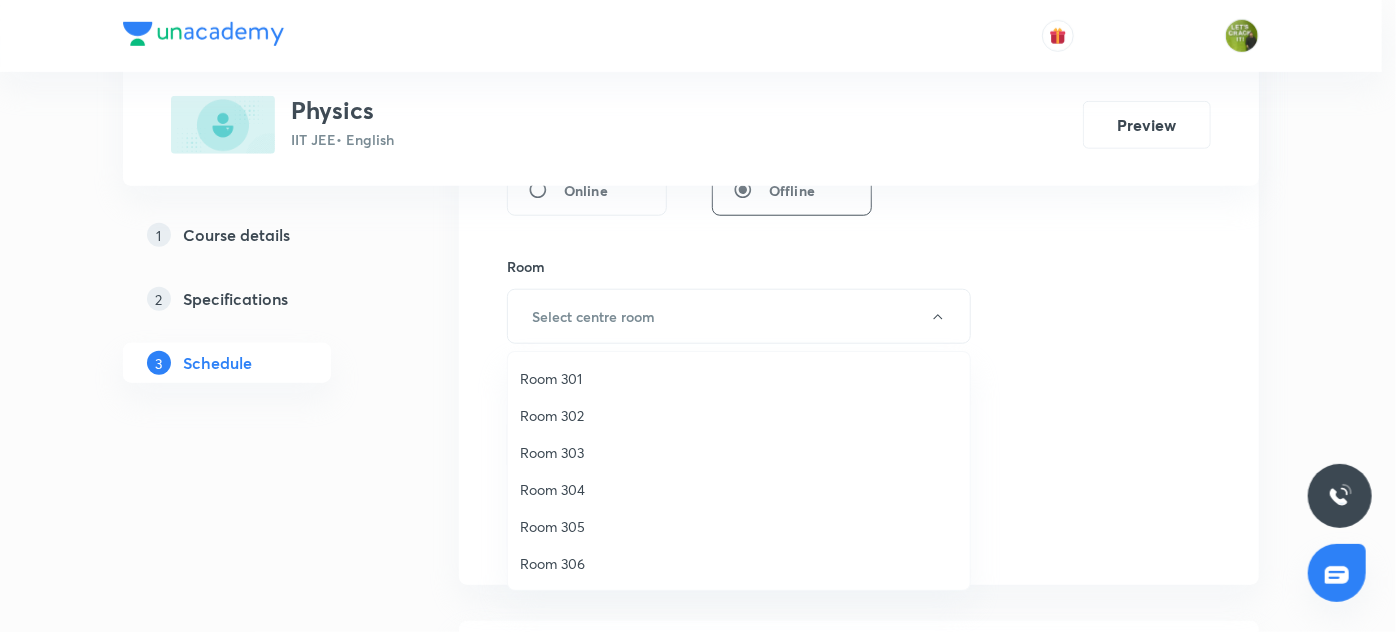 click on "Room 301" at bounding box center (739, 378) 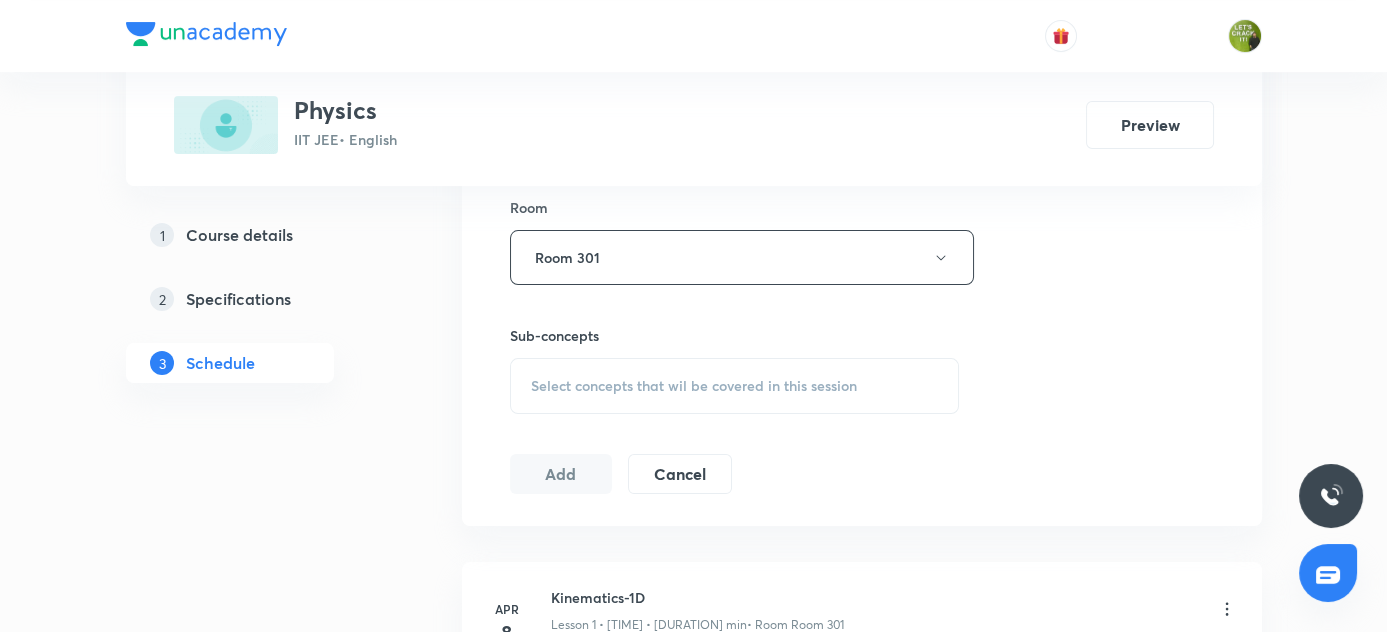 scroll, scrollTop: 909, scrollLeft: 0, axis: vertical 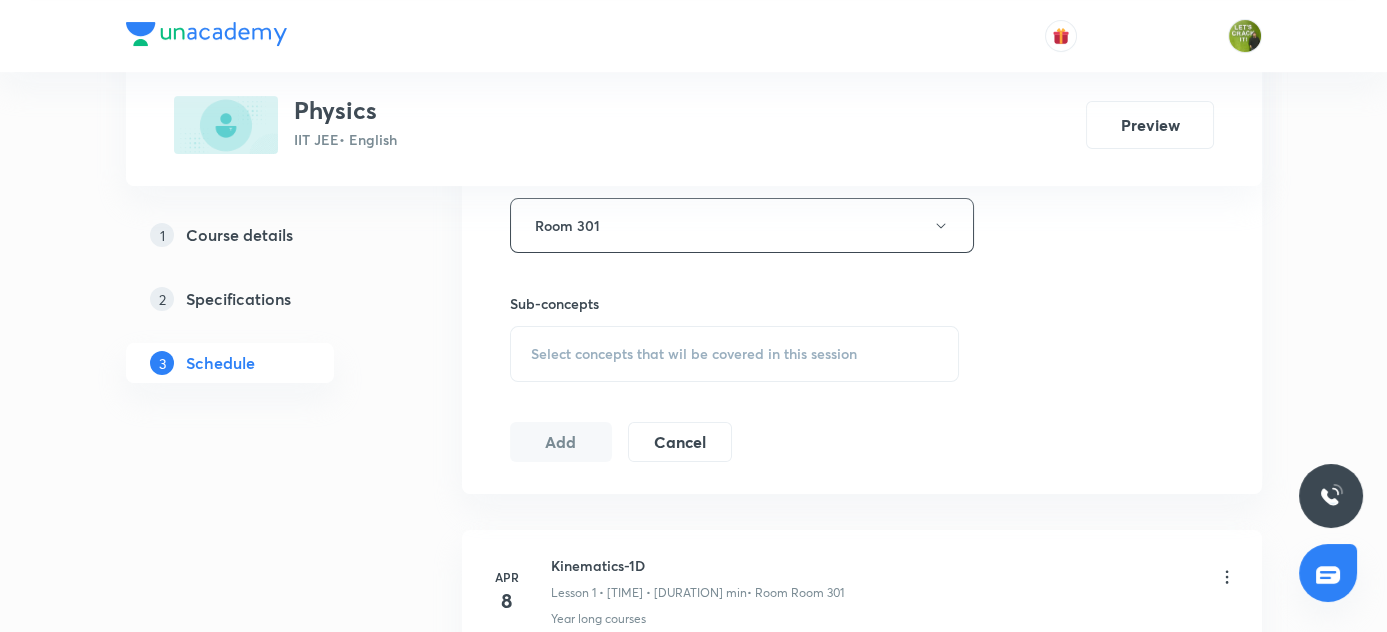 click on "Select concepts that wil be covered in this session" at bounding box center (735, 354) 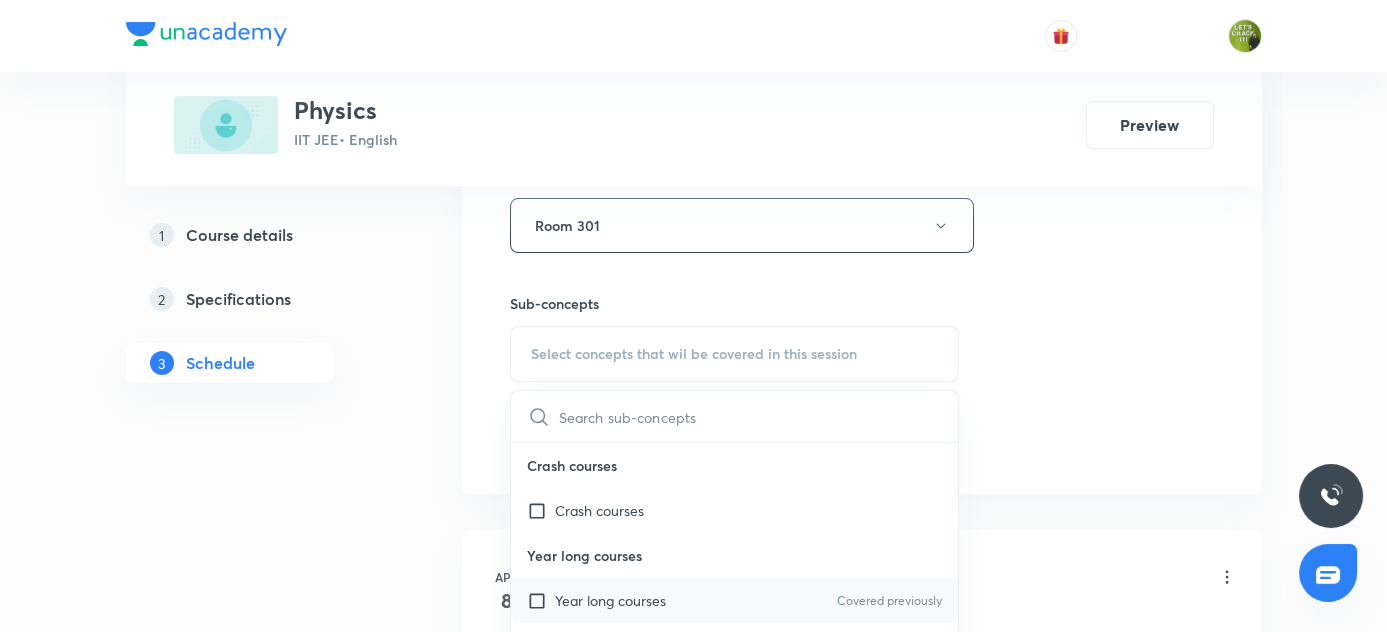 click at bounding box center (541, 600) 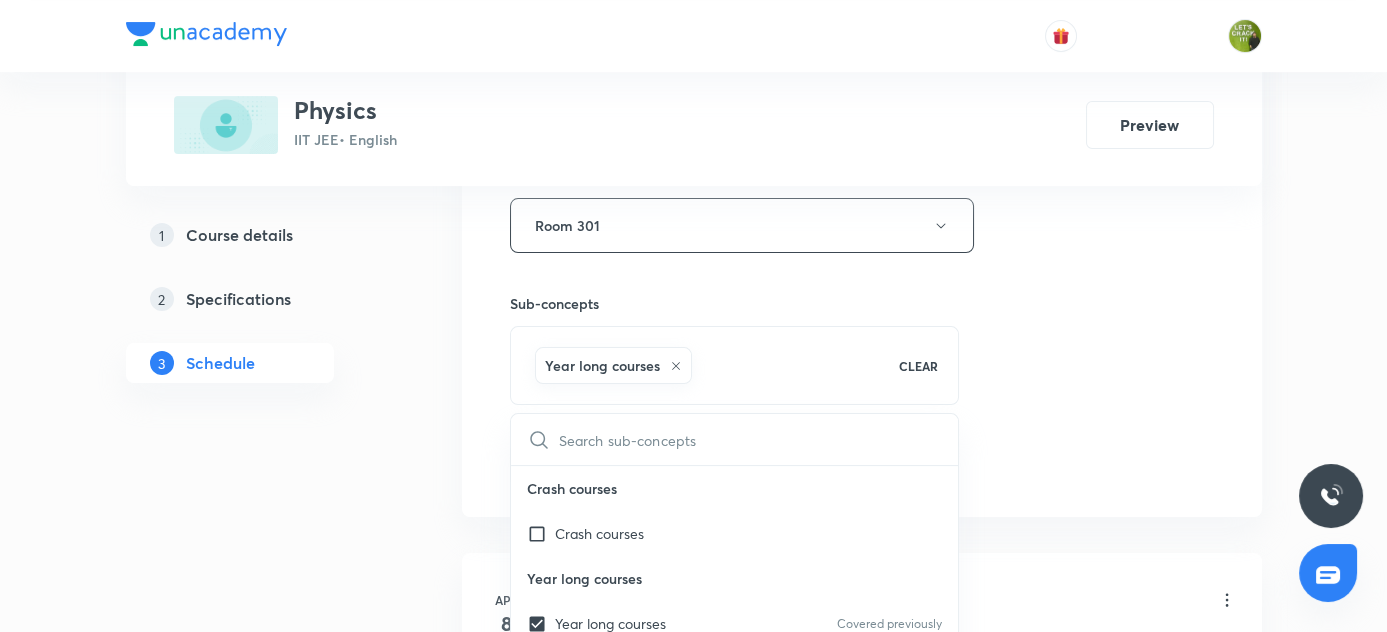 click on "Plus Courses Physics IIT JEE  • English Preview 1 Course details 2 Specifications 3 Schedule Schedule 67  classes Session  68 Live class Session title 17/99 Work Energy power ​ Schedule for Aug 5, 2025, 3:40 PM ​ Duration (in minutes) 80 ​   Session type Online Offline Room Room 301 Sub-concepts Year long courses CLEAR ​ Crash courses Crash courses Year long courses Year long courses Covered previously Add Cancel Apr 8 Kinematics-1D Lesson 1 • 9:00 AM • 70 min  • Room Room 301 Year long courses Apr 15 Basic Mathematics Lesson 2 • 3:40 PM • 80 min  • Room Room 303 Year long courses Apr 16 Basic Mathematics Lesson 3 • 5:05 PM • 80 min  • Room Room 301 Year long courses Apr 17 Basic Mathematics Lesson 4 • 5:05 PM • 80 min  • Room Room 302 Year long courses Apr 20 Basic Mathematics Lesson 5 • 3:40 PM • 80 min  • Room Room 301 Year long courses Apr 20 Basic Mathematics Lesson 6 • 5:05 PM • 80 min  • Room Room 301 Year long courses Apr 22 Basic Mathematics Apr 23" at bounding box center [694, 5134] 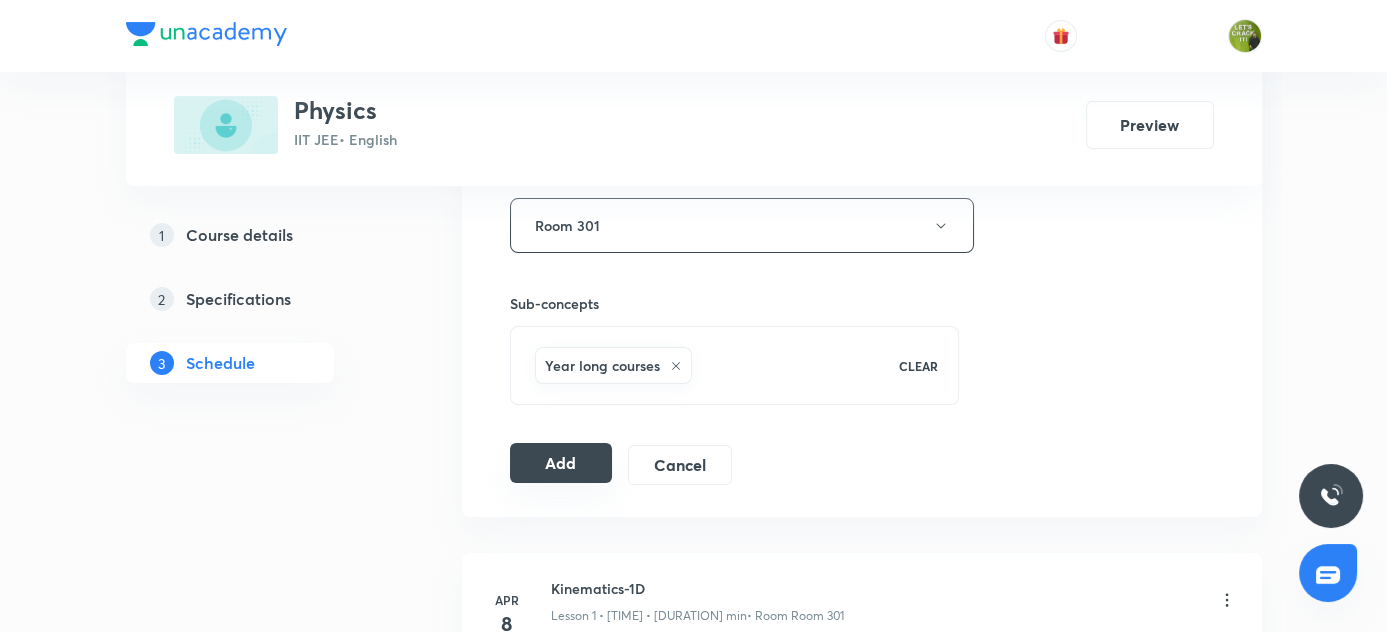 click on "Add" at bounding box center (561, 463) 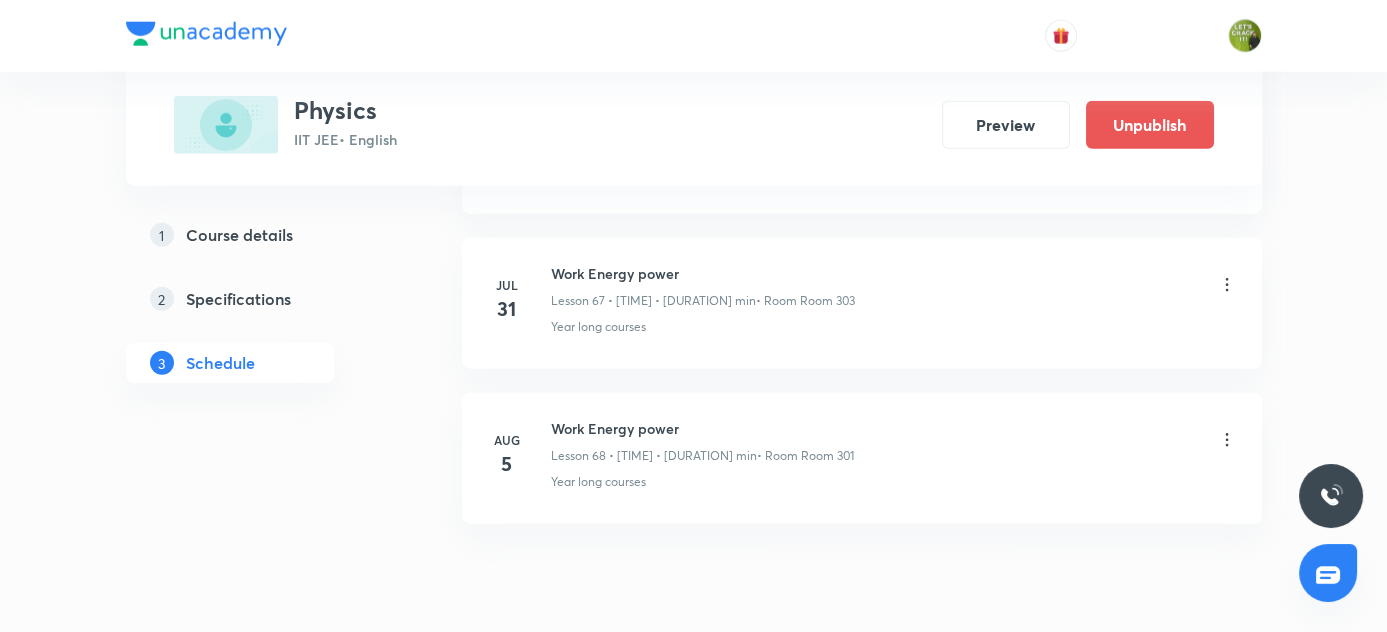 scroll, scrollTop: 10554, scrollLeft: 0, axis: vertical 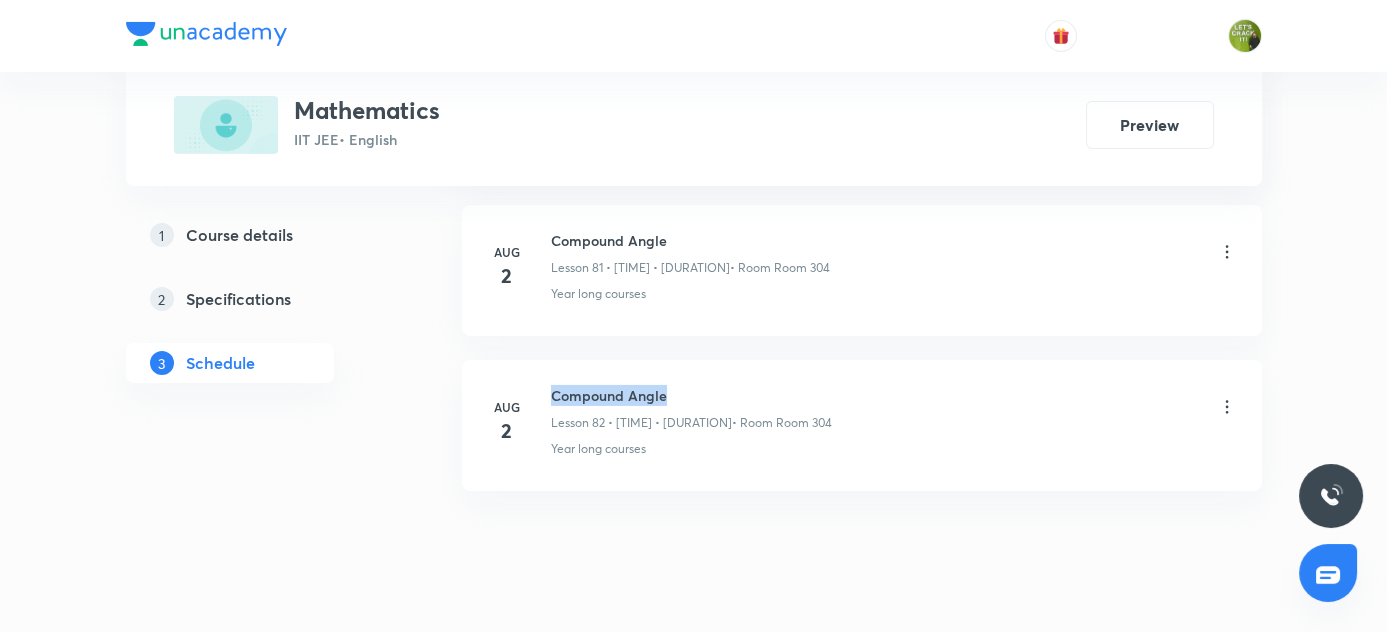 drag, startPoint x: 547, startPoint y: 346, endPoint x: 738, endPoint y: 346, distance: 191 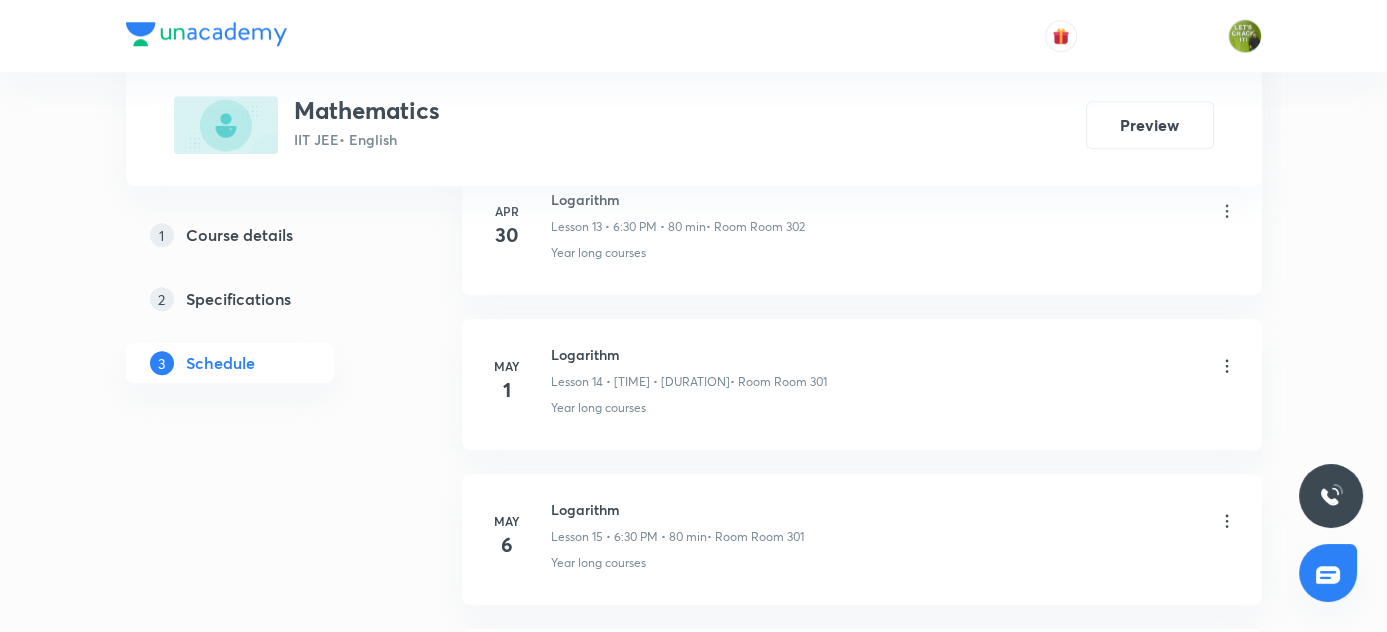 scroll, scrollTop: 3127, scrollLeft: 0, axis: vertical 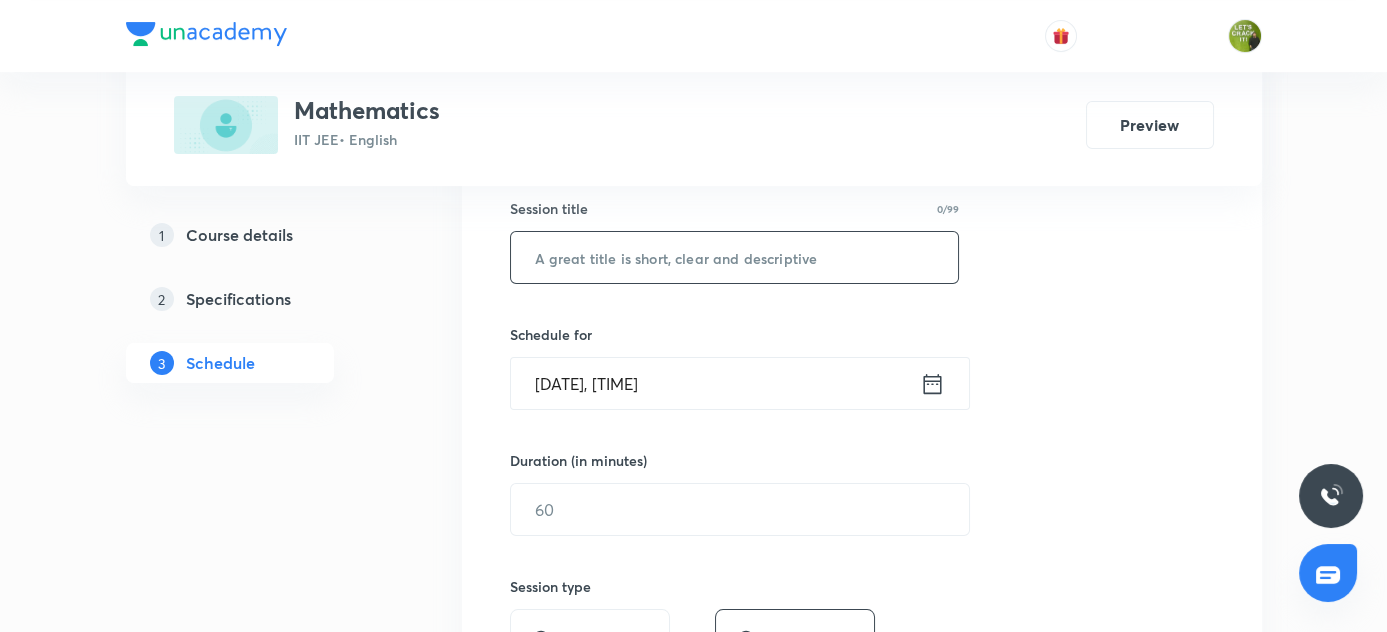 click at bounding box center [735, 257] 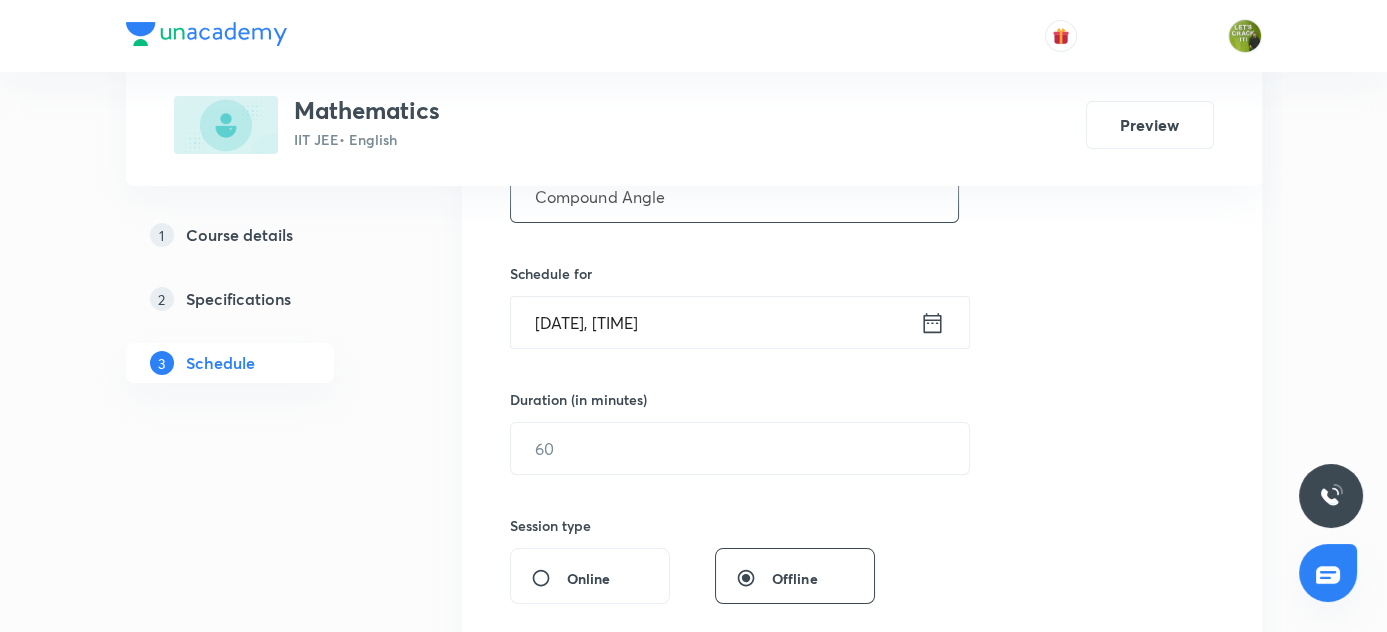 scroll, scrollTop: 460, scrollLeft: 0, axis: vertical 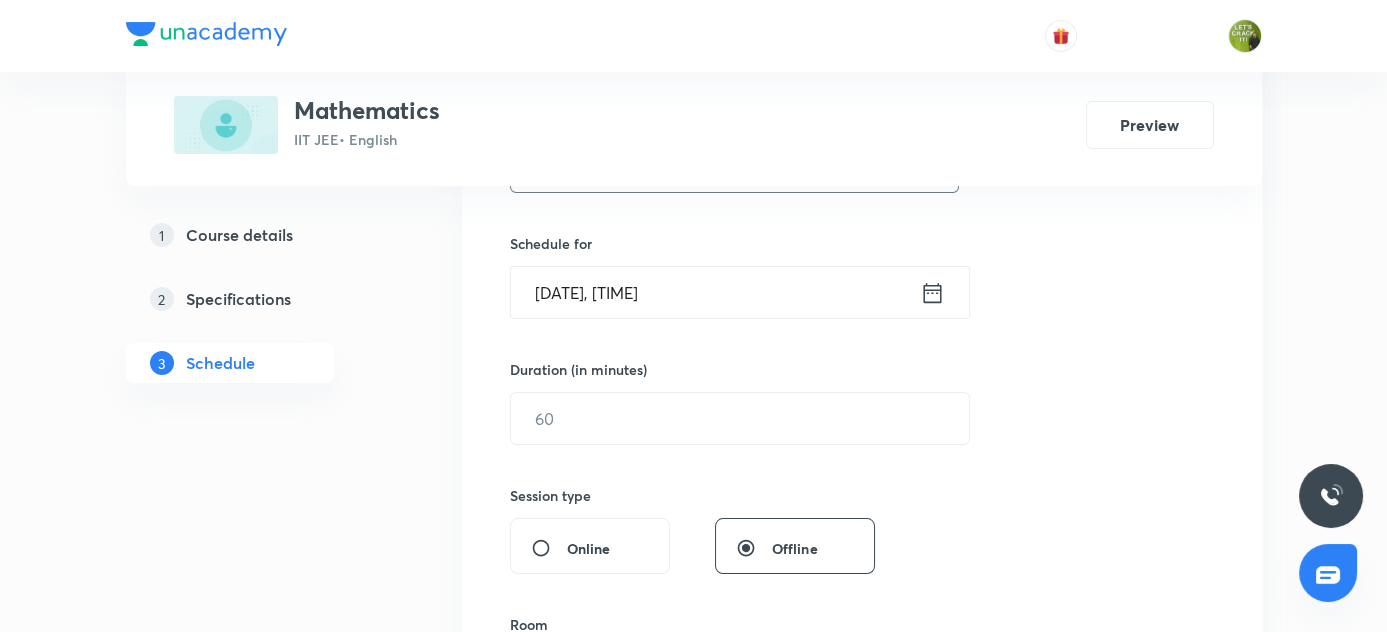 type on "Compound Angle" 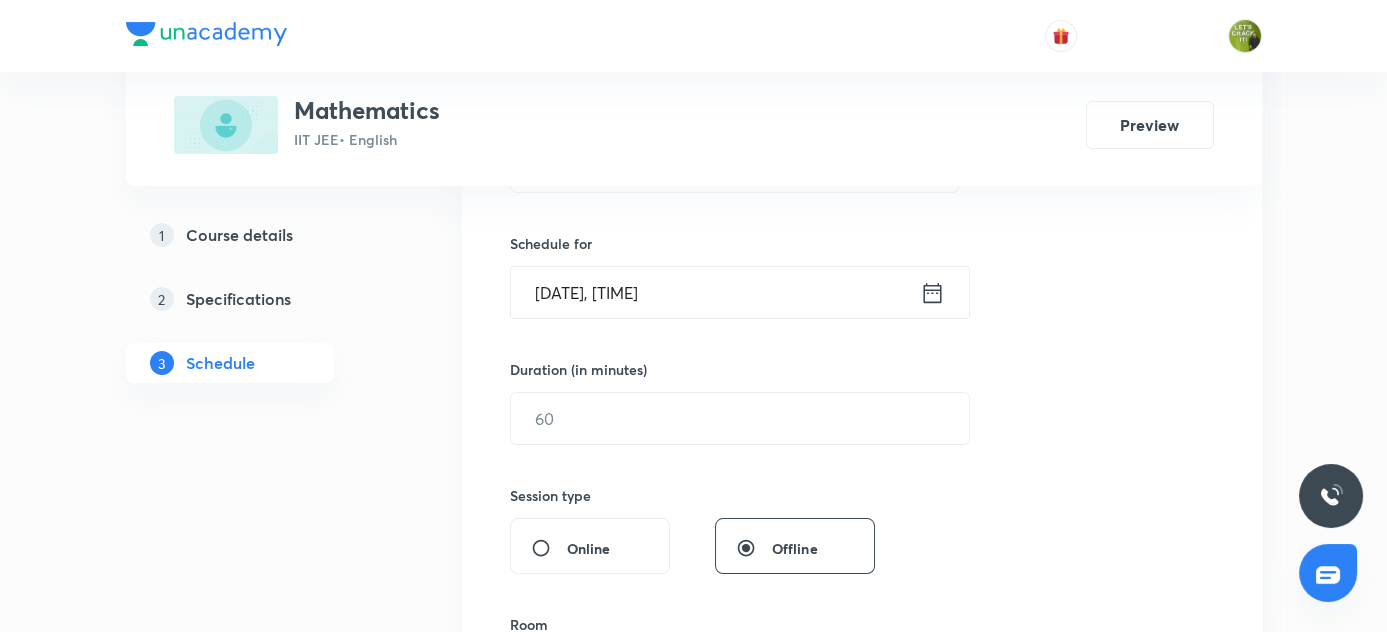 click 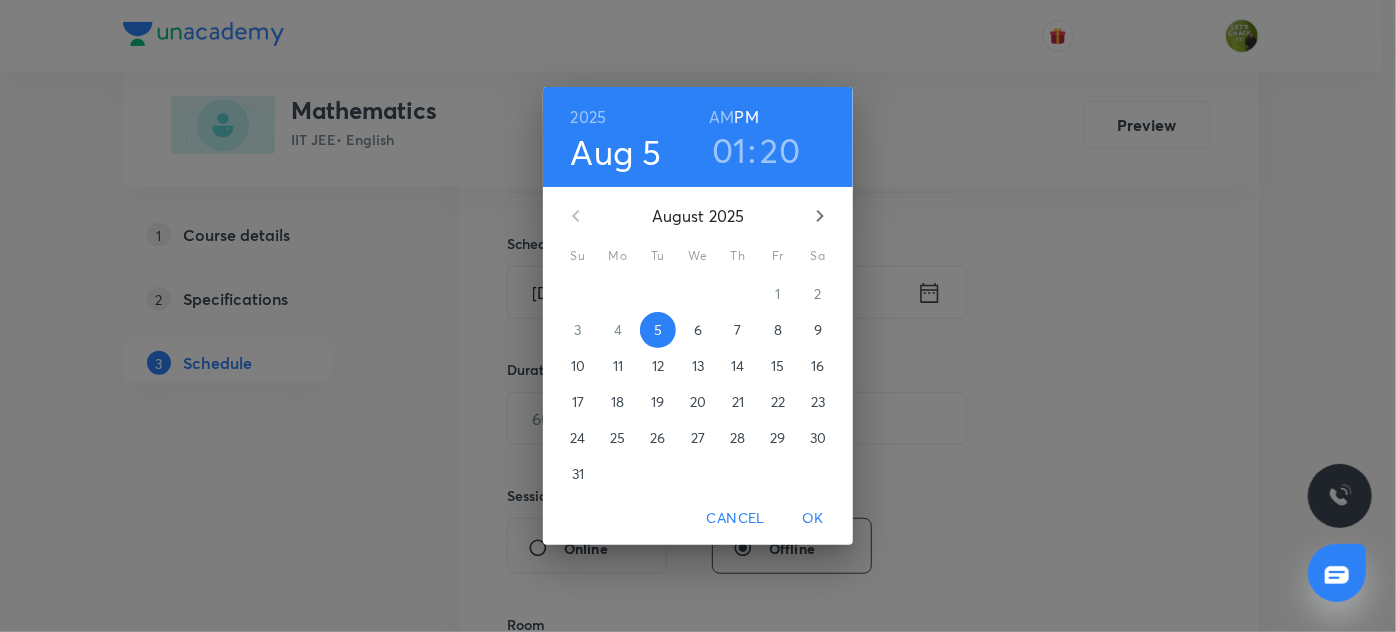 click on "01" at bounding box center [729, 150] 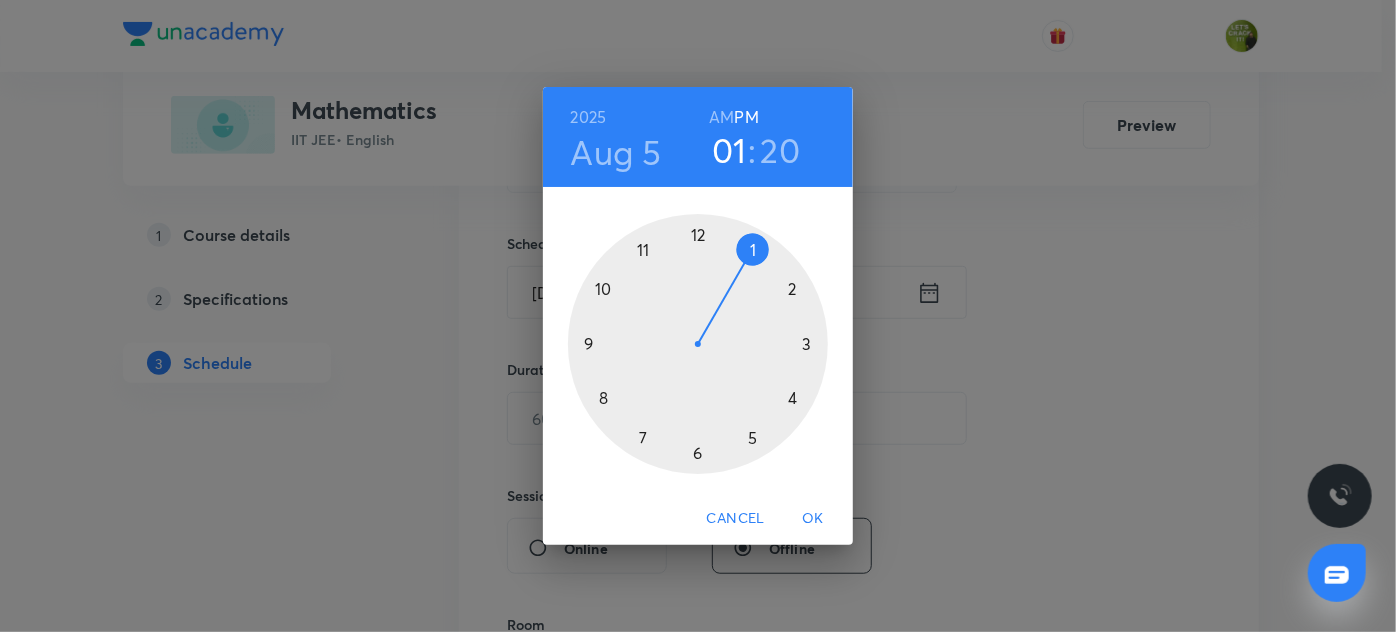 click at bounding box center (698, 344) 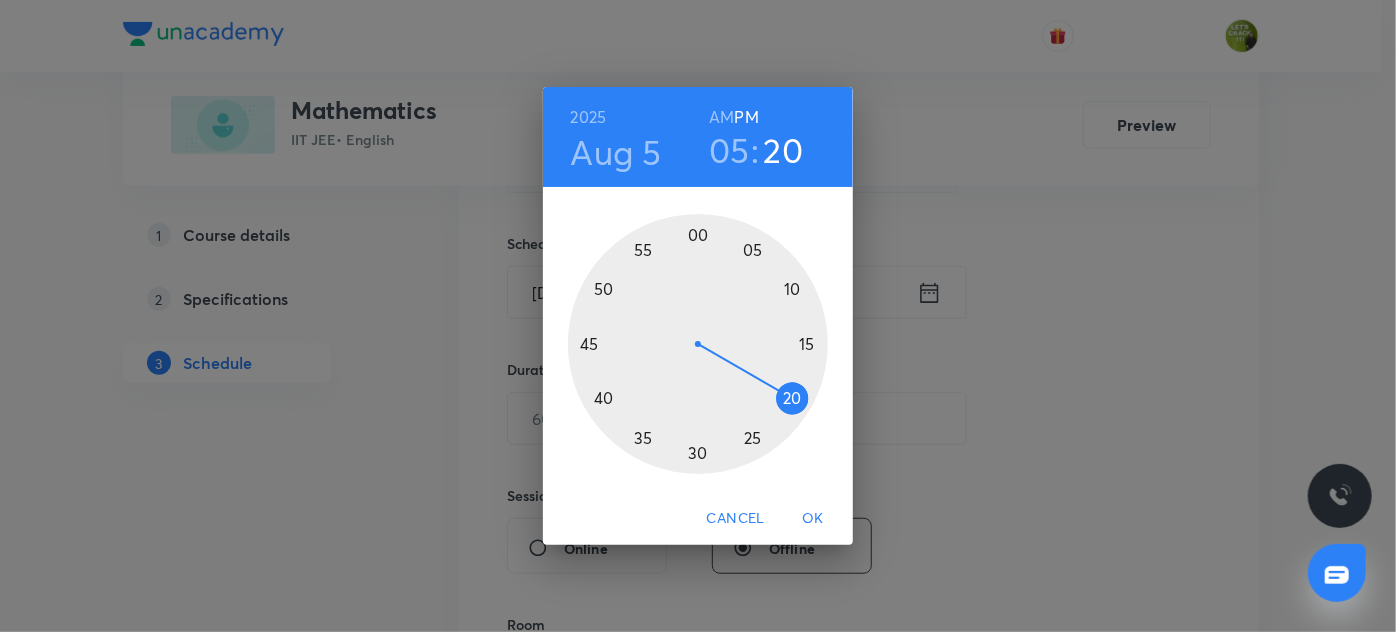 click on "OK" at bounding box center (813, 518) 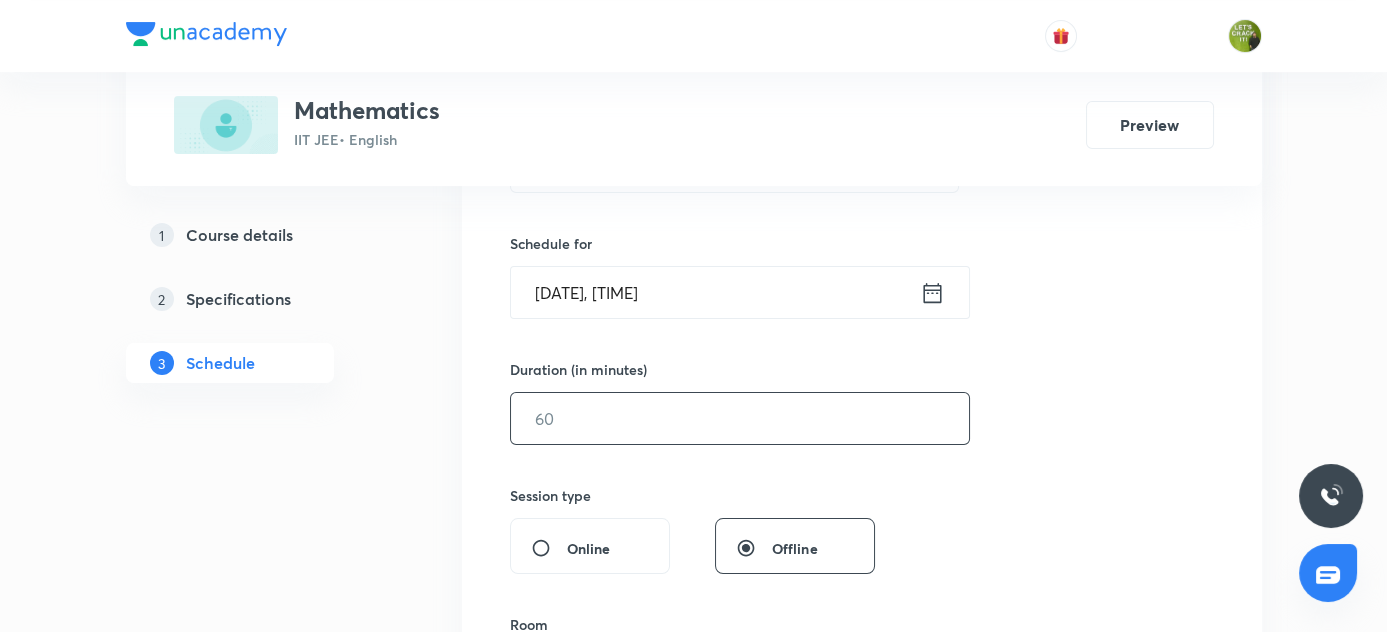 click at bounding box center (740, 418) 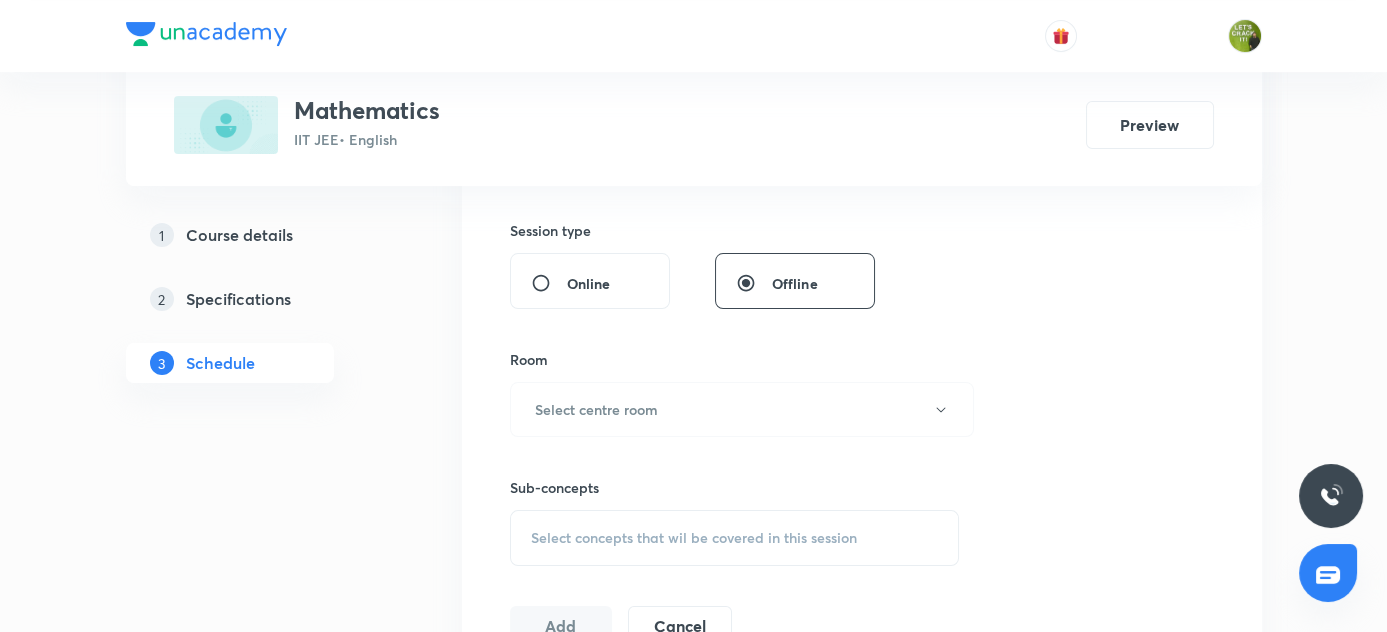 scroll, scrollTop: 824, scrollLeft: 0, axis: vertical 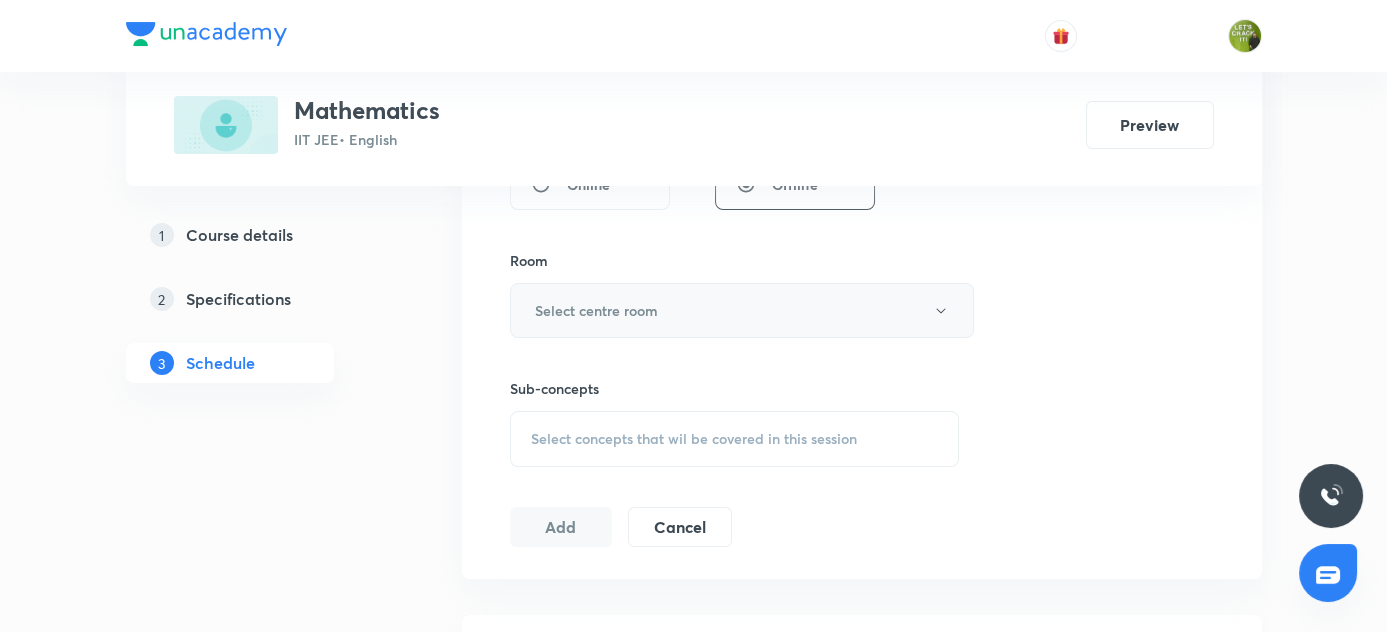 type on "80" 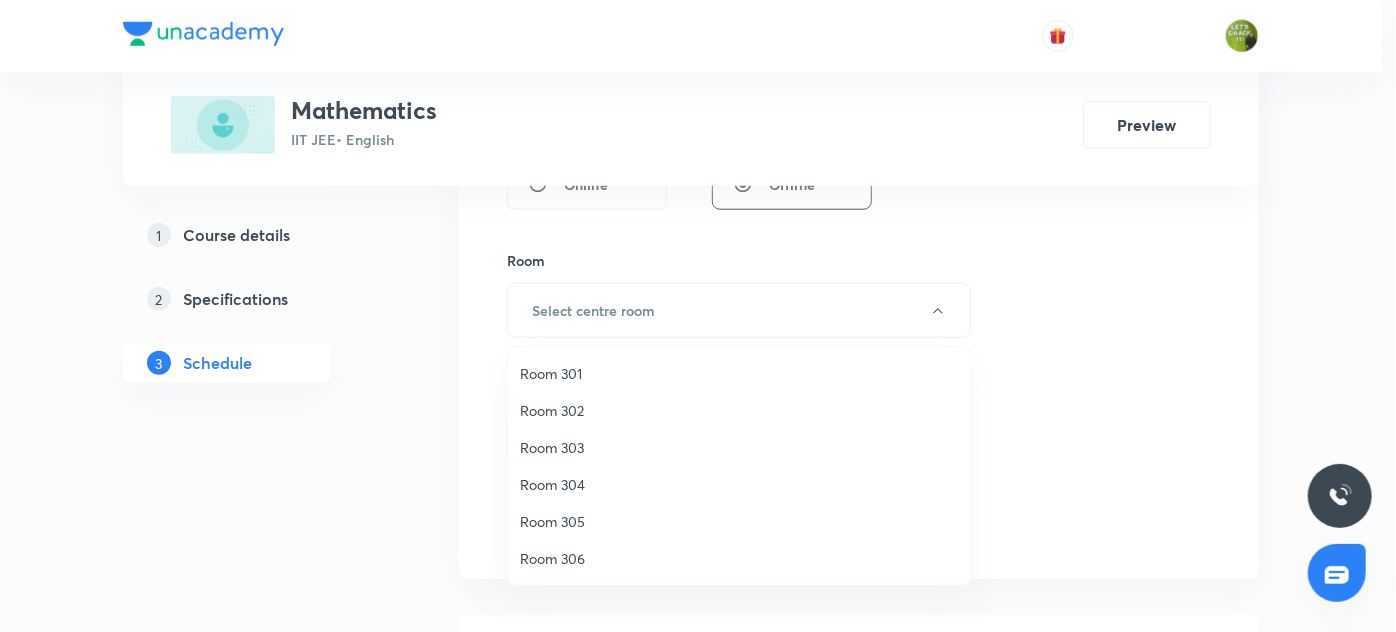 click on "Room 304" at bounding box center (739, 484) 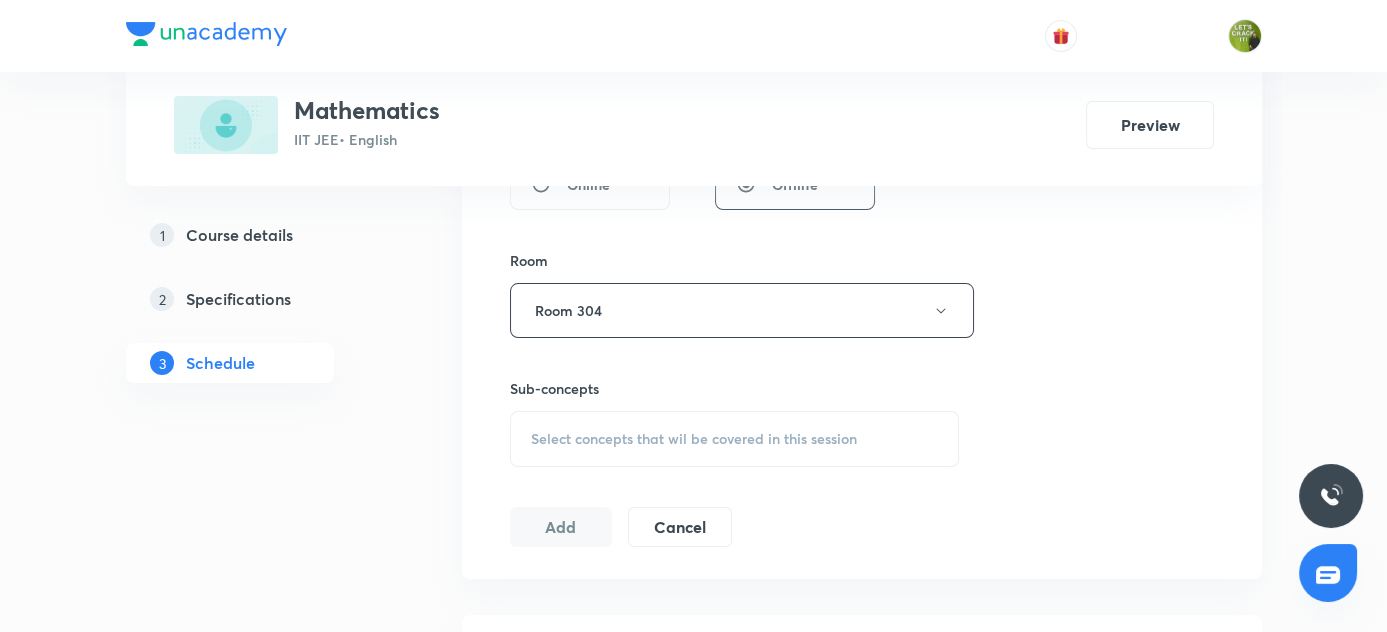scroll, scrollTop: 1005, scrollLeft: 0, axis: vertical 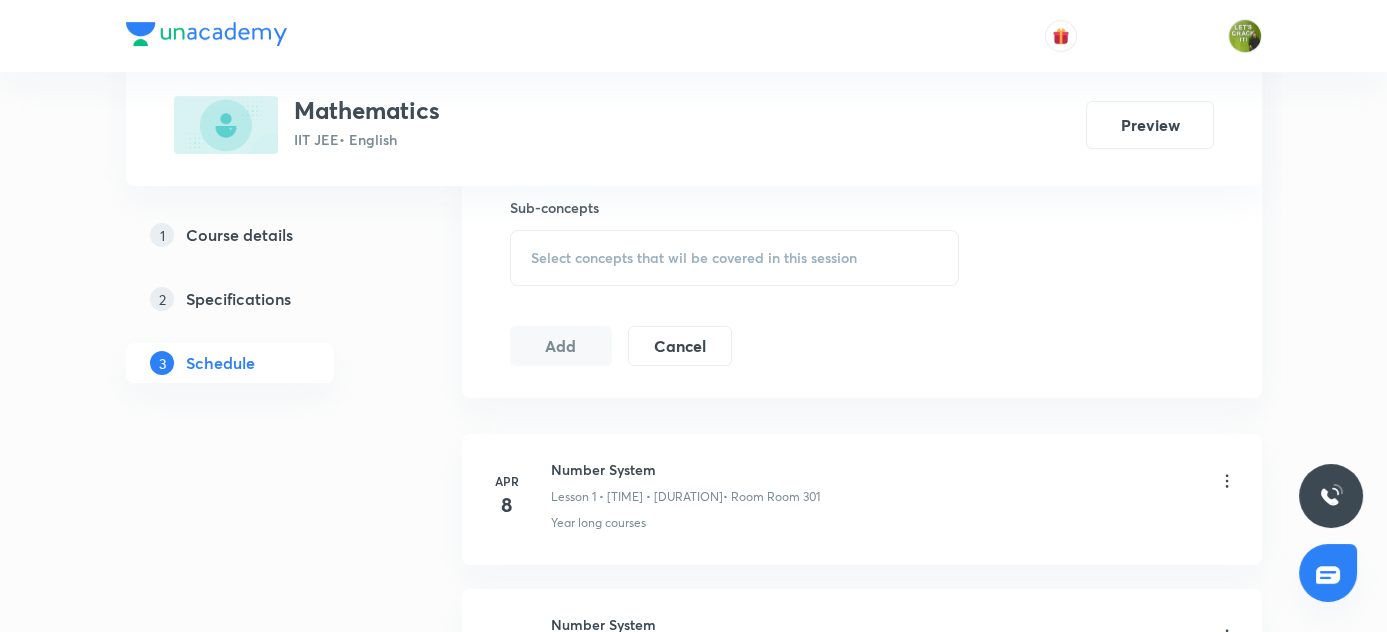 click on "Select concepts that wil be covered in this session" at bounding box center [694, 258] 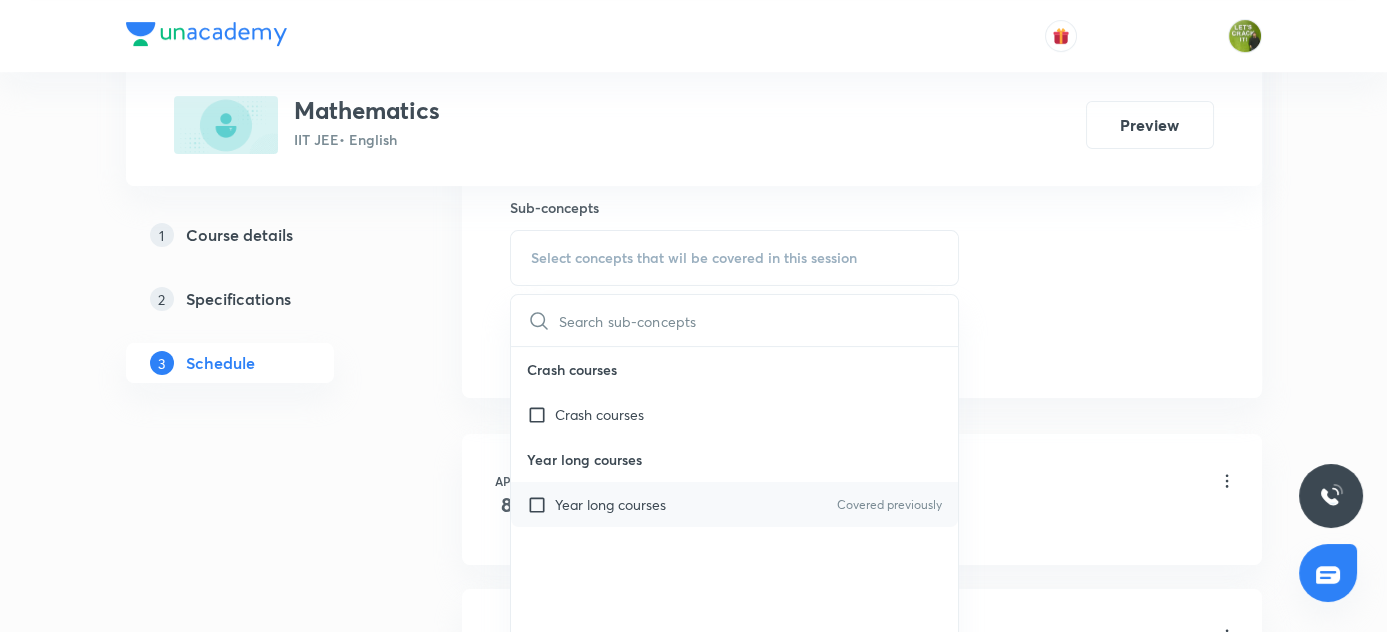 click at bounding box center (541, 504) 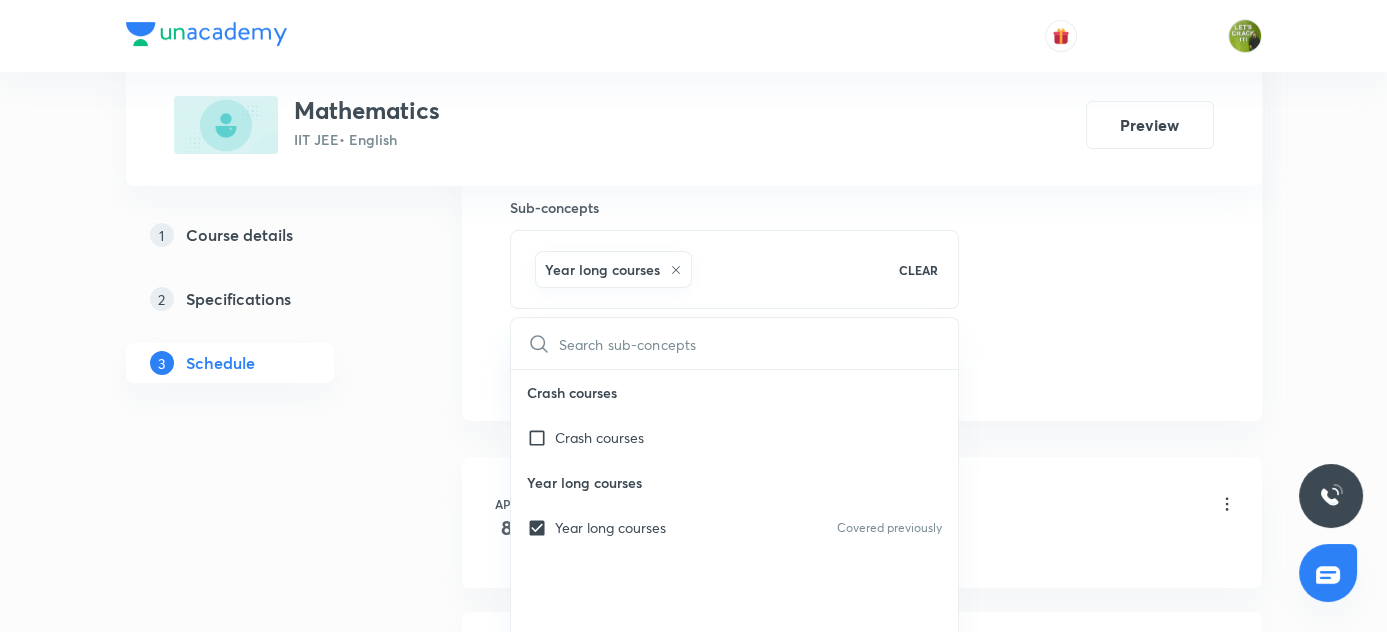 drag, startPoint x: 405, startPoint y: 491, endPoint x: 605, endPoint y: 372, distance: 232.72516 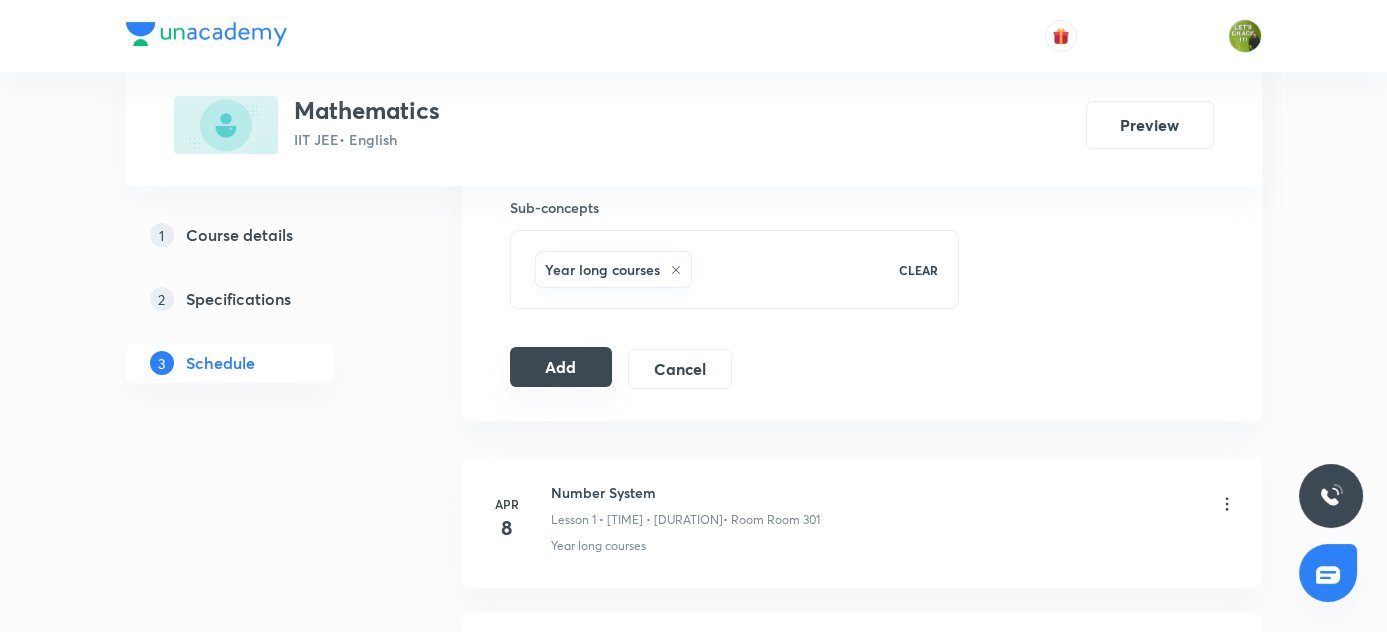 click on "Add" at bounding box center (561, 367) 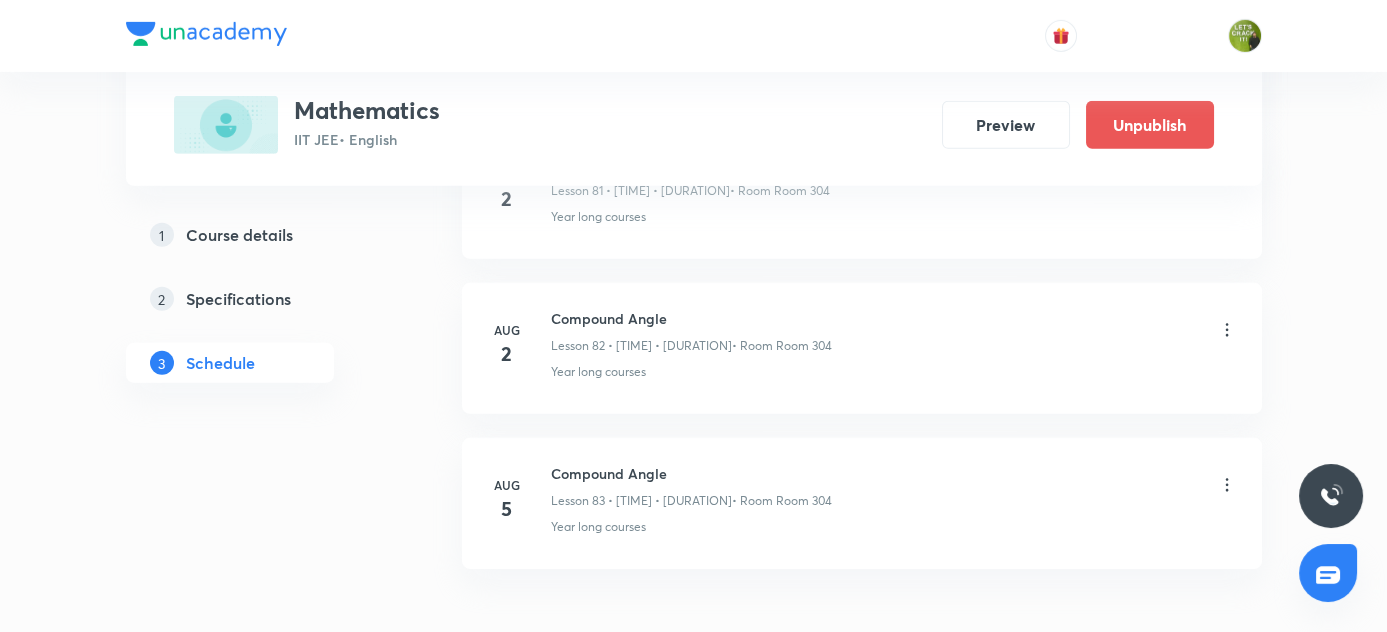 scroll, scrollTop: 12872, scrollLeft: 0, axis: vertical 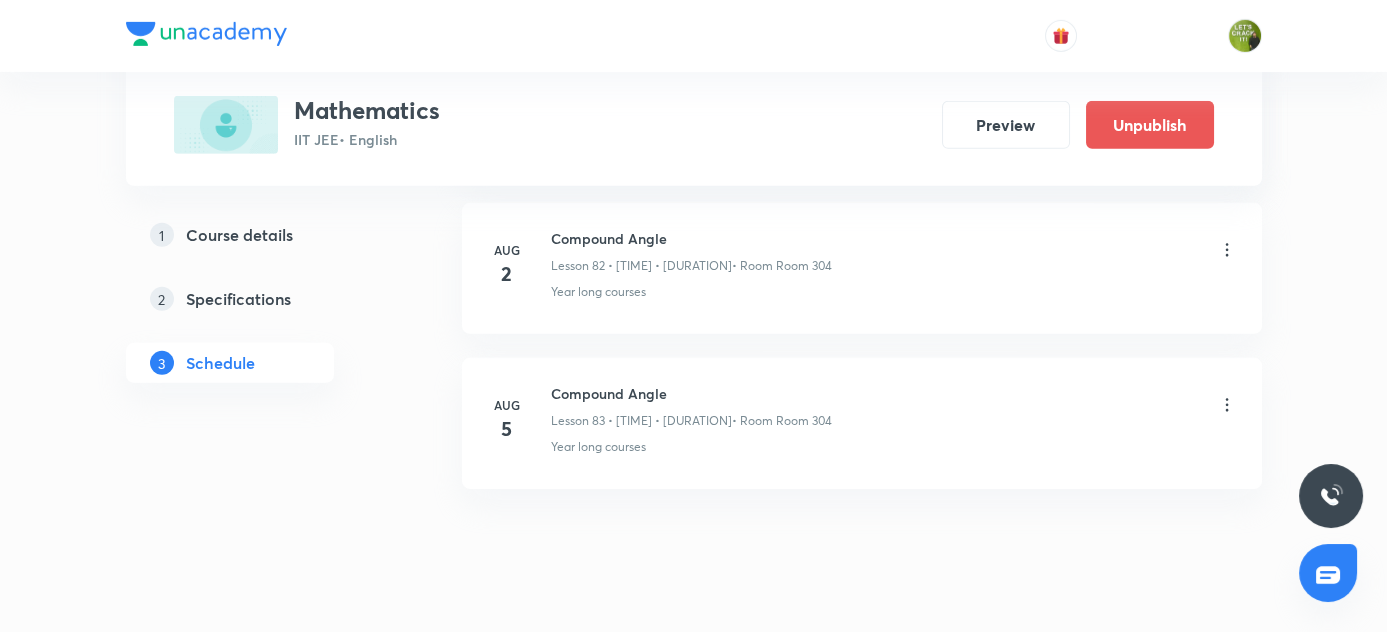 click 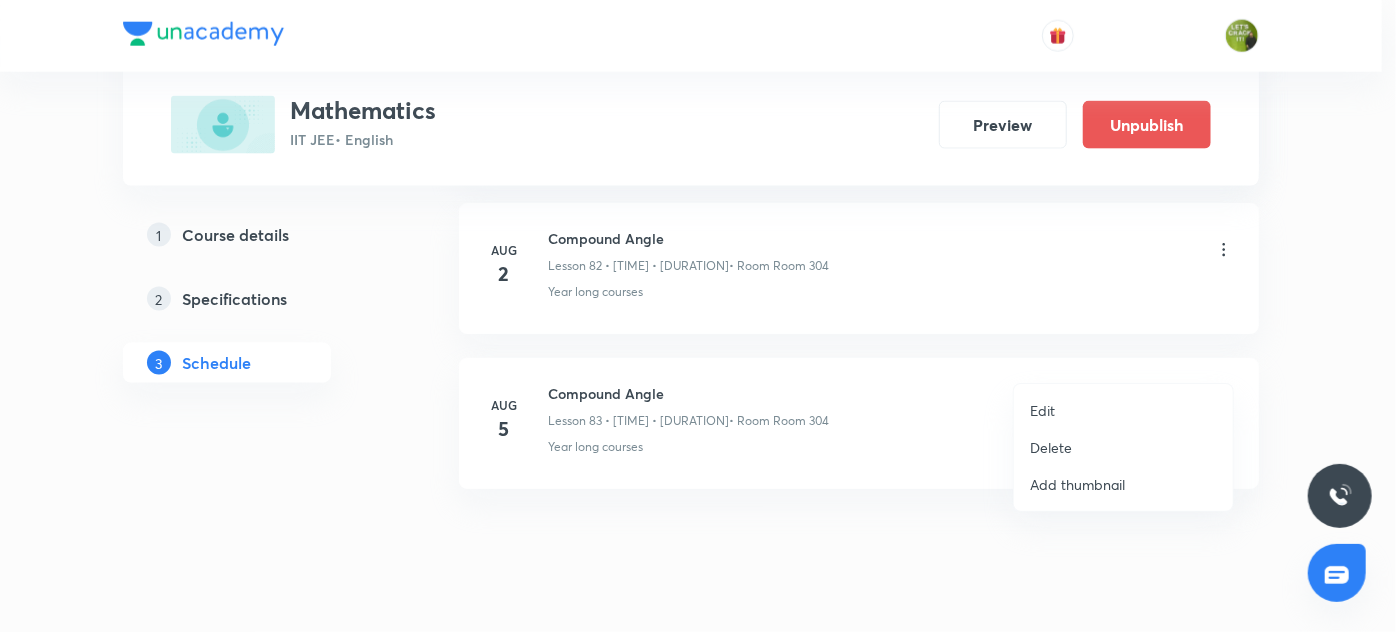 click on "Edit" at bounding box center [1123, 410] 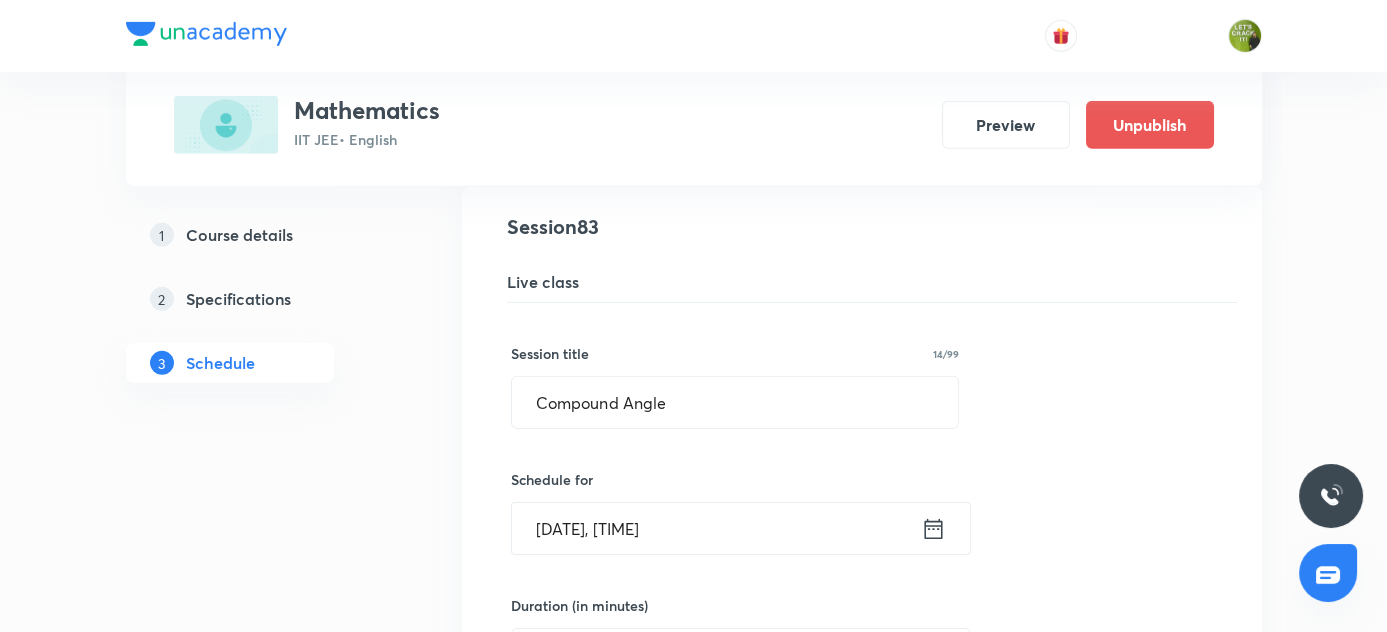 scroll, scrollTop: 12962, scrollLeft: 0, axis: vertical 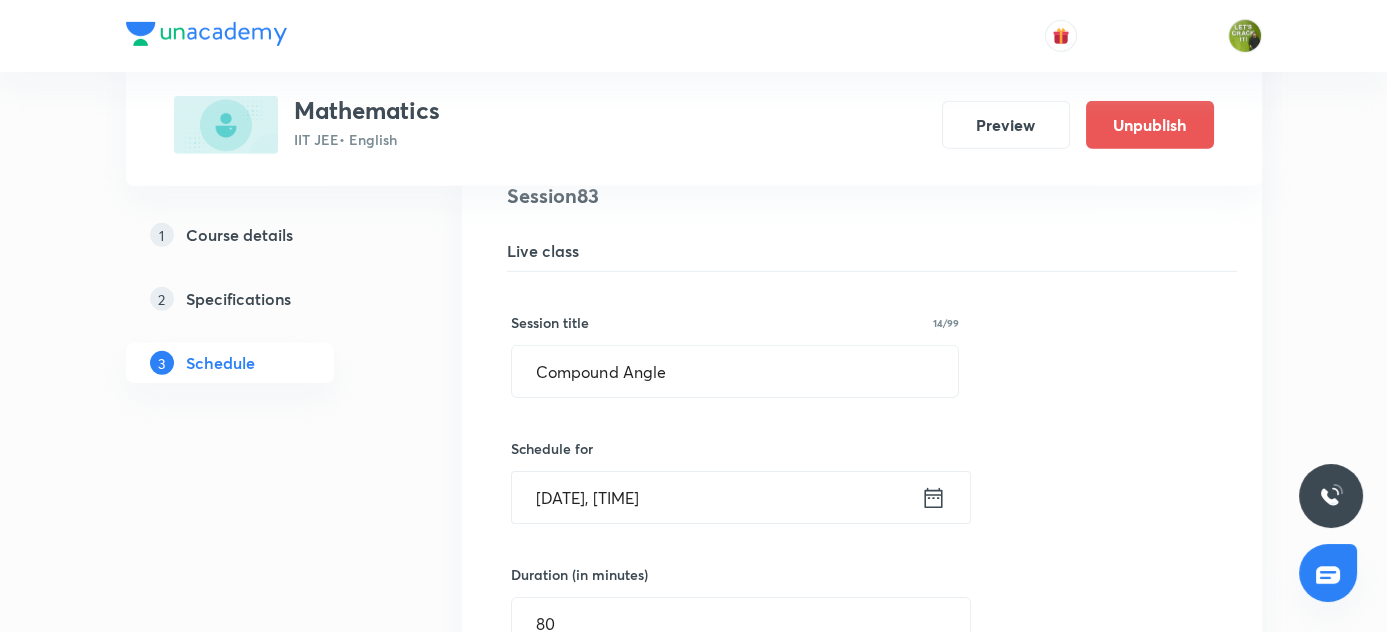 click on "Aug 5, 2025, 5:20 PM ​" at bounding box center [741, 497] 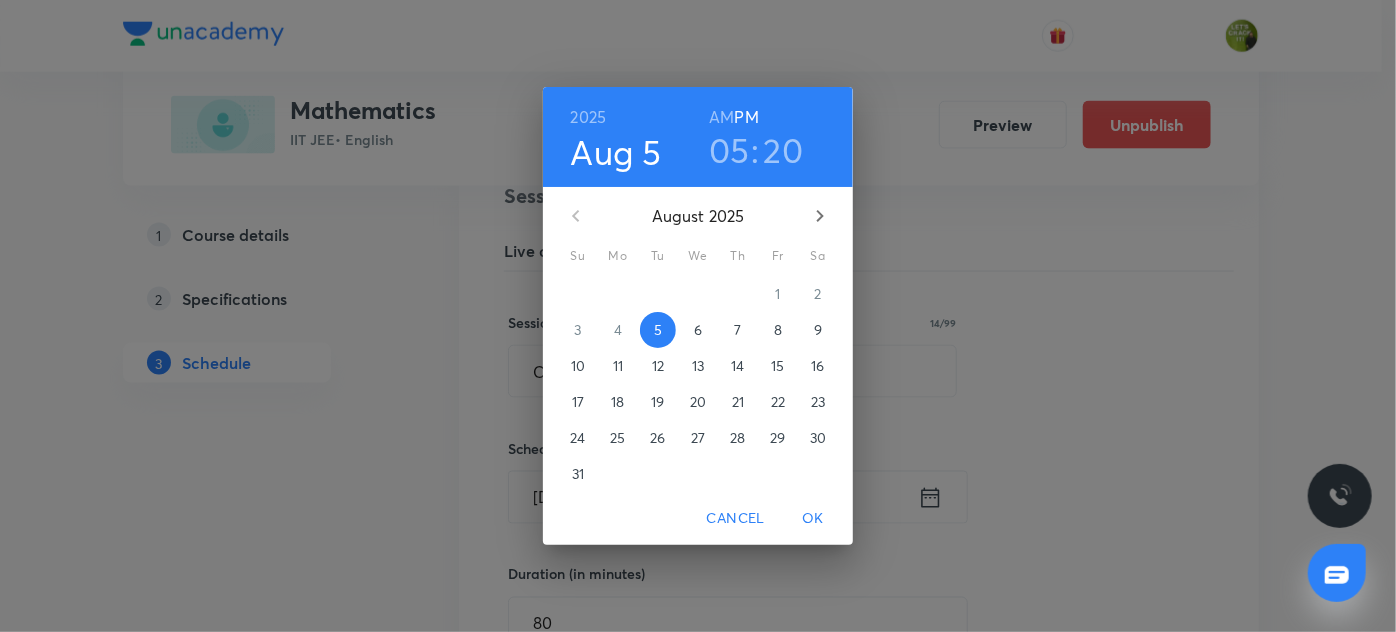 click on "20" at bounding box center [784, 150] 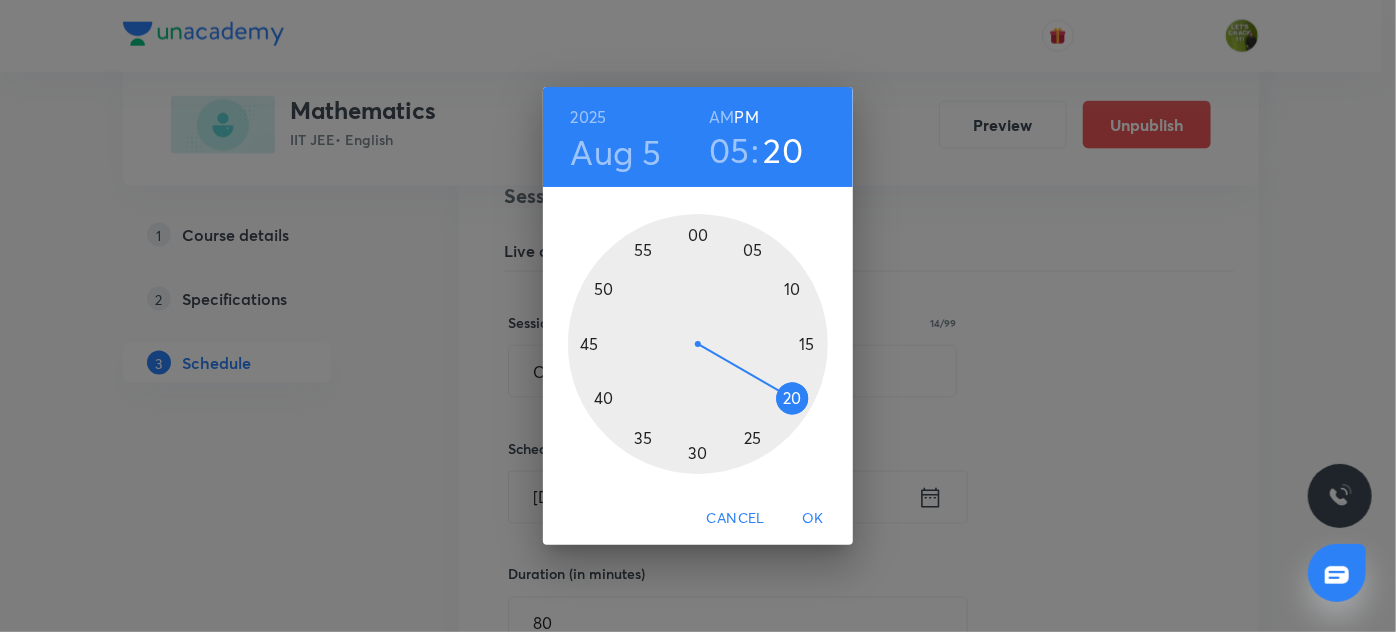 click at bounding box center (698, 344) 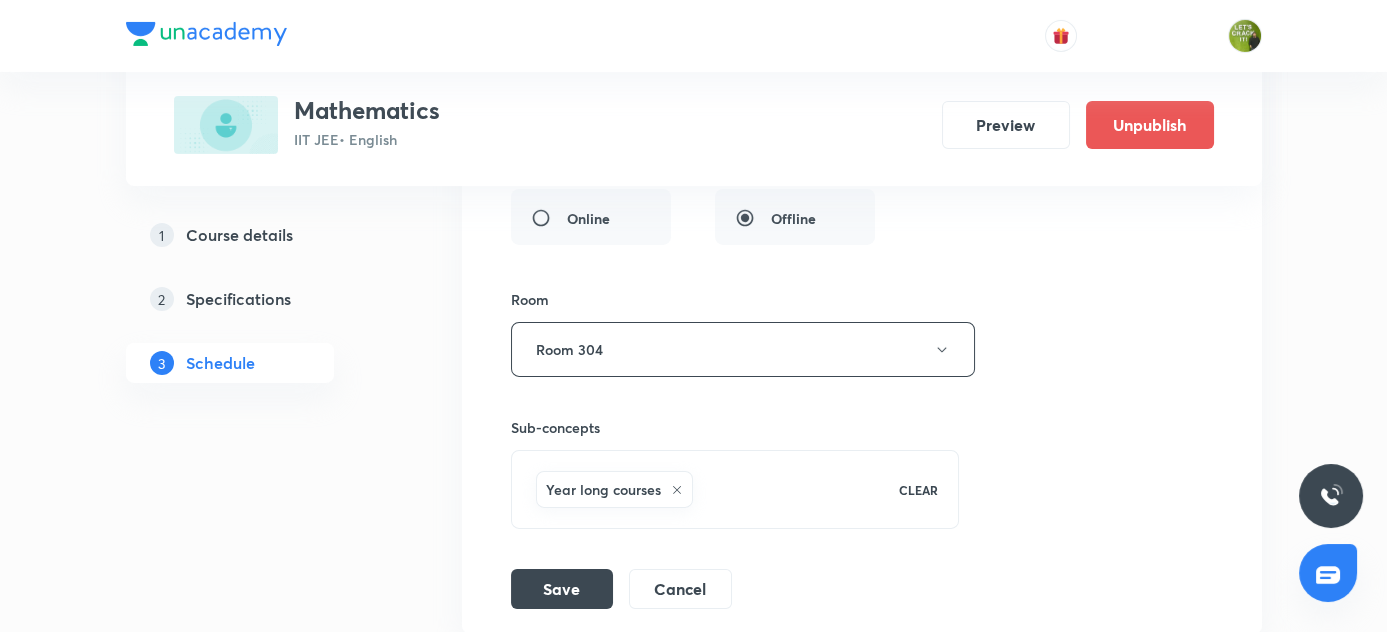 scroll, scrollTop: 13637, scrollLeft: 0, axis: vertical 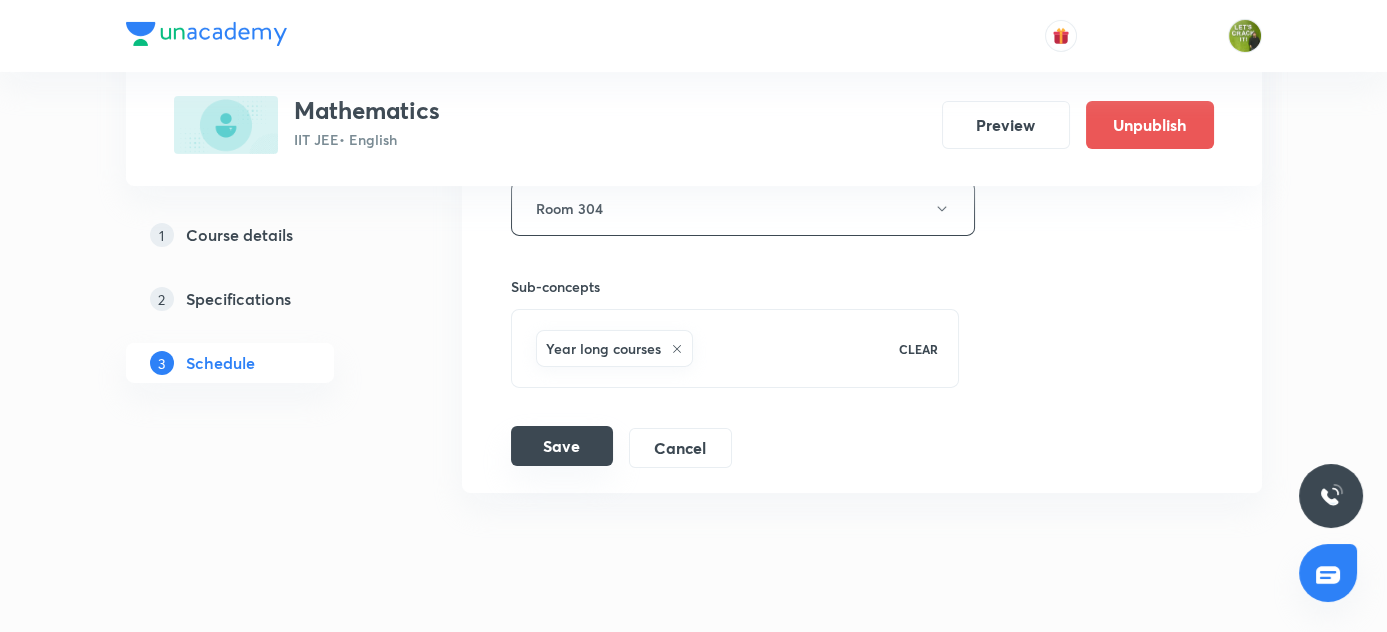 click on "Save" at bounding box center (562, 446) 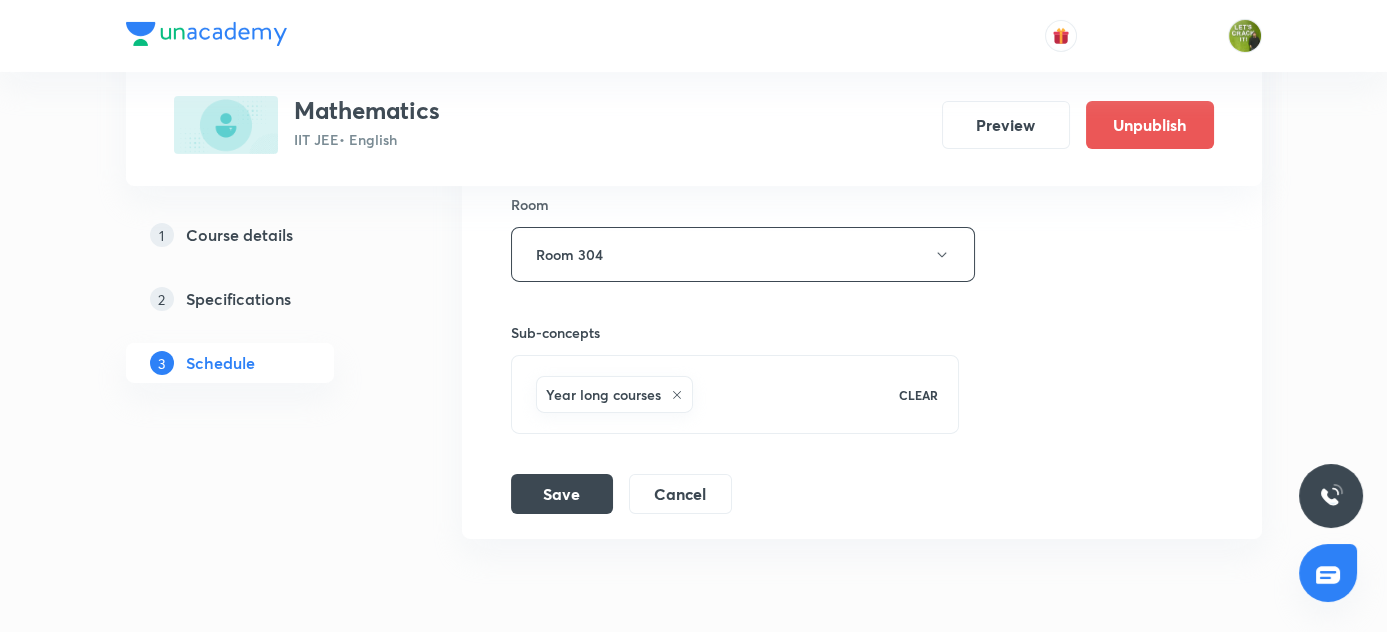 scroll, scrollTop: 13637, scrollLeft: 0, axis: vertical 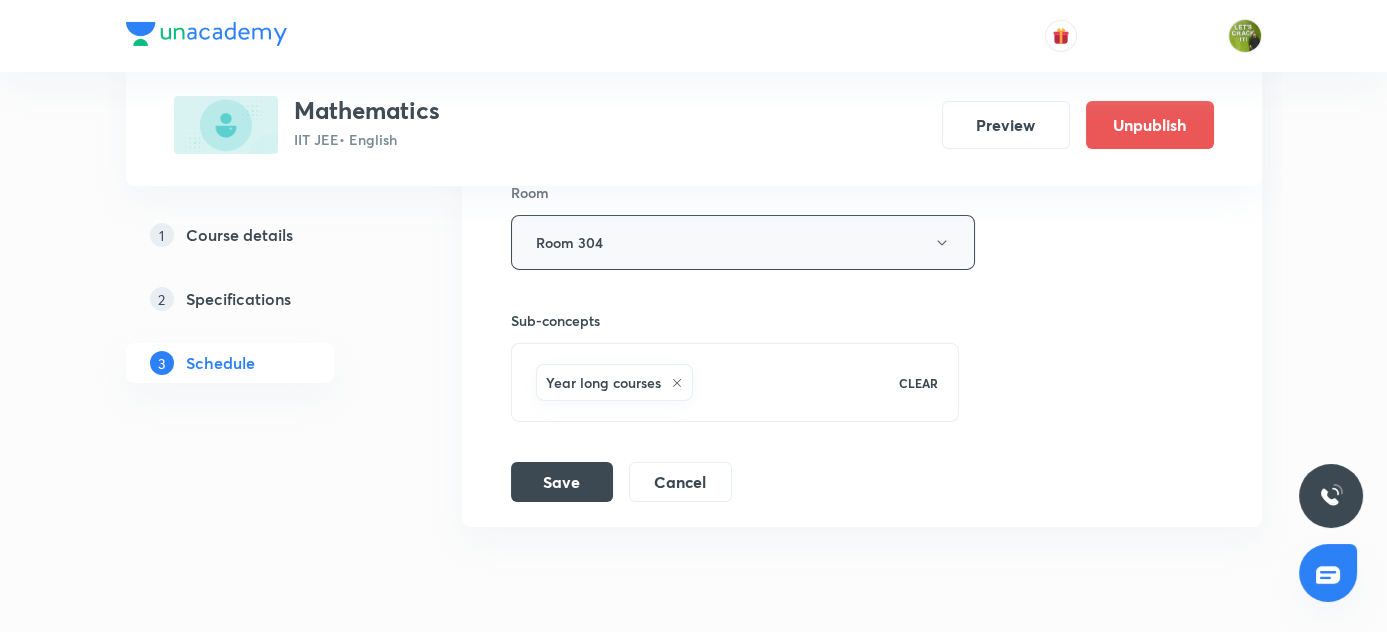 click 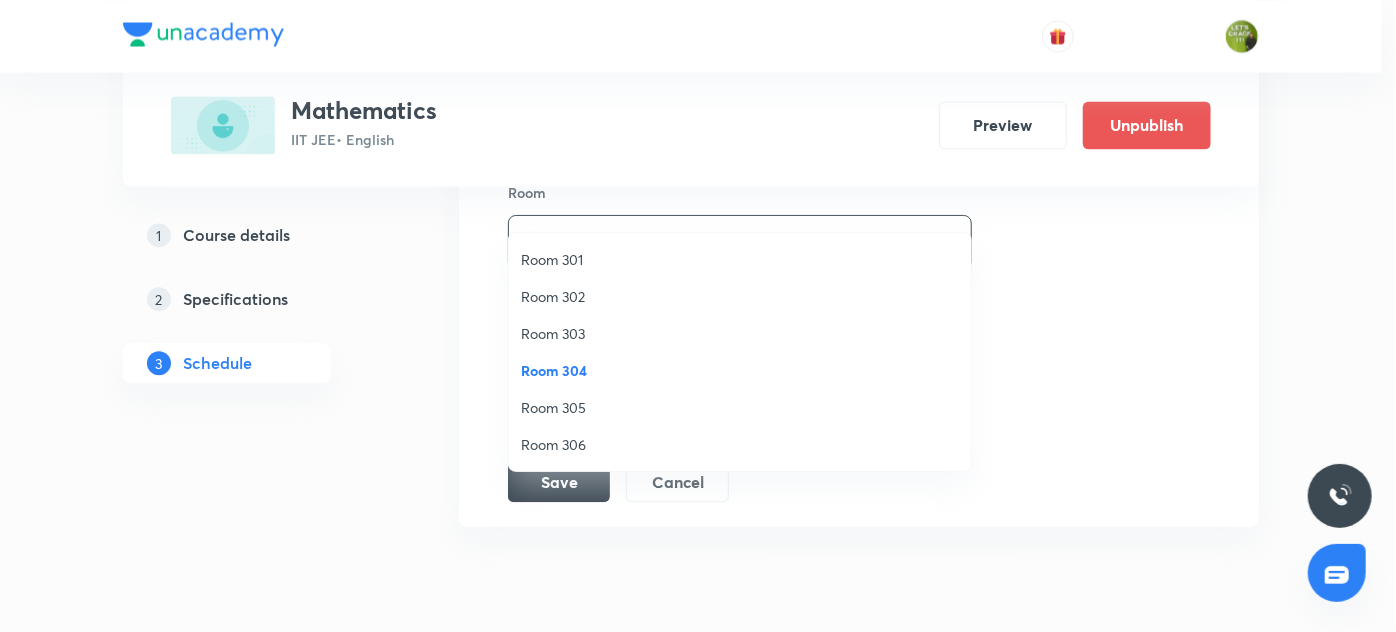 click on "Room 302" at bounding box center [740, 296] 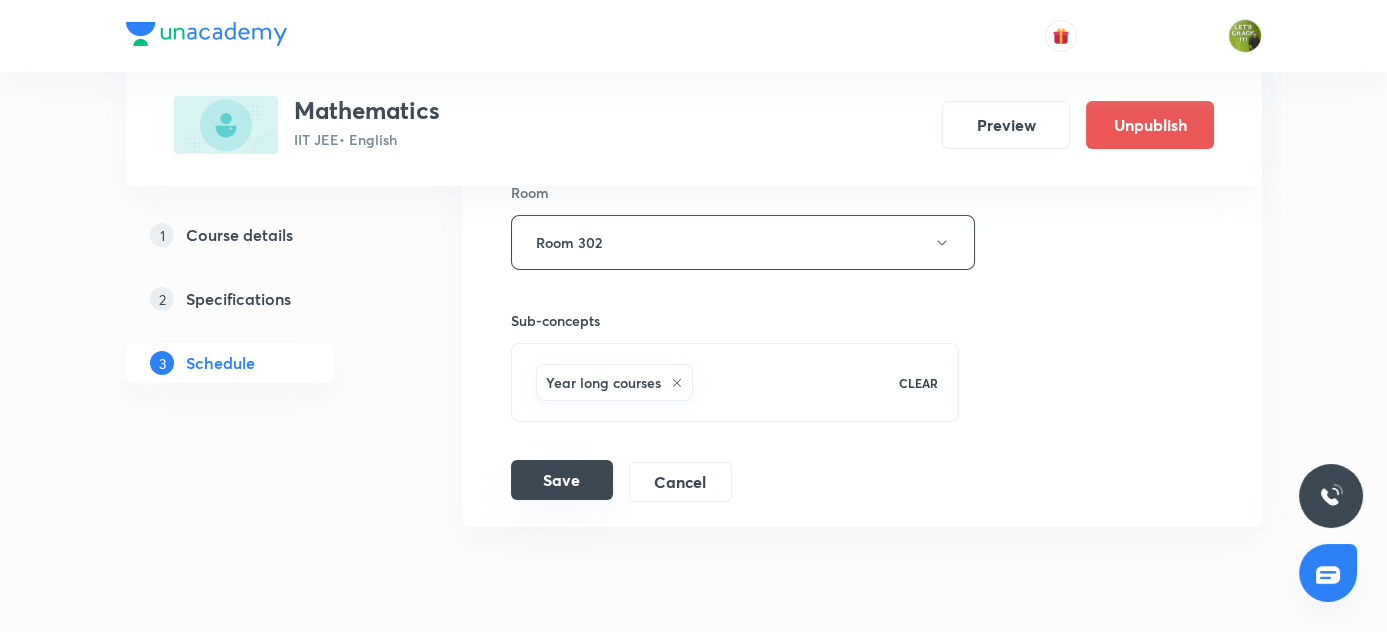 click on "Save" at bounding box center [562, 480] 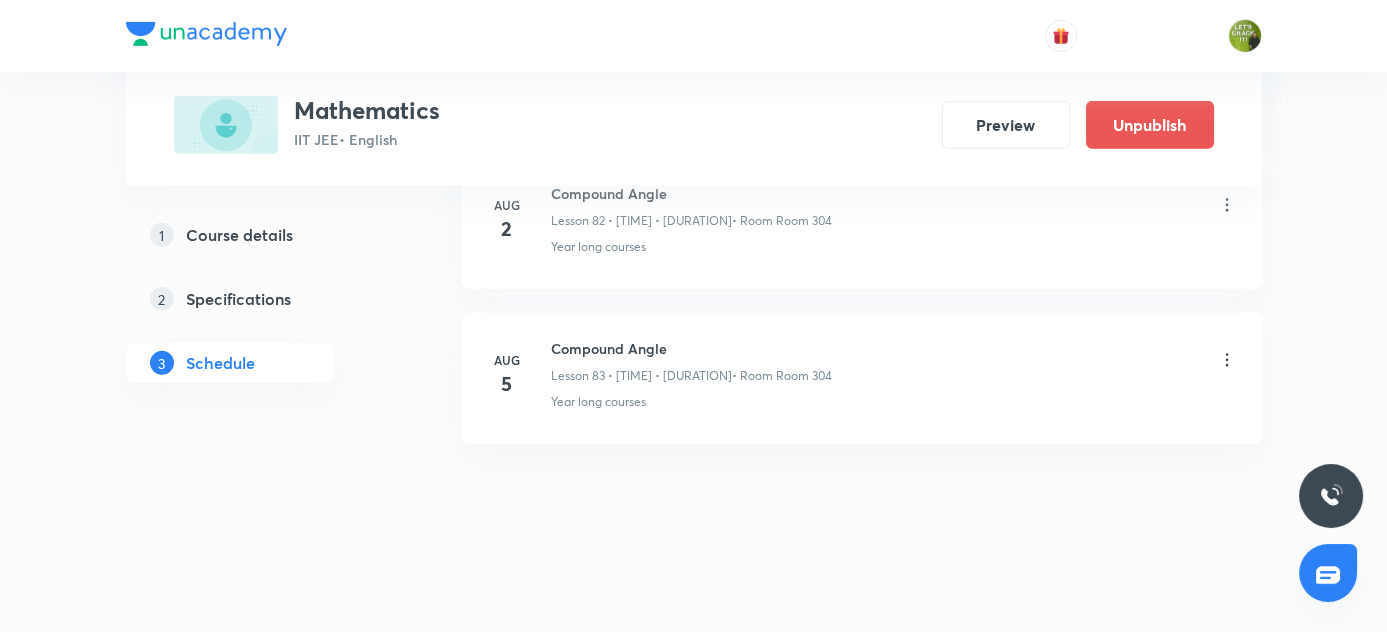 scroll, scrollTop: 12872, scrollLeft: 0, axis: vertical 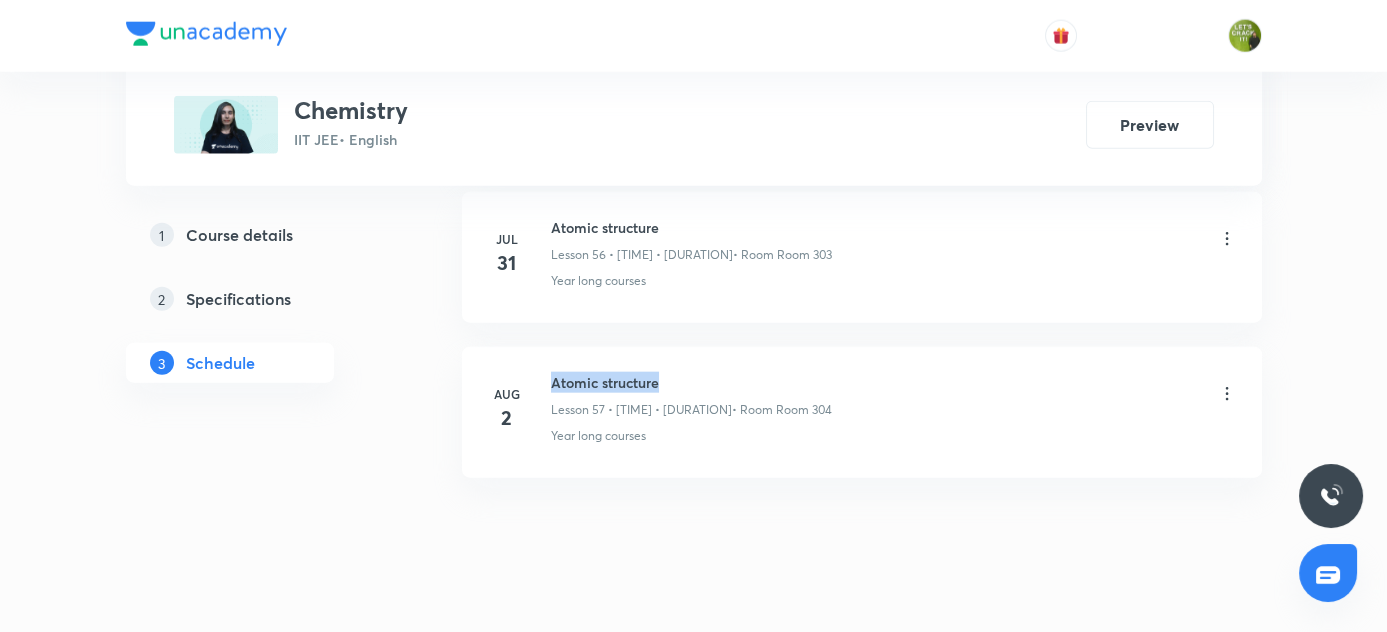 drag, startPoint x: 549, startPoint y: 348, endPoint x: 699, endPoint y: 356, distance: 150.21318 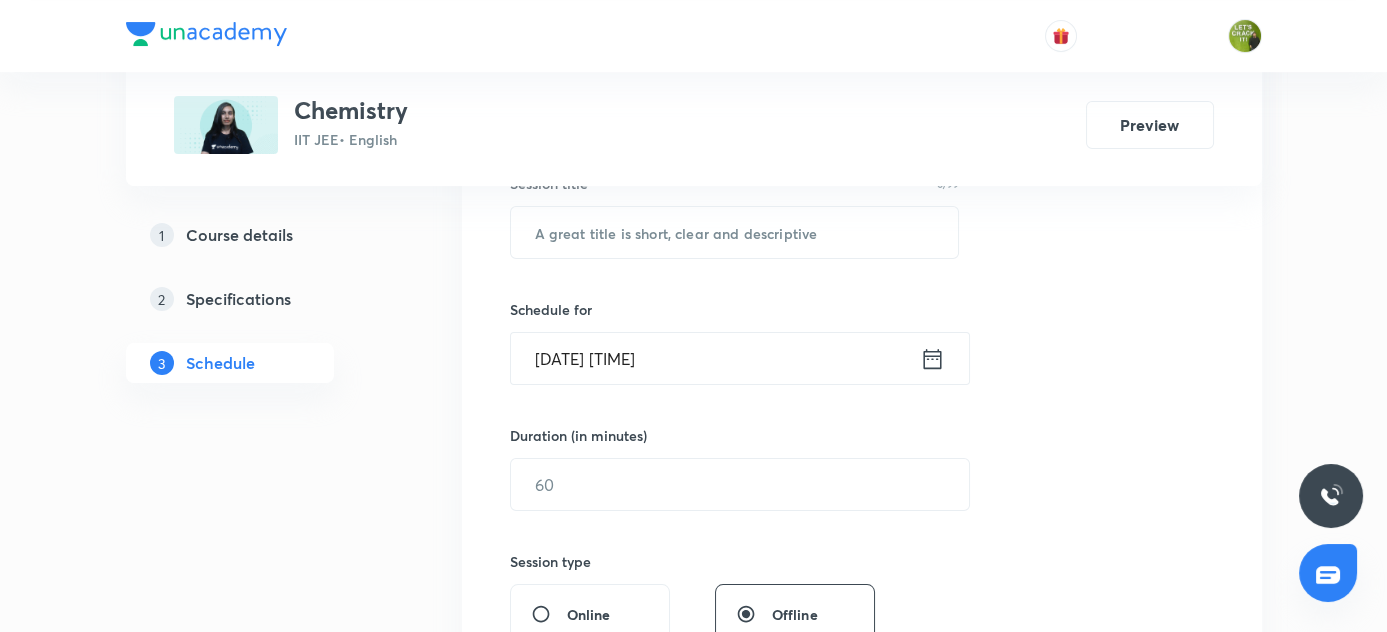 scroll, scrollTop: 212, scrollLeft: 0, axis: vertical 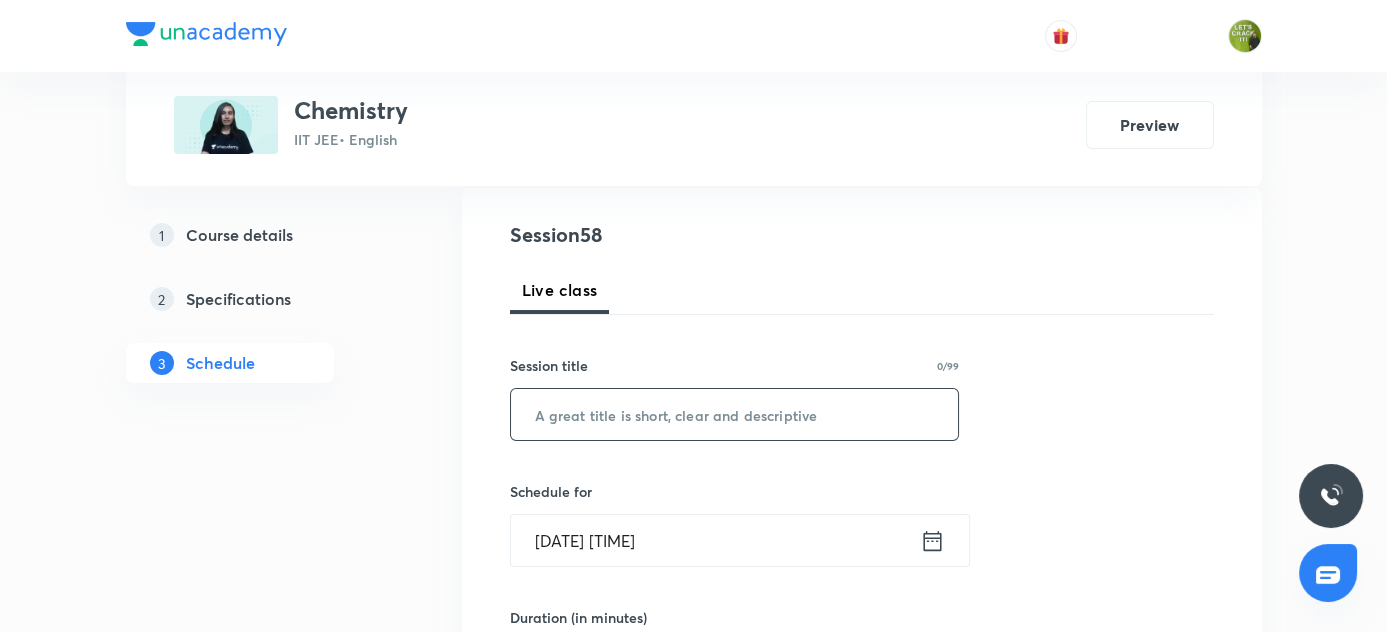 click at bounding box center (735, 414) 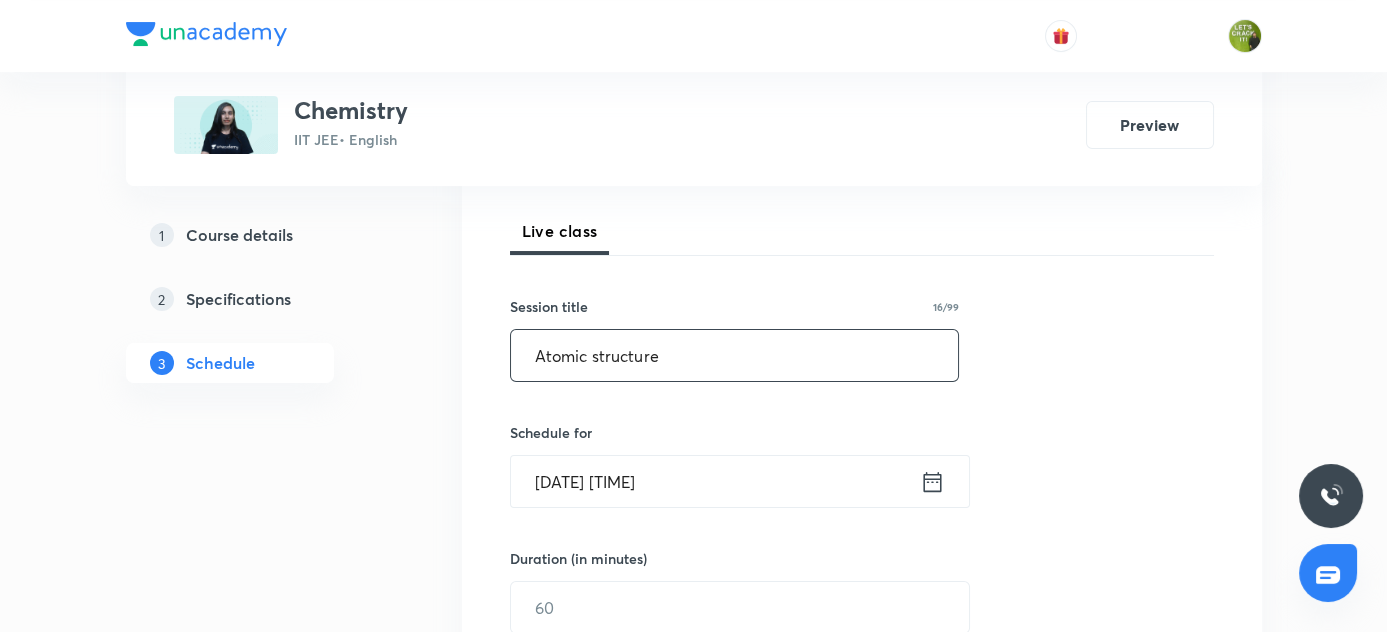 scroll, scrollTop: 303, scrollLeft: 0, axis: vertical 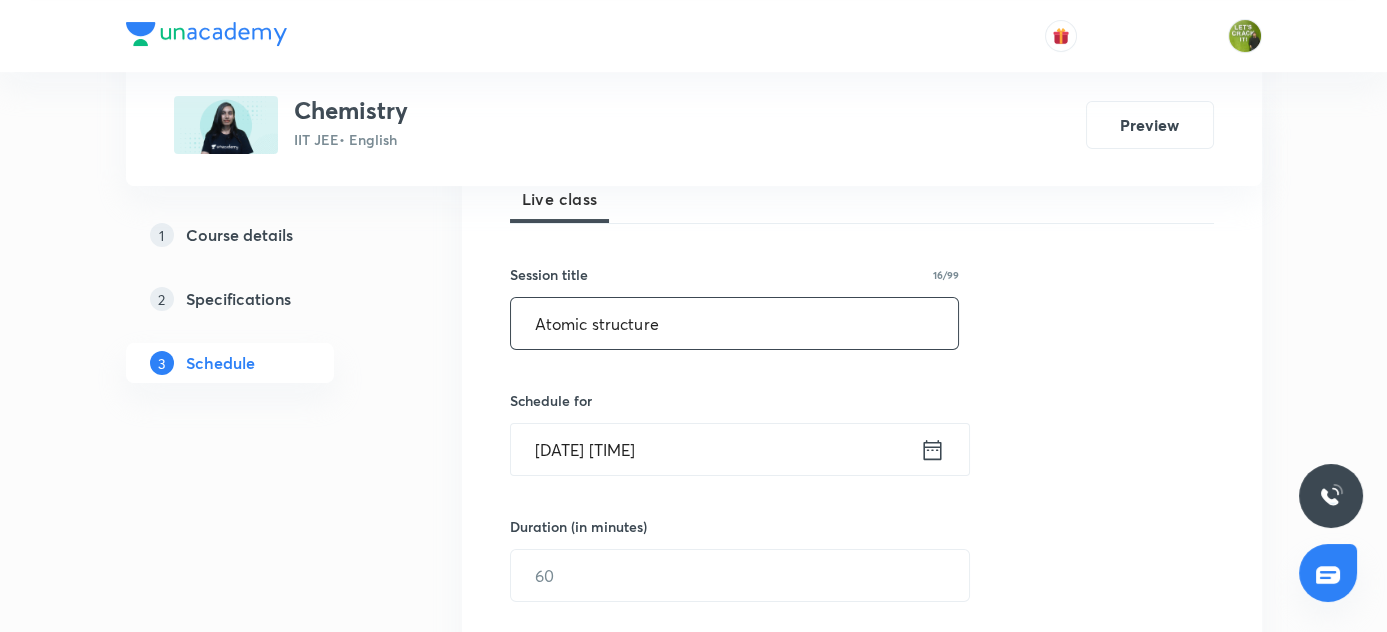 type on "Atomic structure" 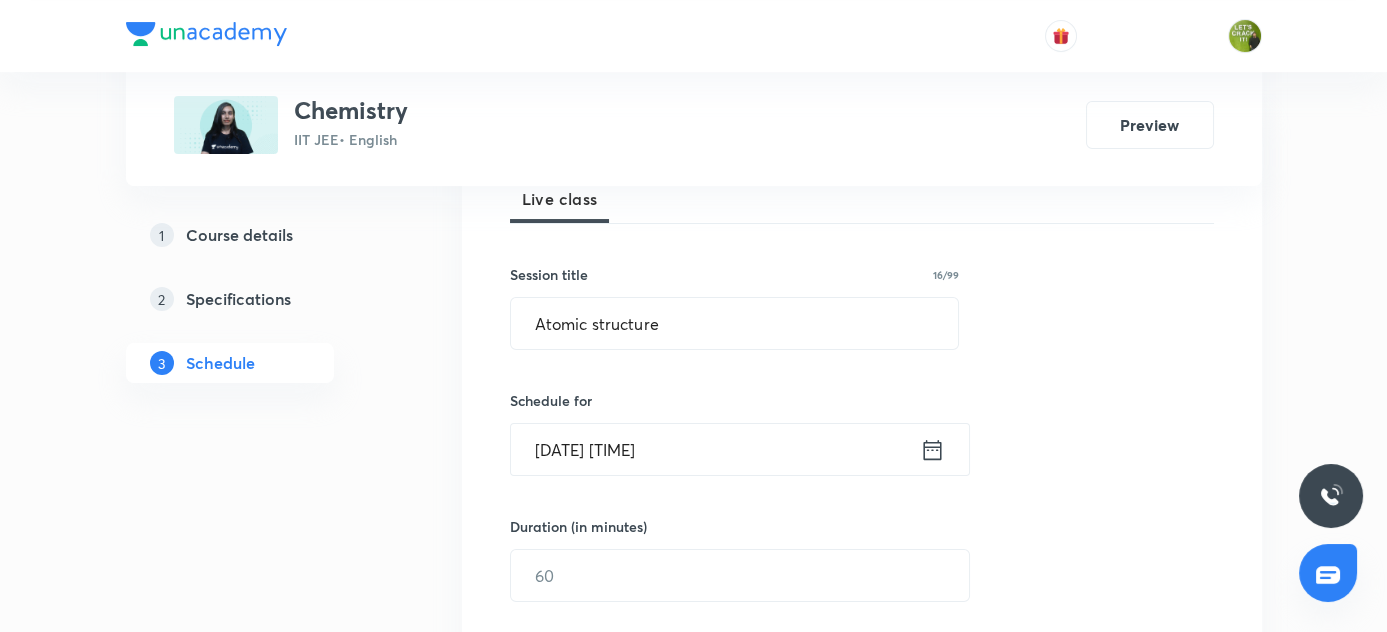 click 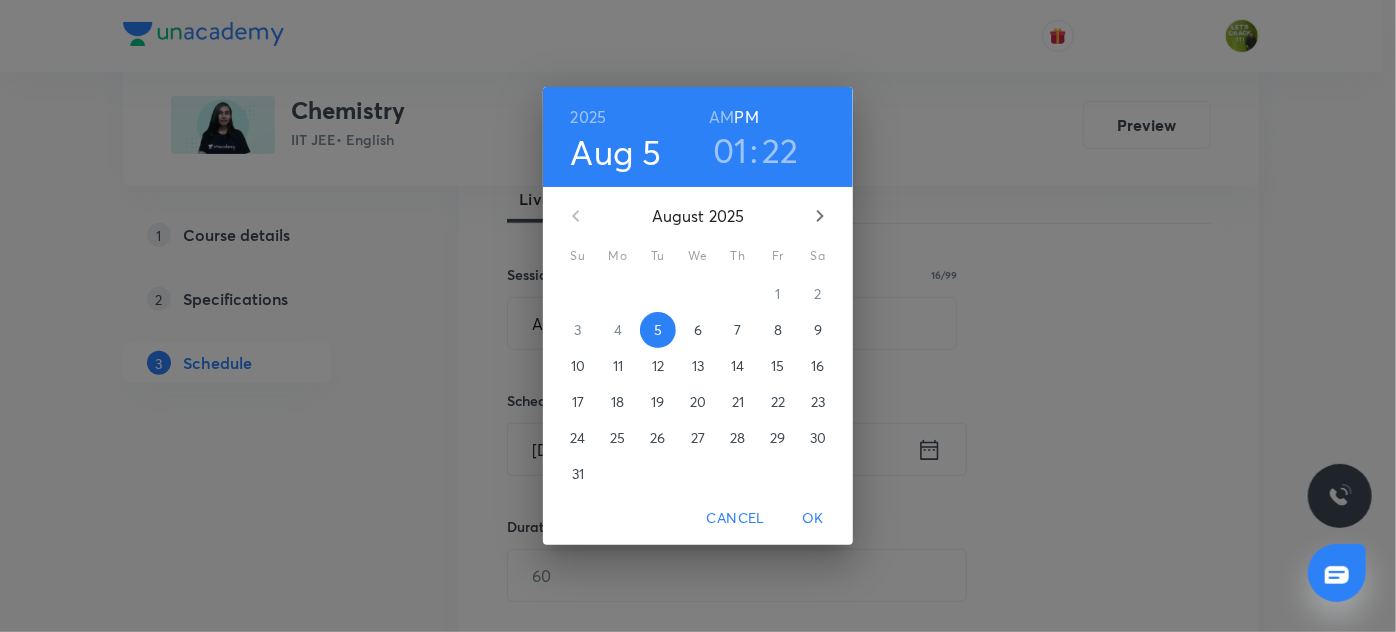 click on "01" at bounding box center [730, 150] 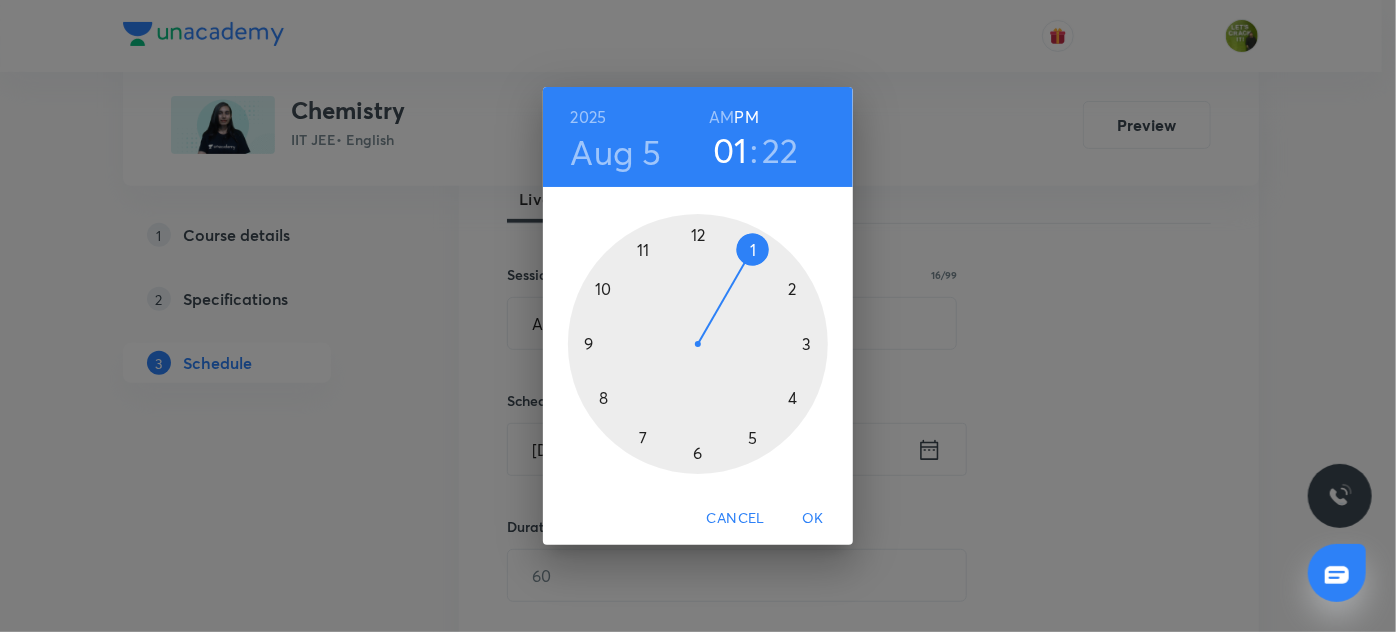 click at bounding box center [698, 344] 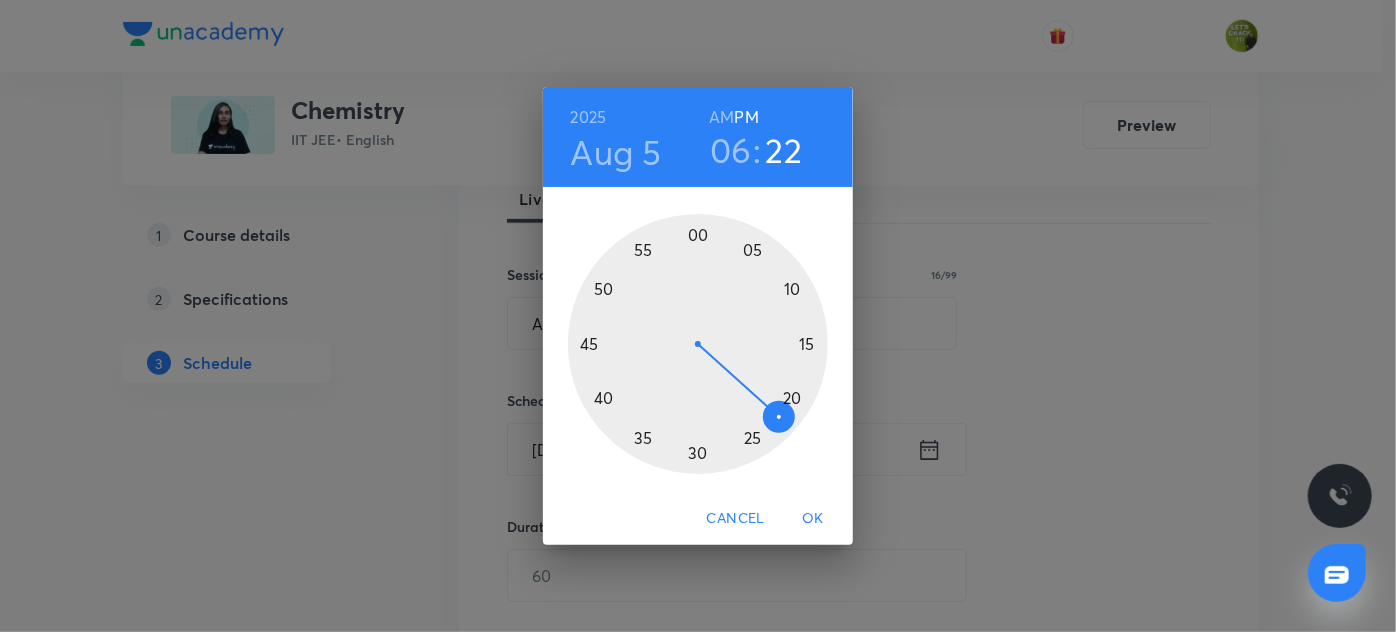 click at bounding box center [698, 344] 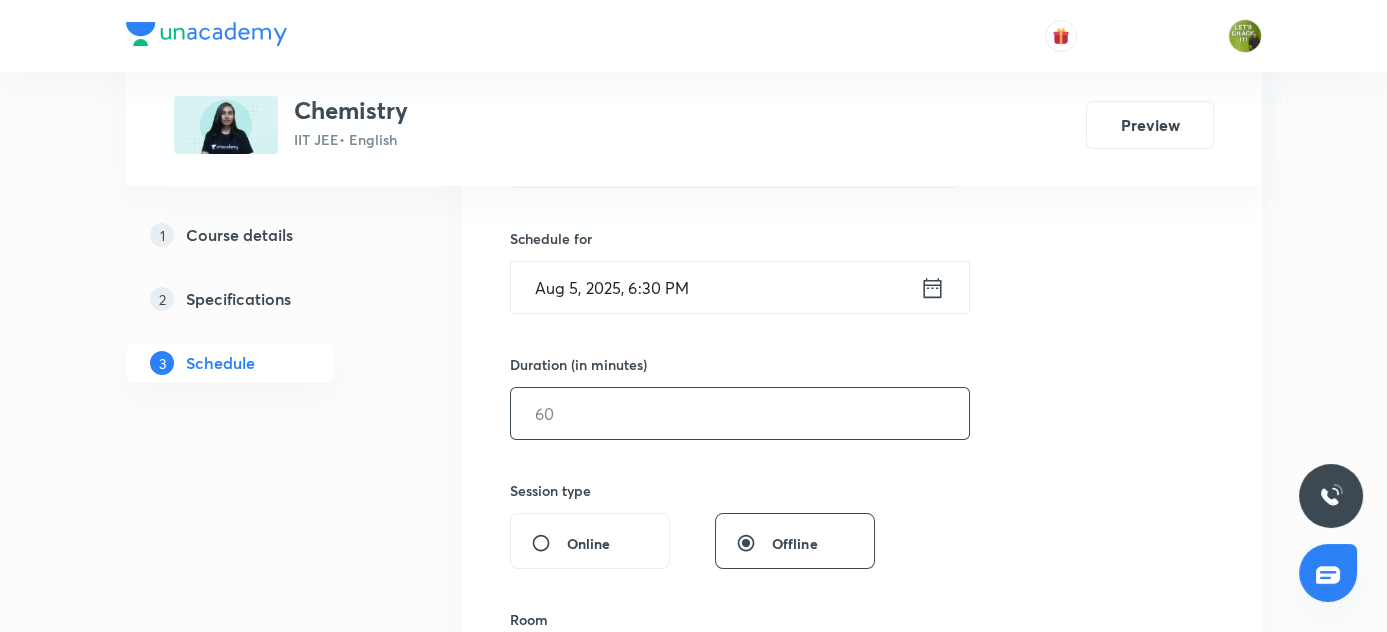 scroll, scrollTop: 485, scrollLeft: 0, axis: vertical 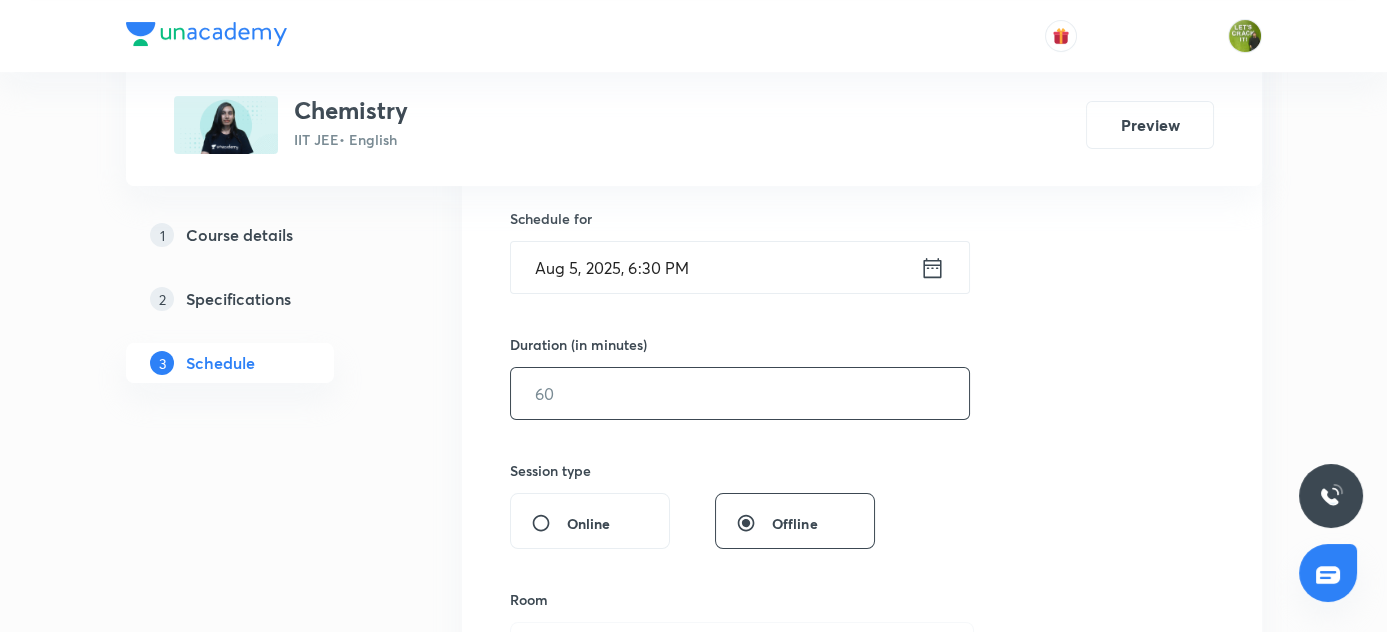 click at bounding box center [740, 393] 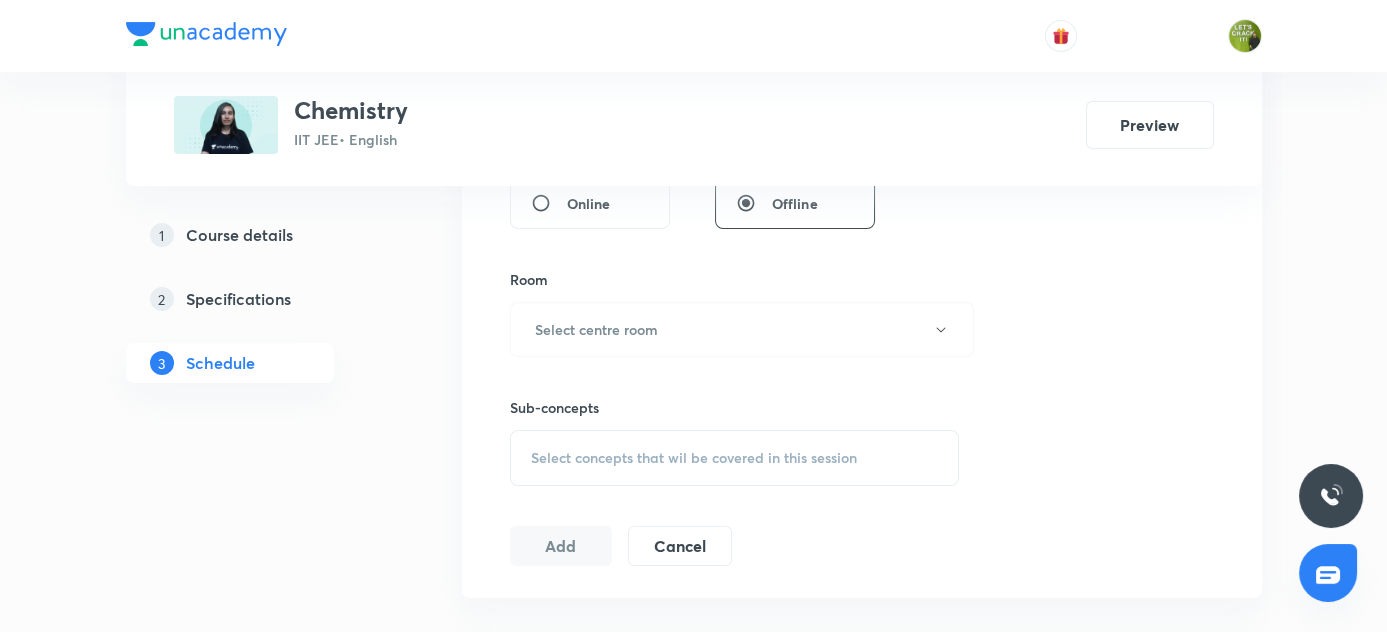 scroll, scrollTop: 848, scrollLeft: 0, axis: vertical 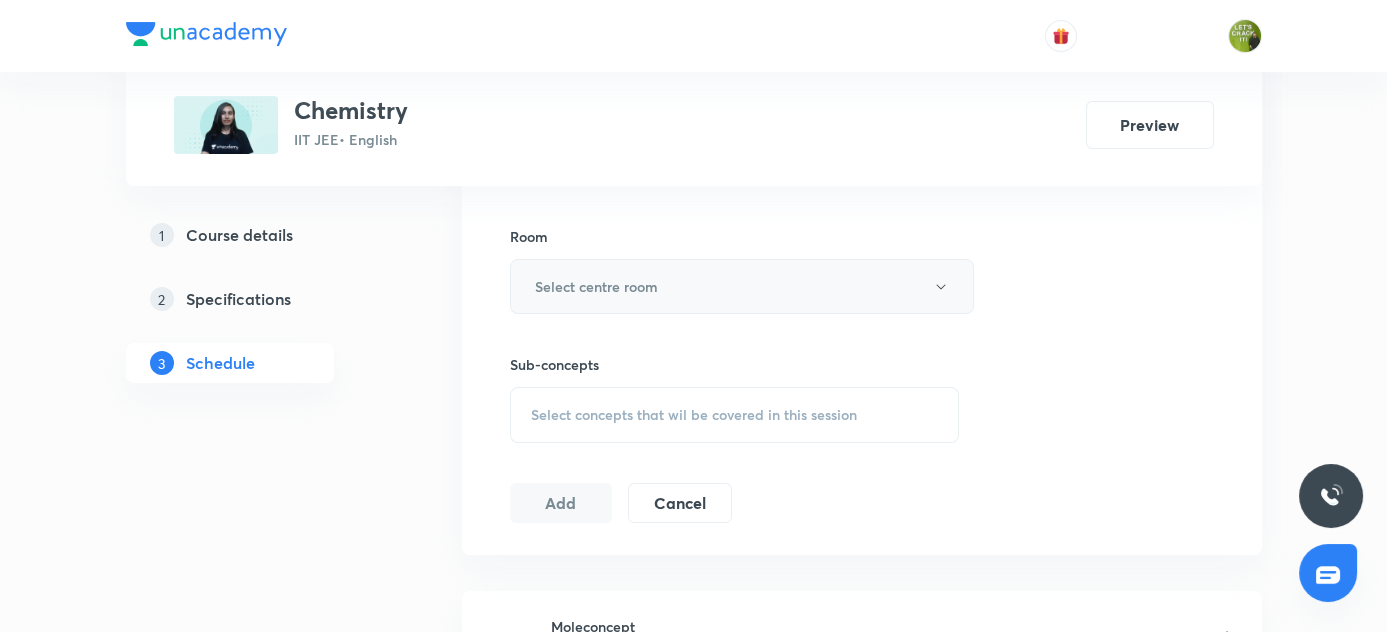 type on "80" 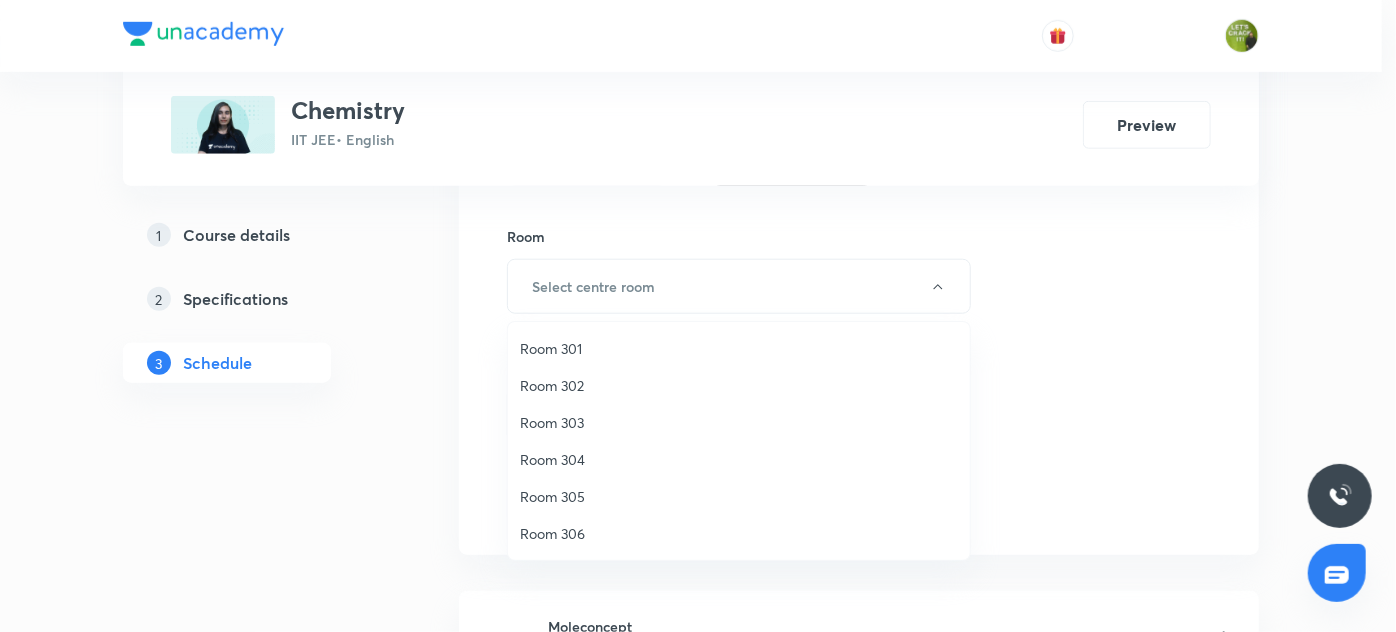click on "Room 304" at bounding box center (739, 459) 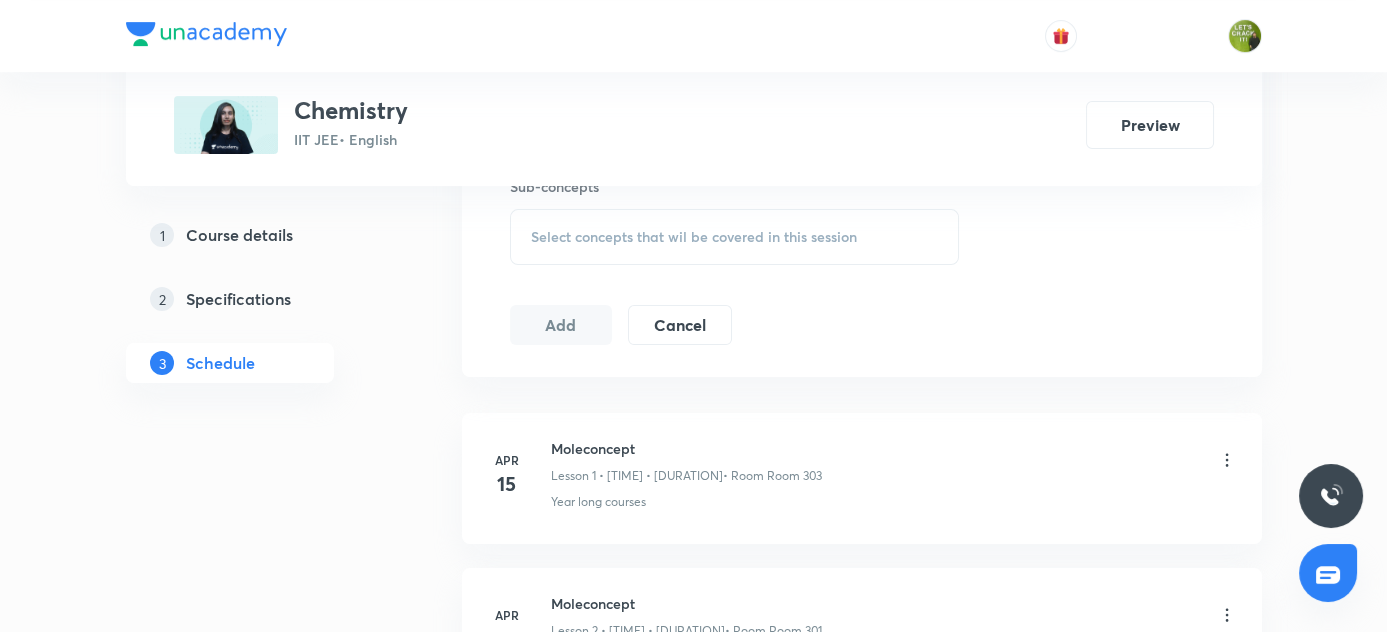 scroll, scrollTop: 1030, scrollLeft: 0, axis: vertical 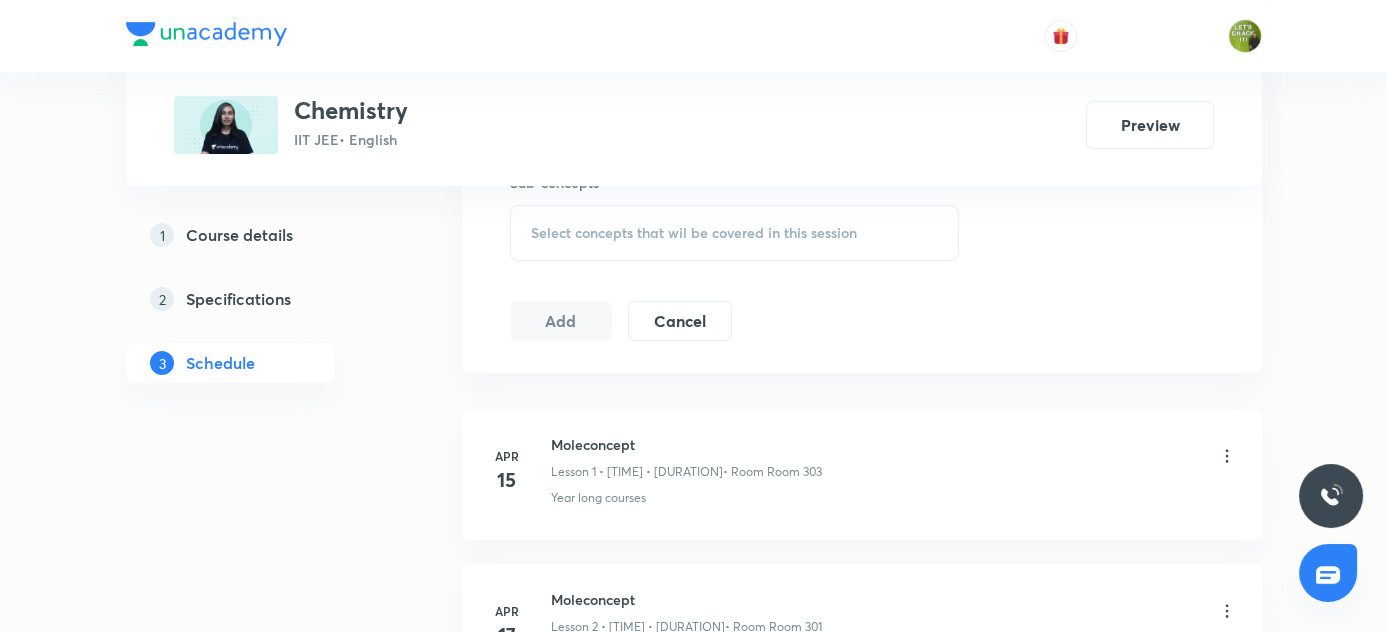 click on "Select concepts that wil be covered in this session" at bounding box center [694, 233] 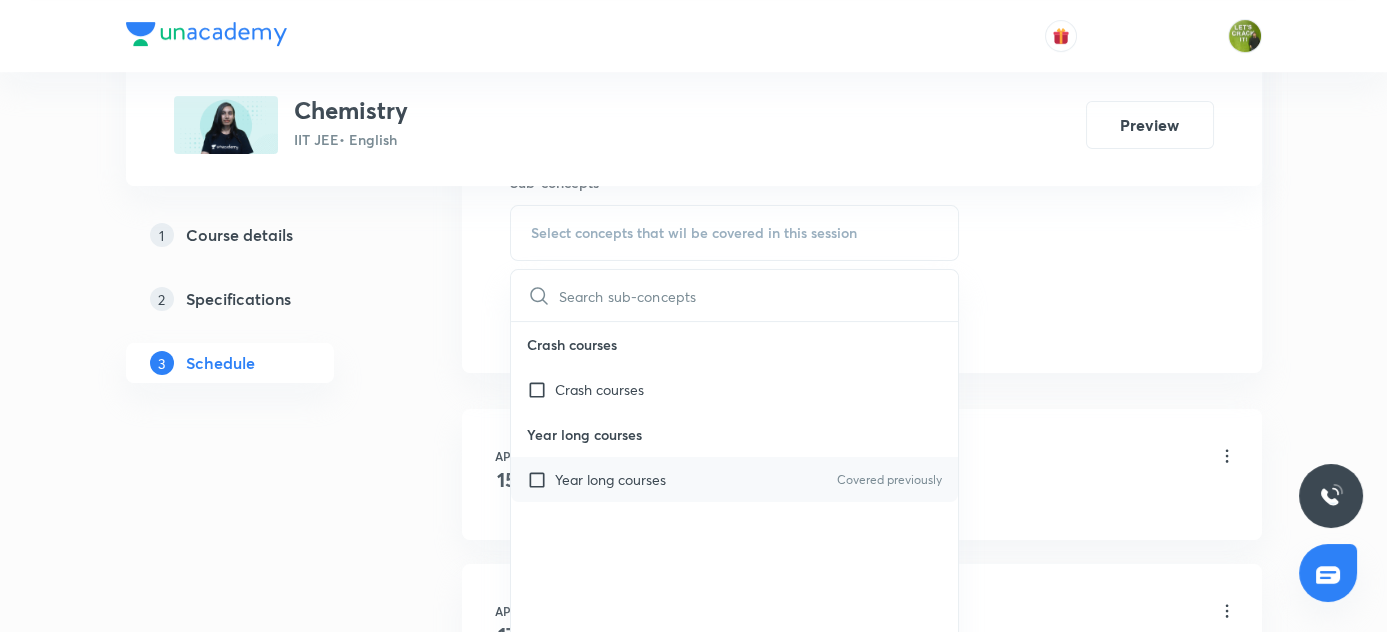 click at bounding box center (541, 479) 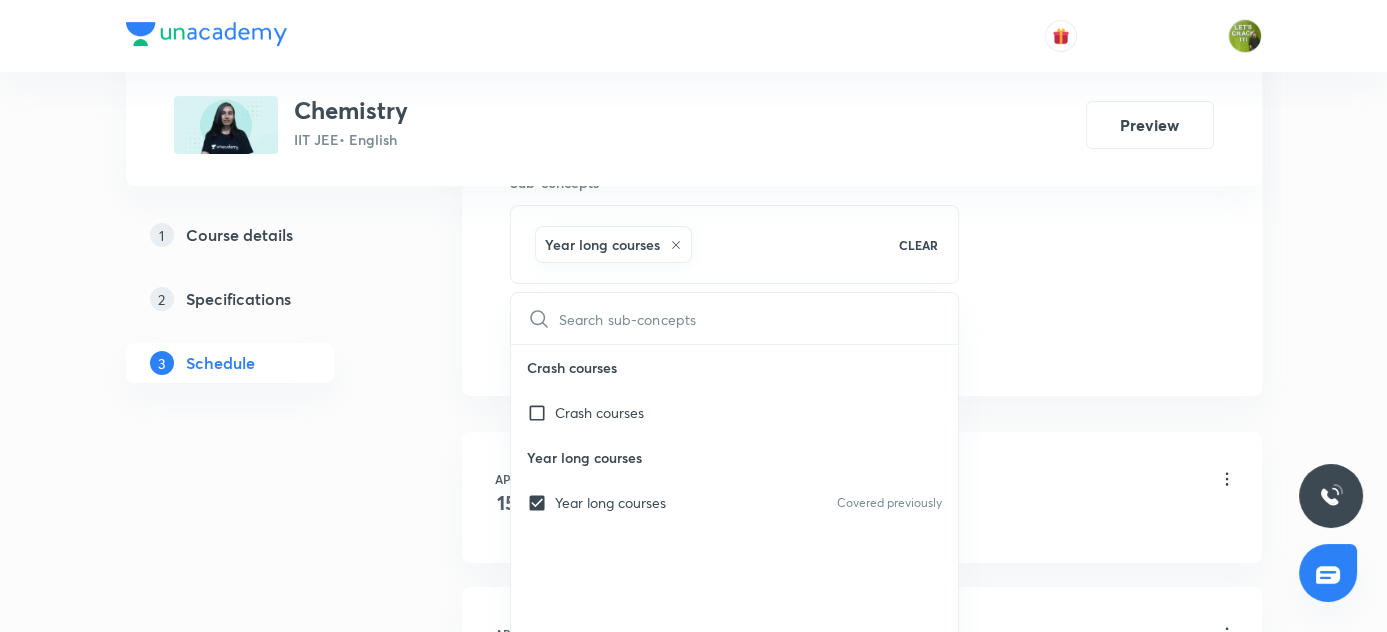 drag, startPoint x: 432, startPoint y: 450, endPoint x: 443, endPoint y: 418, distance: 33.83785 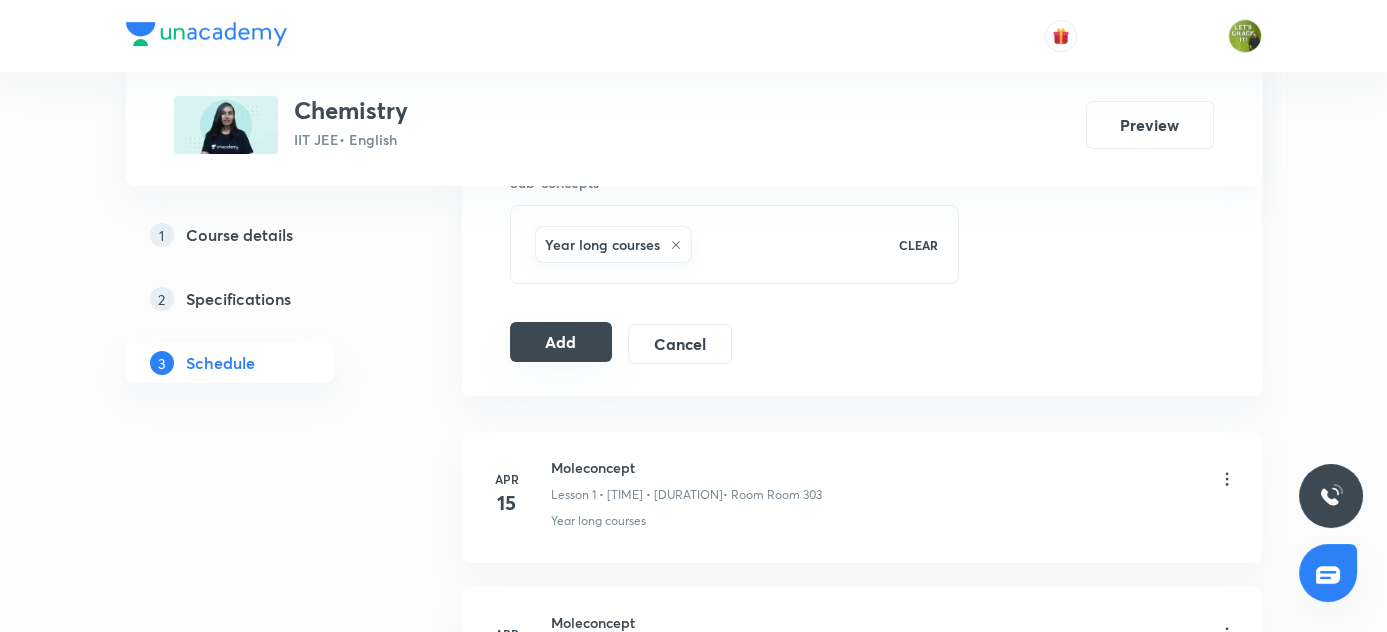 click on "Add" at bounding box center [561, 342] 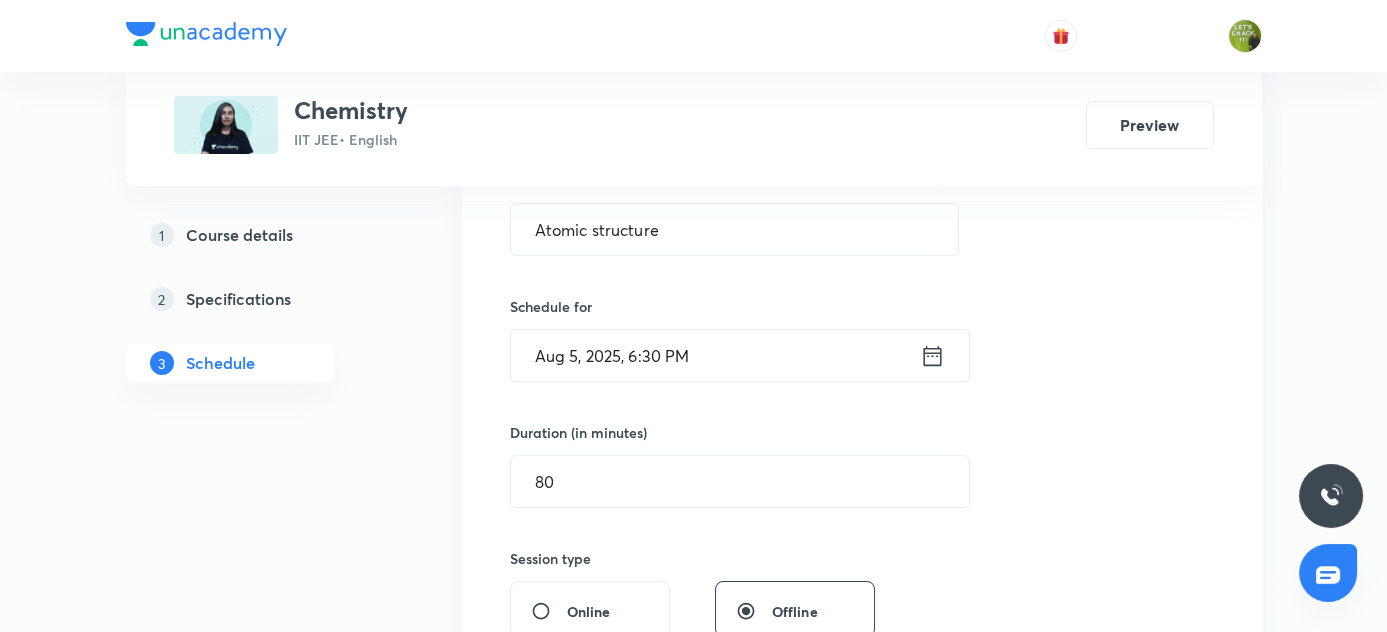 scroll, scrollTop: 394, scrollLeft: 0, axis: vertical 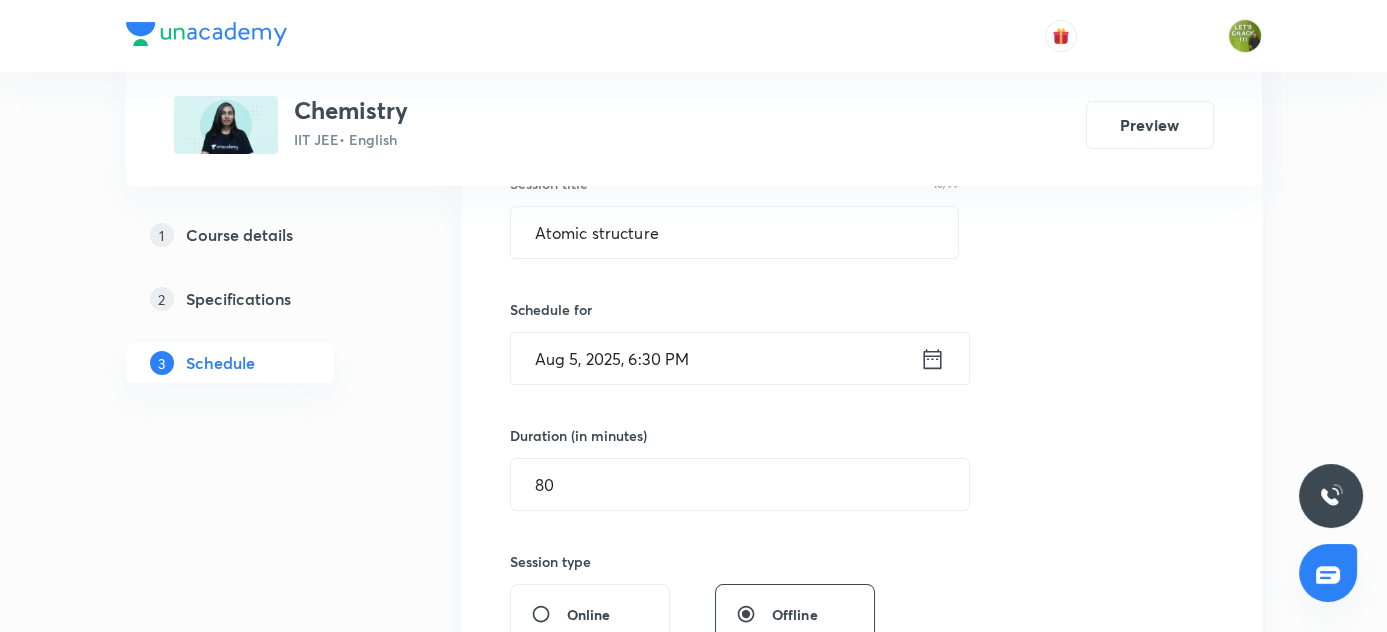 click 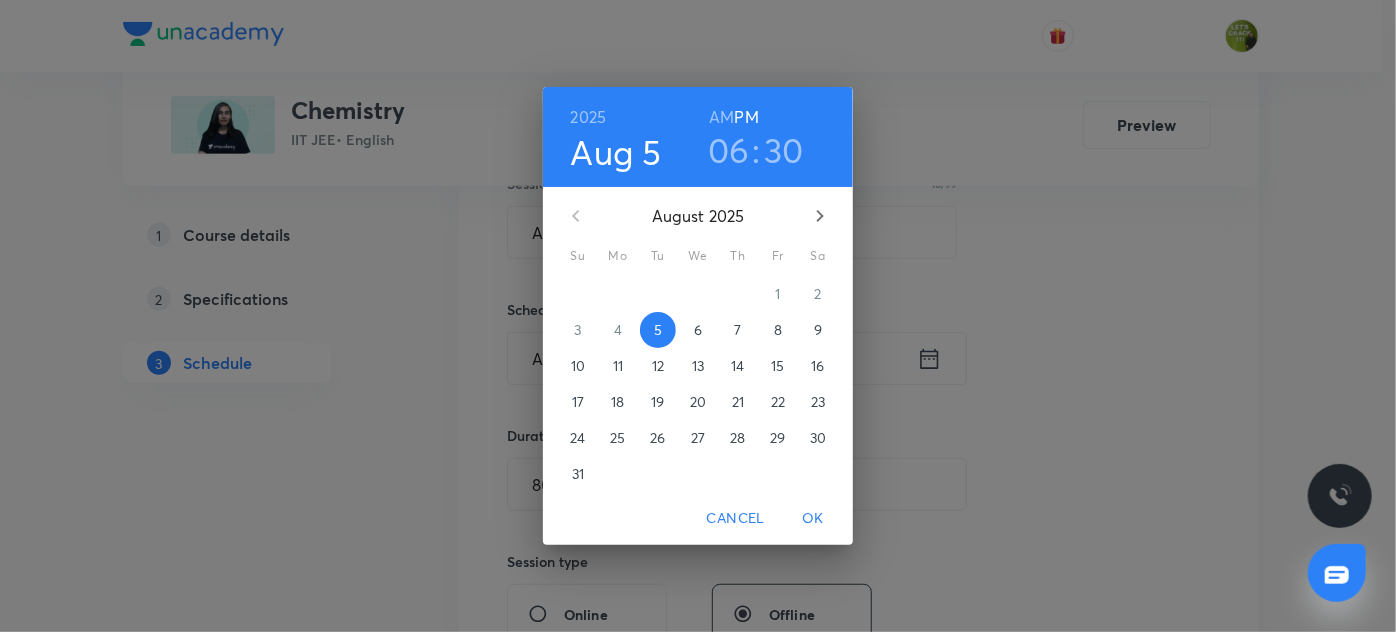 click on "OK" at bounding box center [813, 518] 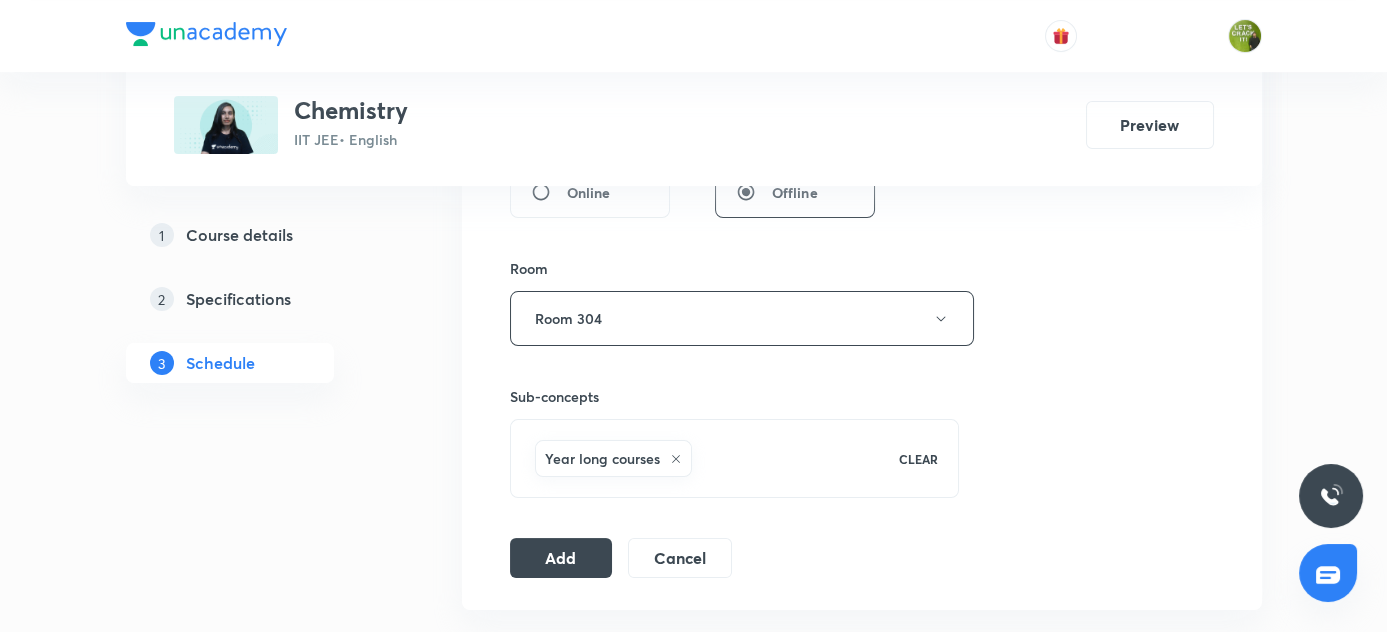 scroll, scrollTop: 848, scrollLeft: 0, axis: vertical 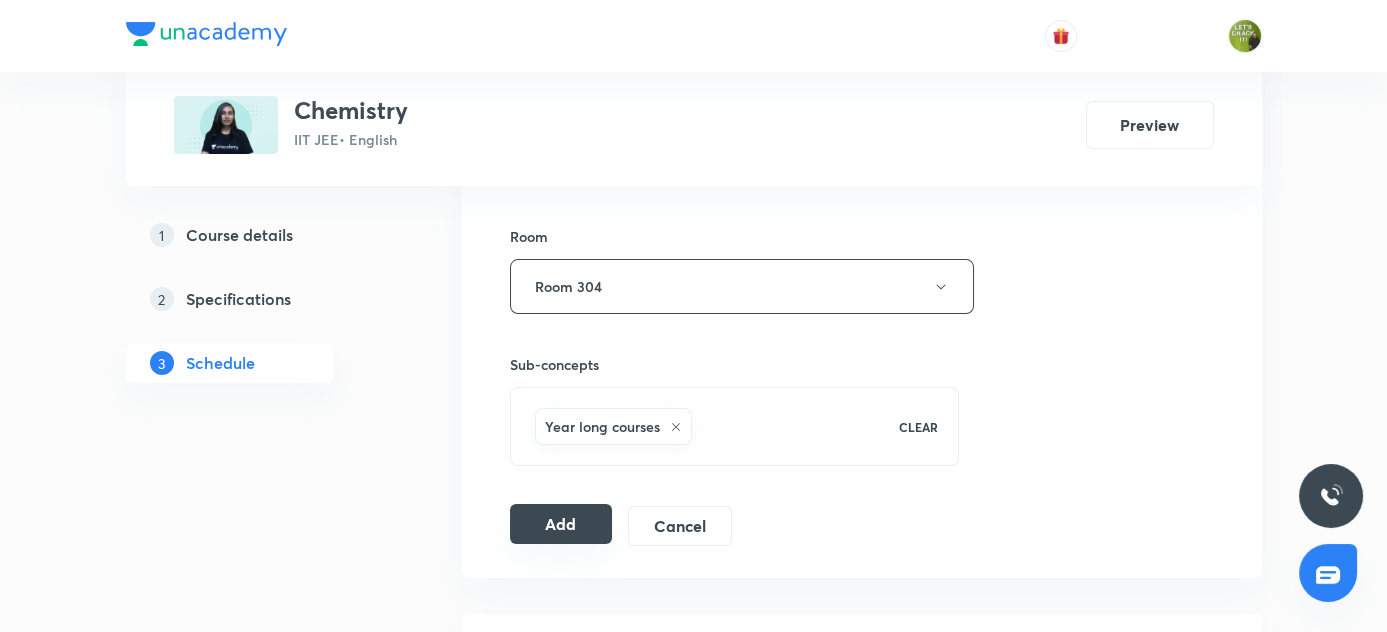 click on "Add" at bounding box center [561, 524] 